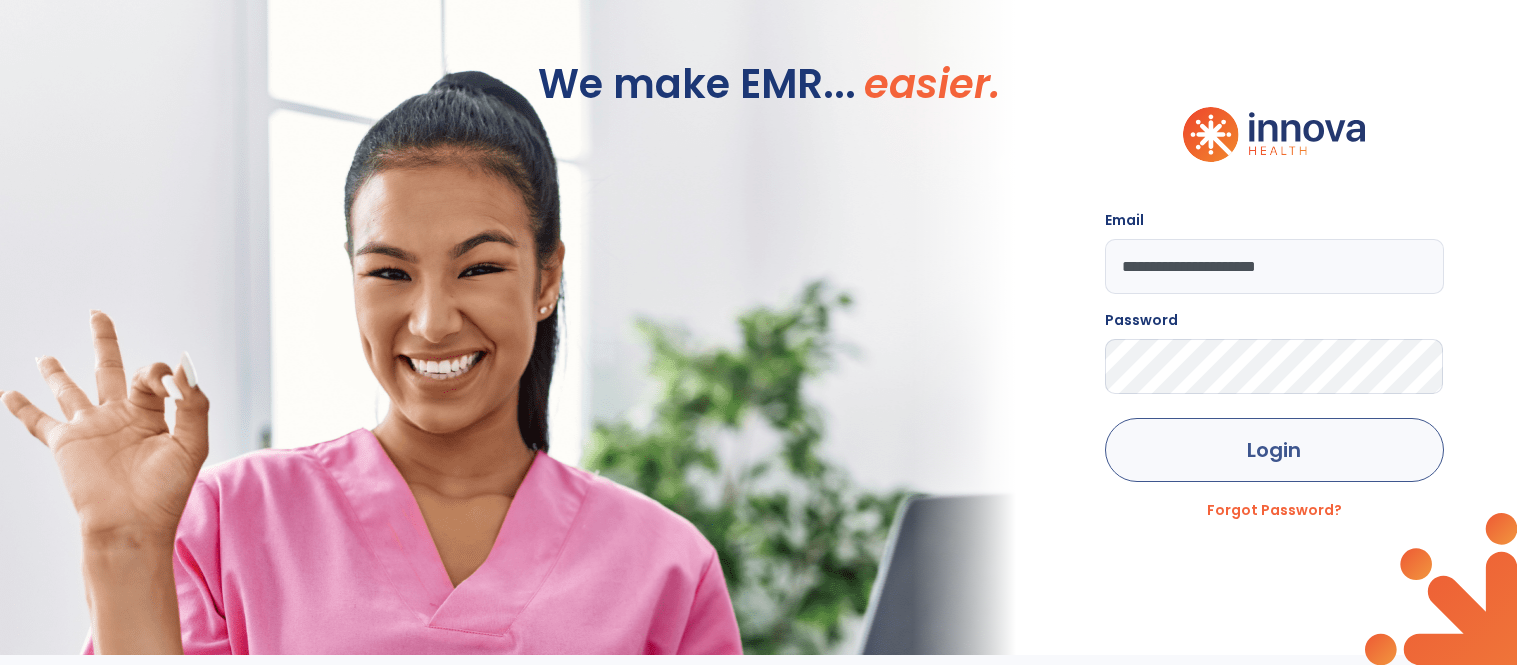 scroll, scrollTop: 0, scrollLeft: 0, axis: both 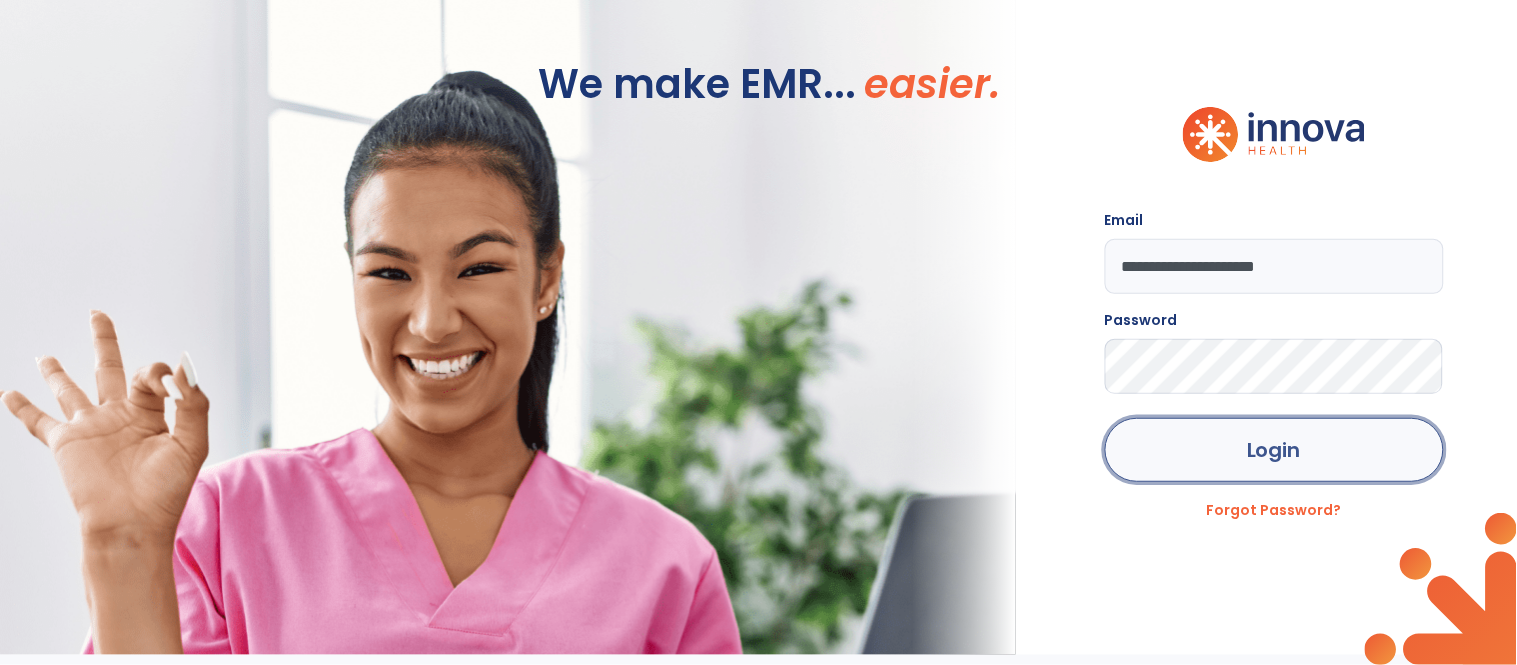 click on "Login" 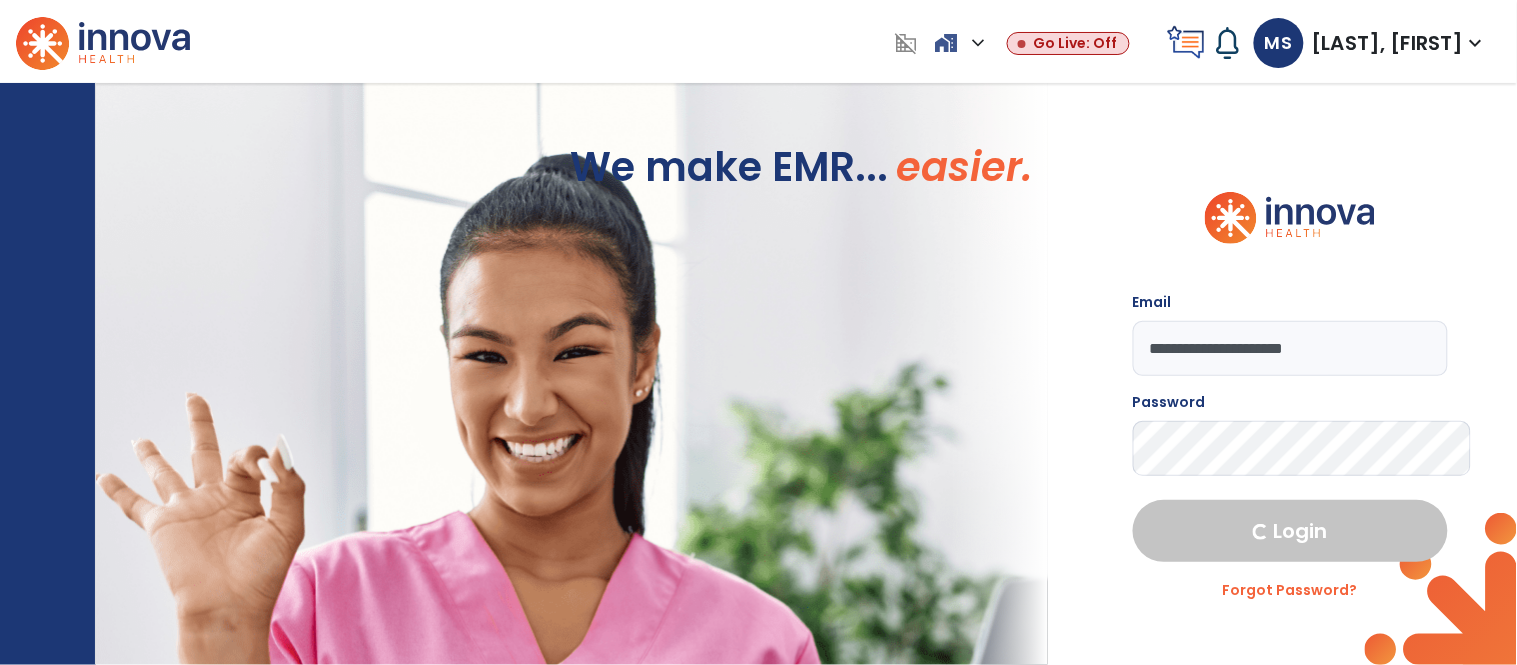 select on "****" 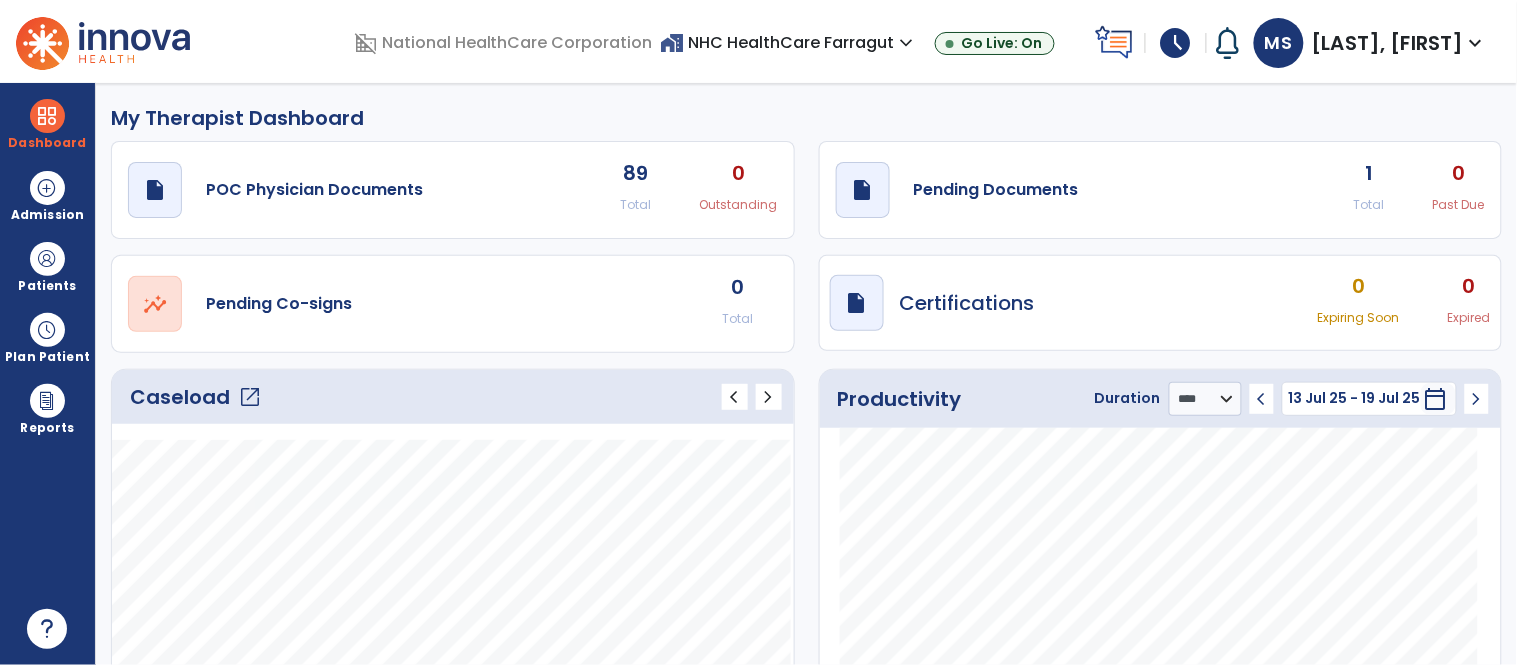 click on "open_in_new" 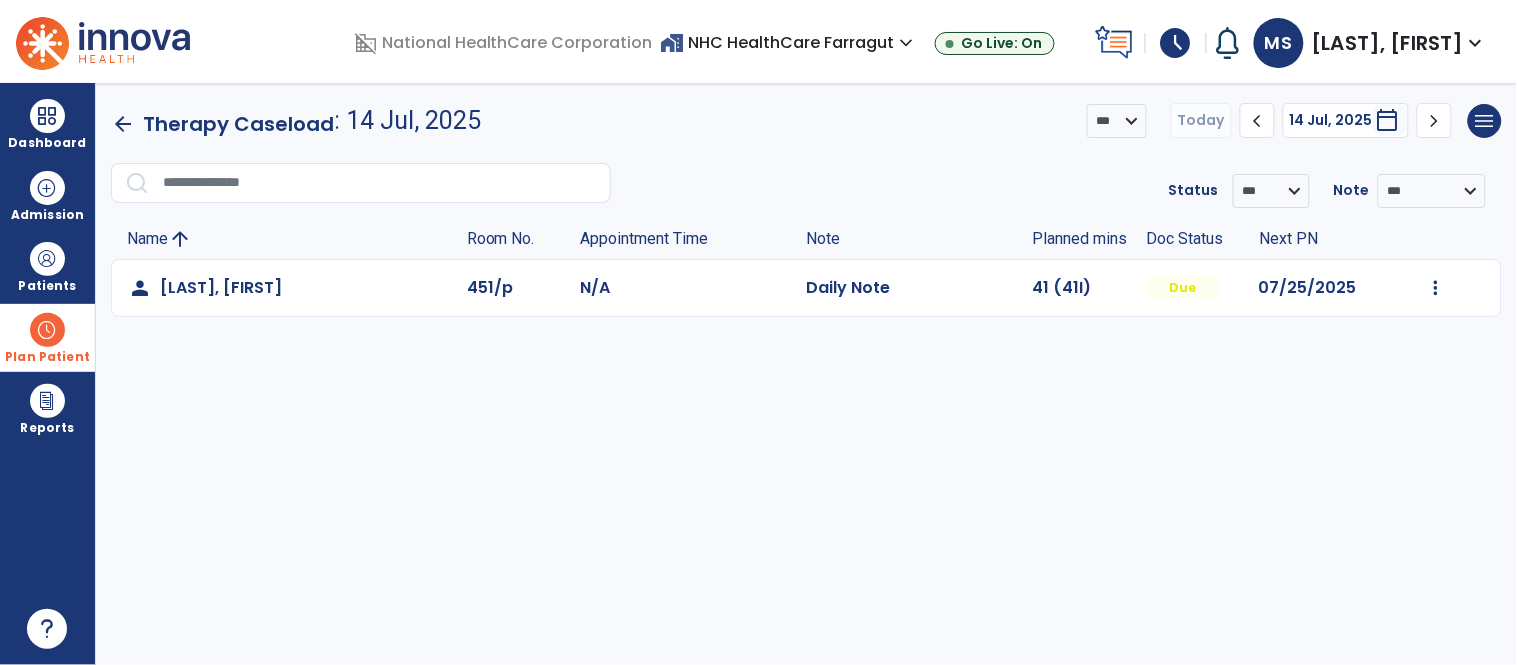 click on "Plan Patient" at bounding box center (47, 266) 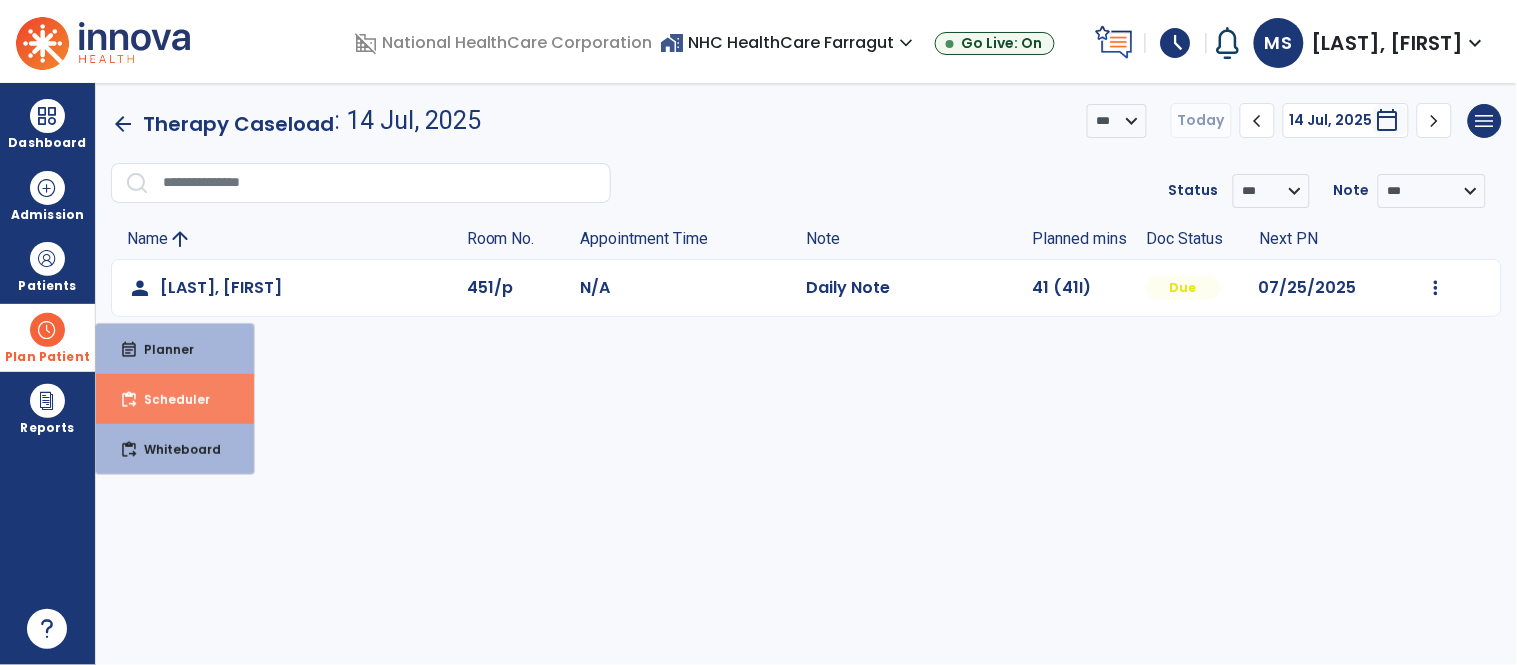 click on "Scheduler" at bounding box center (169, 399) 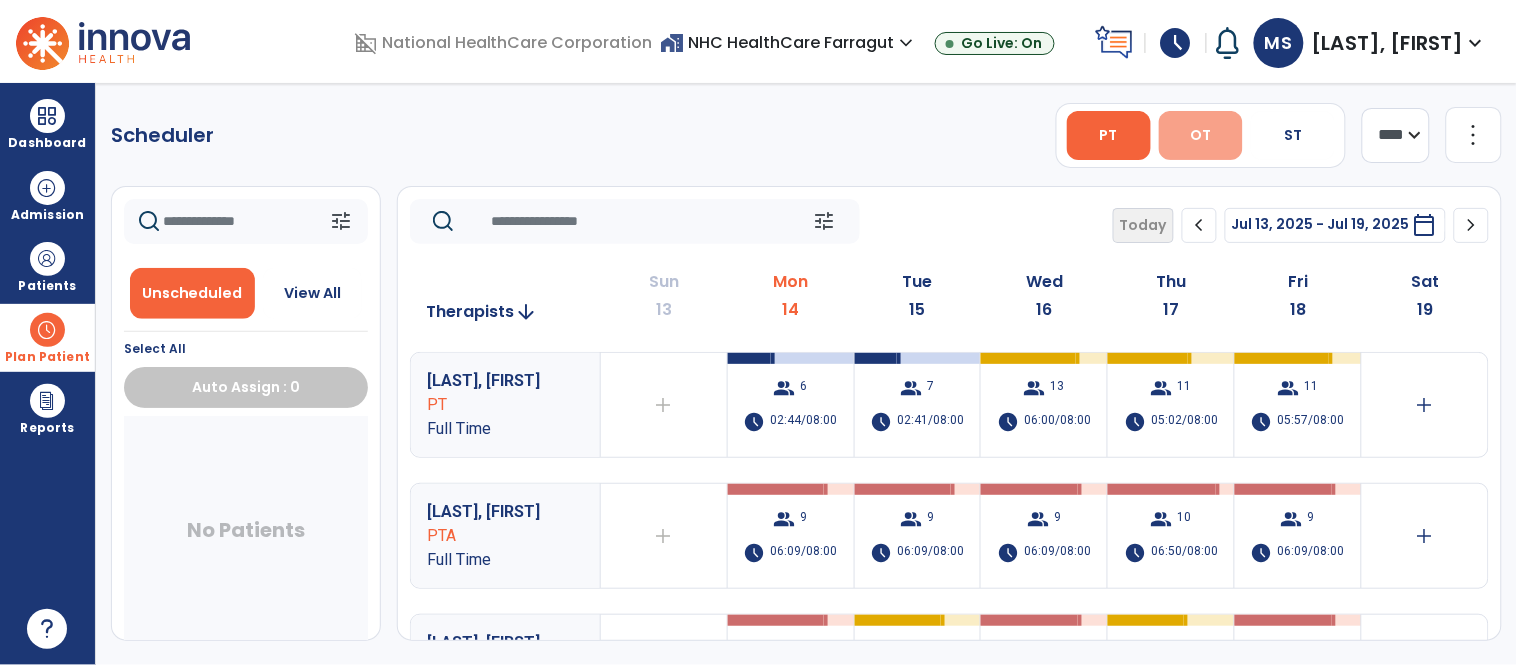 click on "OT" at bounding box center [1201, 135] 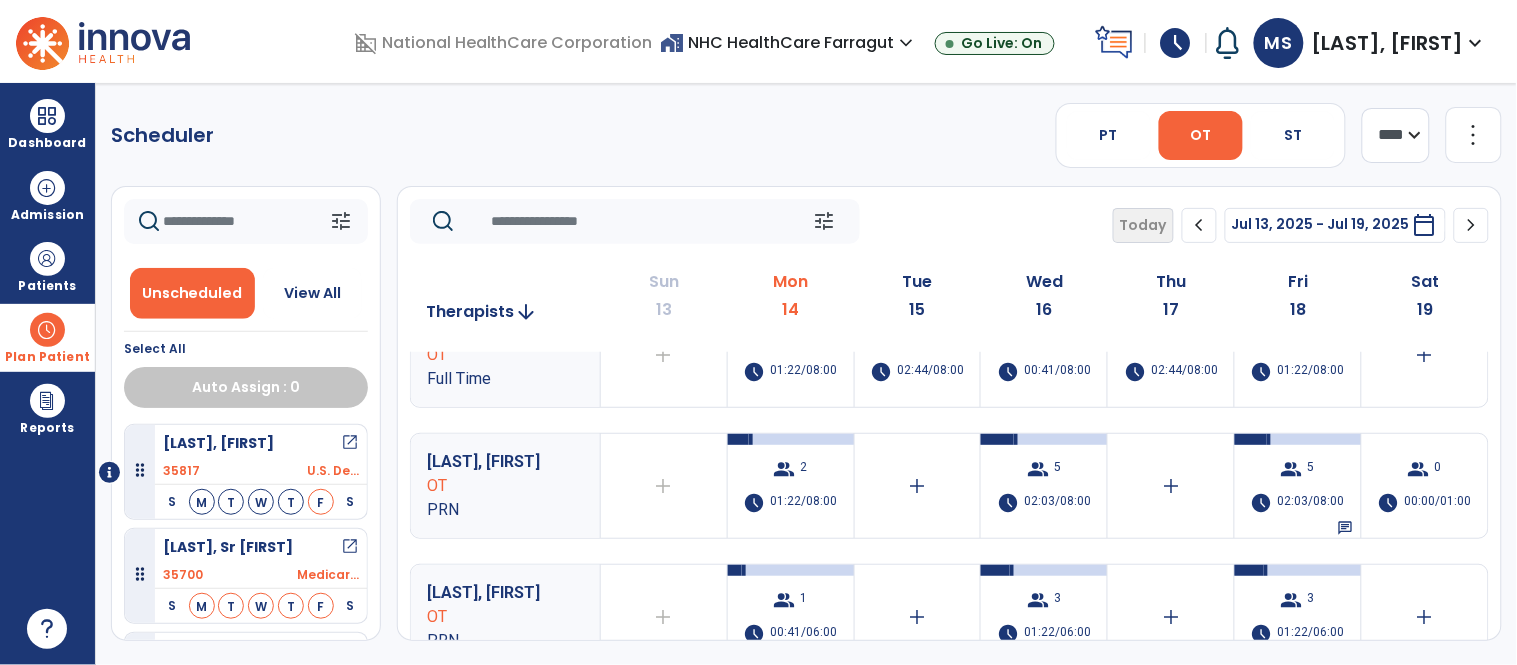 scroll, scrollTop: 888, scrollLeft: 0, axis: vertical 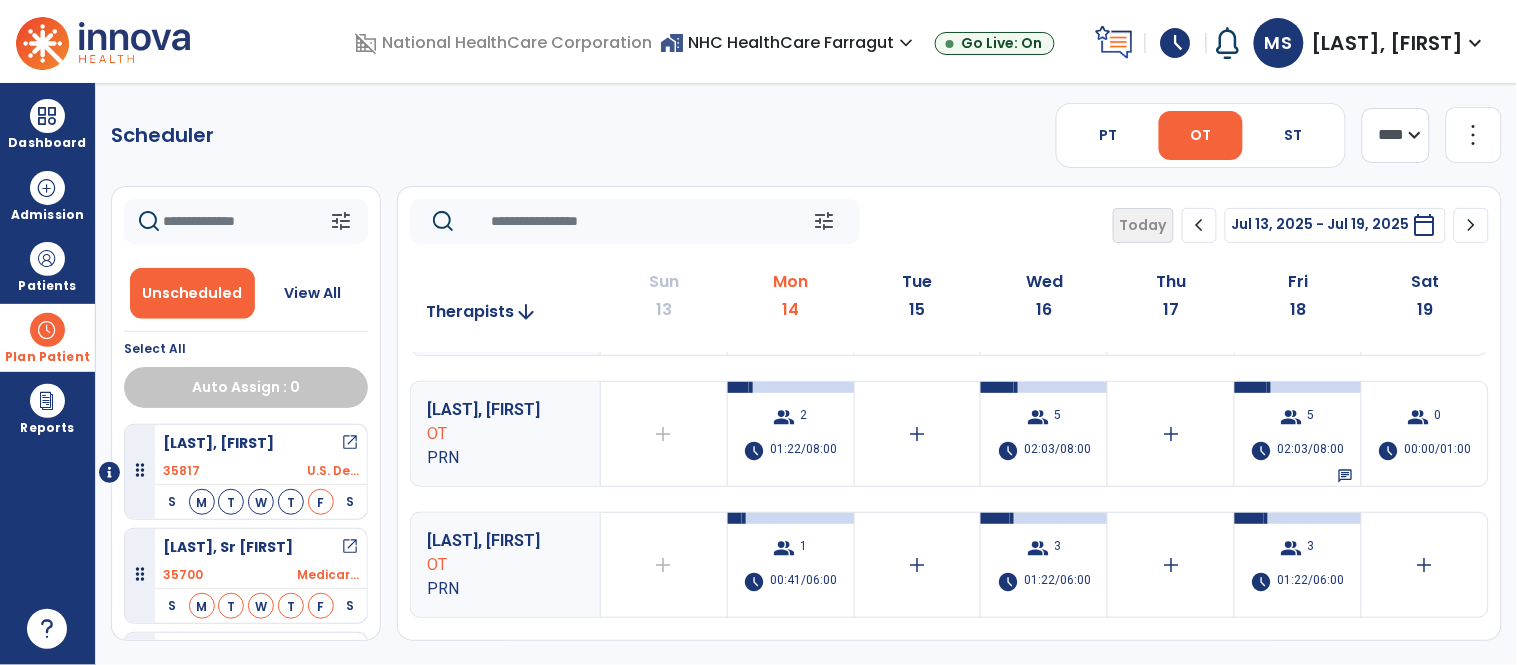 click on "Scheduler   PT   OT   ST  **** *** more_vert  Manage Labor   View All Therapists   Print   tune   Unscheduled   View All  Select All  Auto Assign : 0   [LAST], [FIRST]   open_in_new  35817 U.S. De...  S M T W T F S  [LAST], [FIRST]   open_in_new  35700 Medicar...  S M T W T F S  [LAST], [FIRST]   open_in_new  35808 Medicar...  S M T W T F S  [LAST], [FIRST]   open_in_new  35828 Medicar...  S M T W T F S  [LAST], [FIRST]   open_in_new  35827 Medicar...  S M T W T F S  [LAST], [FIRST]   open_in_new  35180 Medicar...  S M T W T F S  [LAST], [FIRST]   open_in_new  22744 Humana MAO  S M T W T F S  [LAST], [FIRST]   open_in_new  35841 Medicar...  S M T W T F S  [LAST], [FIRST]   open_in_new  33543 Medicar...  S M T W T F S  [LAST], [FIRST]   open_in_new  35786 Humana MAO  S M T W T F S  [LAST], [FIRST]   open_in_new  35777 Humana MAO  S M T W T F S  [LAST], [FIRST]   open_in_new  35054 Humana MAO  S M T W T F S  [LAST], [FIRST]   open_in_new  35798 Medicar...  S M T W T F S  [LAST], [FIRST]   open_in_new  35845 S M T" at bounding box center (806, 374) 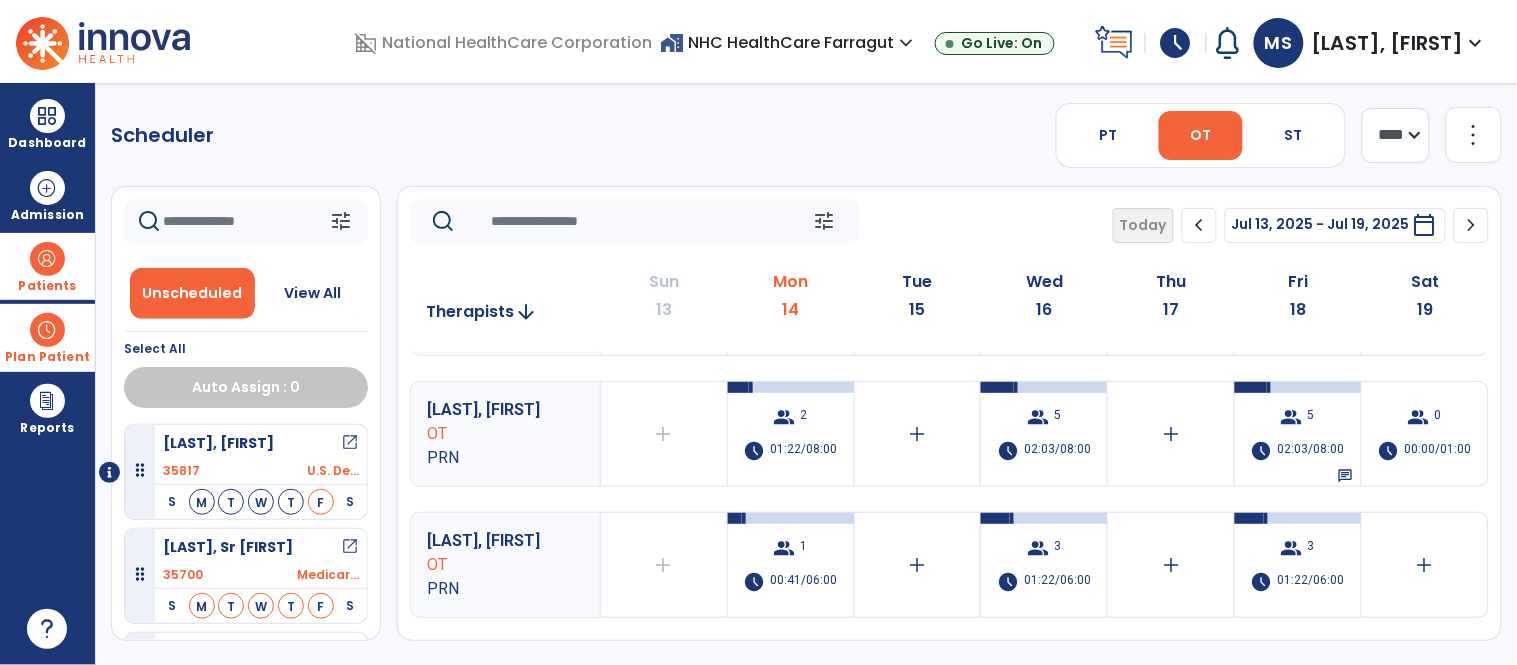 click on "Patients" at bounding box center (47, 286) 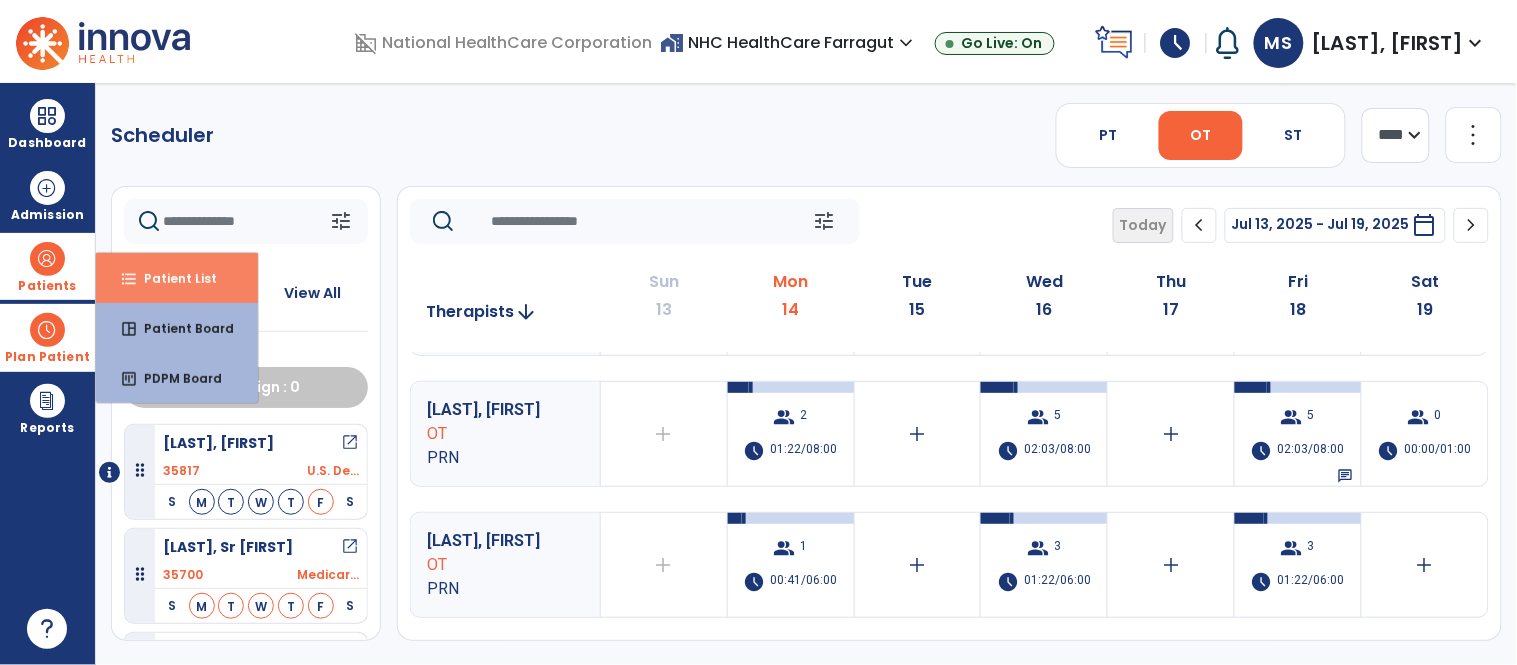 click on "Patient List" at bounding box center [172, 278] 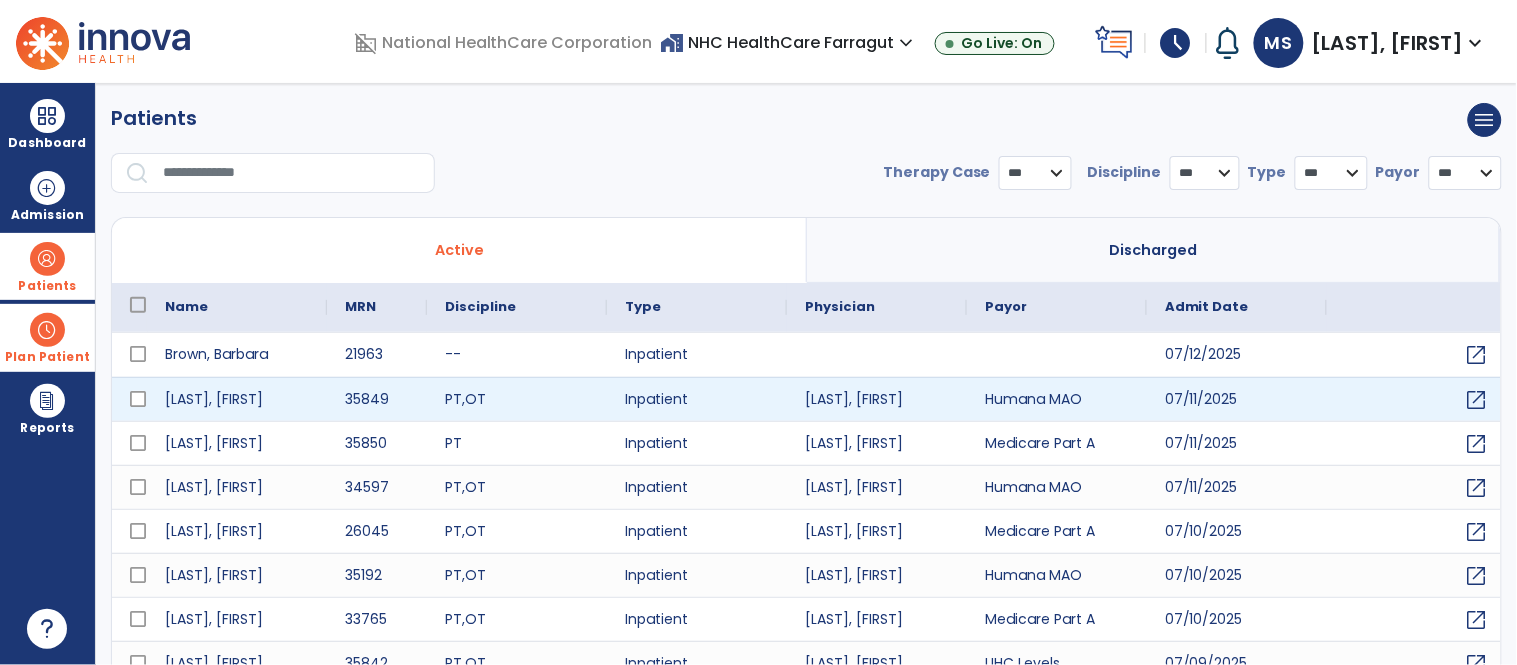 select on "***" 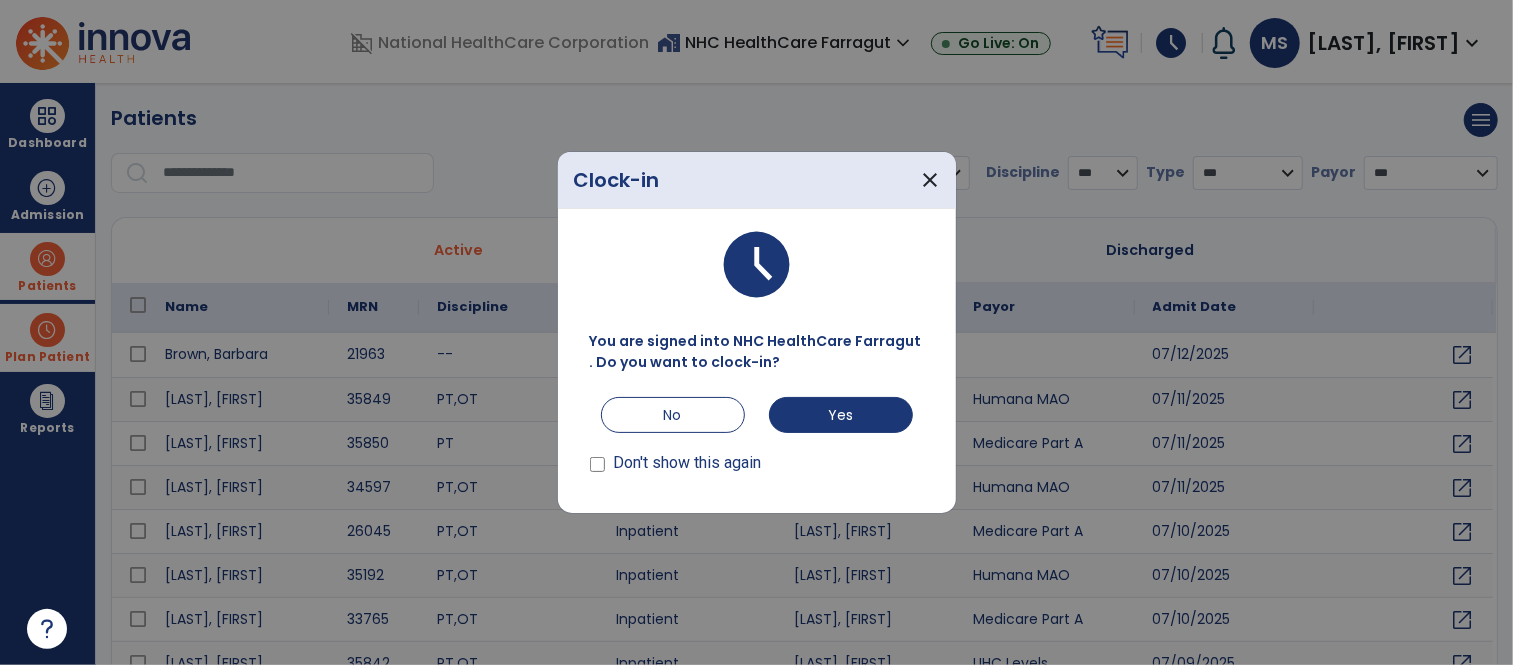 click at bounding box center (598, 467) 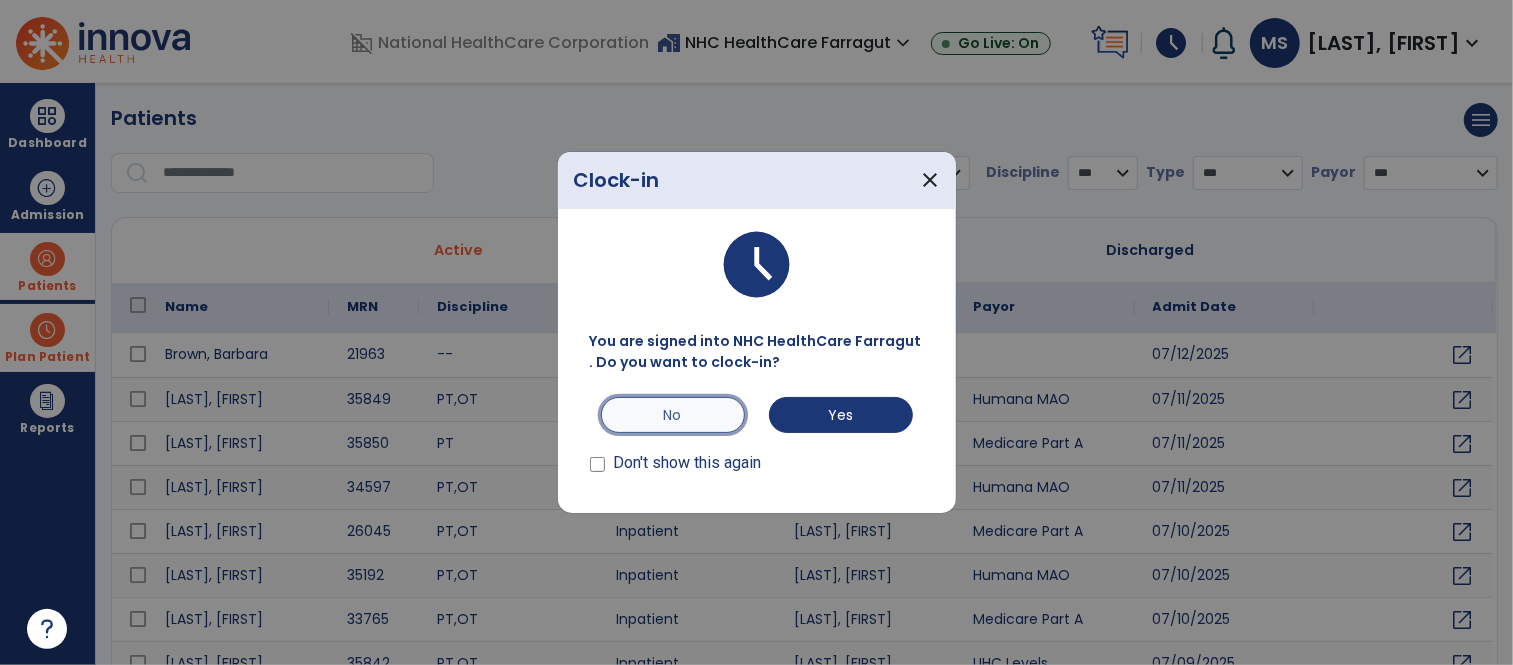 click on "No" at bounding box center [673, 415] 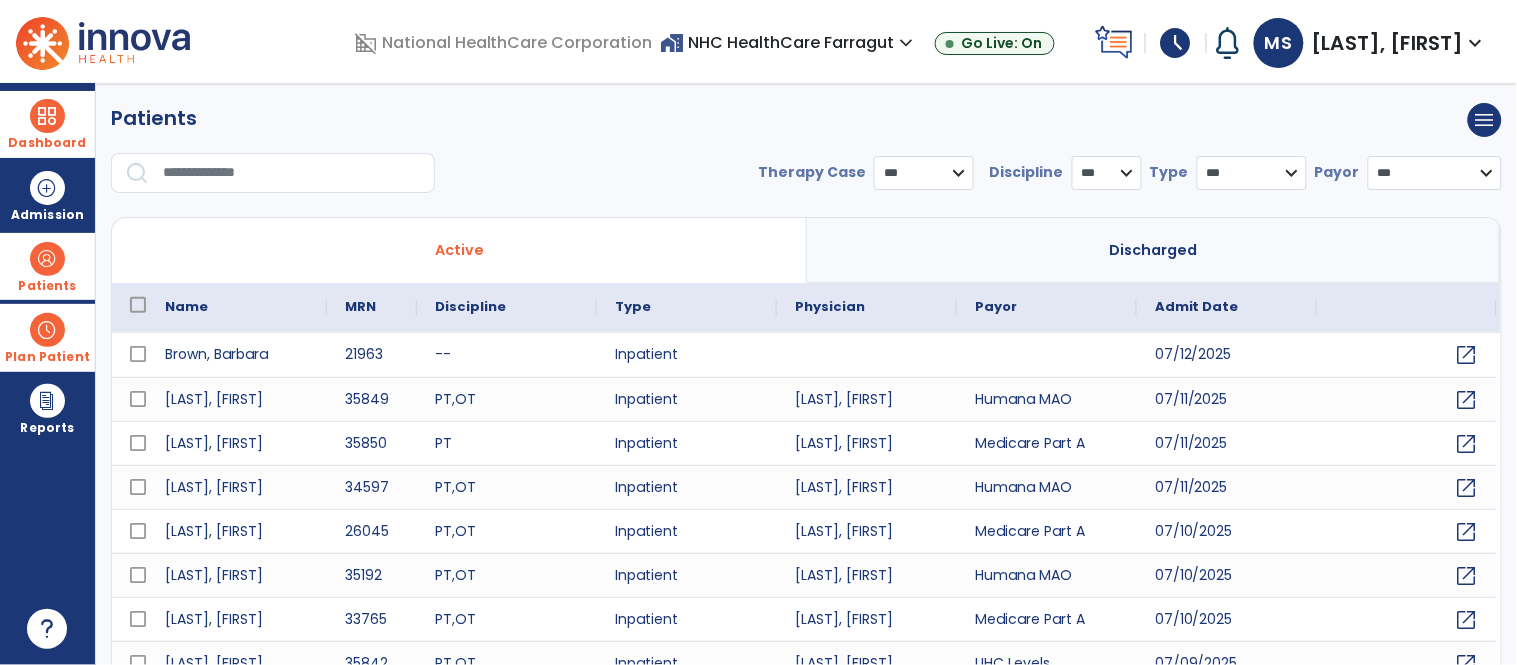 click at bounding box center [47, 116] 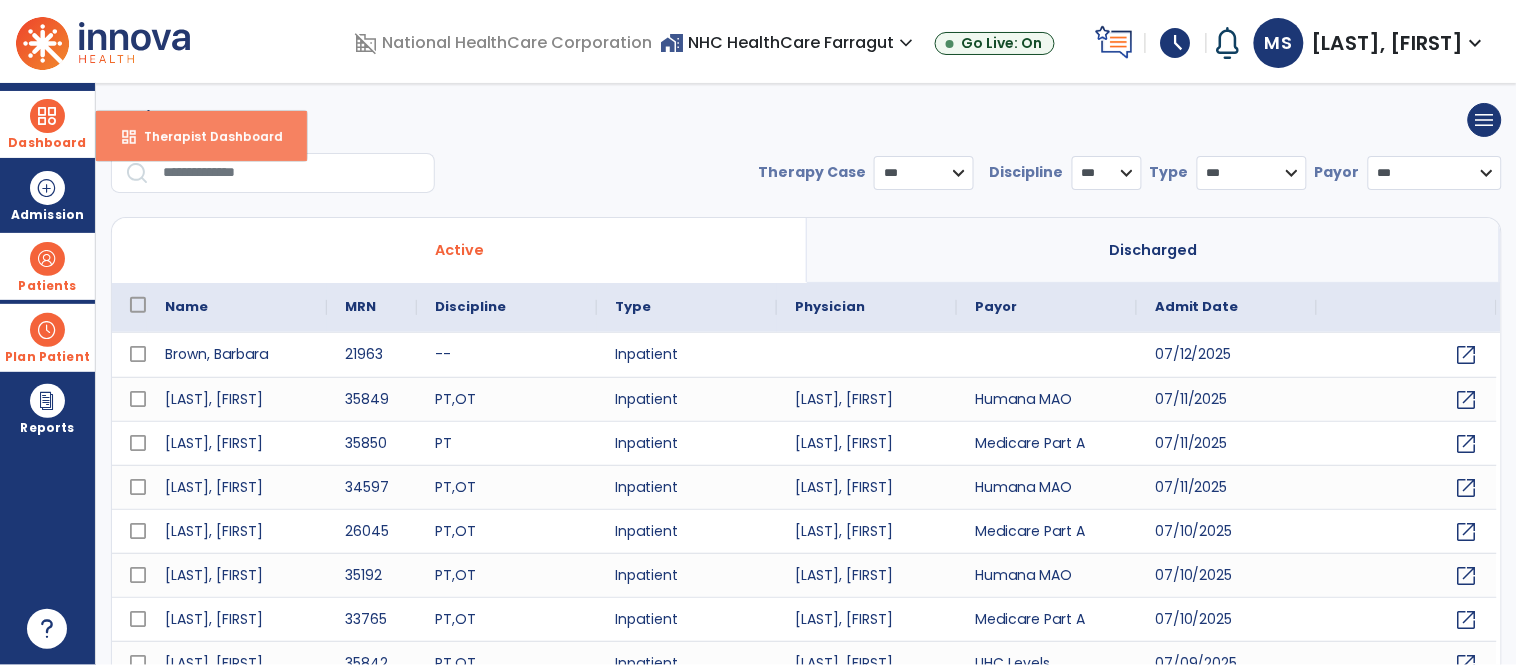 click on "dashboard  Therapist Dashboard" at bounding box center (201, 136) 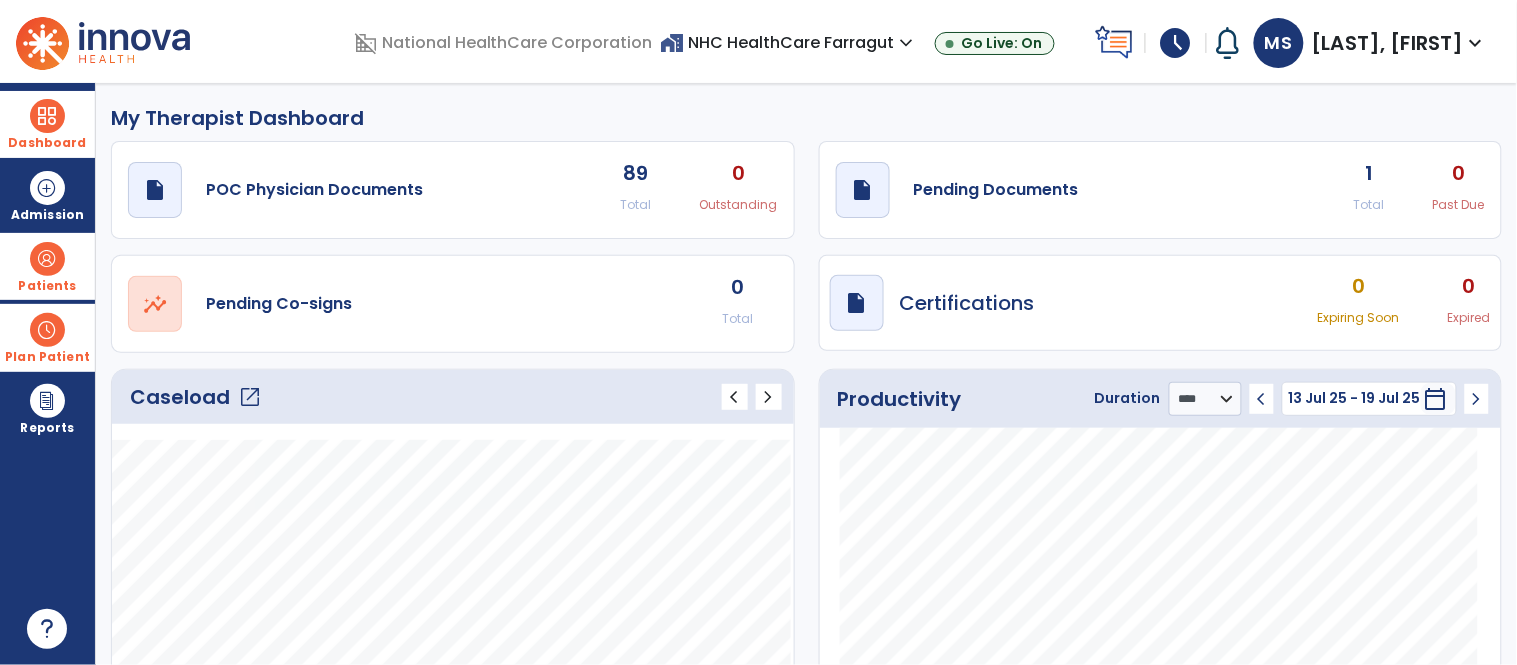 click on "open_in_new" 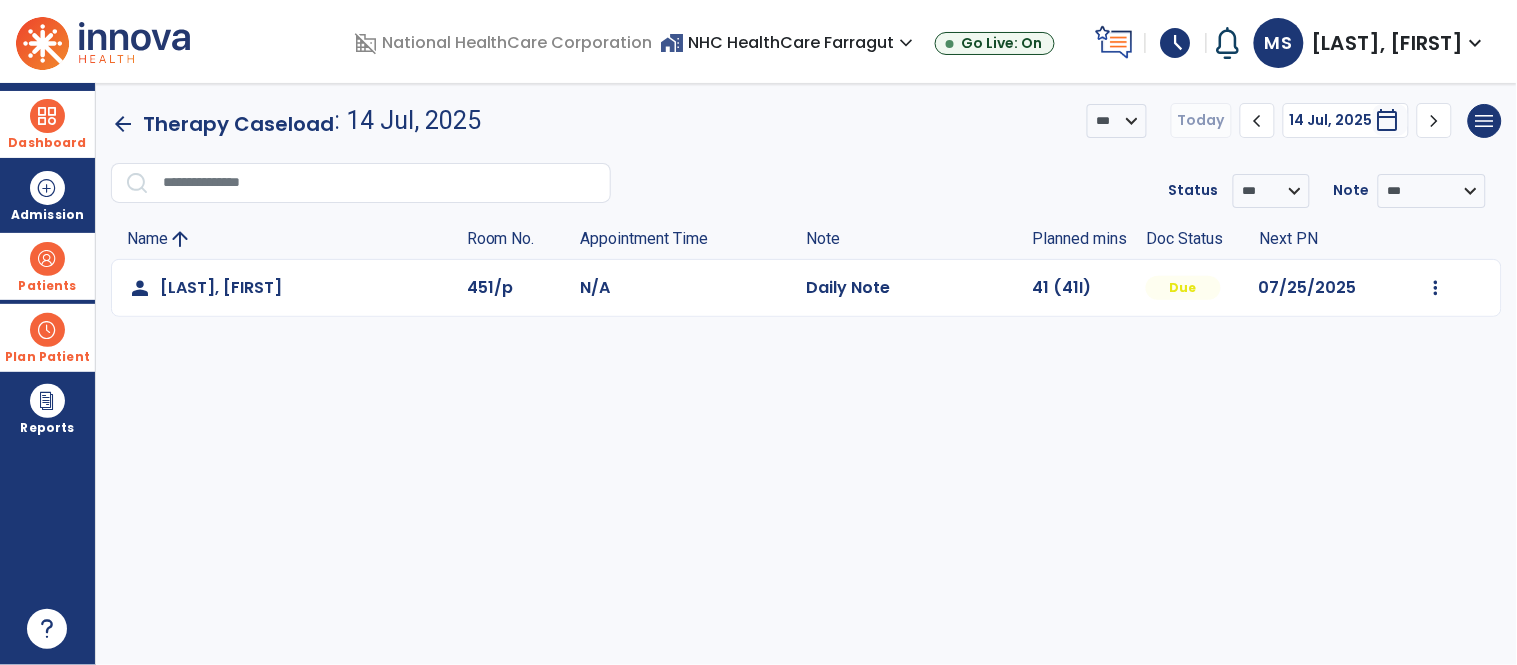 click at bounding box center (47, 330) 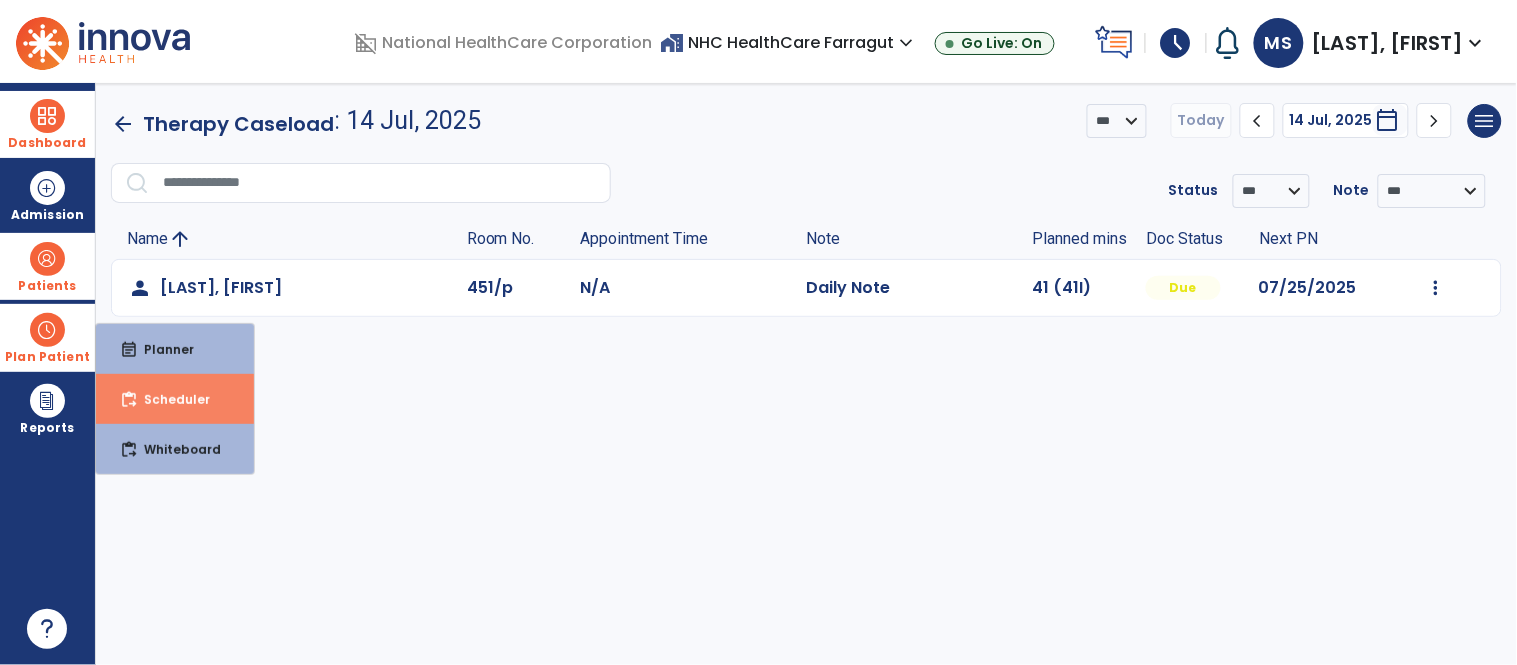 click on "Scheduler" at bounding box center (169, 399) 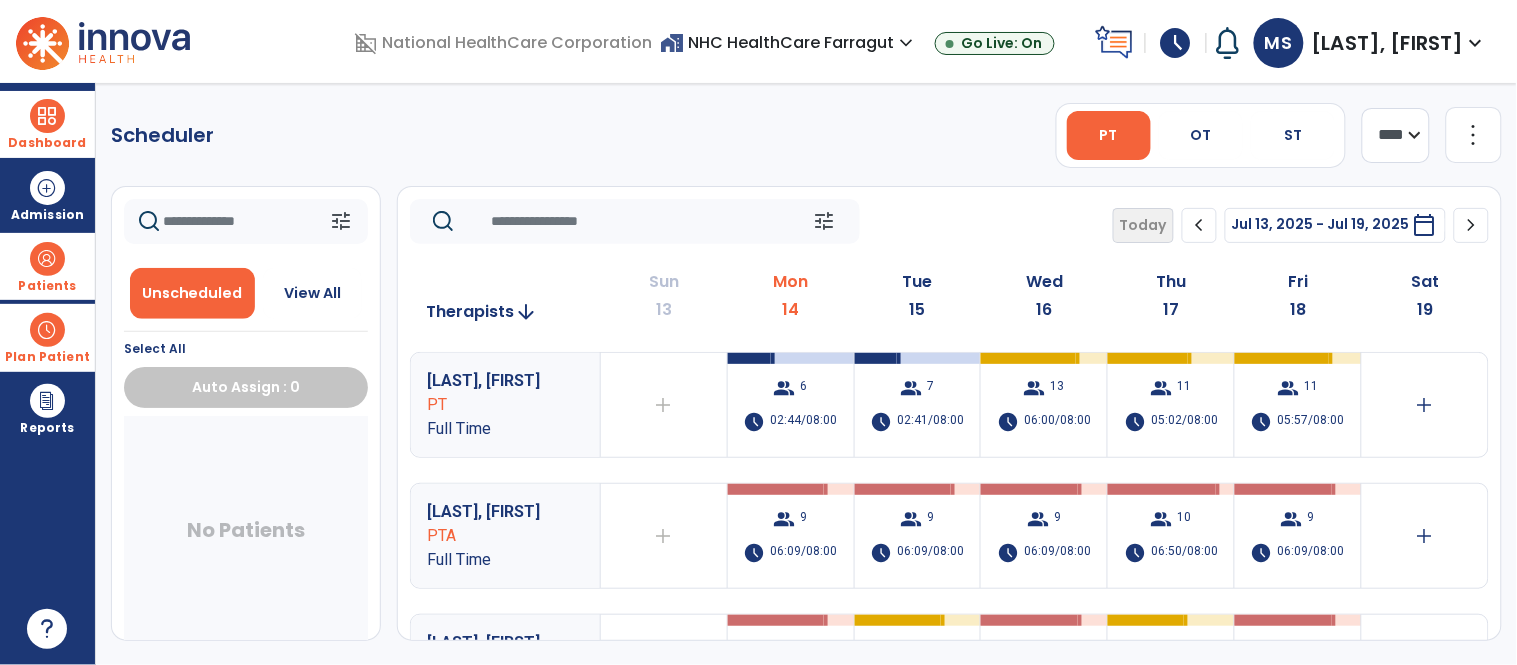 click on "Thu" 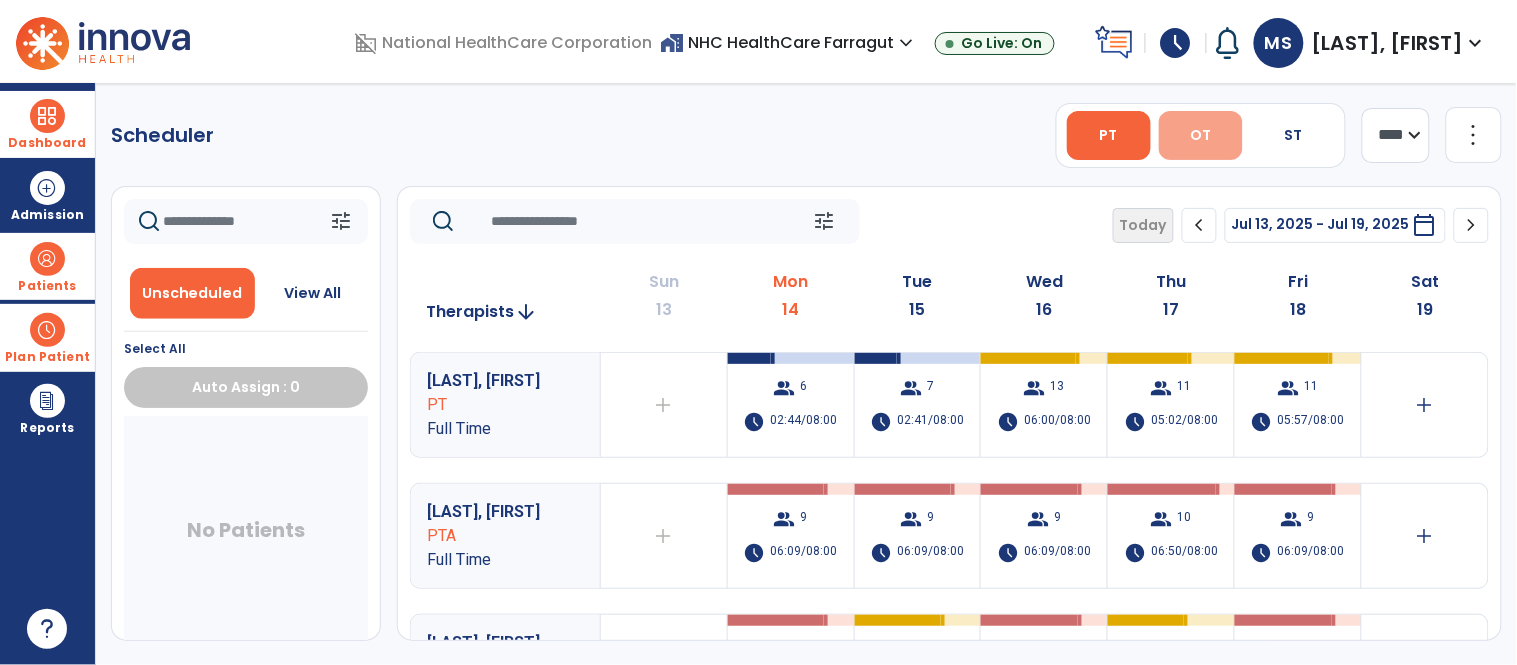 click on "OT" at bounding box center [1201, 135] 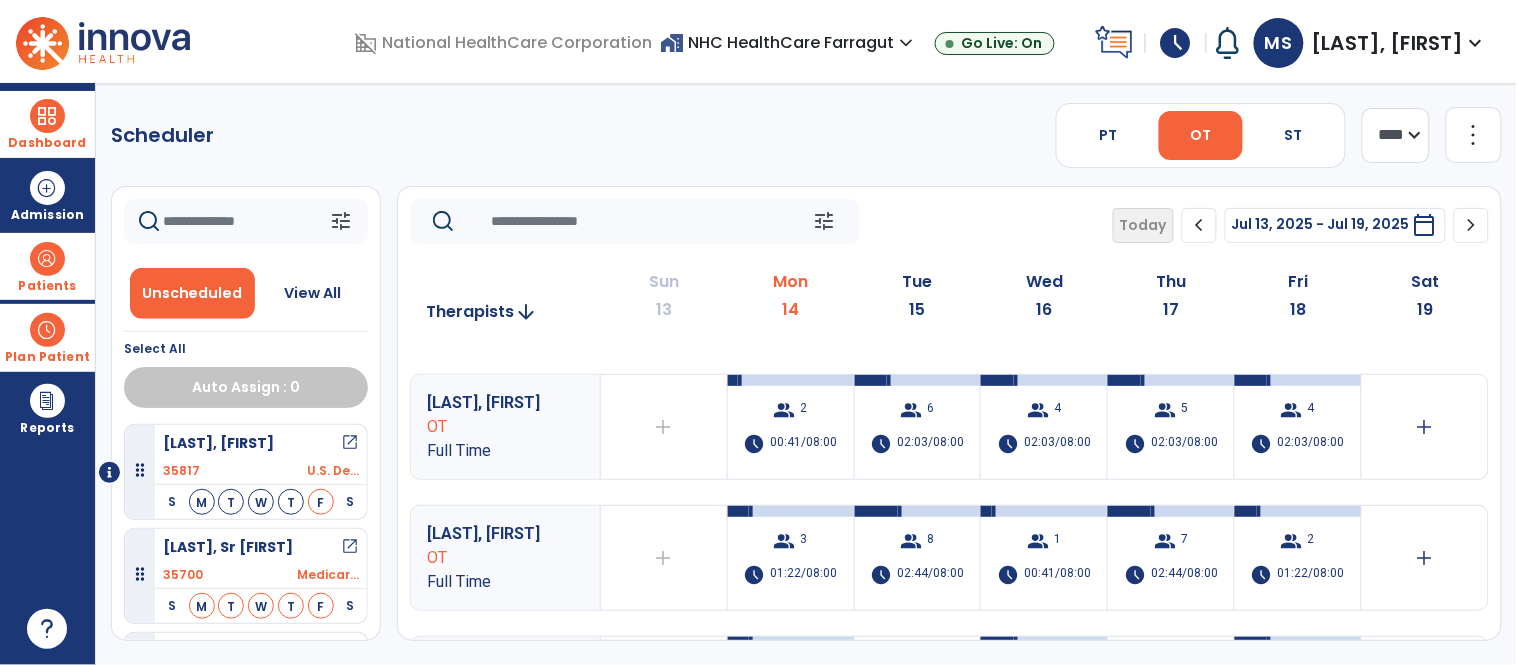 scroll, scrollTop: 666, scrollLeft: 0, axis: vertical 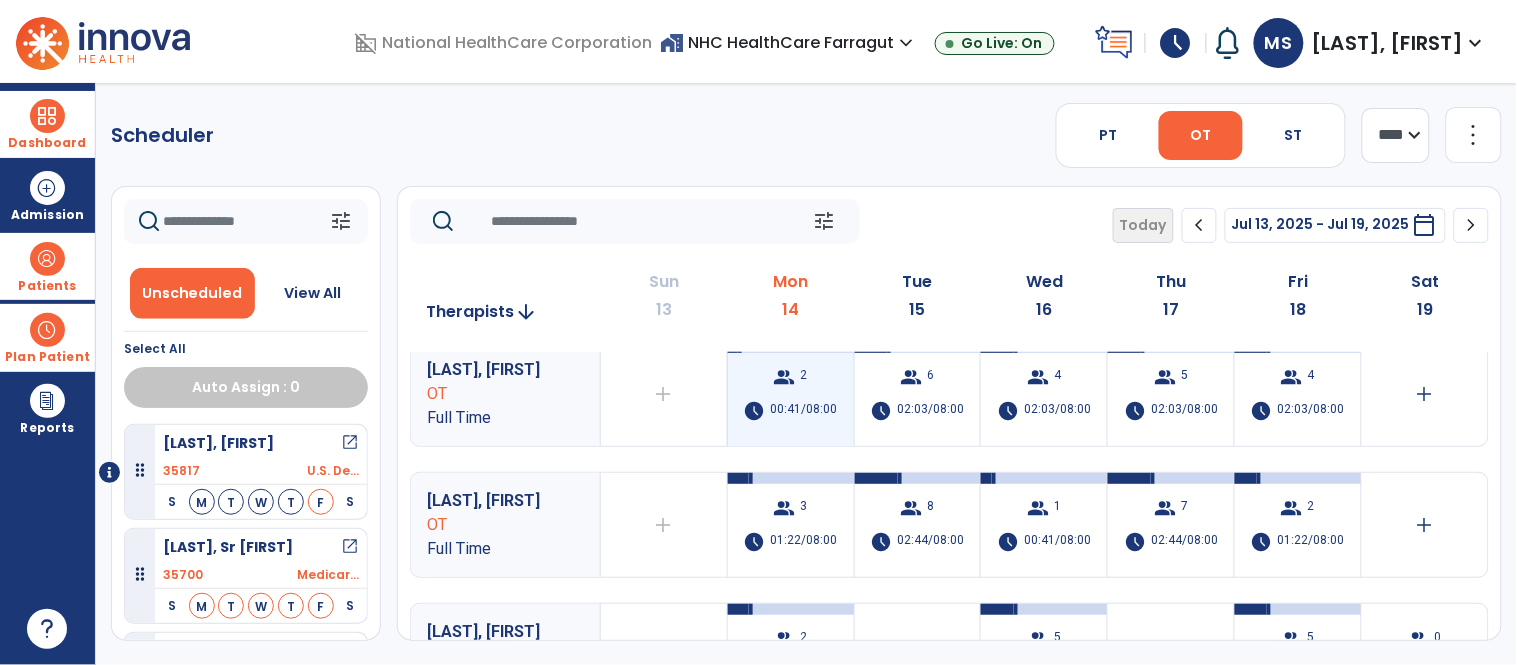 click on "00:41/08:00" at bounding box center [804, 411] 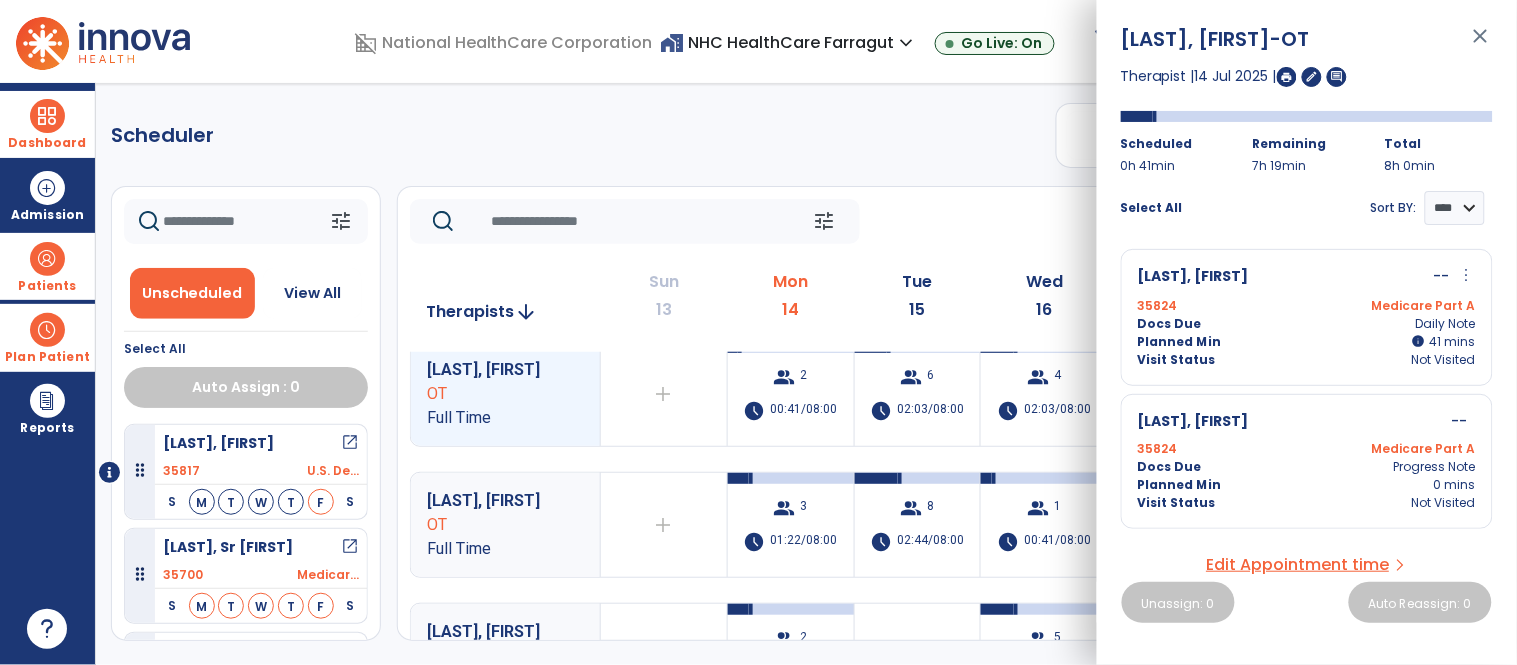 click on "close" at bounding box center [1481, 45] 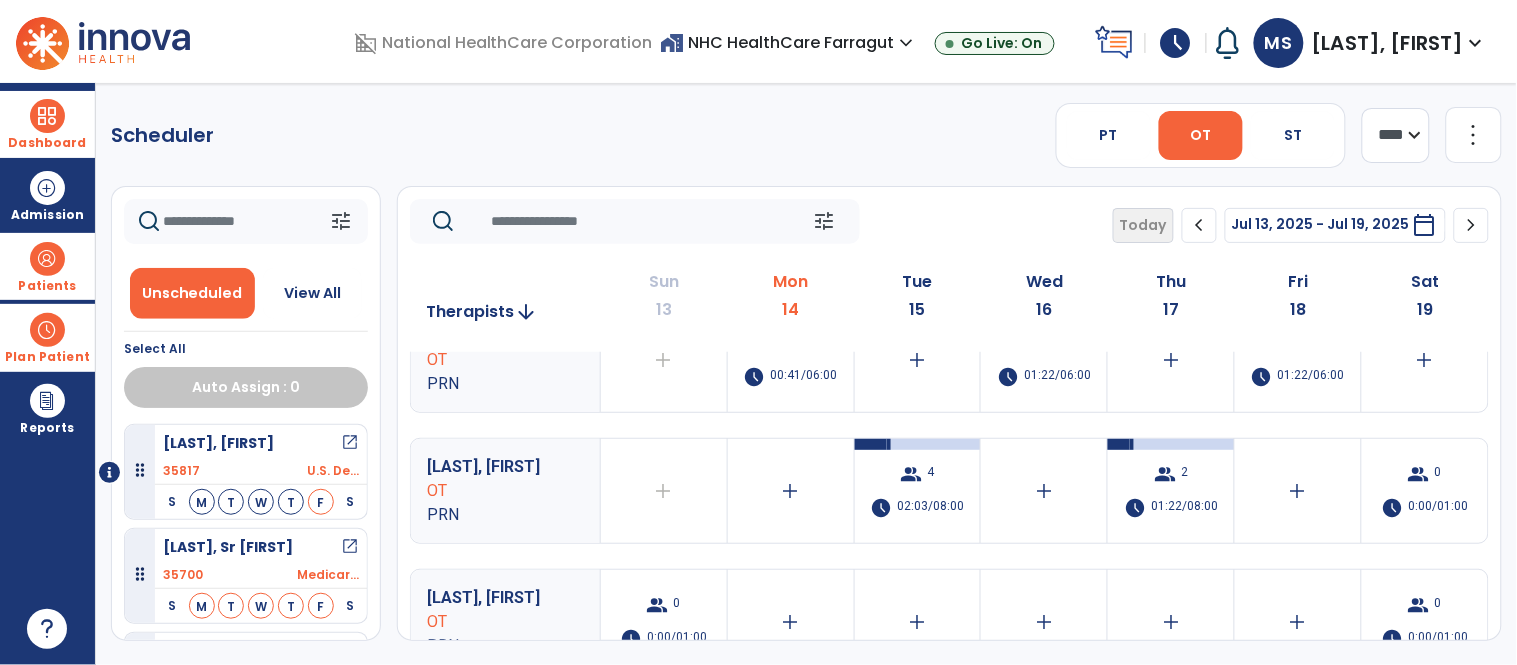 scroll, scrollTop: 982, scrollLeft: 0, axis: vertical 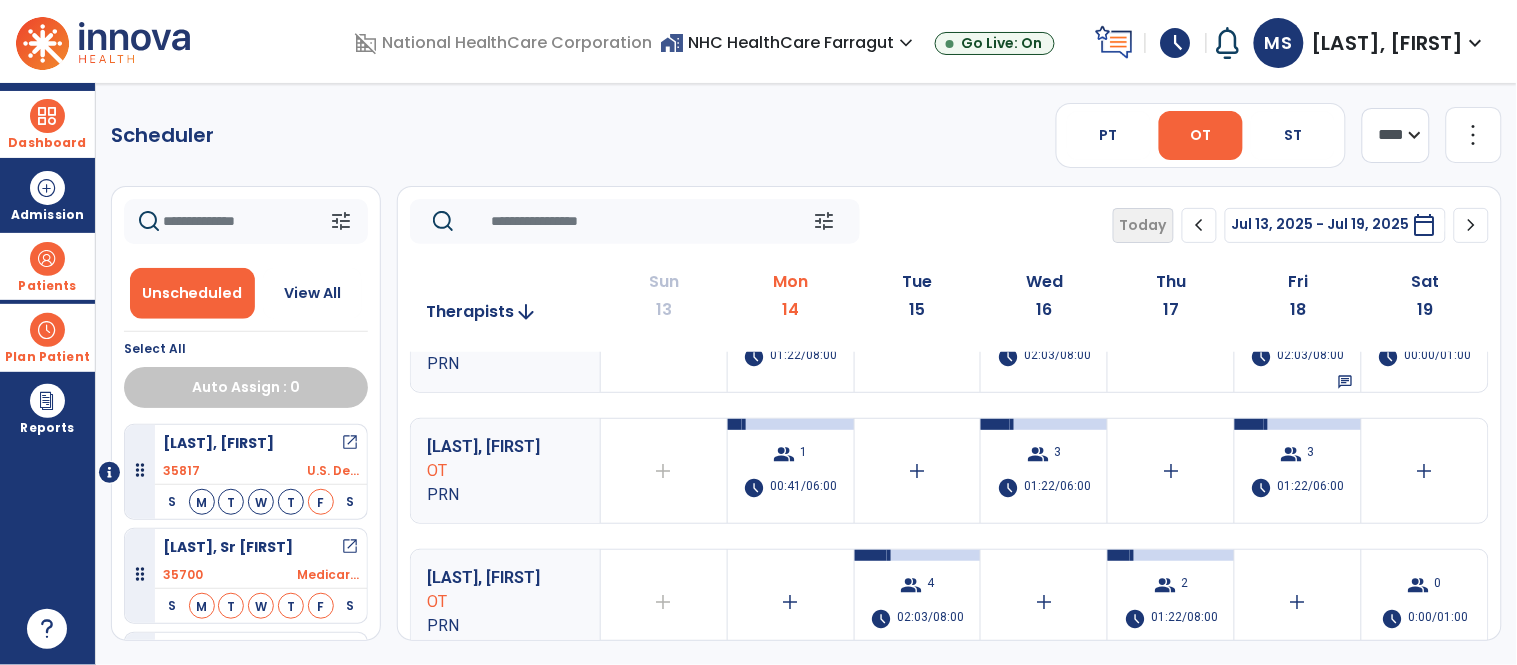 click at bounding box center (47, 116) 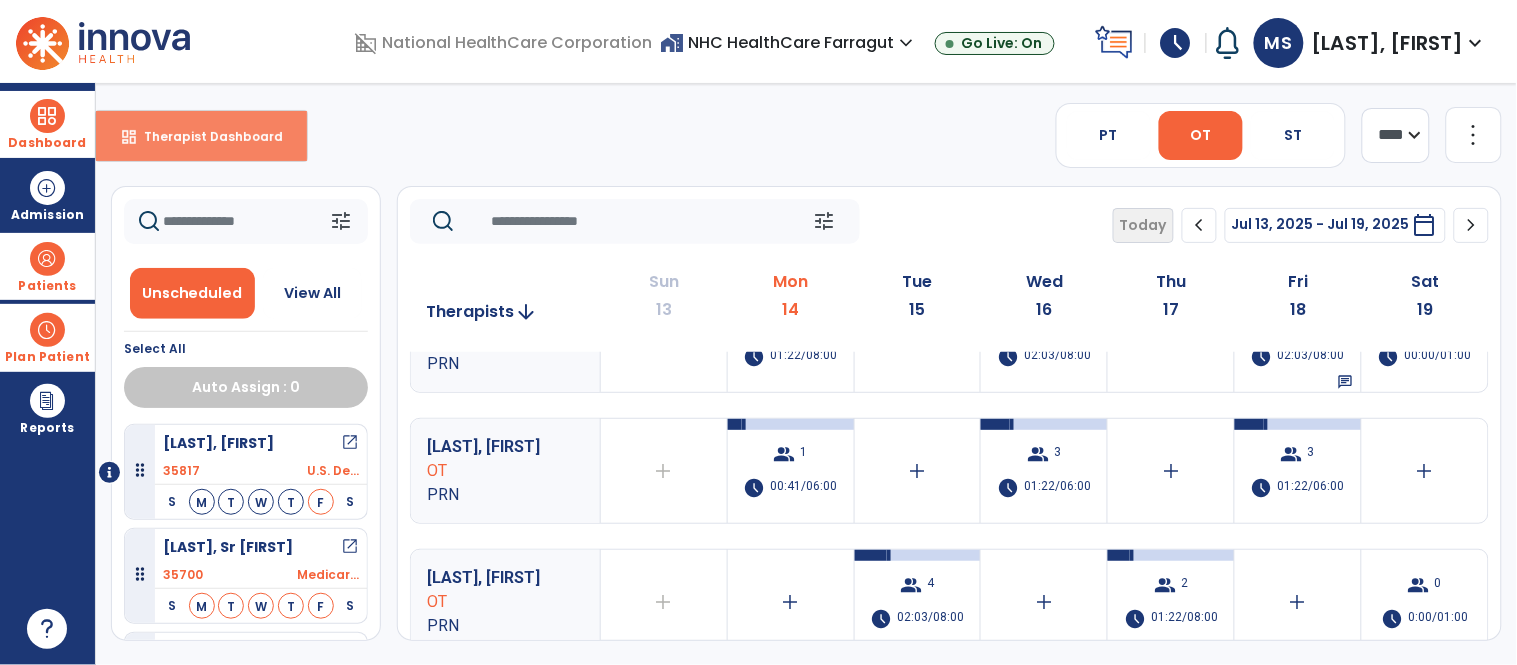 click on "dashboard" at bounding box center [129, 137] 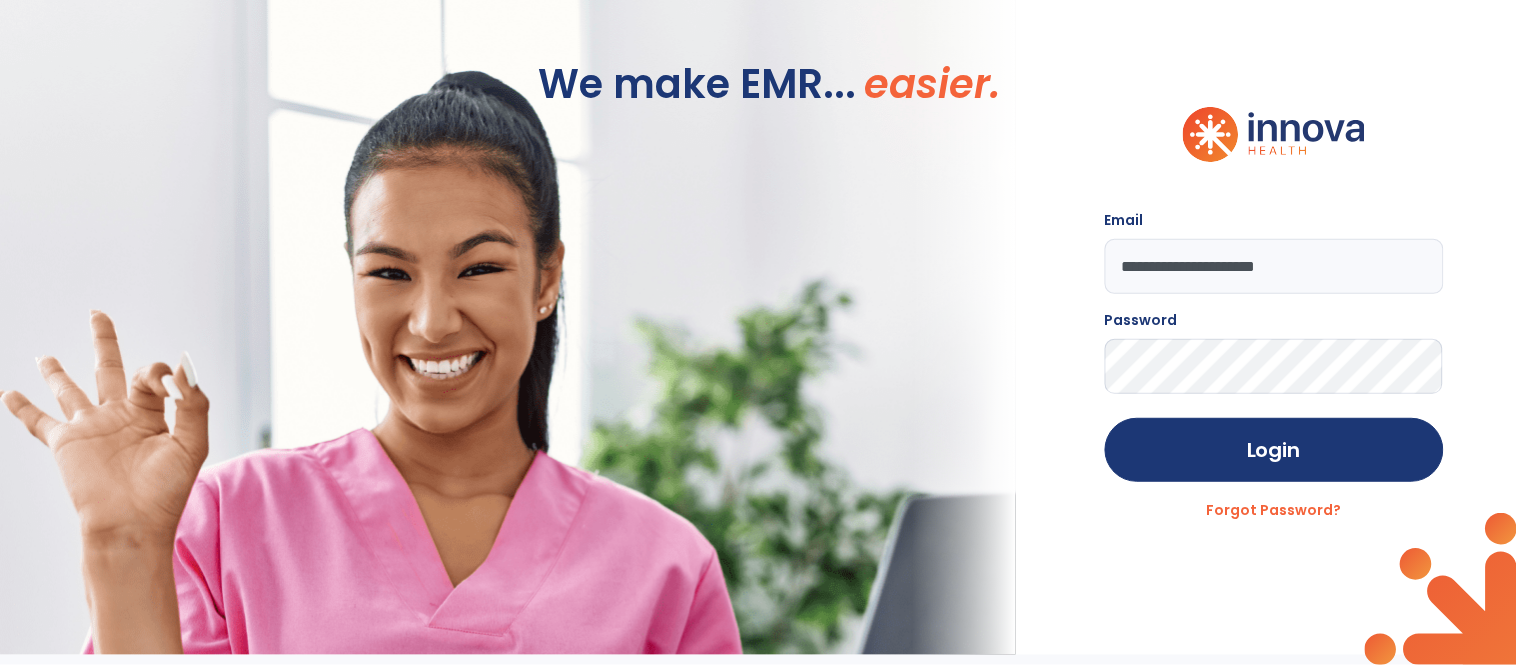 click 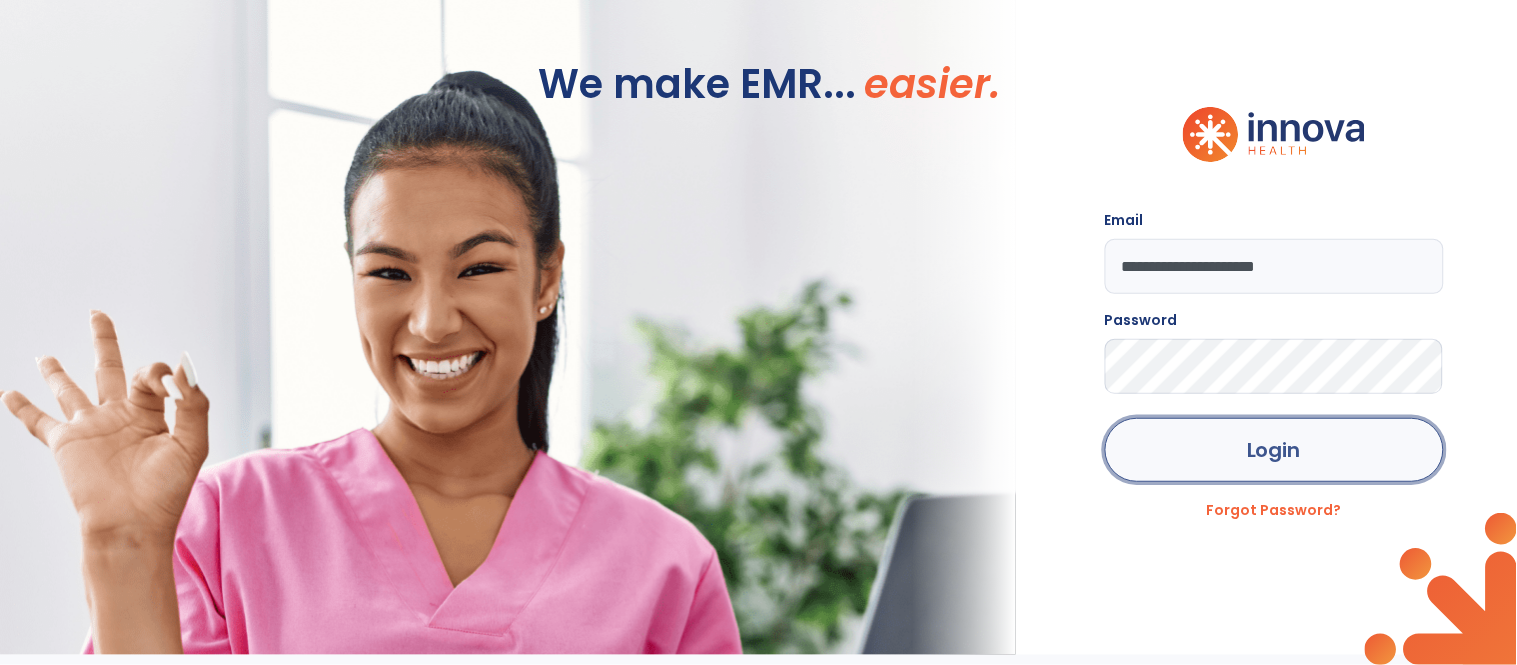 click on "Login" 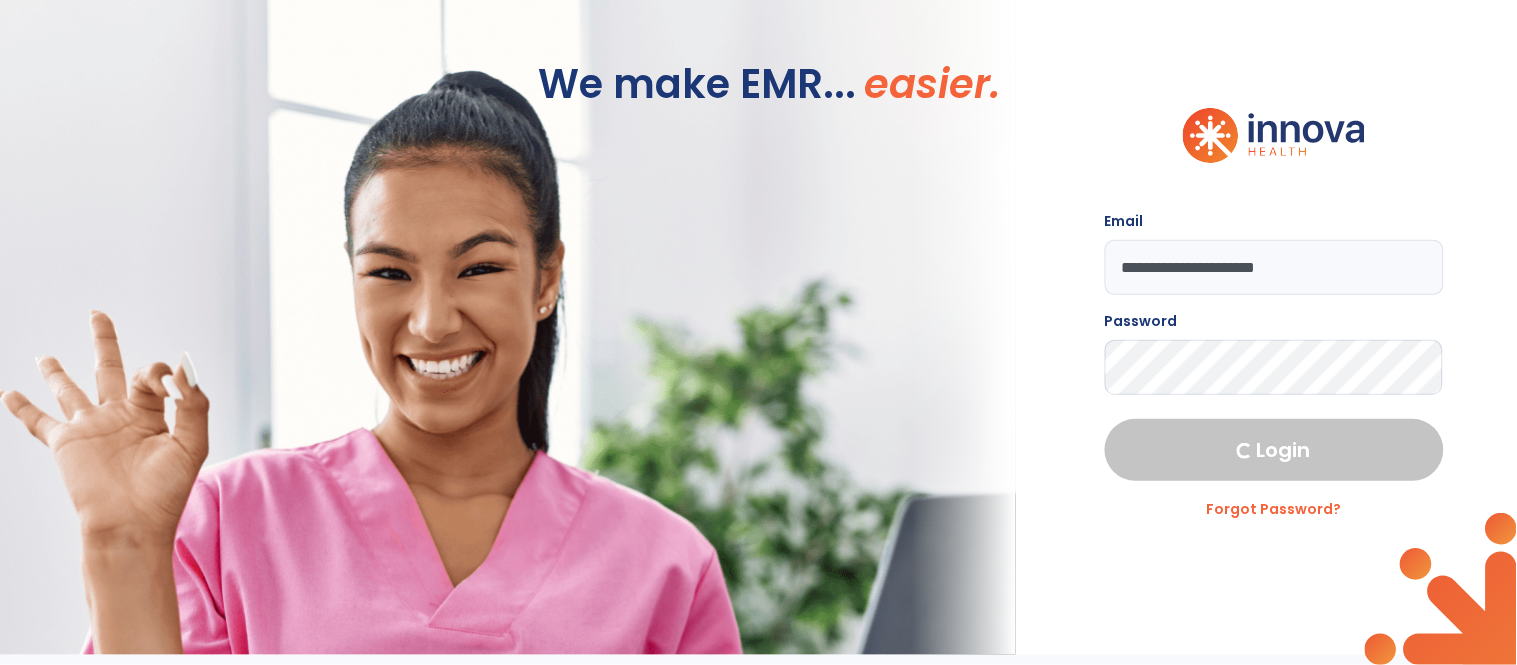 select on "****" 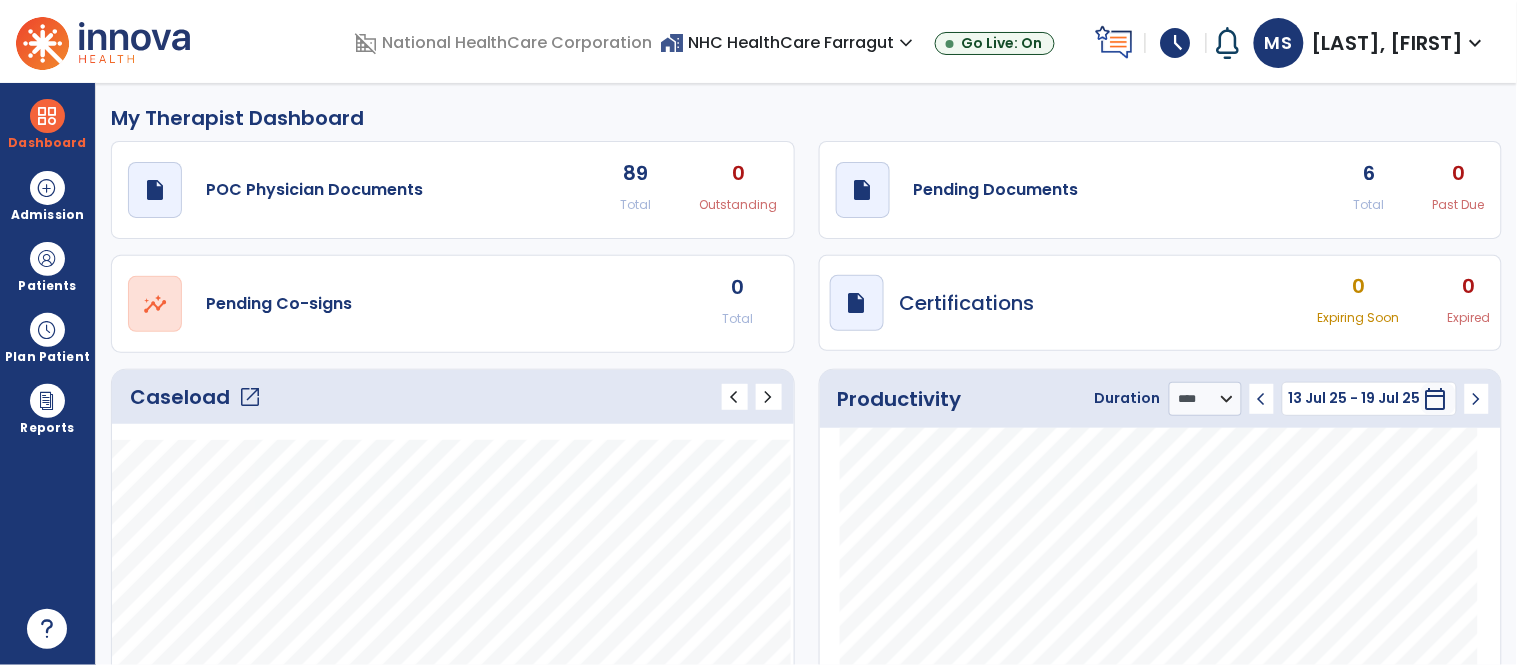 click on "open_in_new" 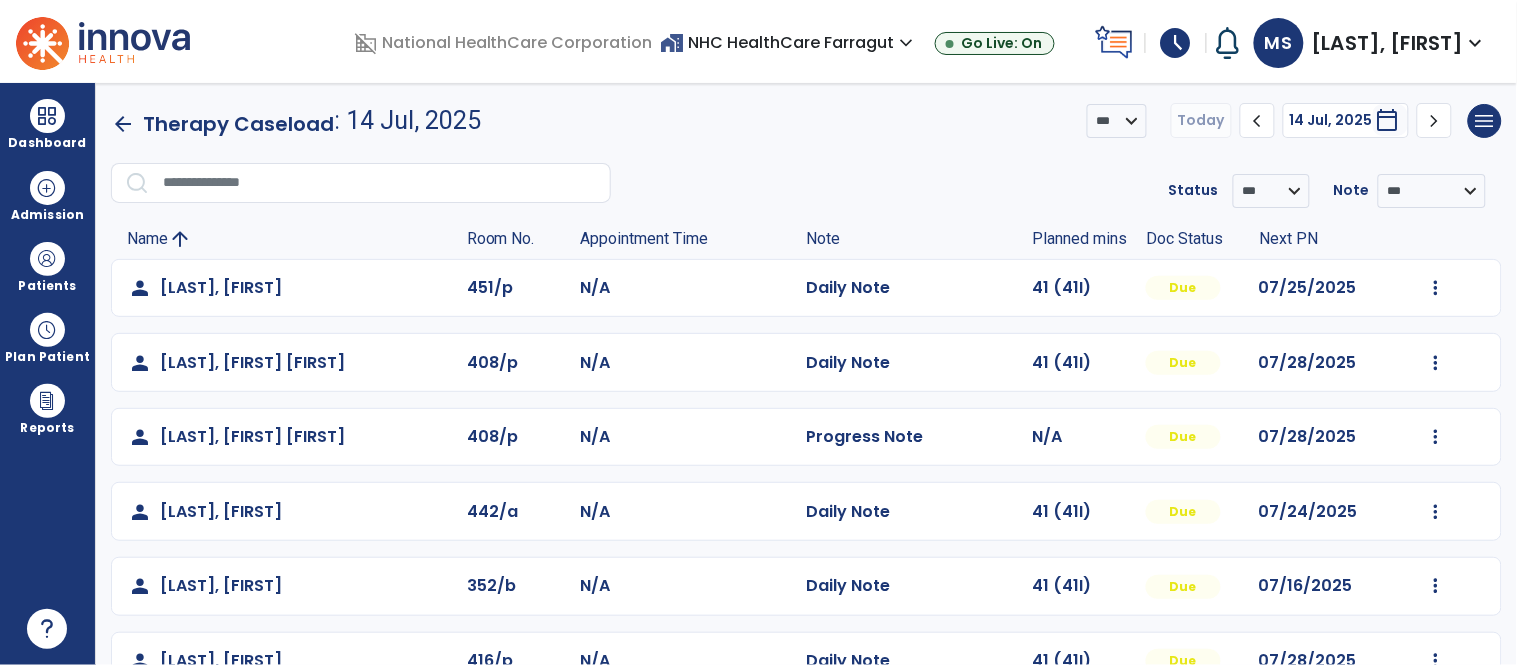 scroll, scrollTop: 47, scrollLeft: 0, axis: vertical 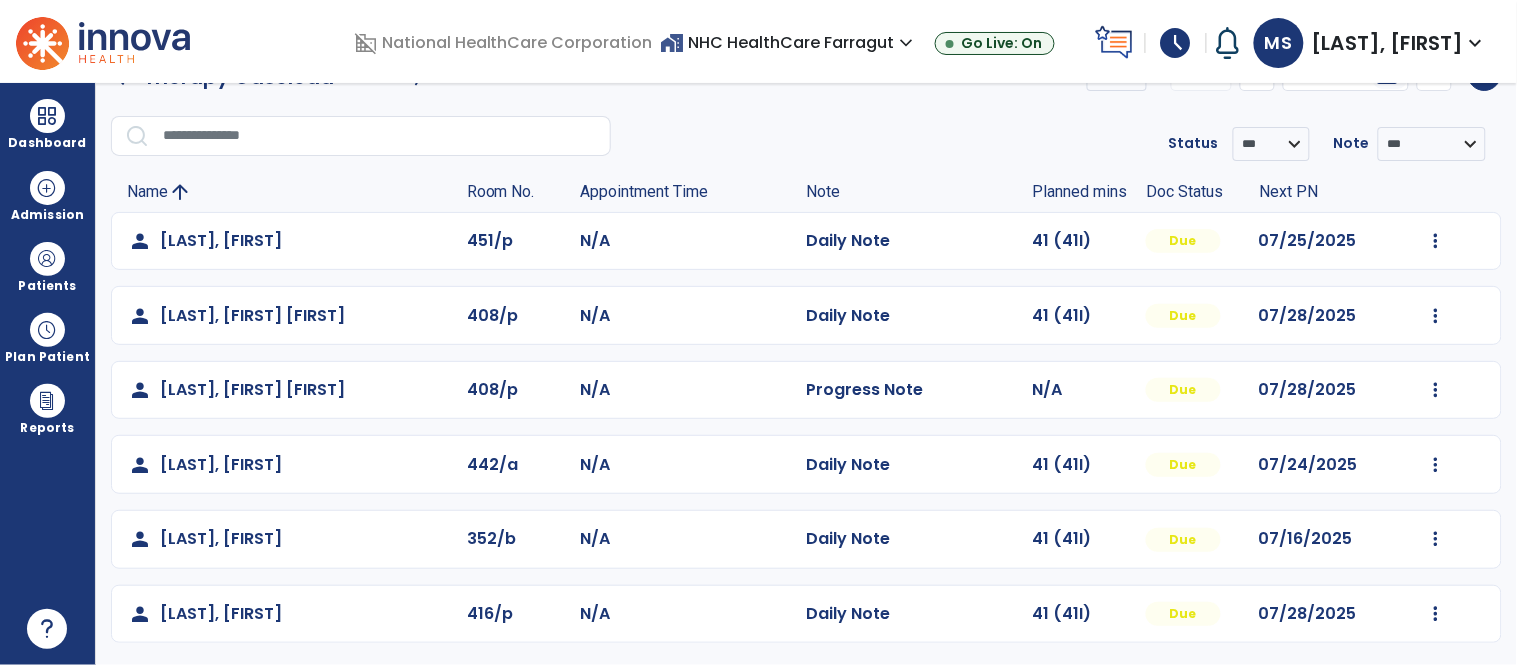 click on "**********" 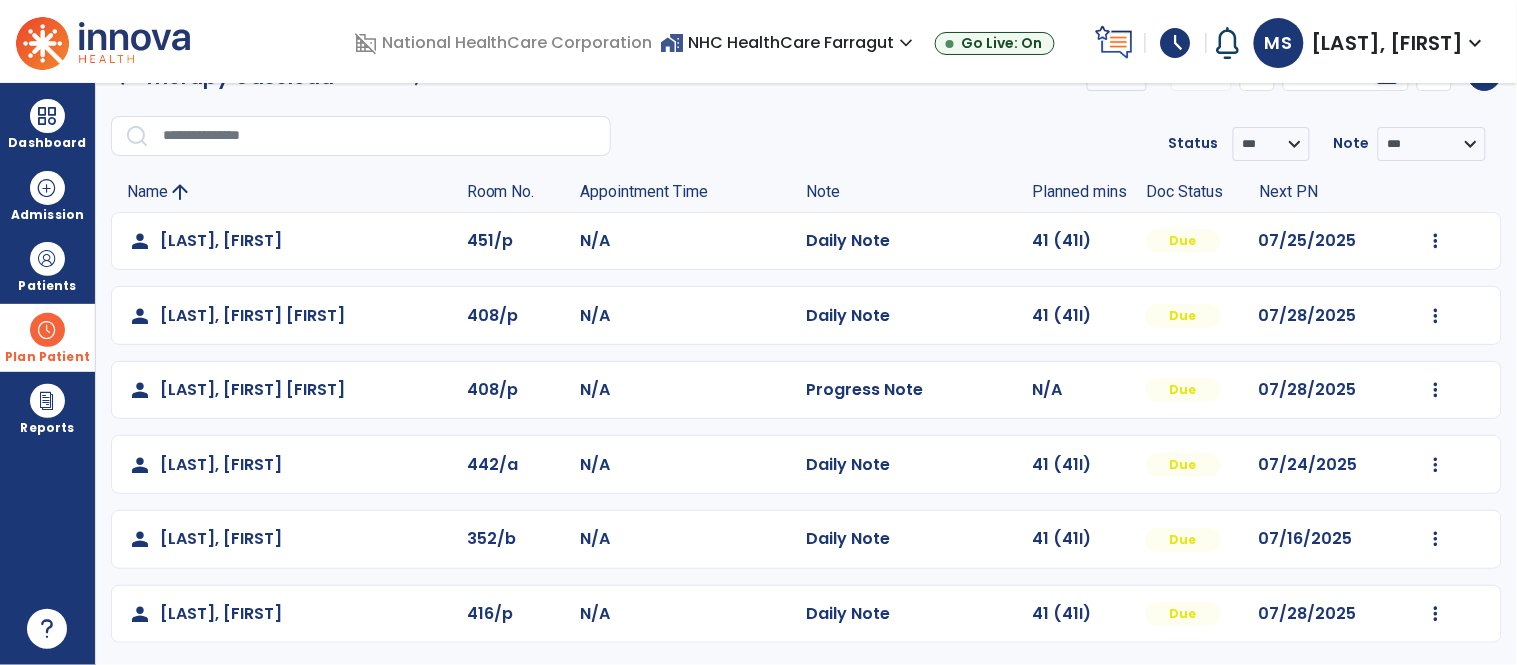 click on "Plan Patient" at bounding box center [47, 286] 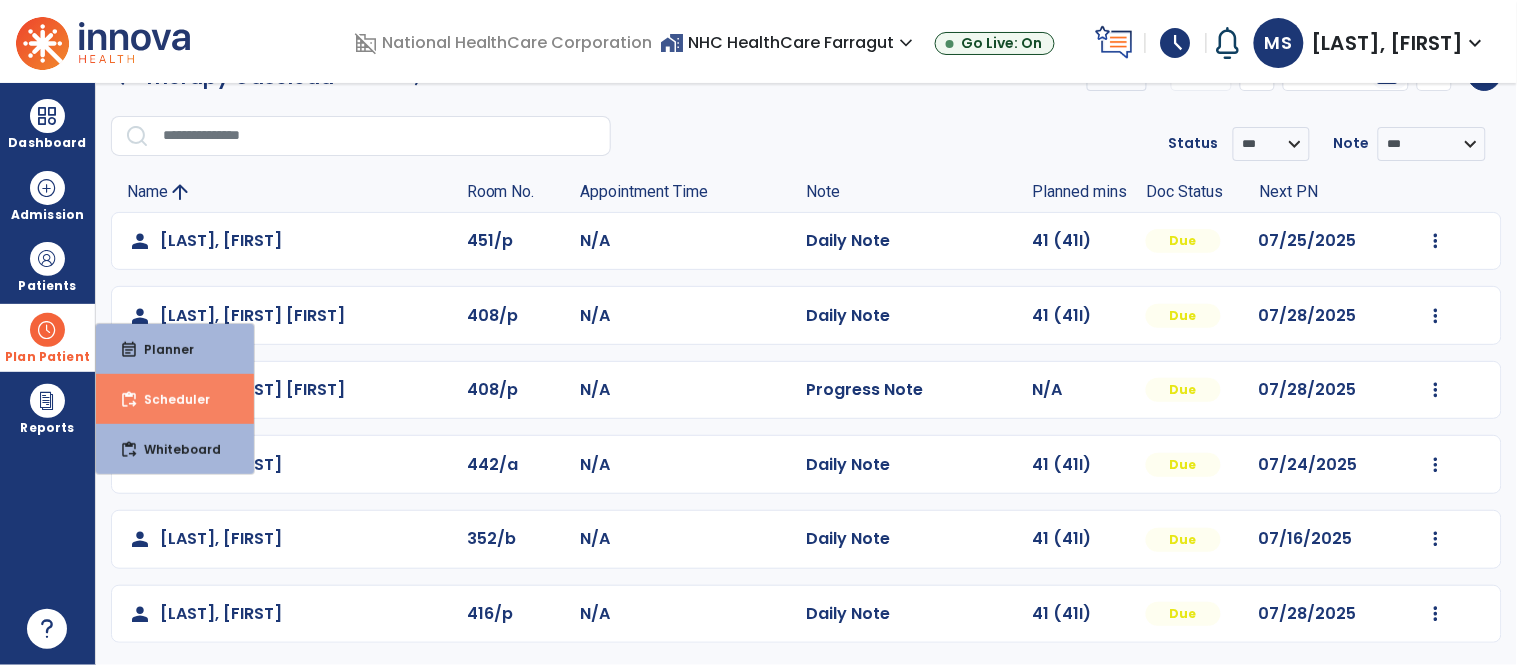 click on "Scheduler" at bounding box center (169, 399) 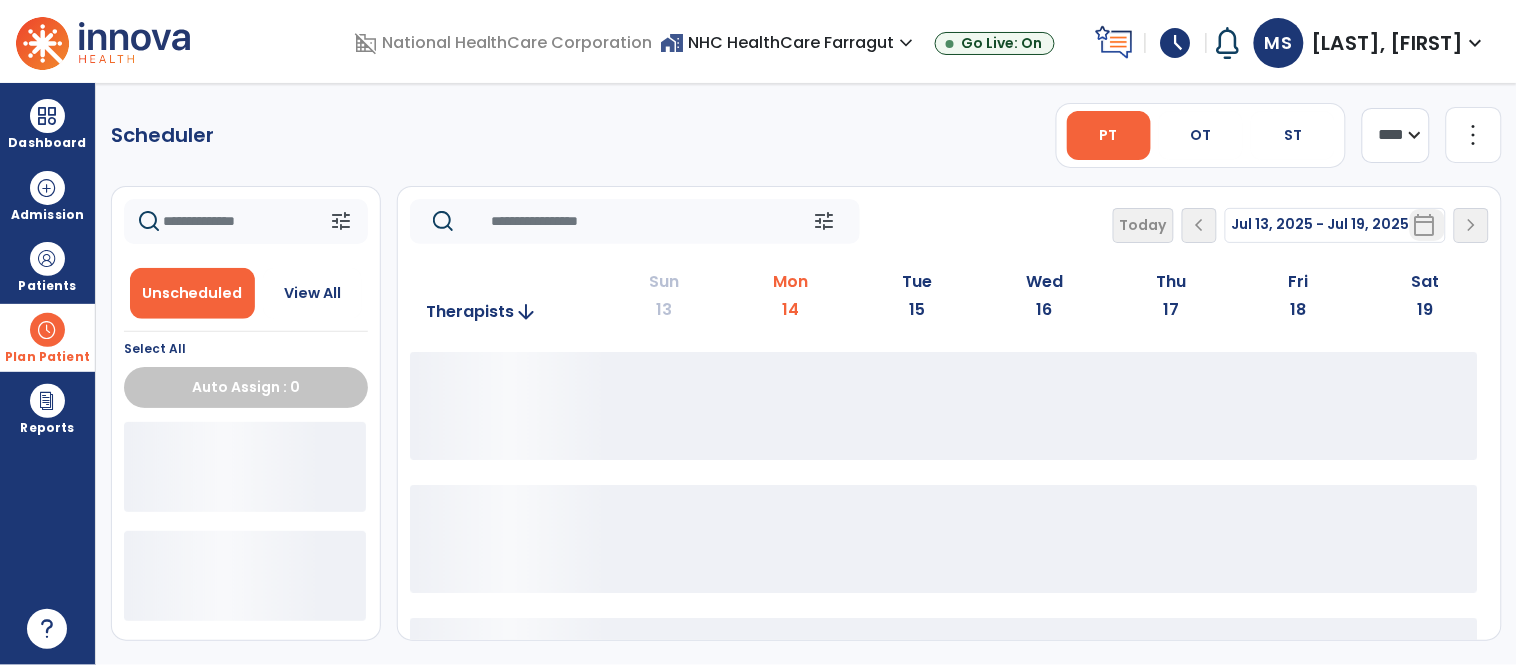 scroll, scrollTop: 0, scrollLeft: 0, axis: both 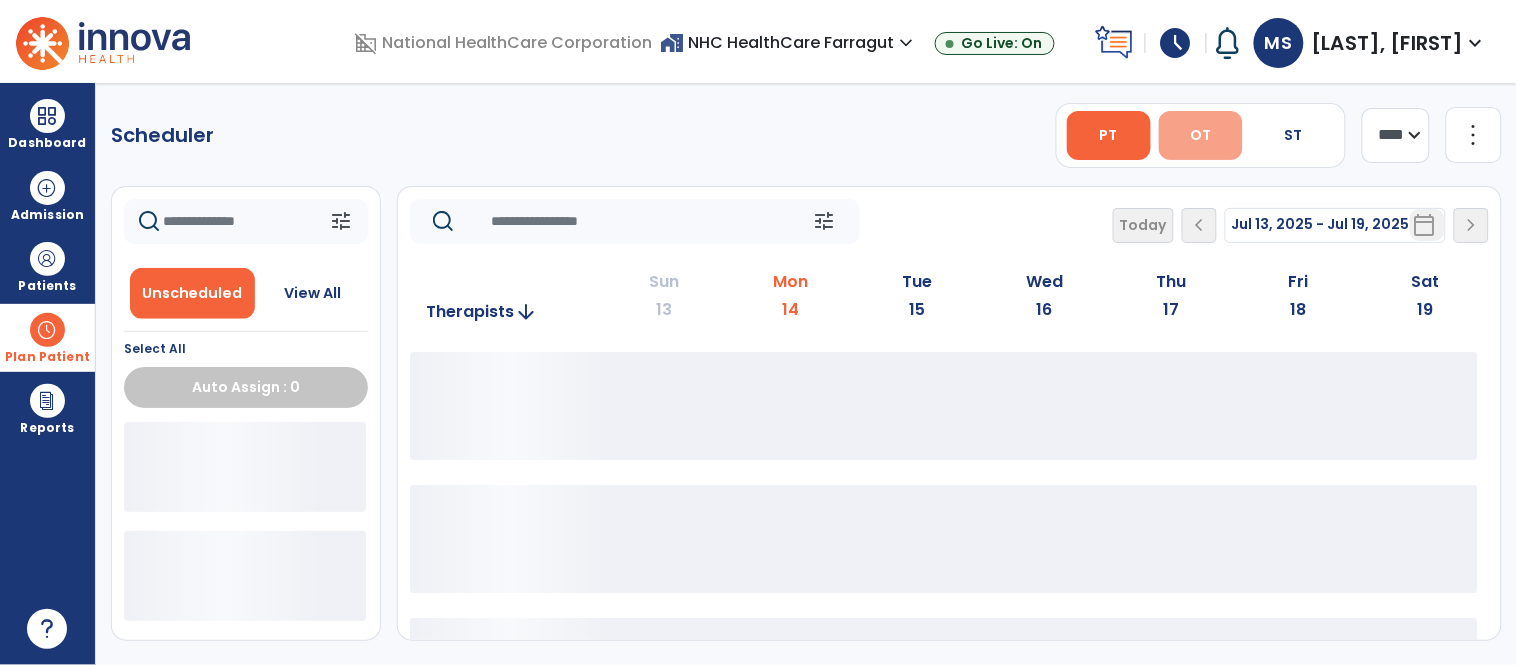 click on "OT" at bounding box center (1201, 135) 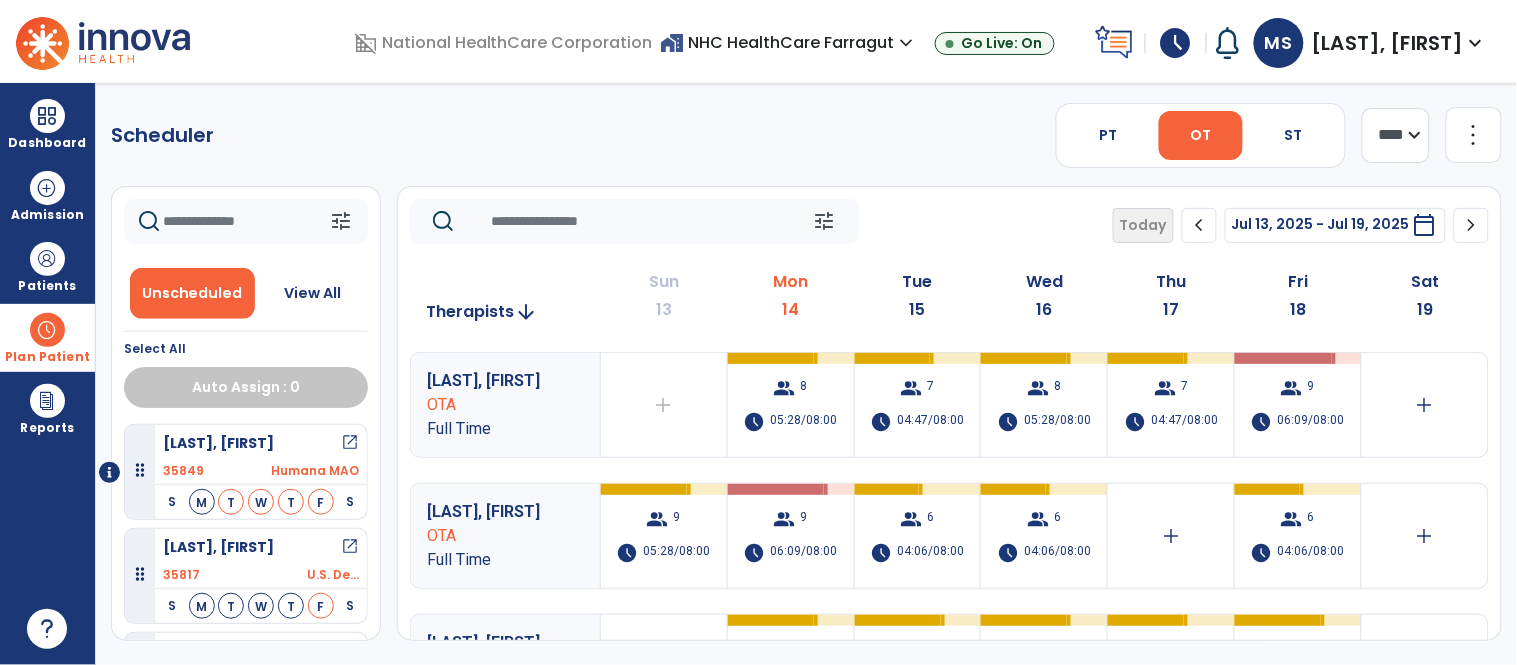 click 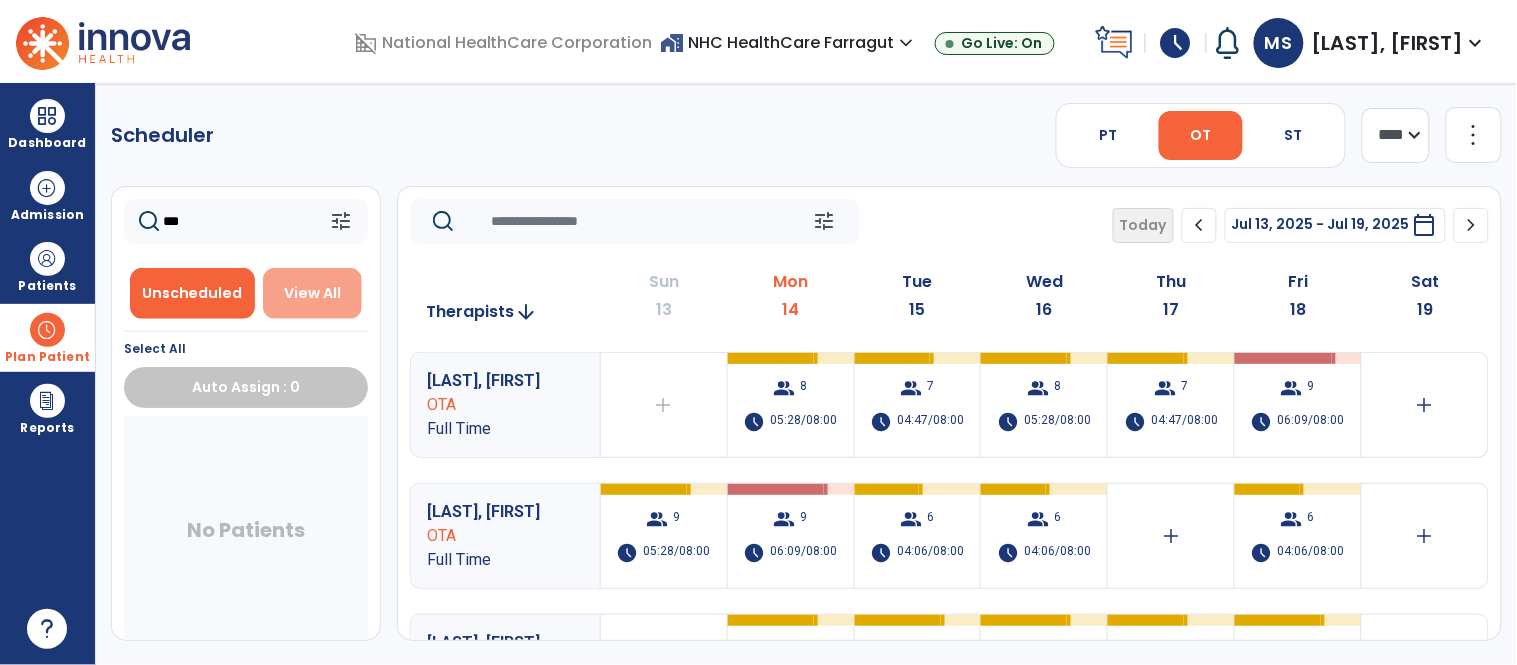 click on "View All" at bounding box center [312, 293] 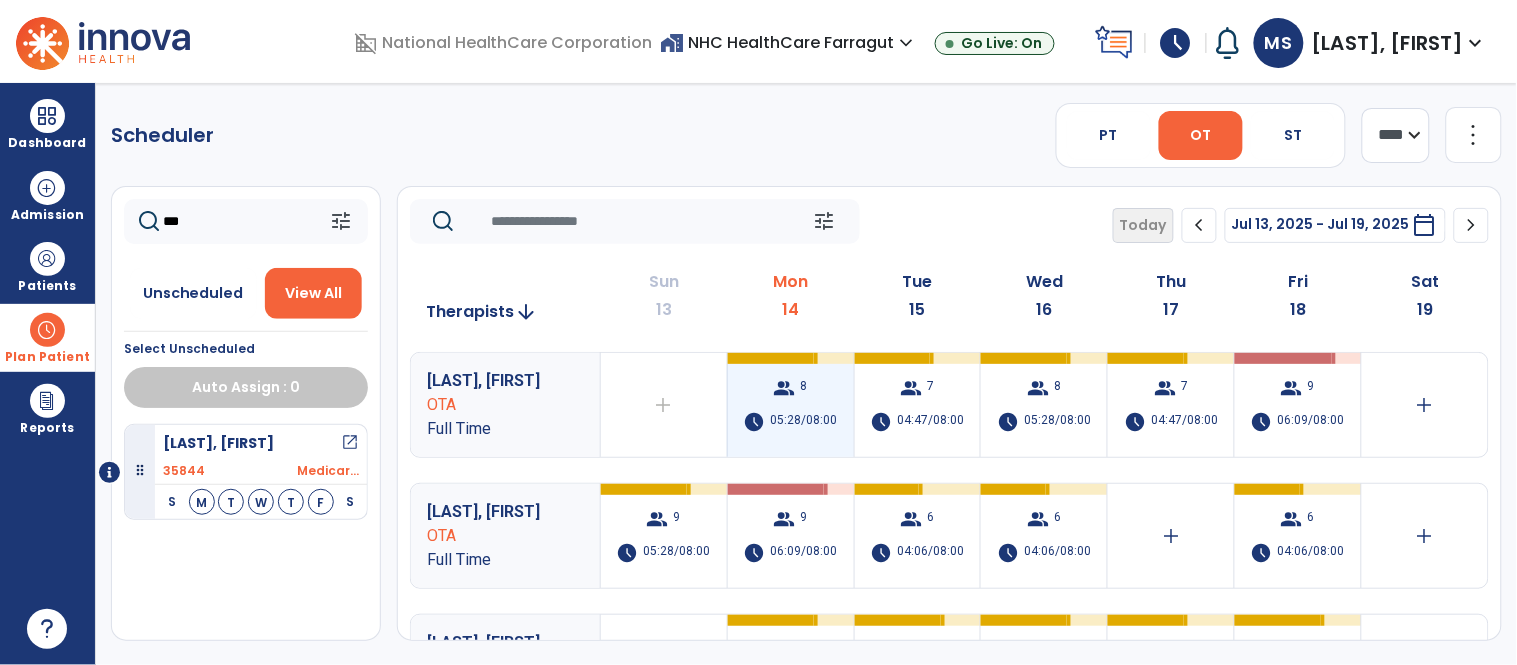 click on "group  8" at bounding box center [791, 388] 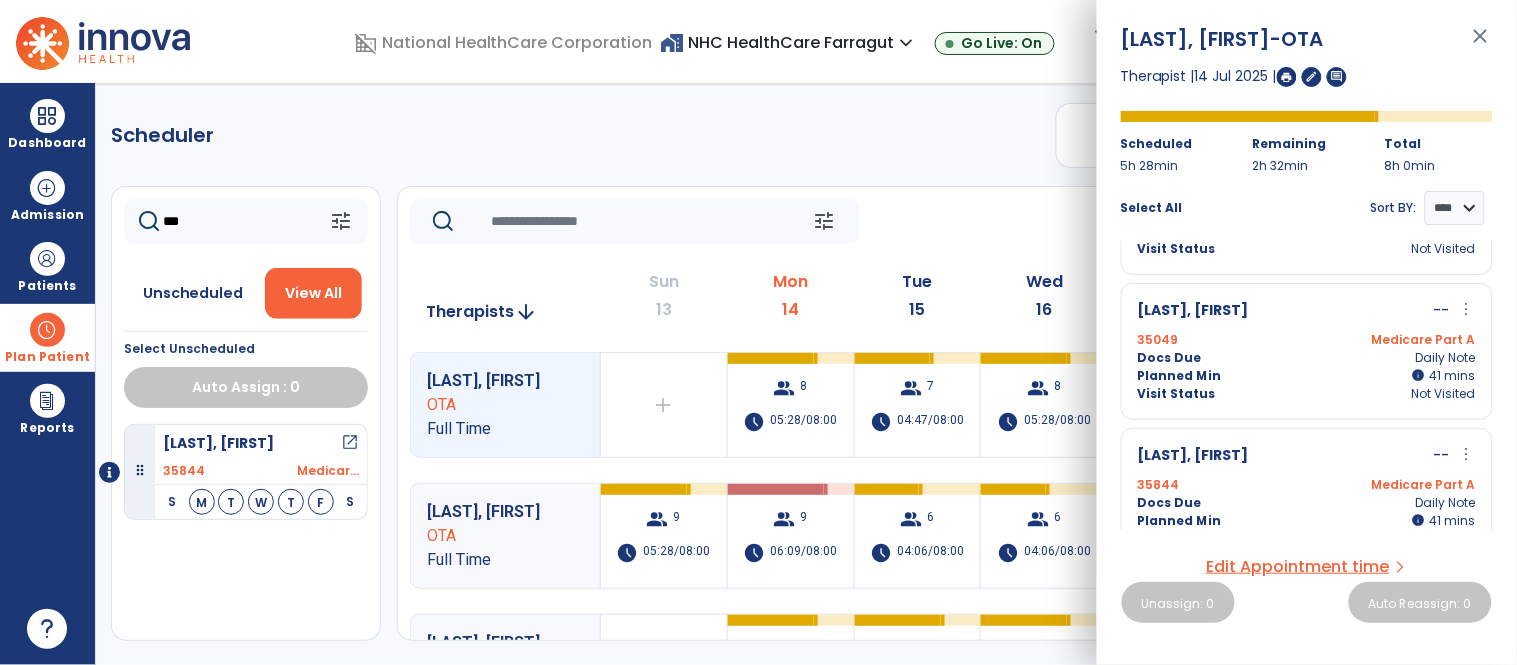 scroll, scrollTop: 222, scrollLeft: 0, axis: vertical 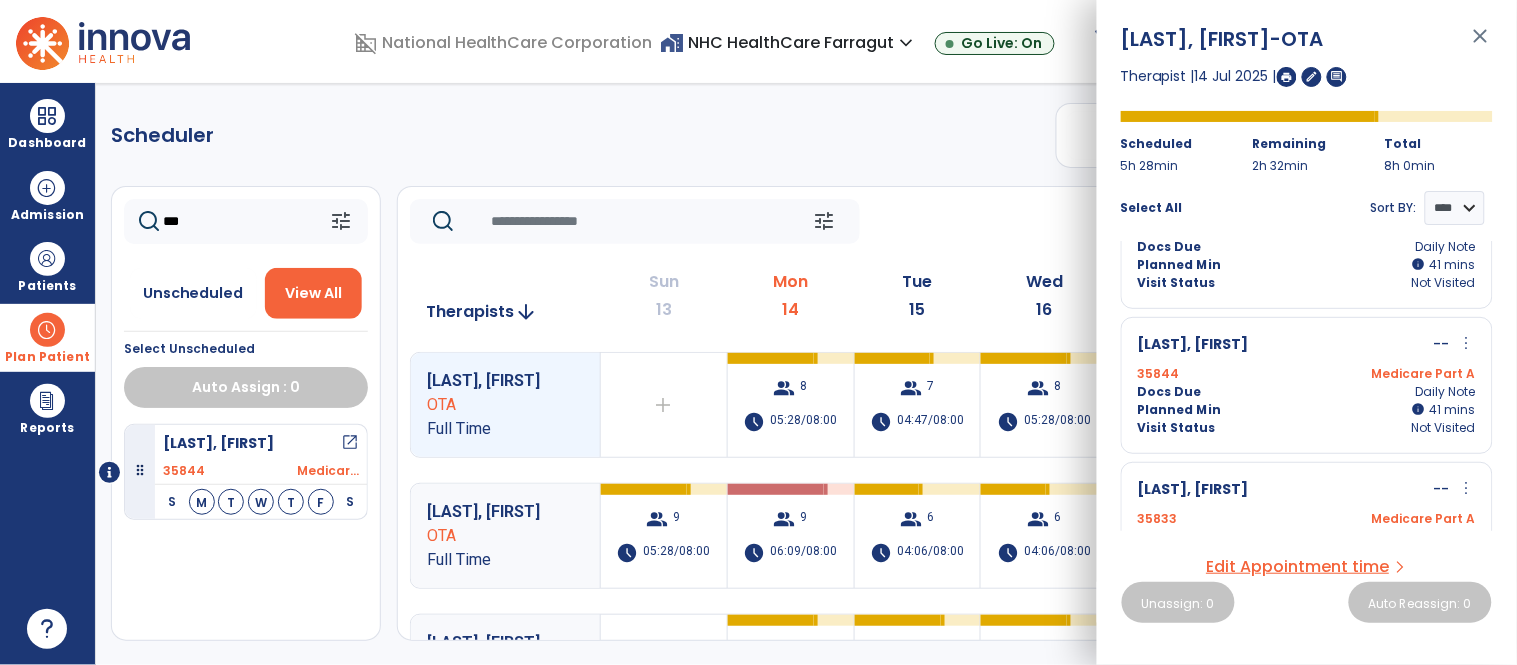 drag, startPoint x: 1283, startPoint y: 374, endPoint x: 1327, endPoint y: 418, distance: 62.225395 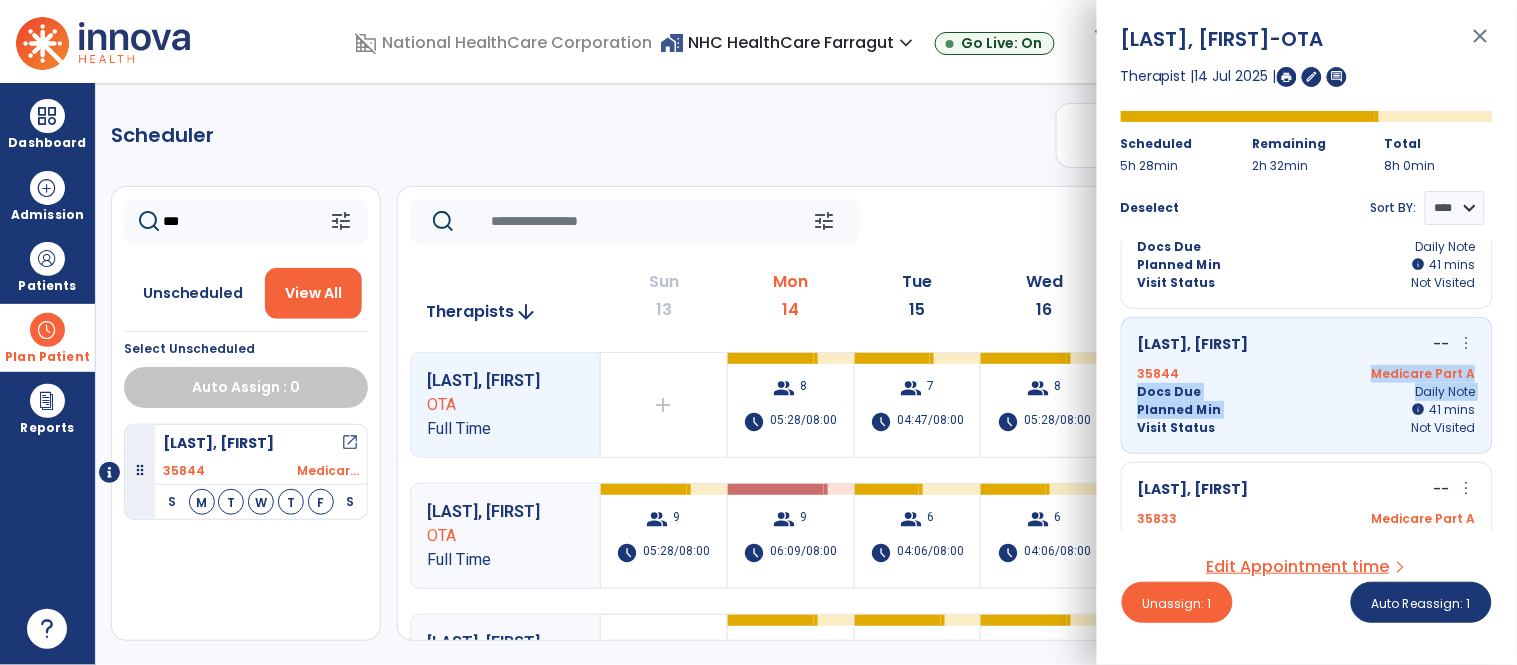 click on "Docs Due Daily Note" at bounding box center (1307, 392) 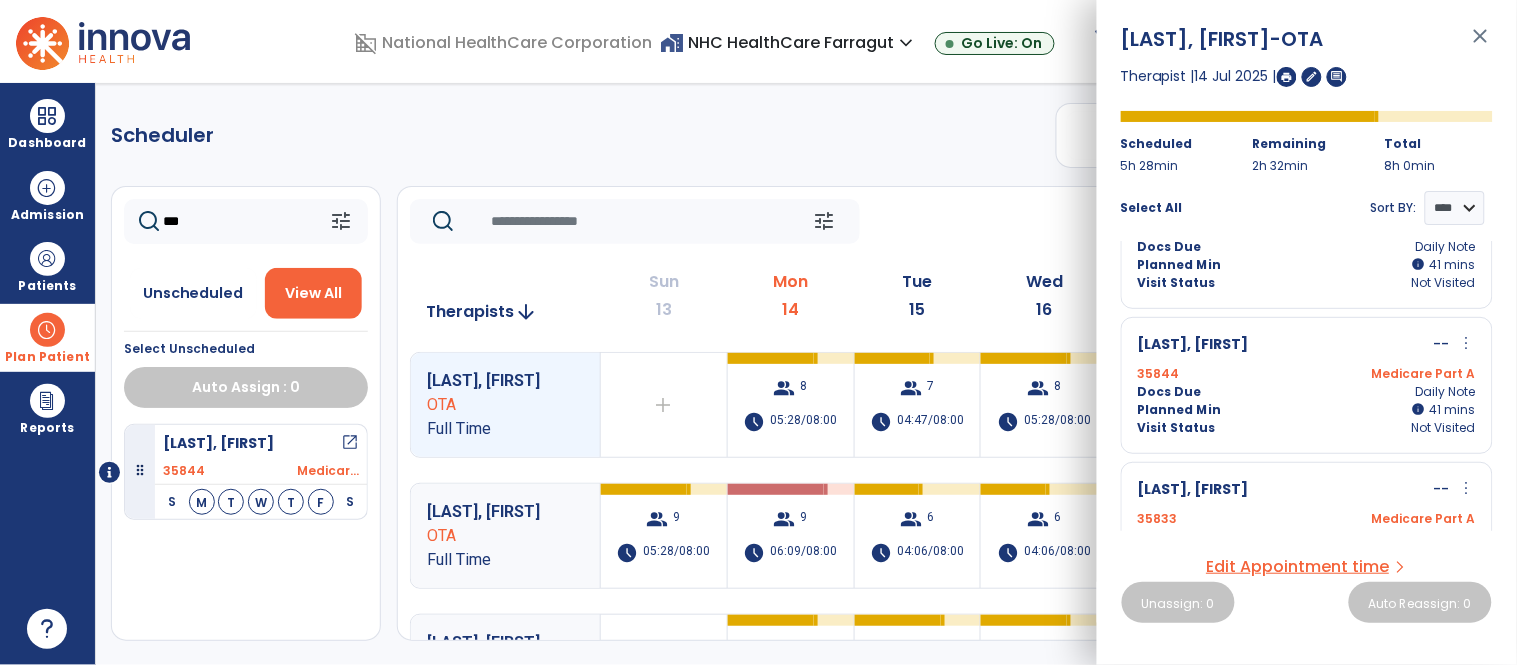 click on "Planned Min  info   41 I 41 mins" at bounding box center [1307, 410] 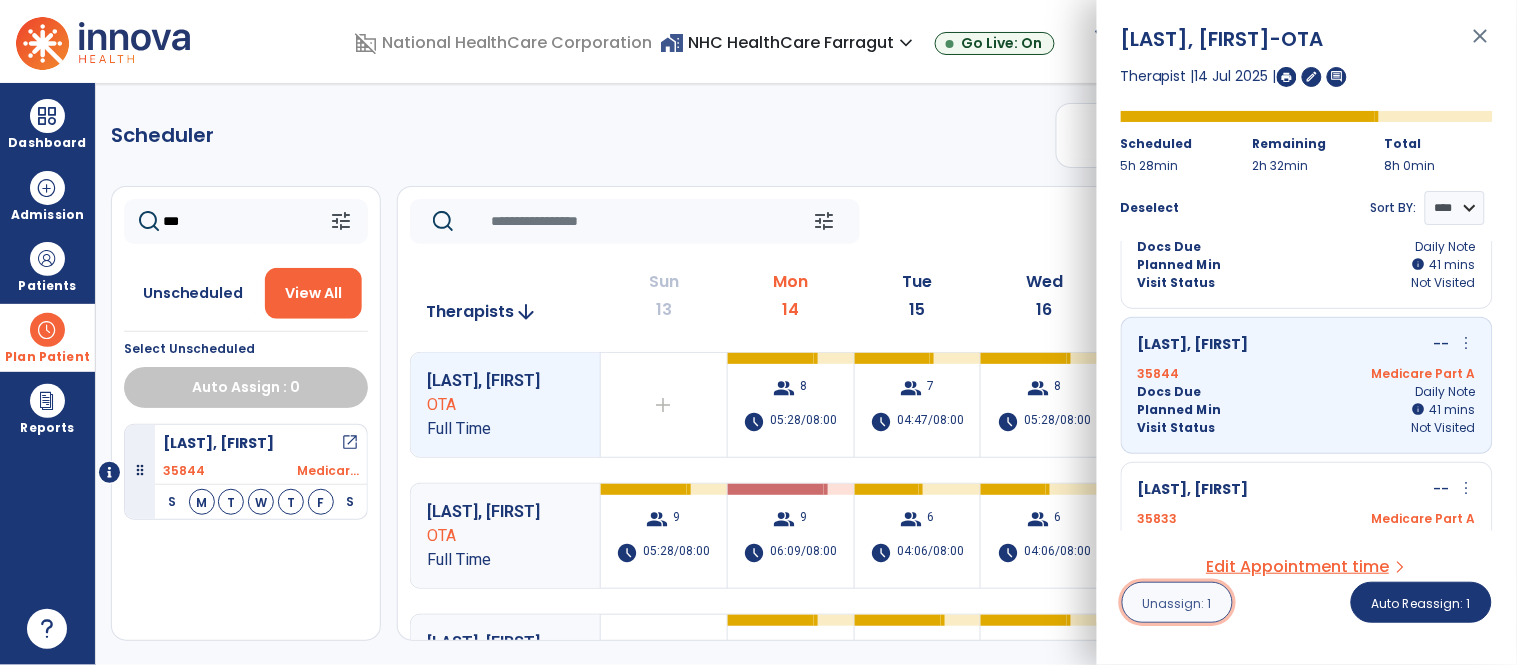 click on "Unassign: 1" at bounding box center [1177, 603] 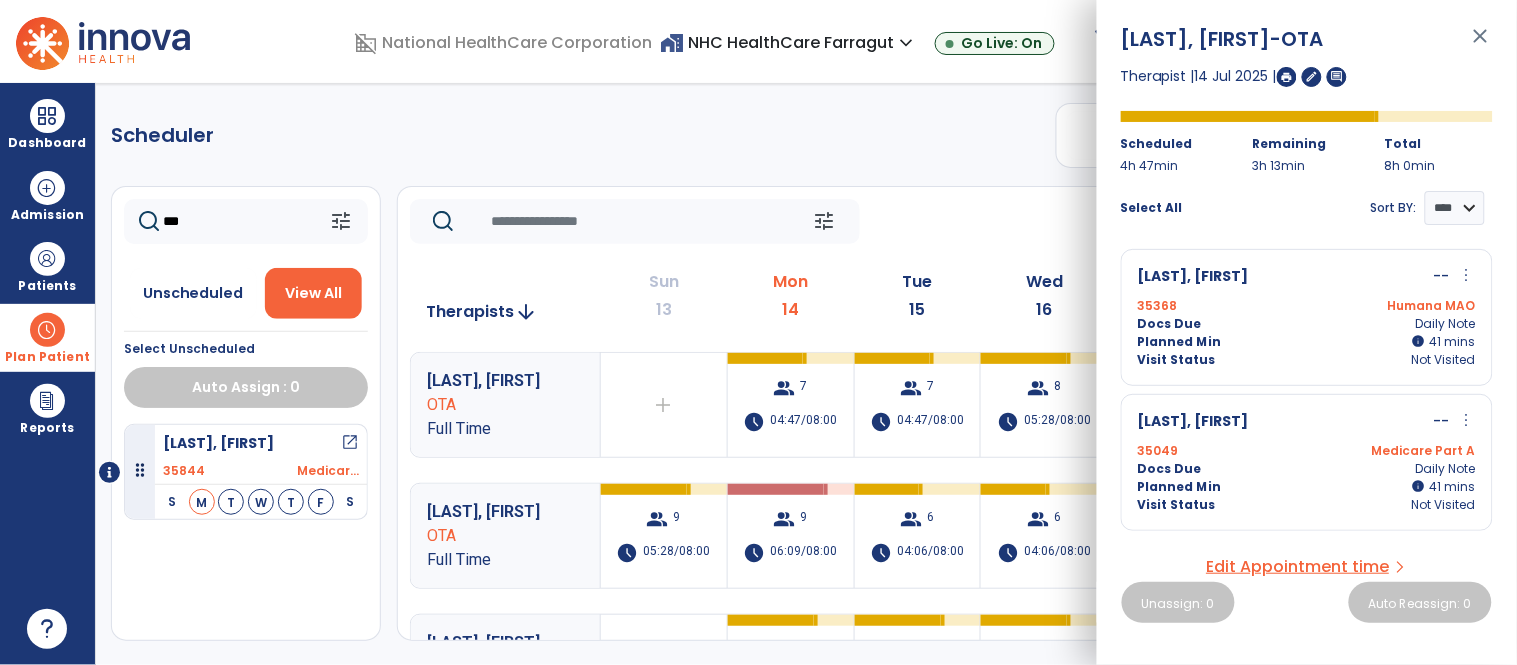click on "close" at bounding box center [1481, 45] 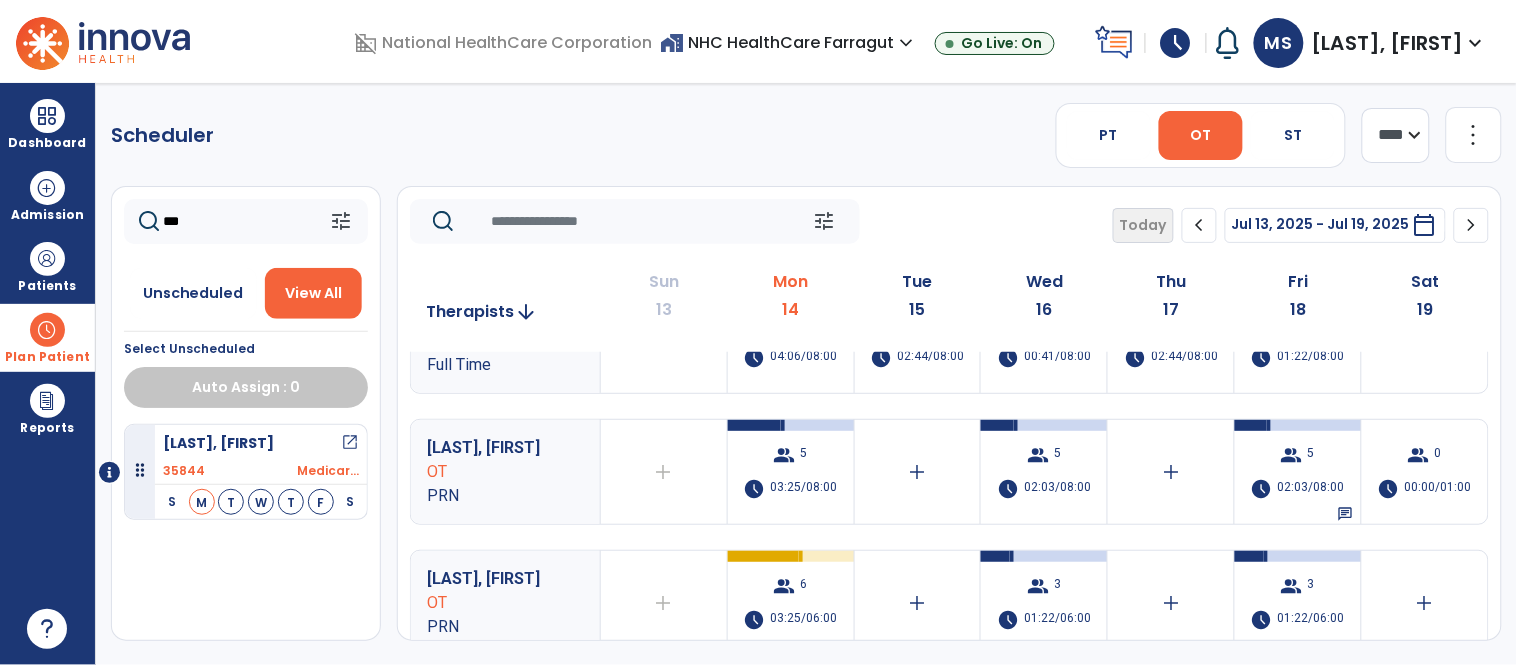 scroll, scrollTop: 888, scrollLeft: 0, axis: vertical 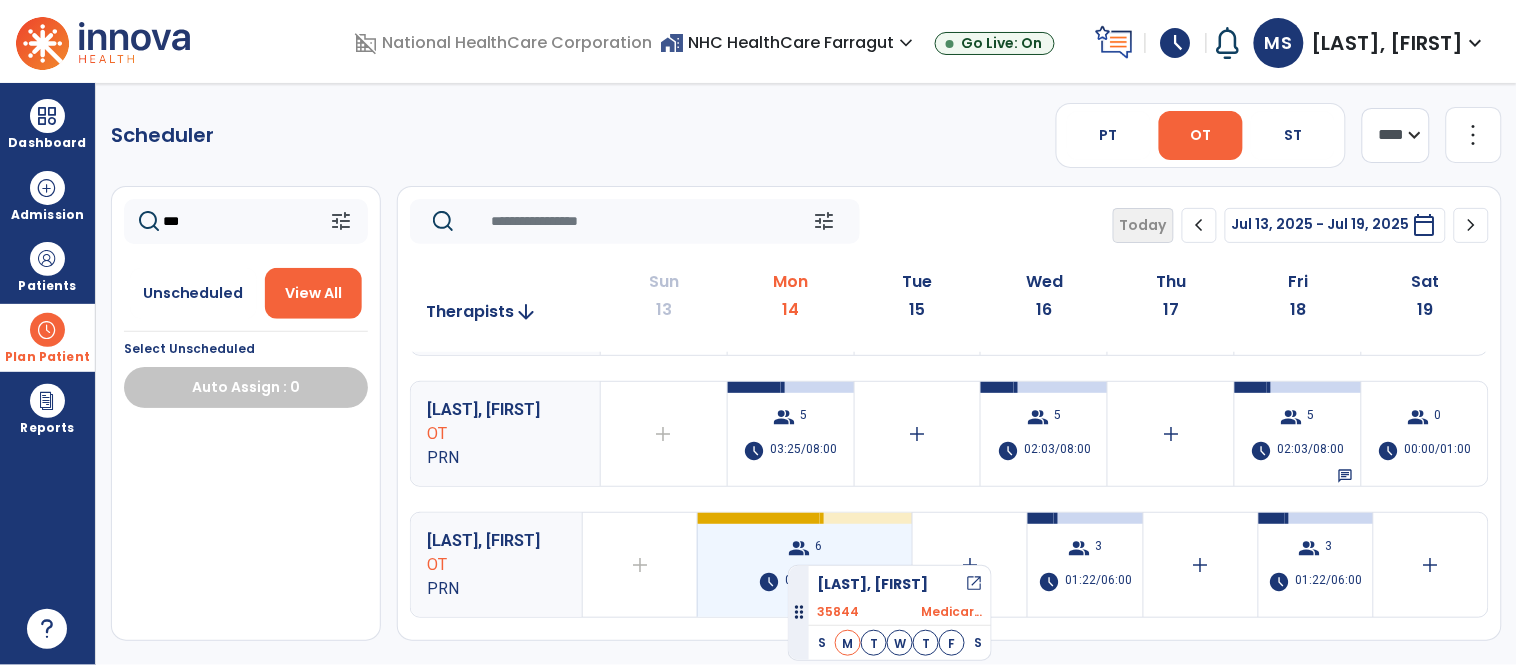 drag, startPoint x: 225, startPoint y: 448, endPoint x: 788, endPoint y: 557, distance: 573.45447 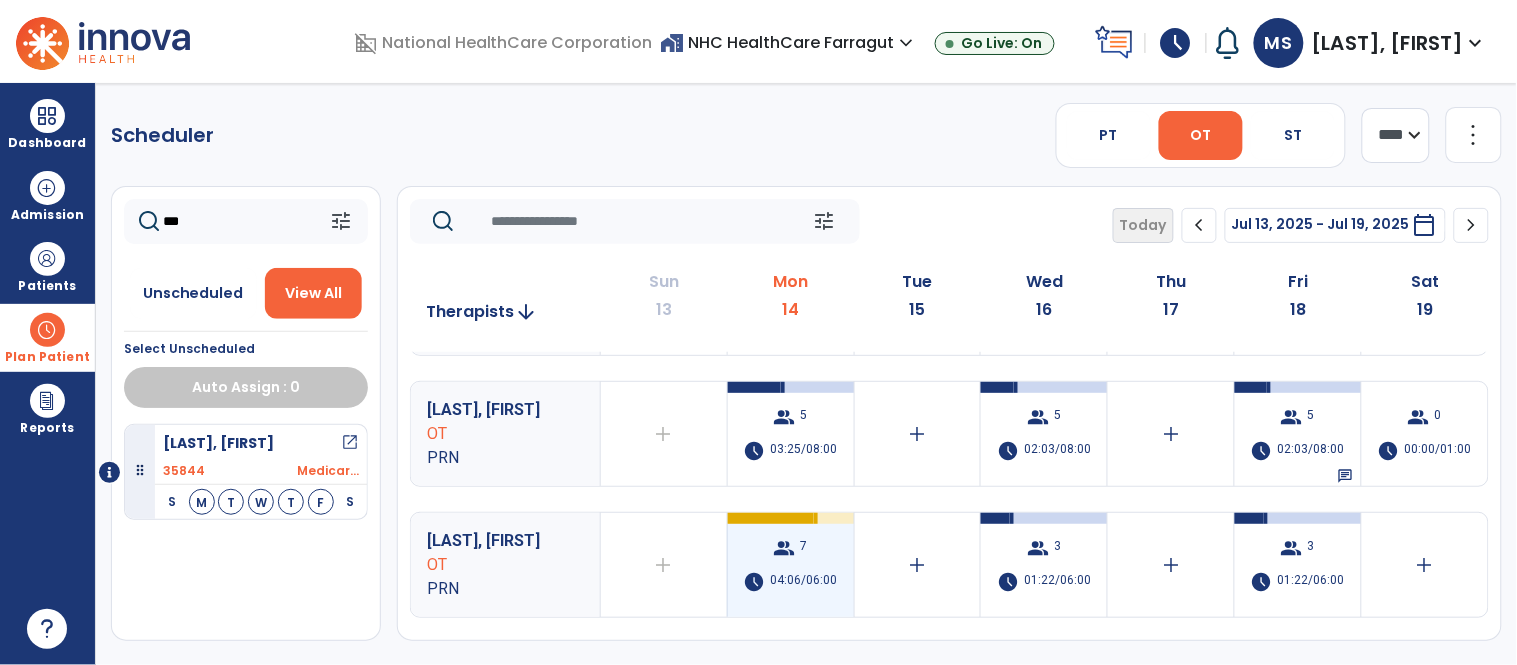 click on "7" at bounding box center (804, 548) 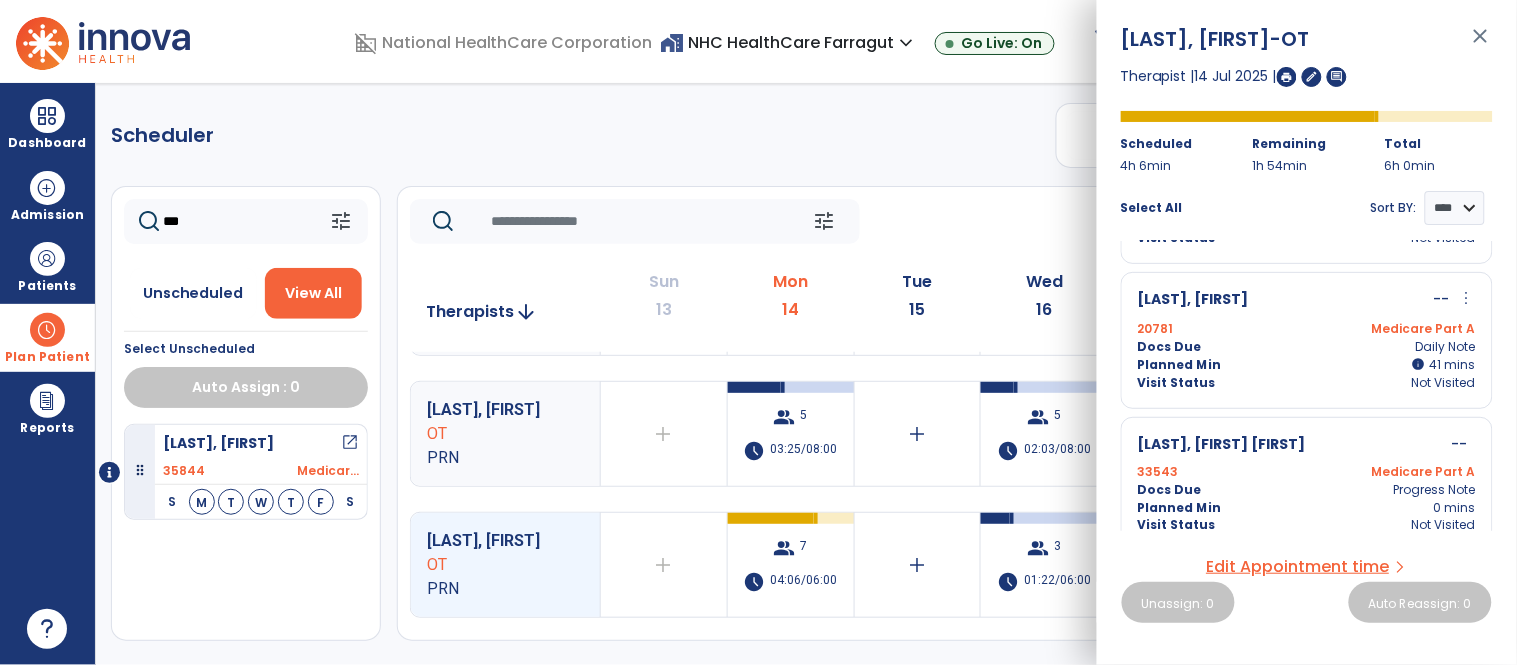 scroll, scrollTop: 726, scrollLeft: 0, axis: vertical 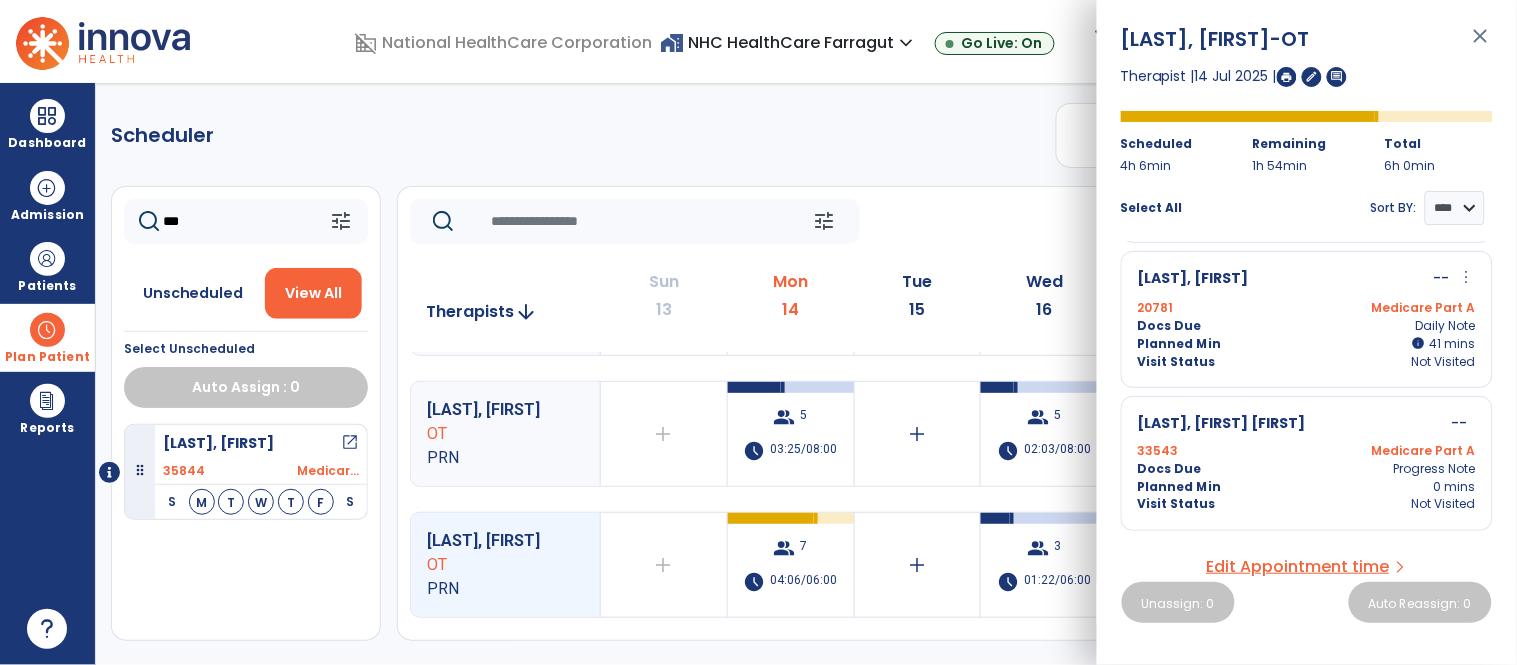 click on "Docs Due Daily Note" at bounding box center [1307, 326] 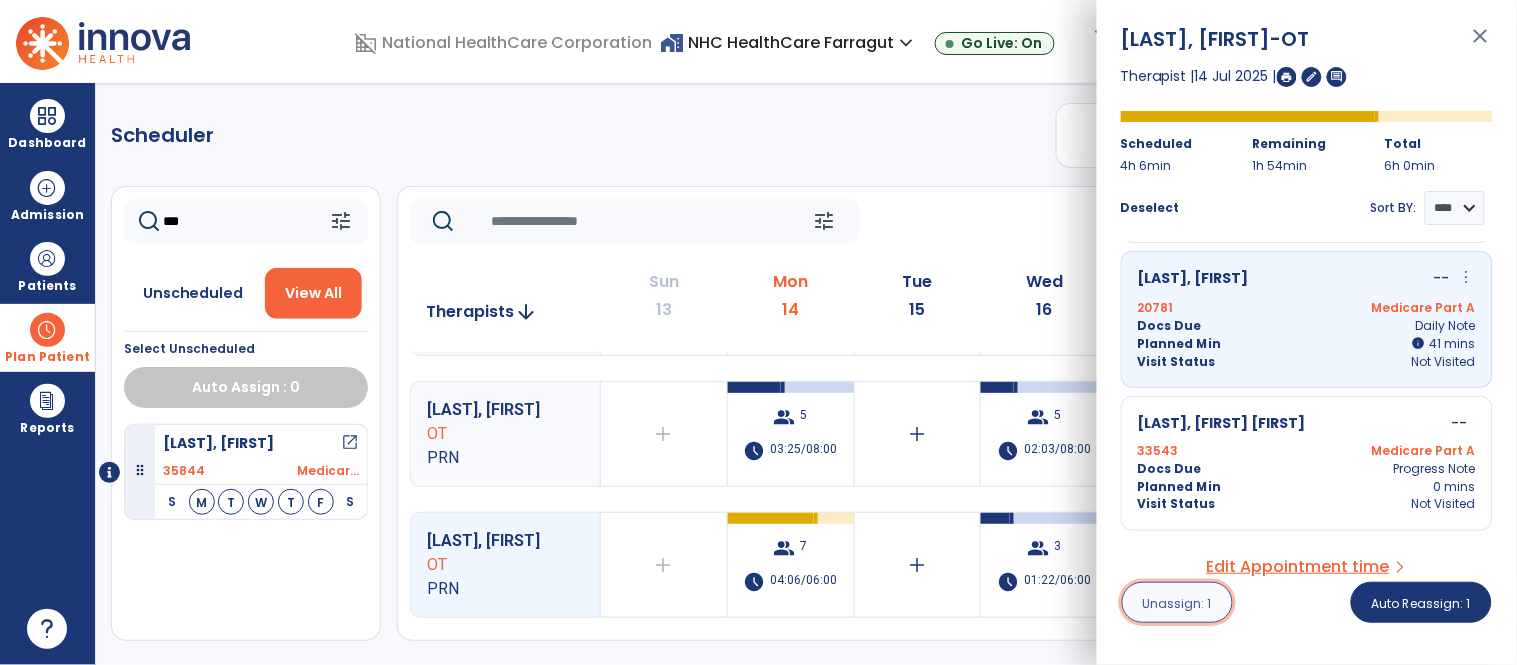 click on "Unassign: 1" at bounding box center [1177, 602] 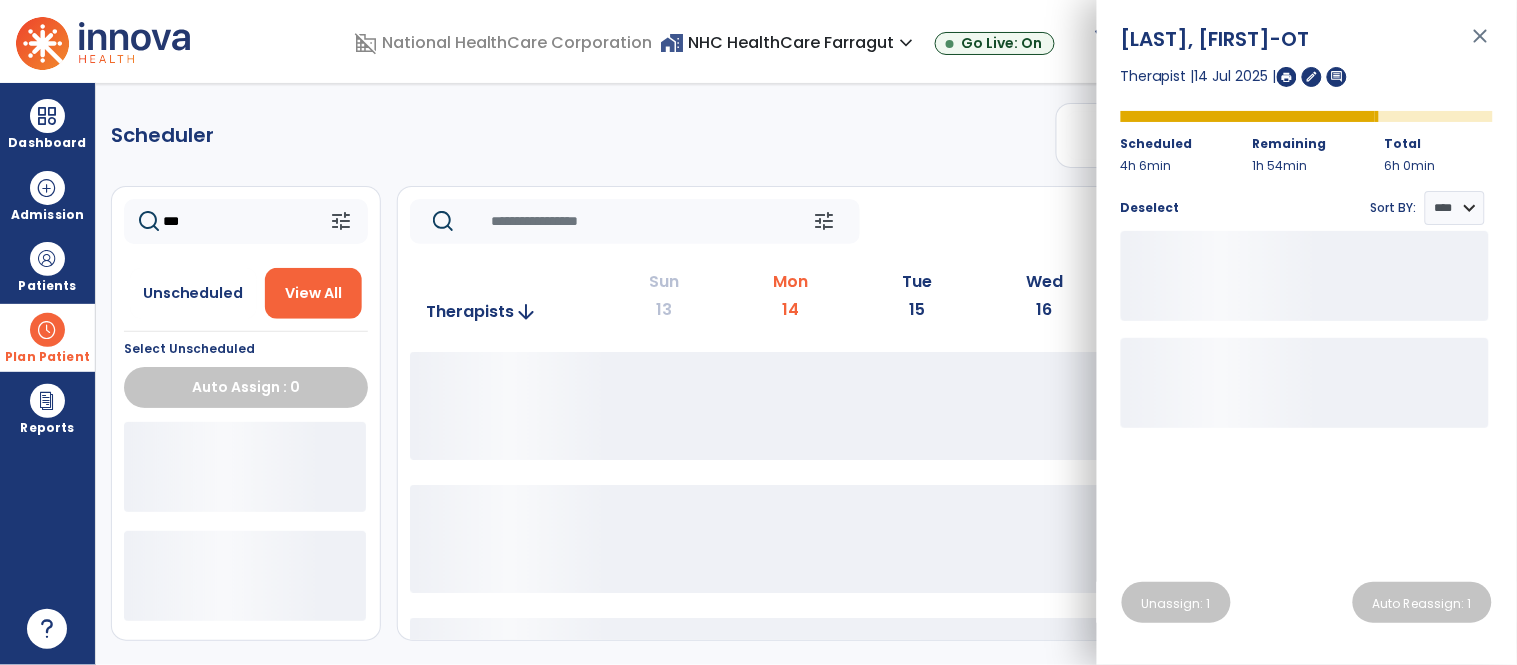click on "close" at bounding box center (1481, 45) 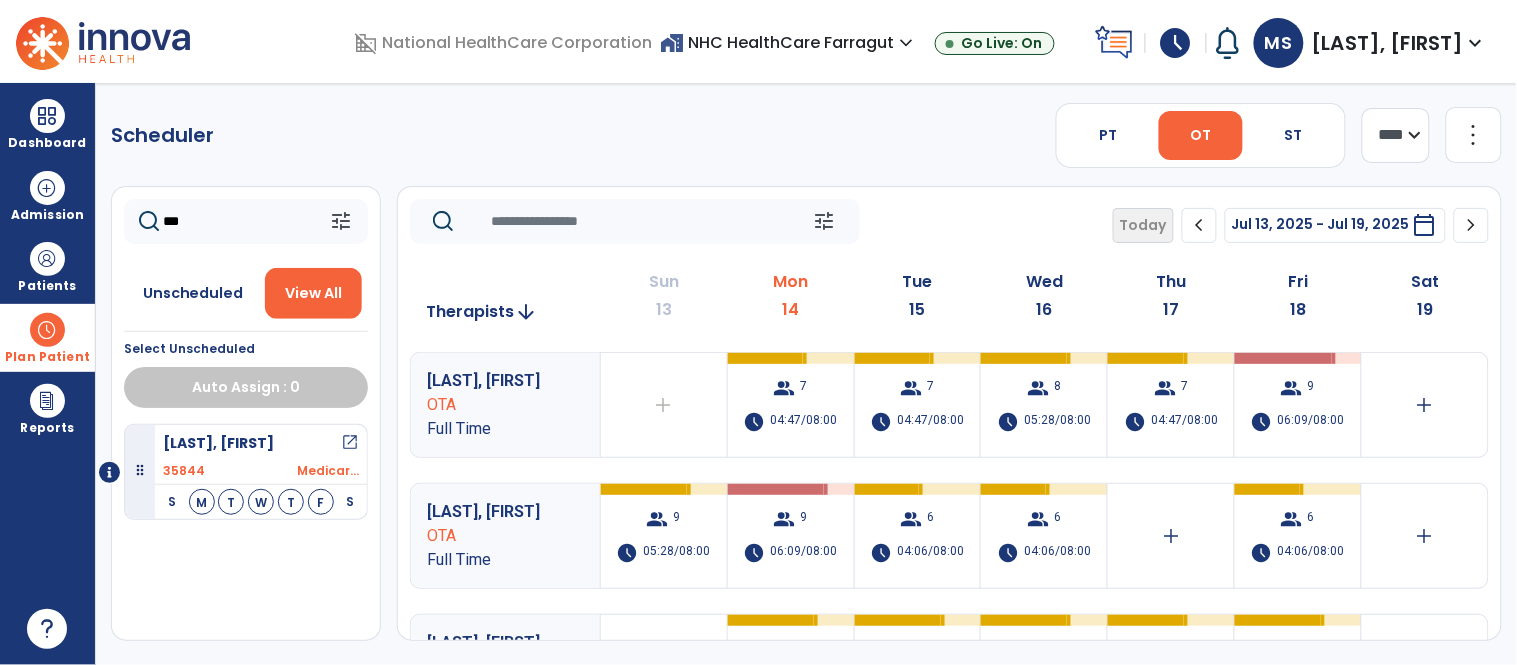 click on "Fri" 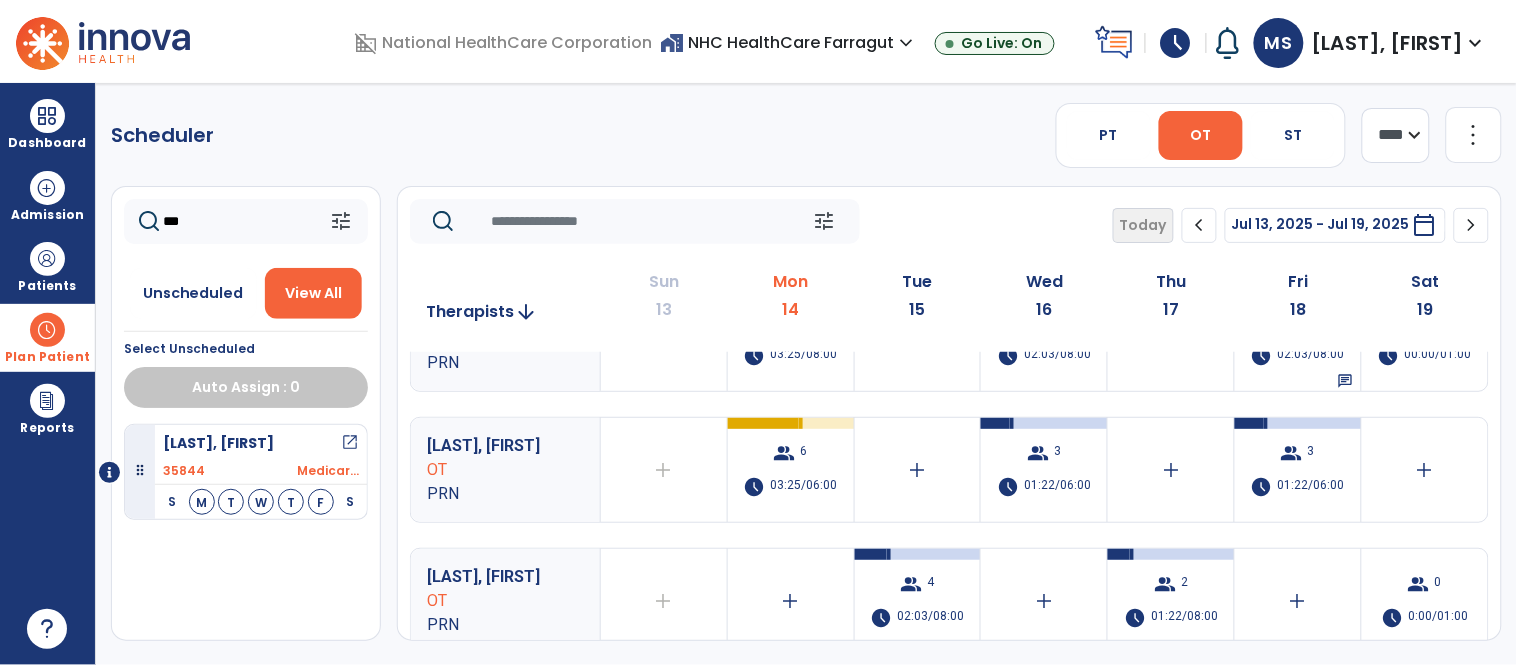 scroll, scrollTop: 1000, scrollLeft: 0, axis: vertical 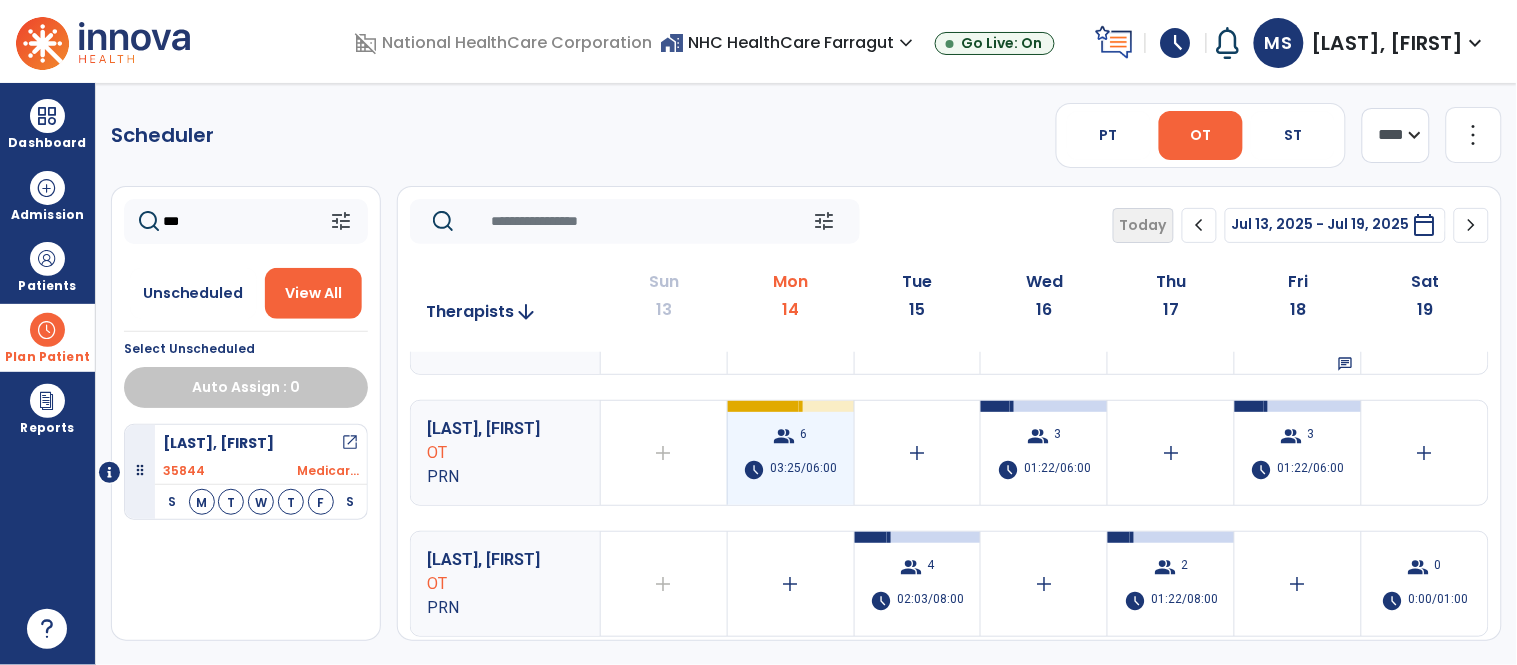 click on "group  6  schedule  03:25/06:00" at bounding box center [791, 453] 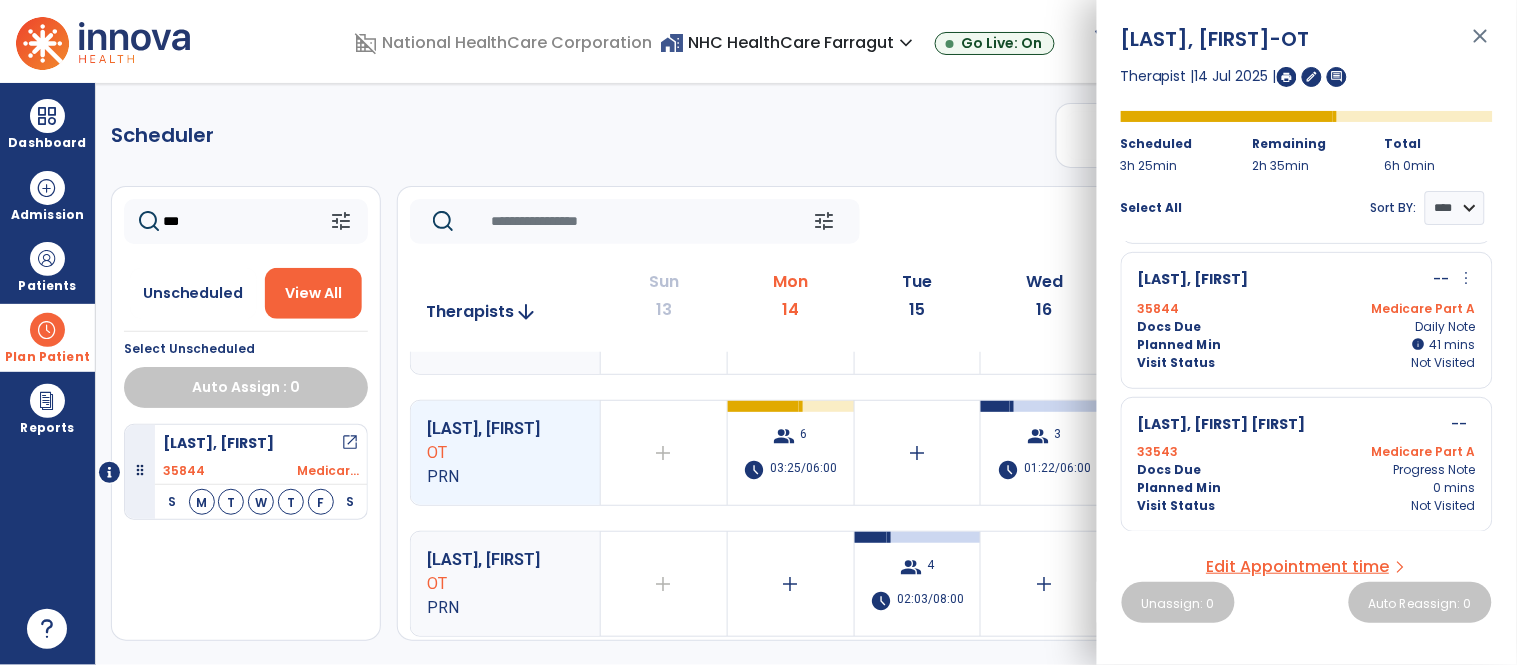 scroll, scrollTop: 581, scrollLeft: 0, axis: vertical 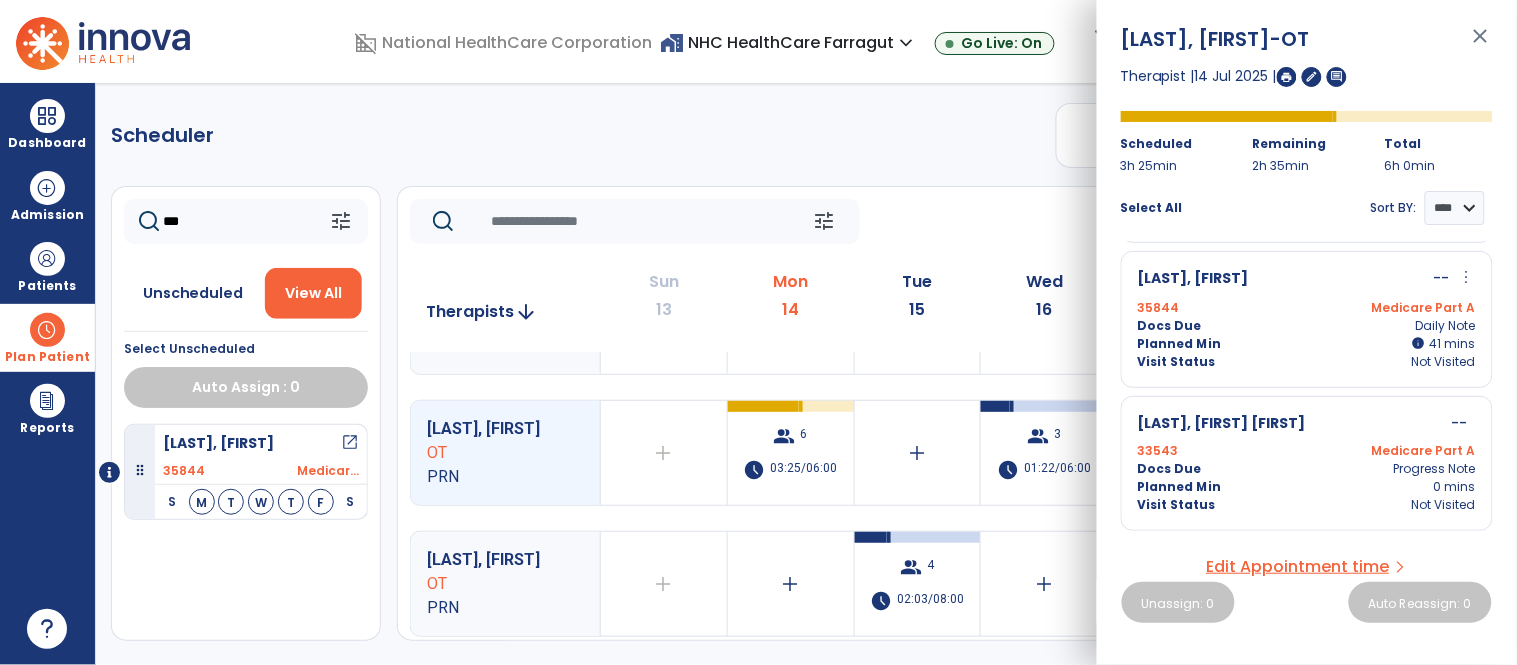 click on "[LAST], [FIRST]   open_in_new  35844 Medicar...  S M T W T F S Thursday Visit Status:  Scheduled  Docs Due: Daily Note Planned min 00:41 Therapist  [LAST], [FIRST]   OTA" at bounding box center [246, 532] 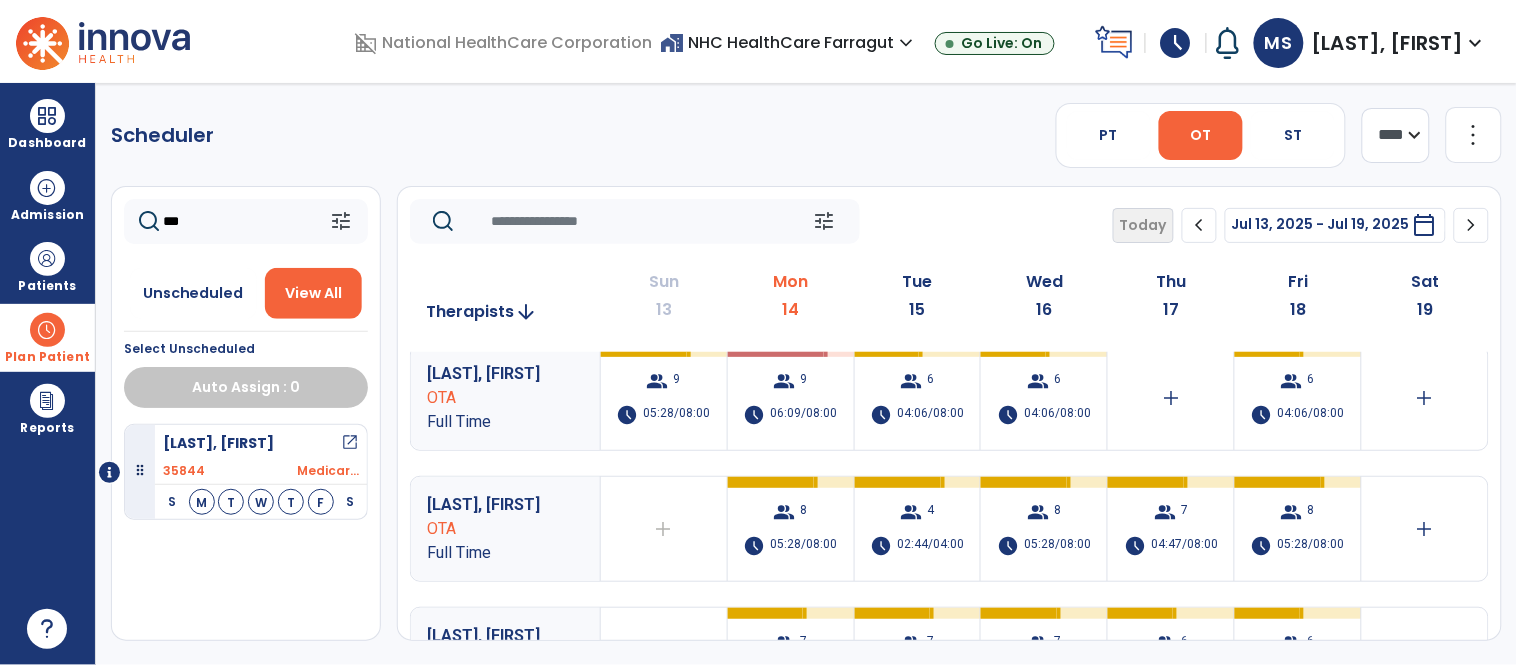 scroll, scrollTop: 0, scrollLeft: 0, axis: both 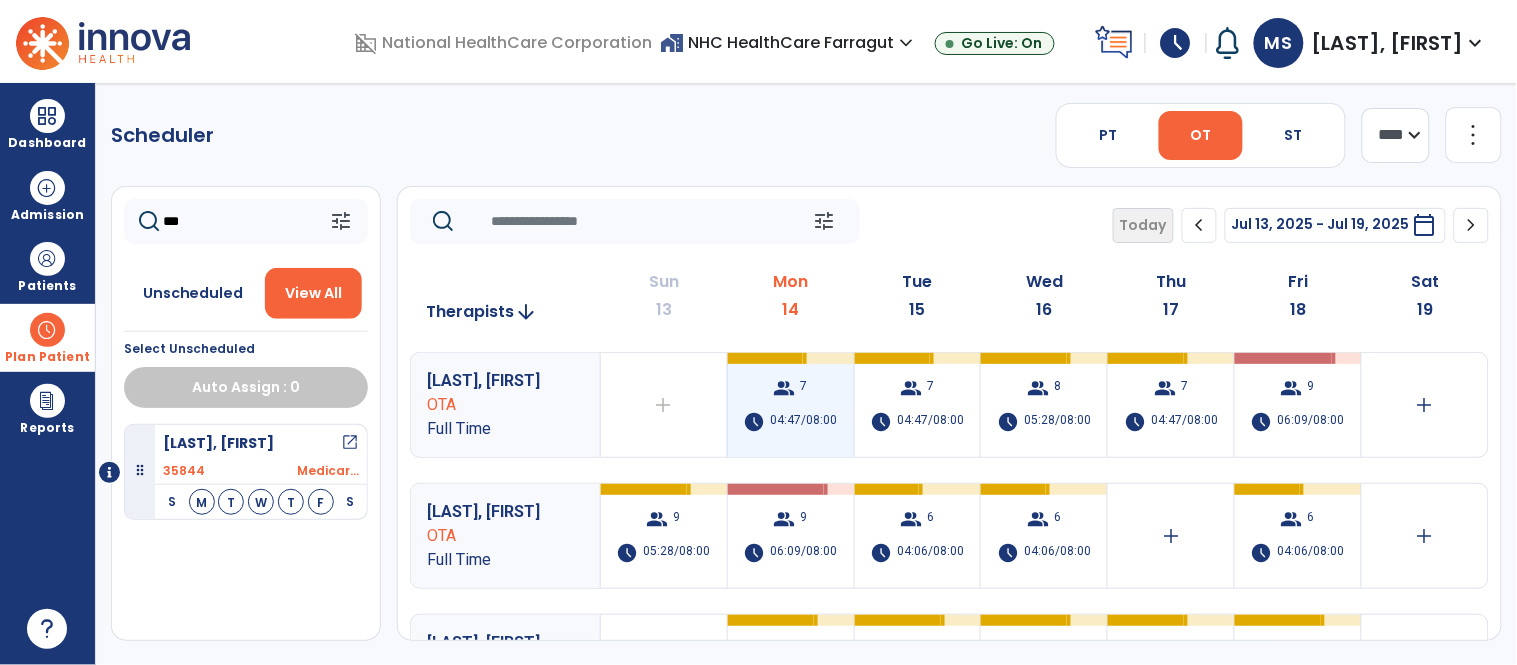 click on "group  7  schedule  04:47/08:00" at bounding box center (791, 405) 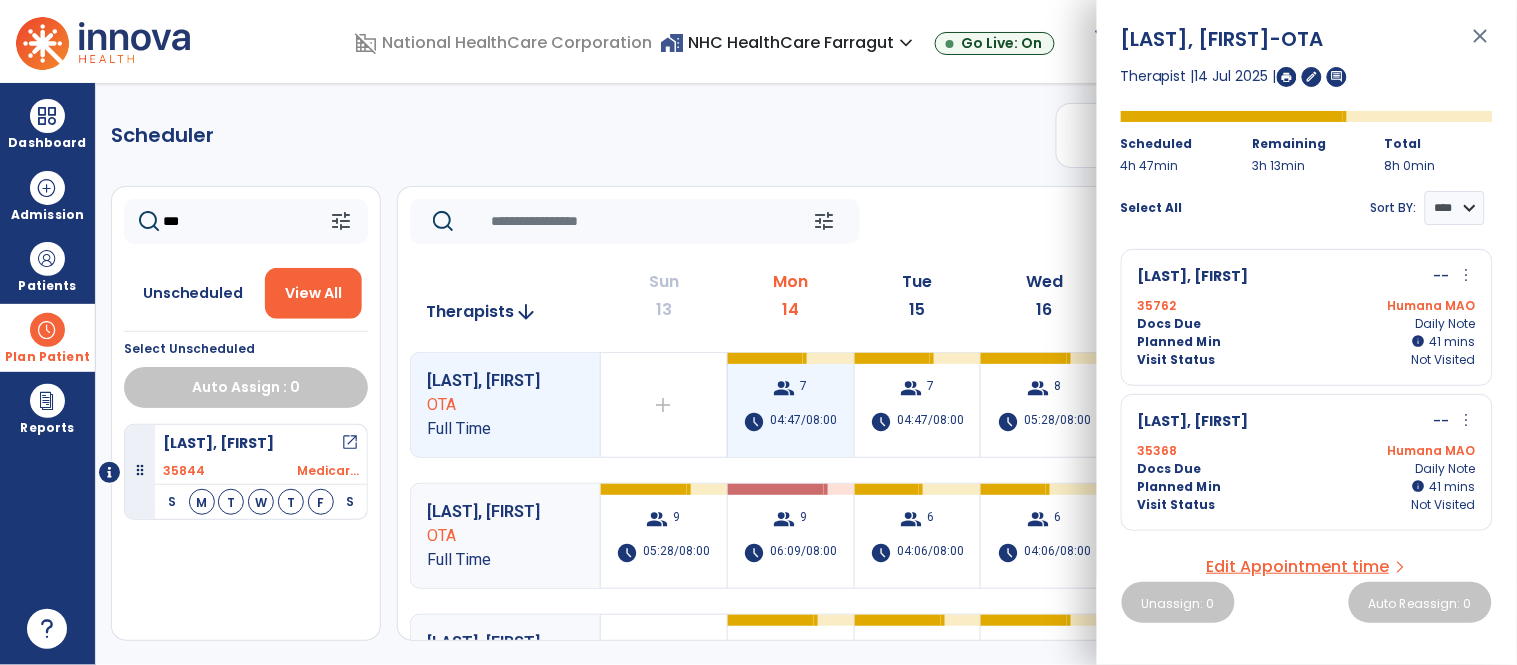 click on "04:47/08:00" at bounding box center (804, 422) 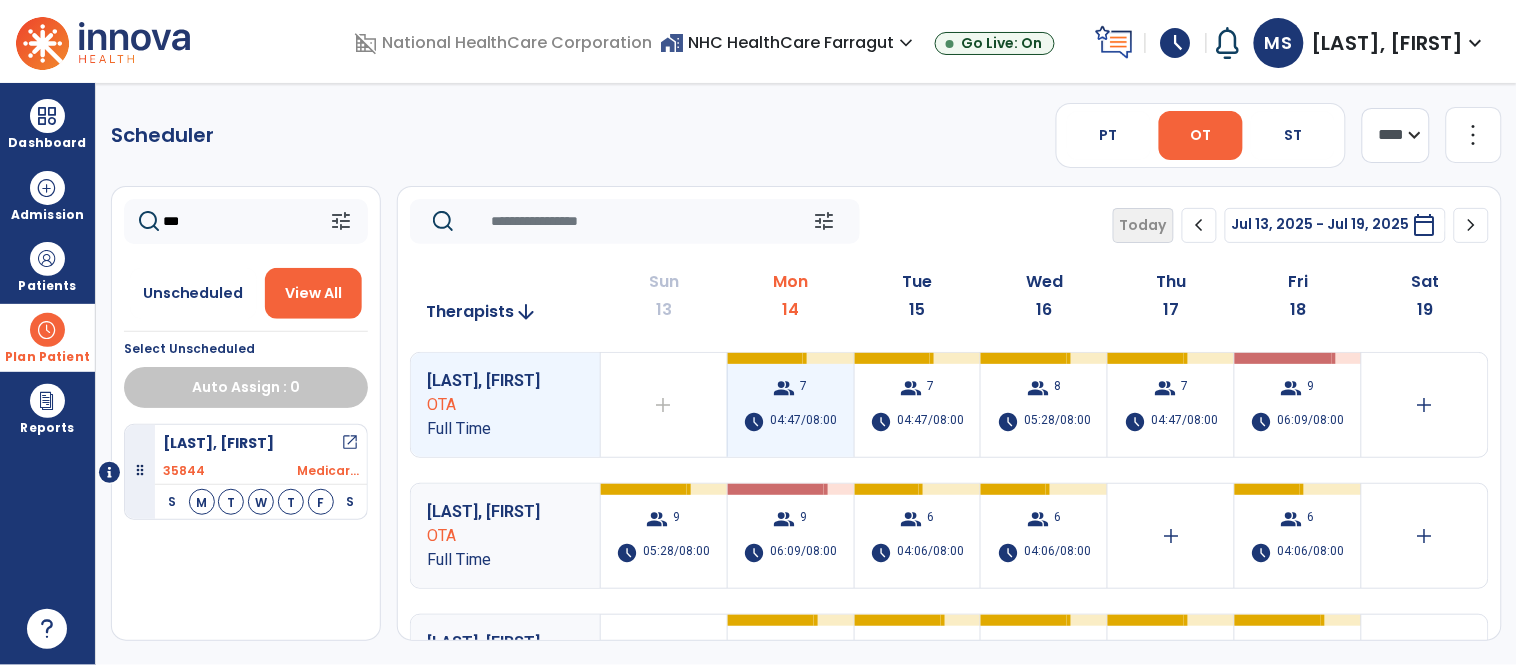 click on "04:47/08:00" at bounding box center (804, 422) 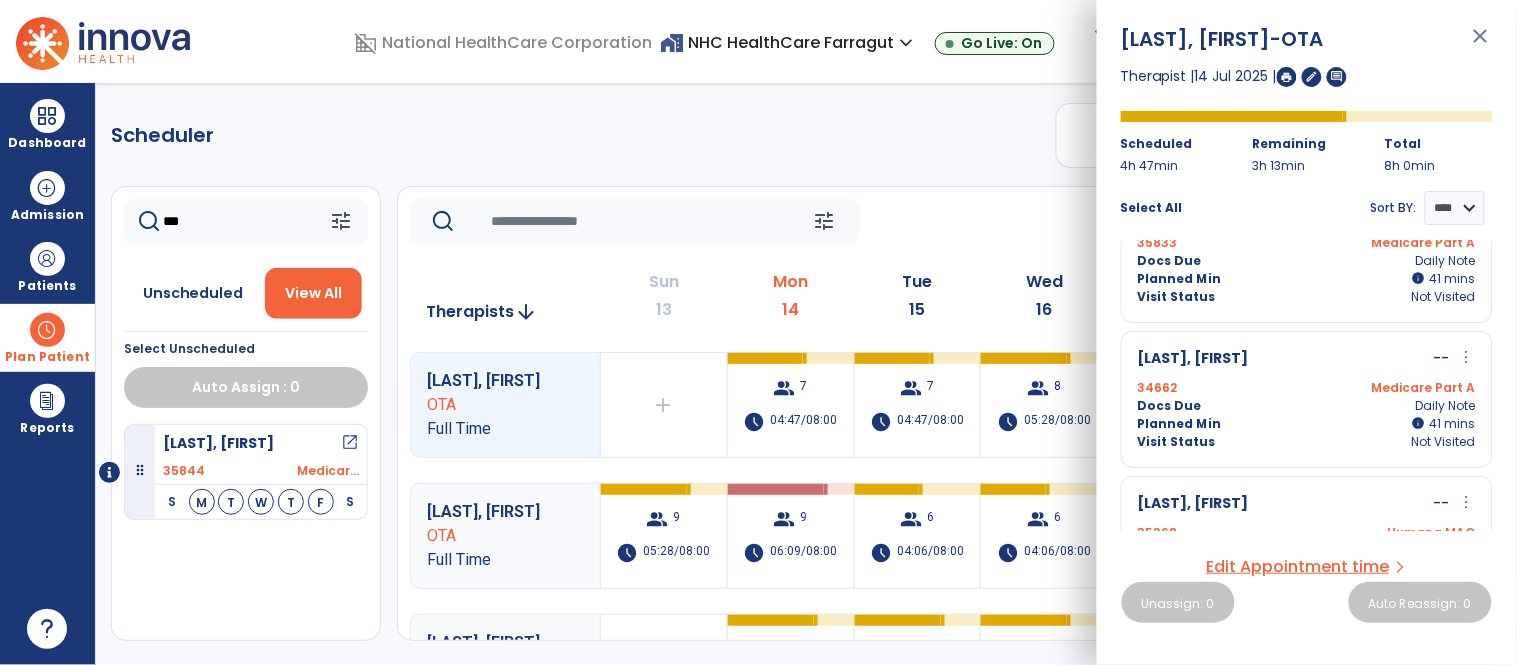 scroll, scrollTop: 0, scrollLeft: 0, axis: both 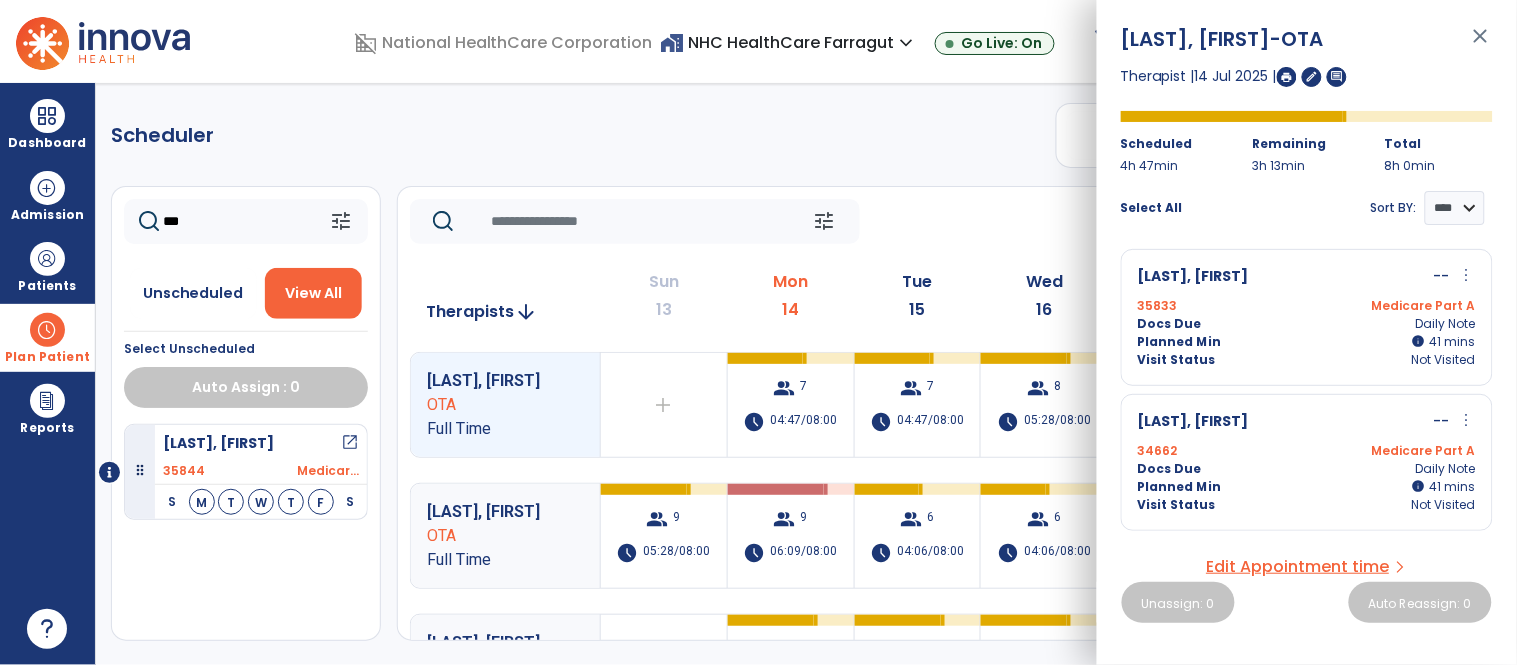 click on "***  tune   Unscheduled   View All  Select Unscheduled  Auto Assign : 0   [LAST], [FIRST]   open_in_new  35844 Medicar...  S M T W T F S Thursday Visit Status:  Scheduled  Docs Due: Daily Note Planned min 00:41 Therapist  [LAST], [FIRST]   OTA" 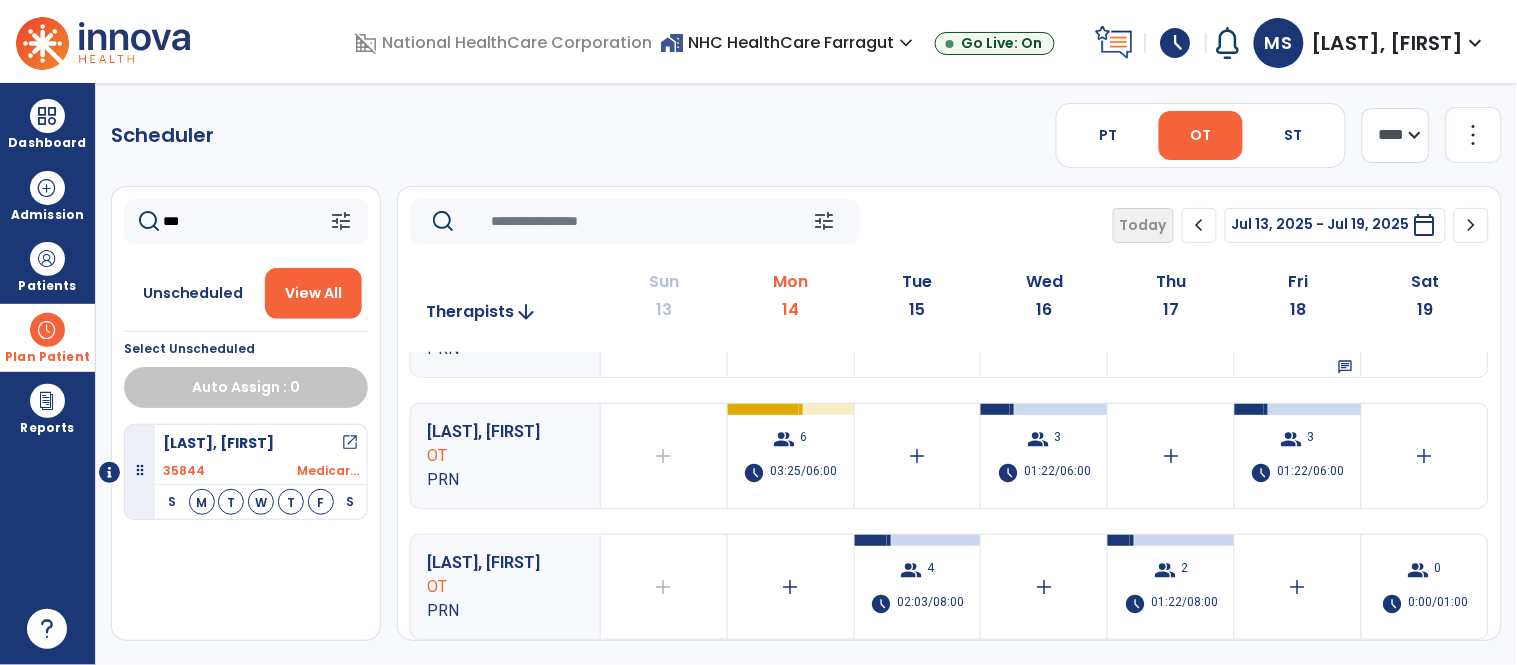scroll, scrollTop: 1000, scrollLeft: 0, axis: vertical 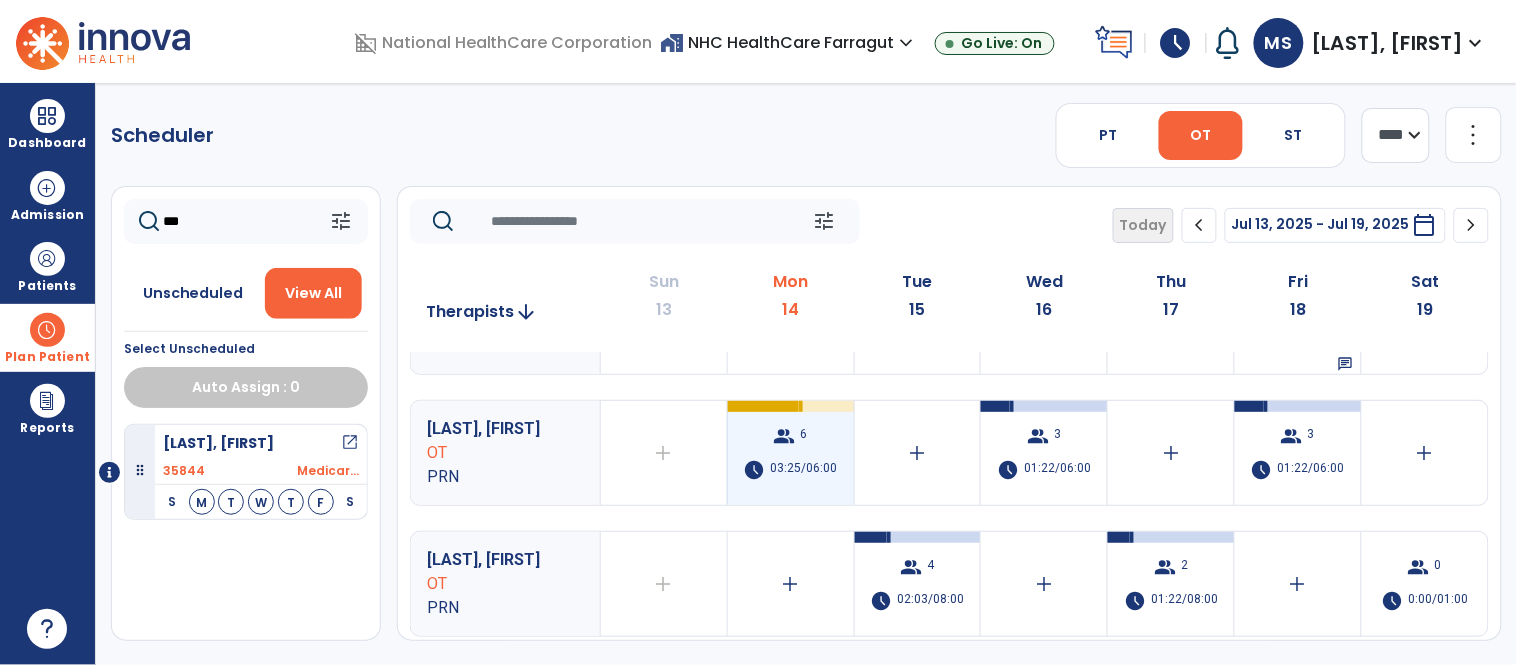 click on "03:25/06:00" at bounding box center (804, 470) 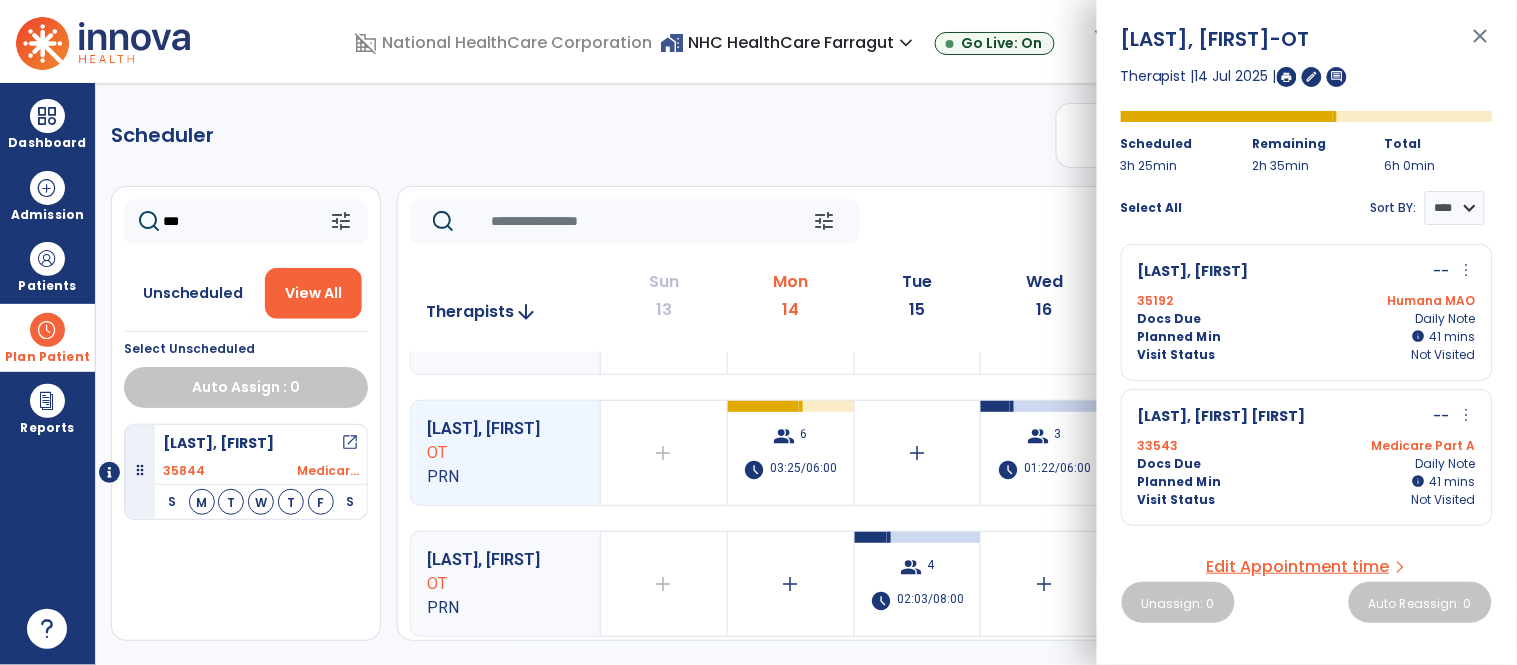 scroll, scrollTop: 0, scrollLeft: 0, axis: both 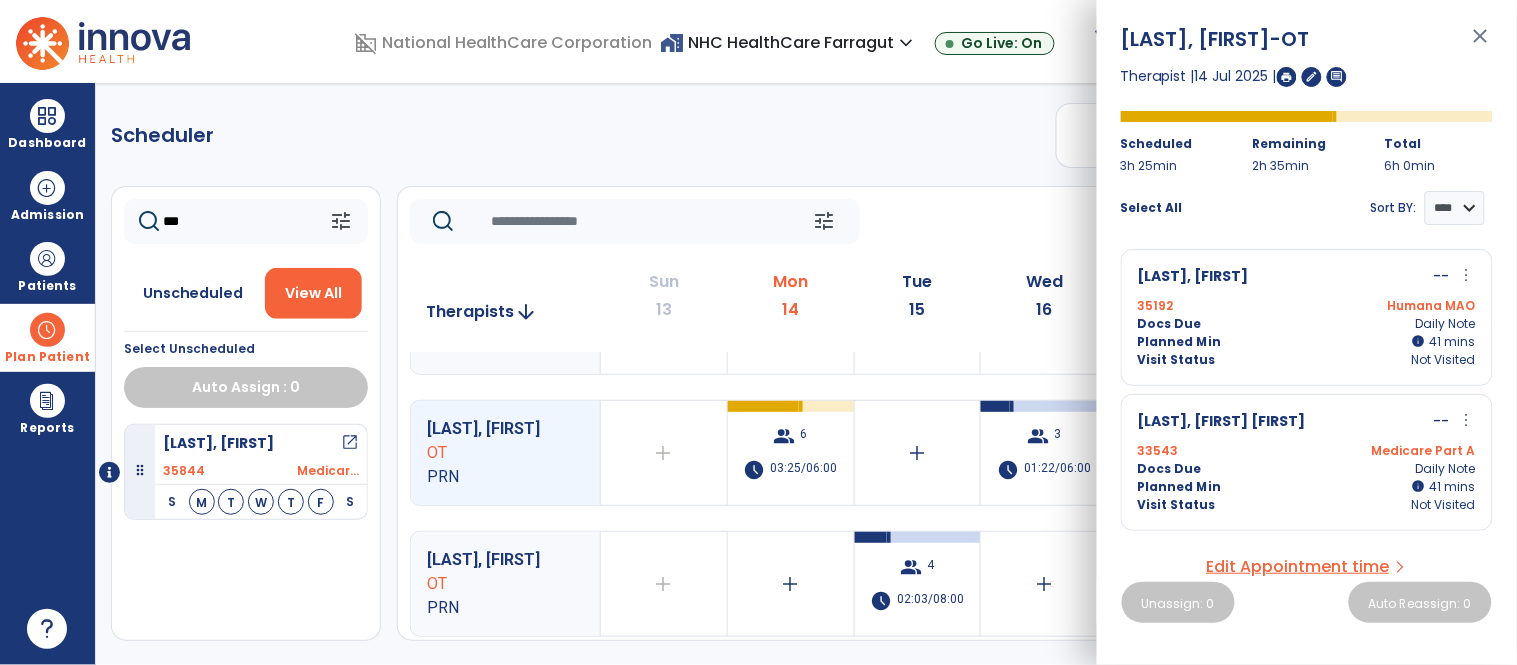click on "close" at bounding box center (1481, 45) 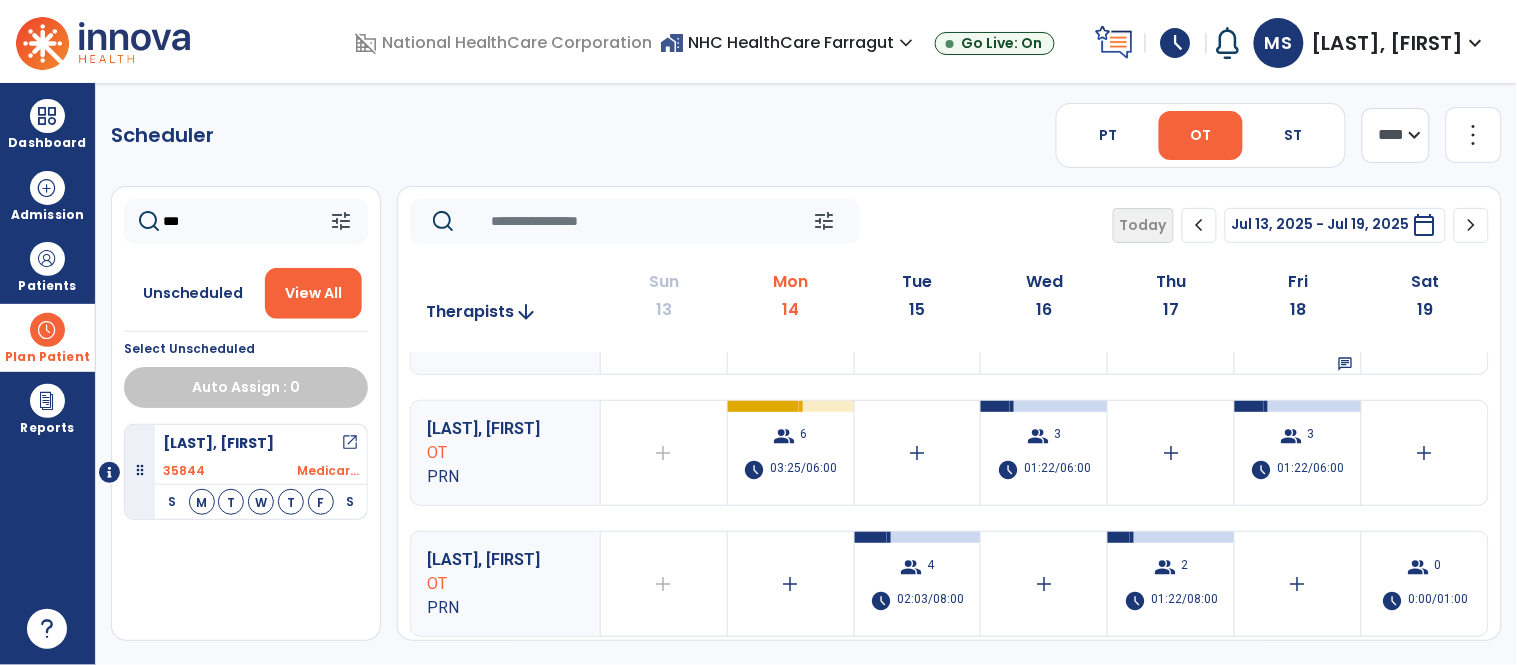 scroll, scrollTop: 888, scrollLeft: 0, axis: vertical 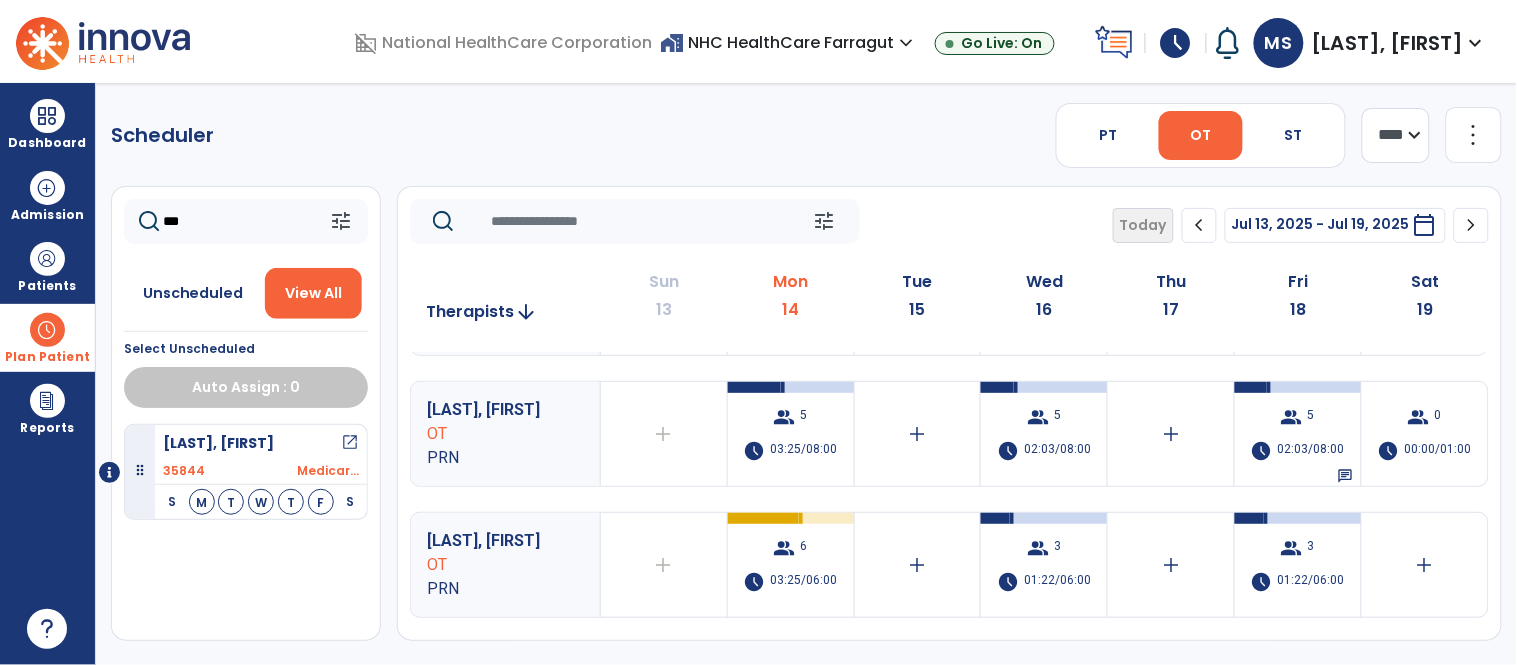 click on "***" 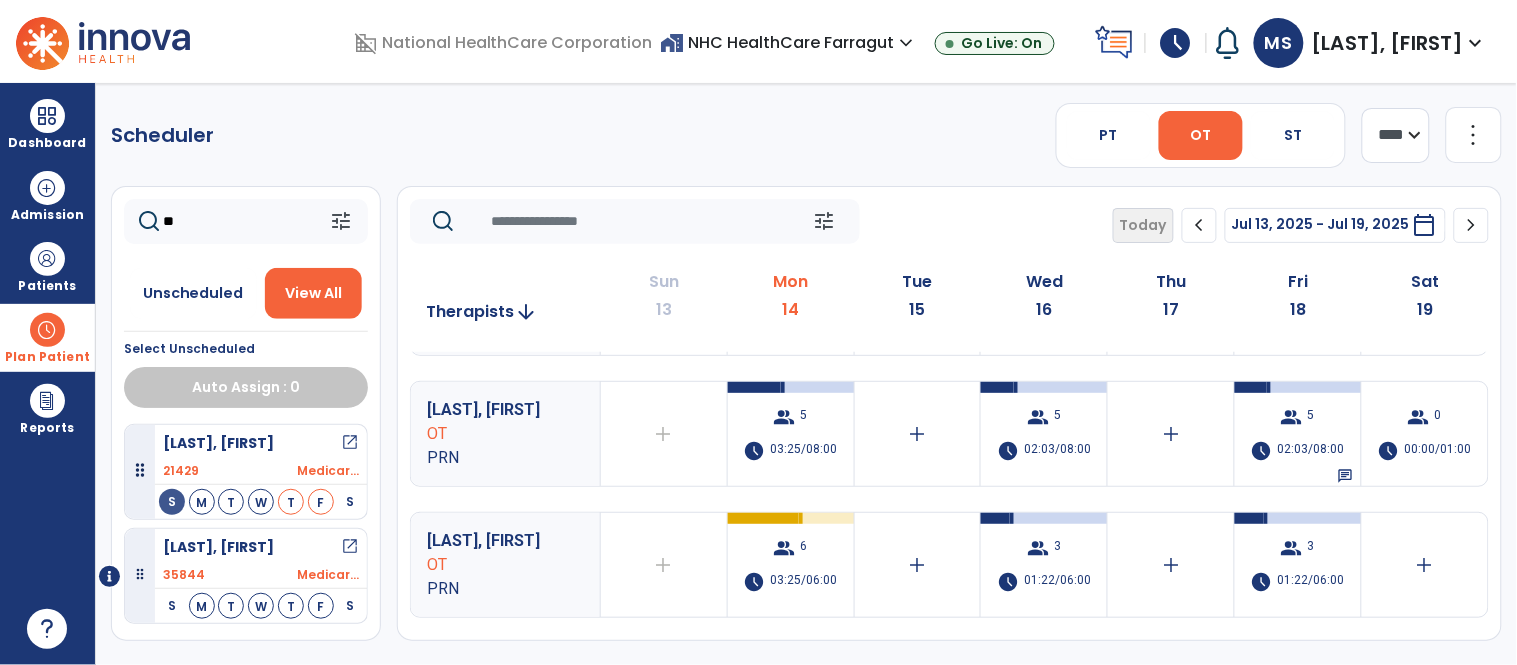 type on "*" 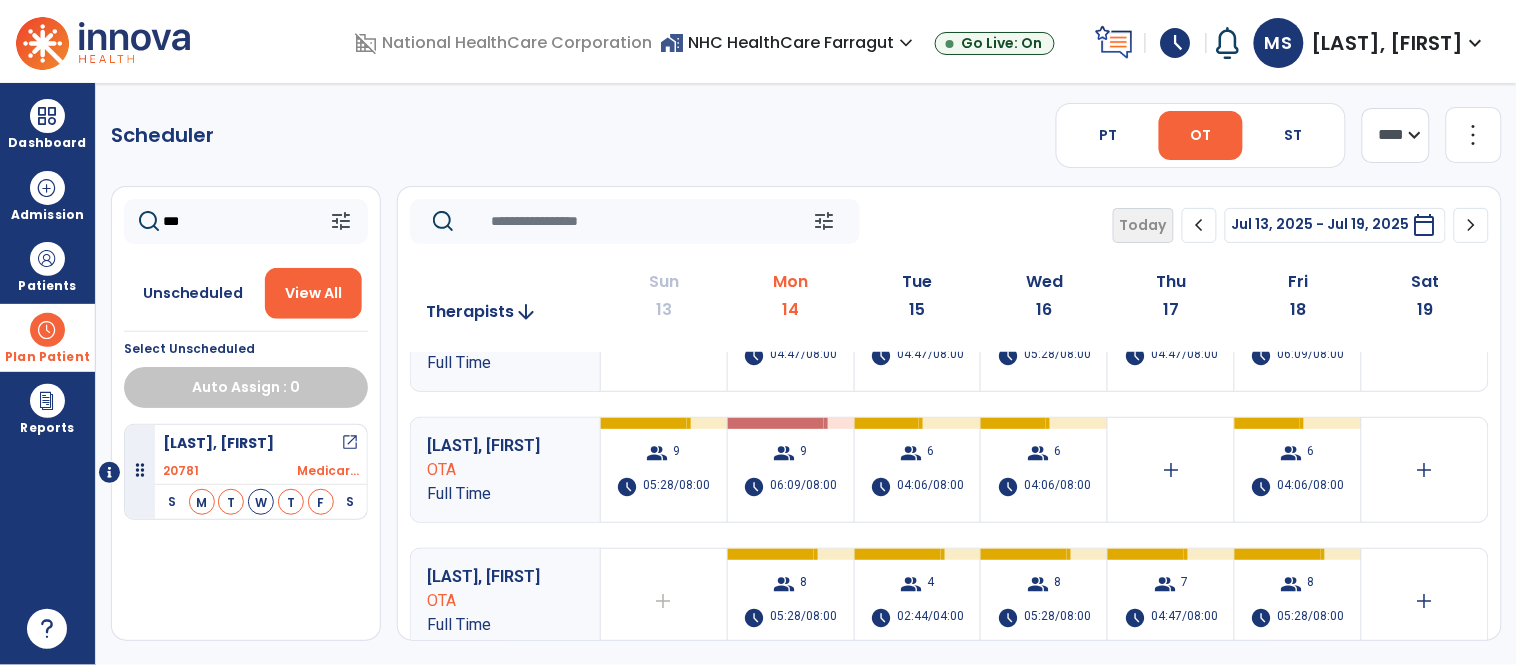 scroll, scrollTop: 0, scrollLeft: 0, axis: both 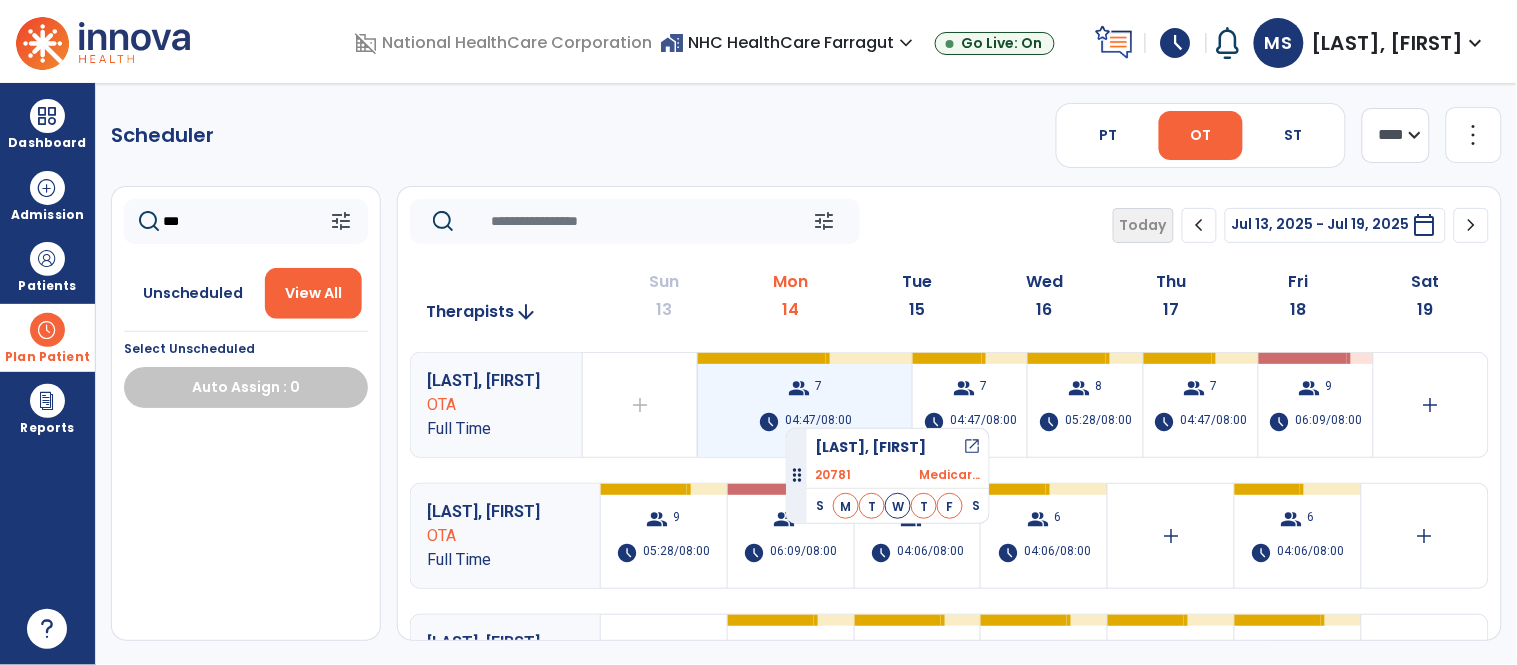 drag, startPoint x: 196, startPoint y: 460, endPoint x: 786, endPoint y: 420, distance: 591.3544 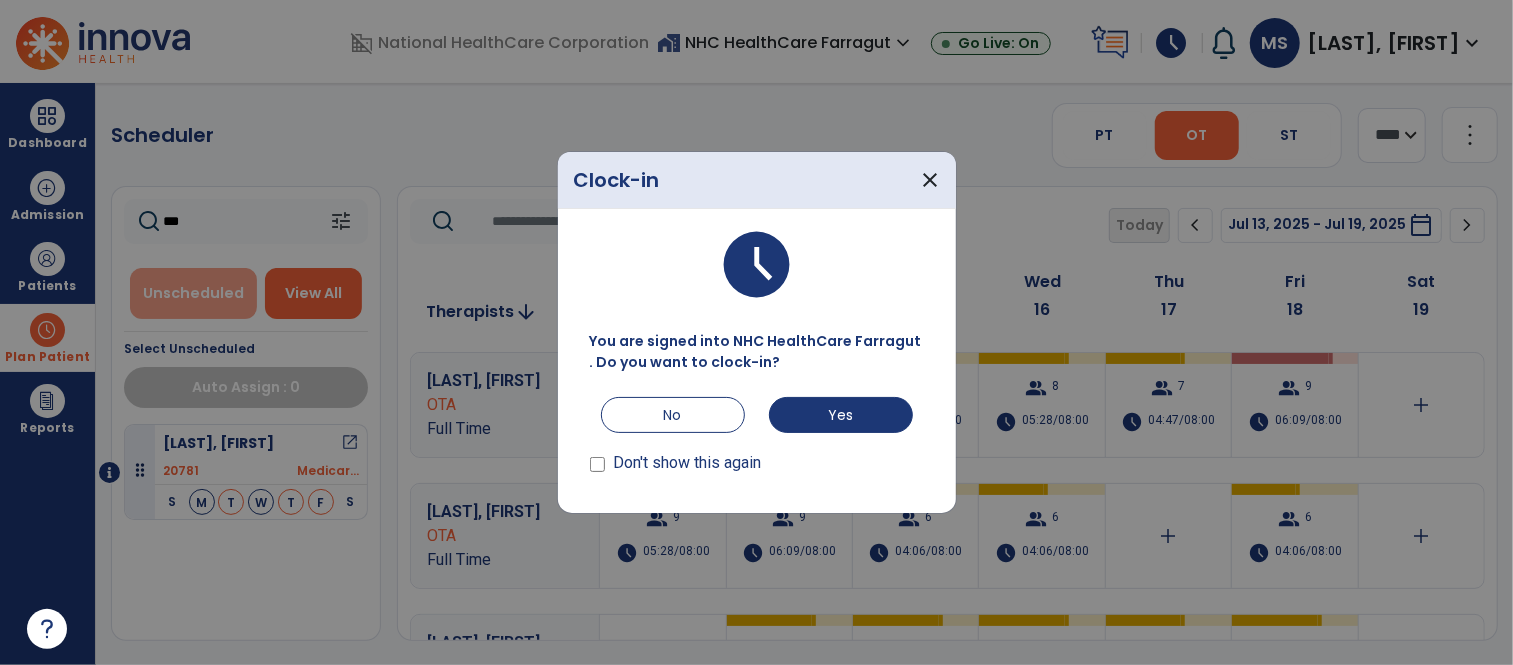 click at bounding box center [756, 332] 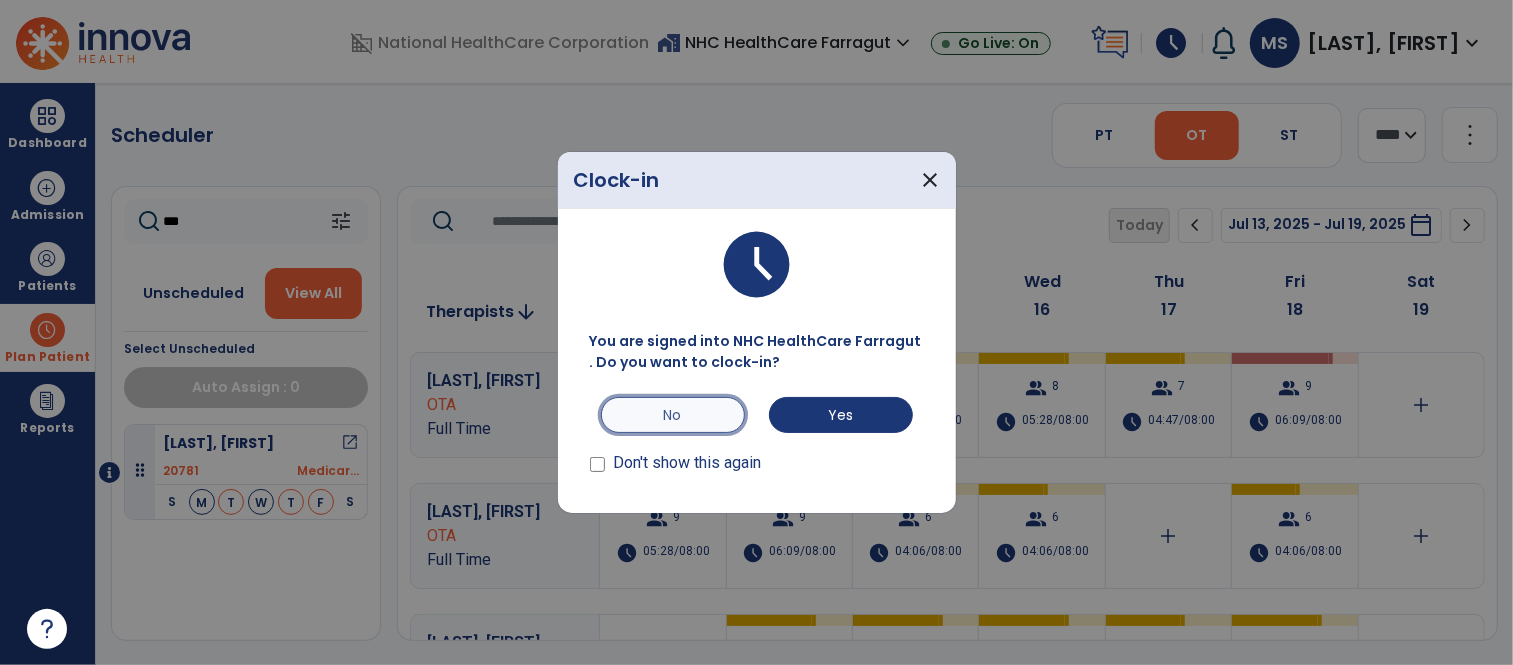 click on "No" at bounding box center (673, 415) 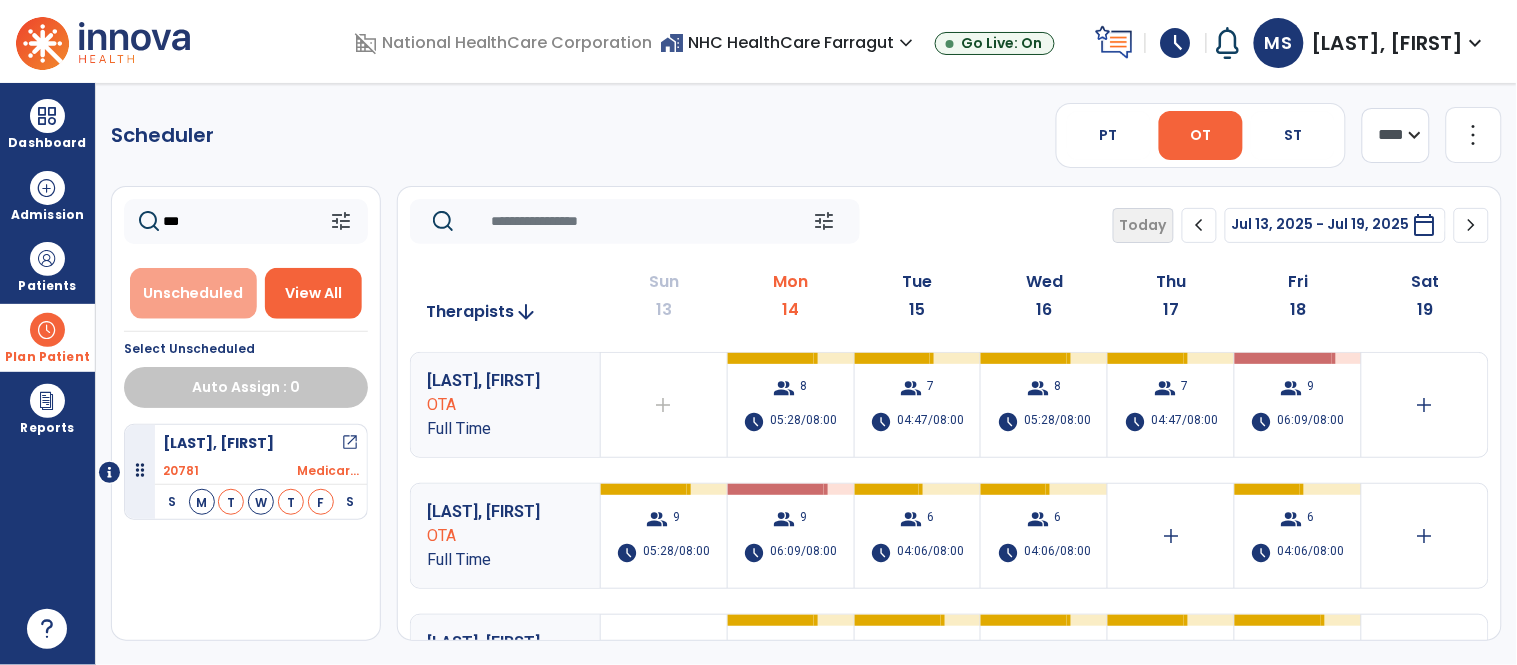 click on "Unscheduled" at bounding box center [193, 293] 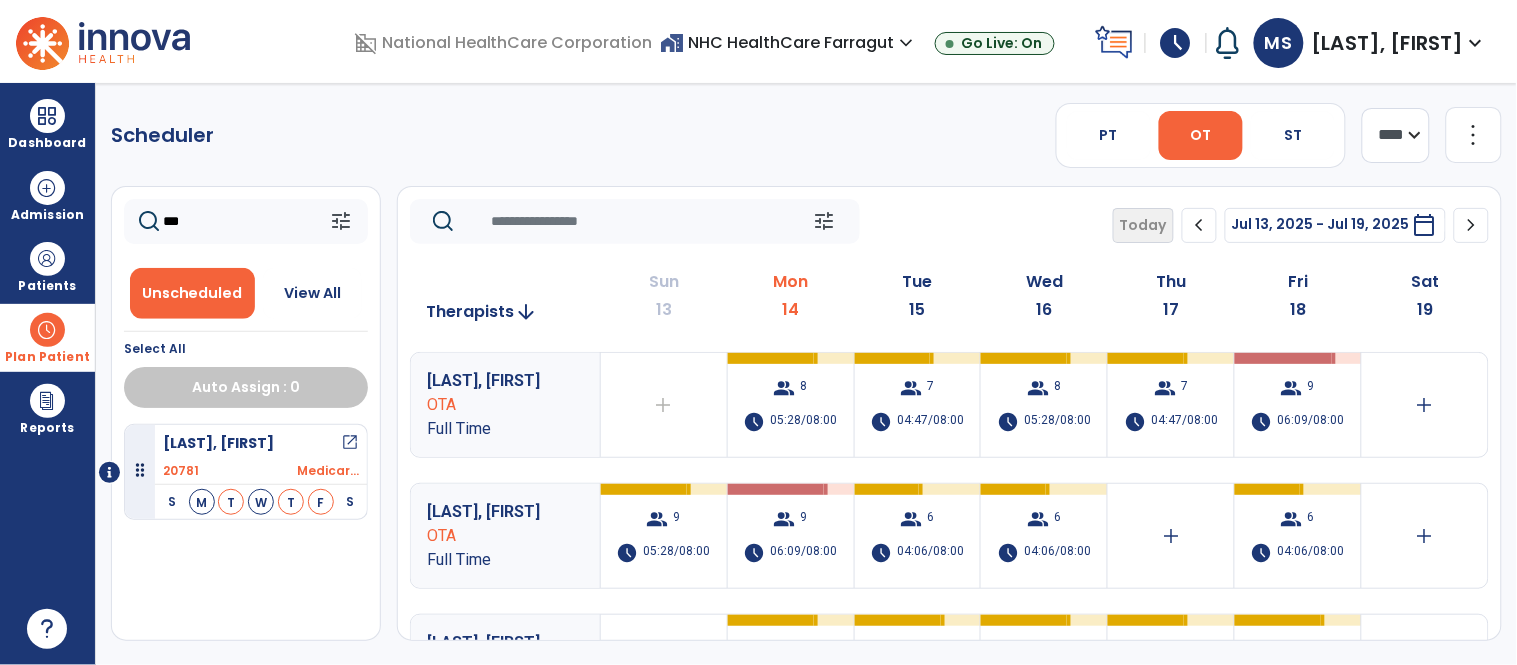 click on "***" 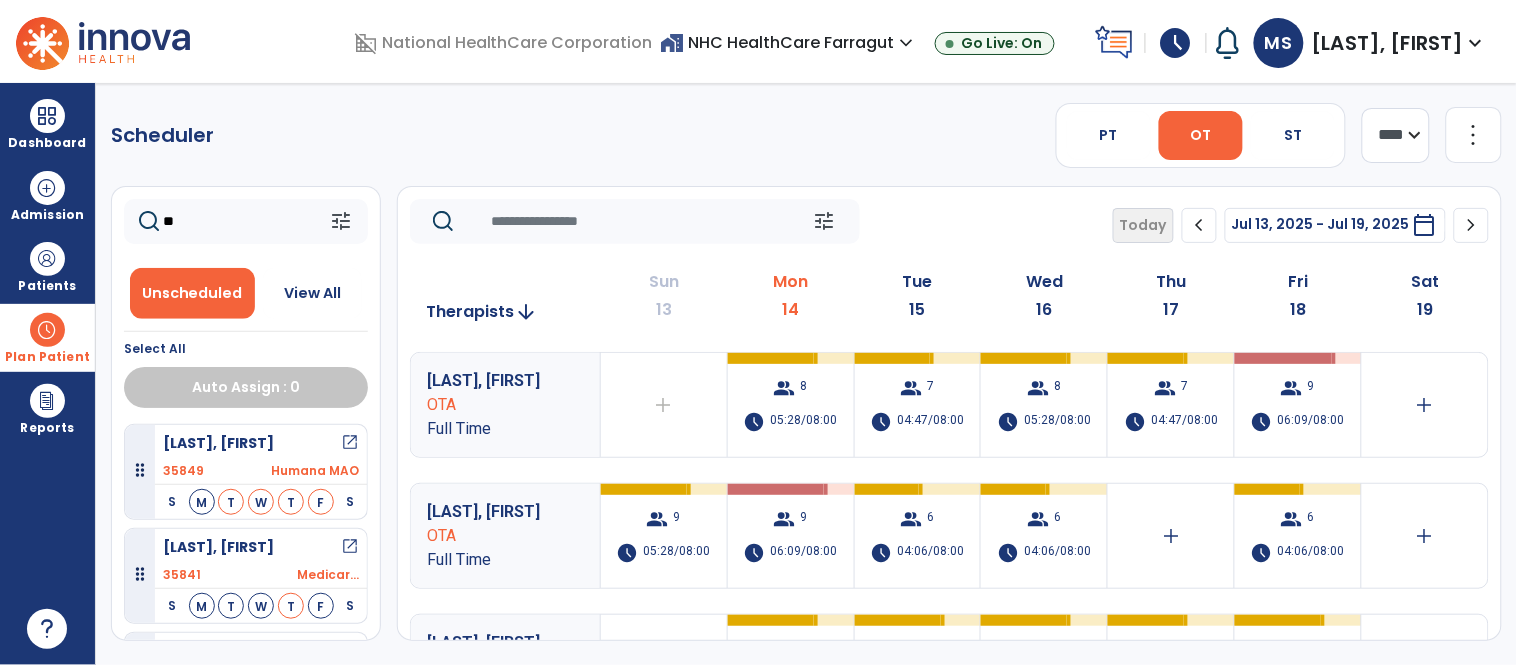 type on "*" 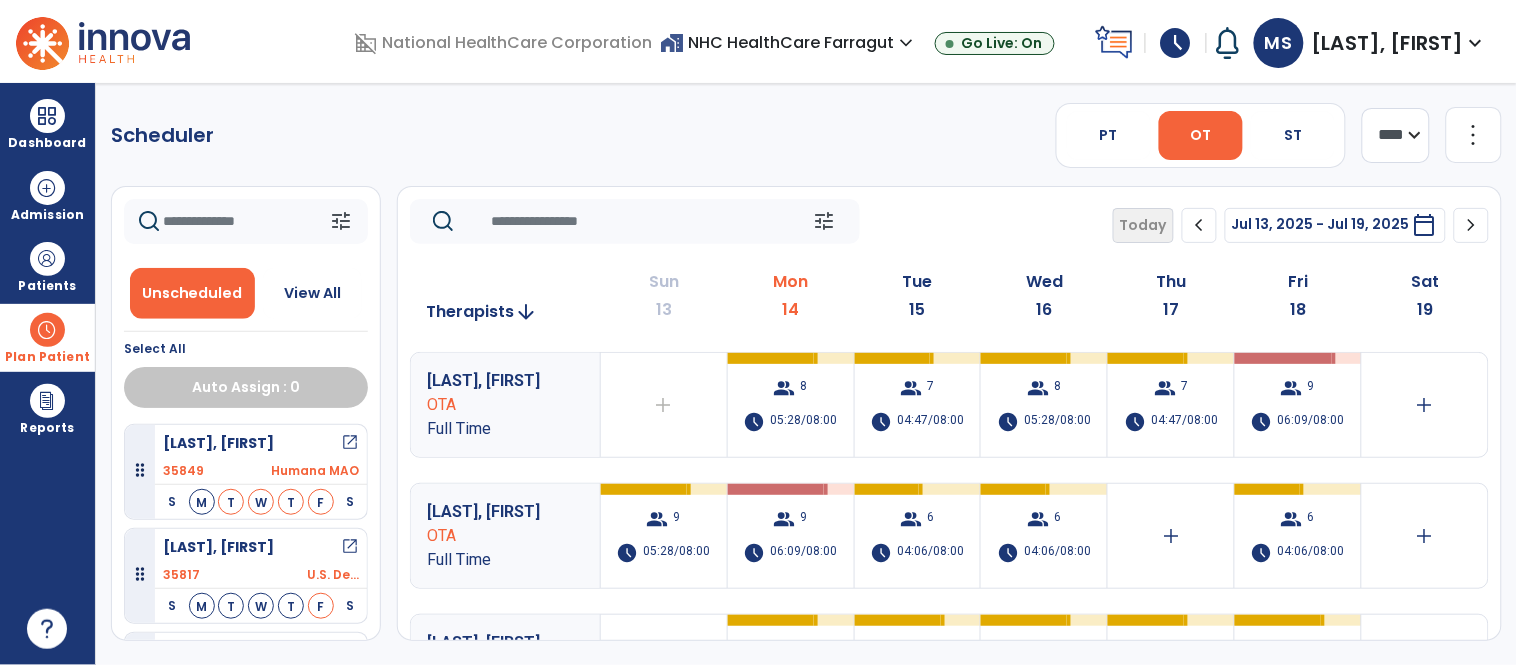 type 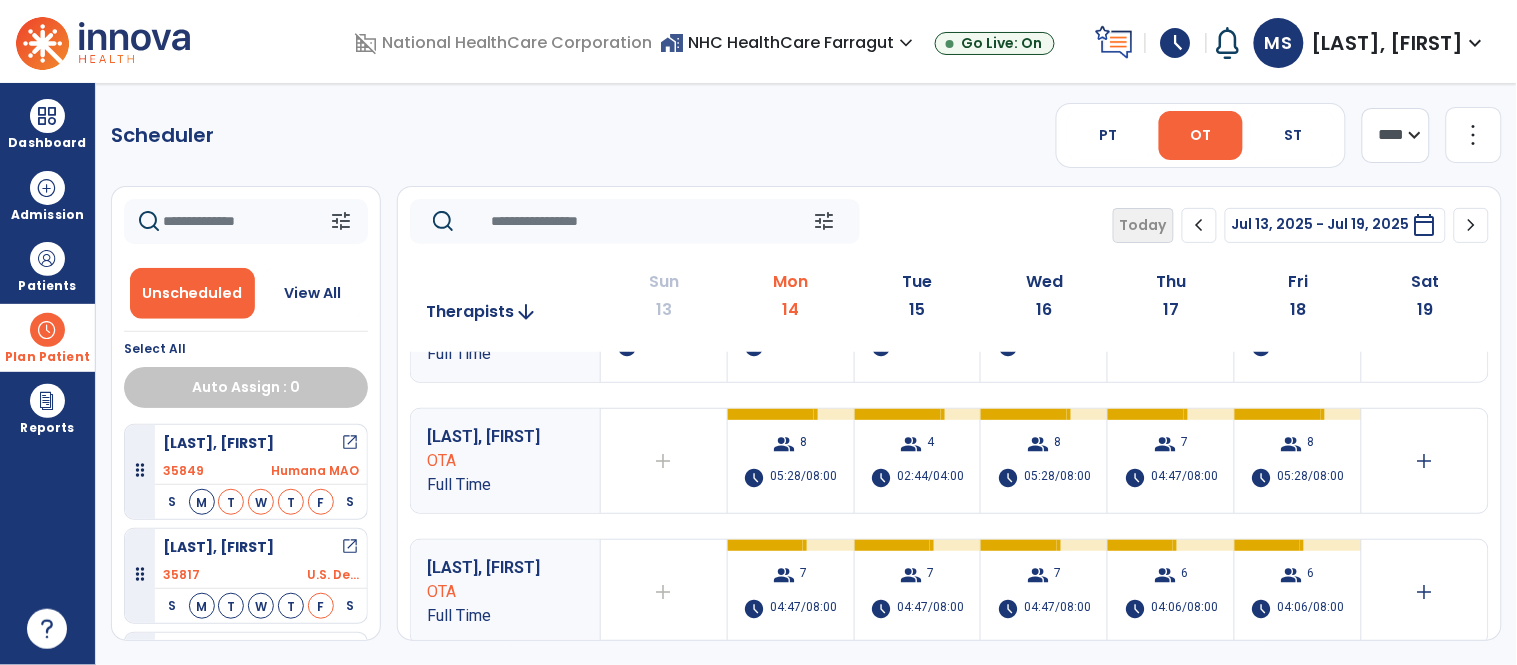 scroll, scrollTop: 222, scrollLeft: 0, axis: vertical 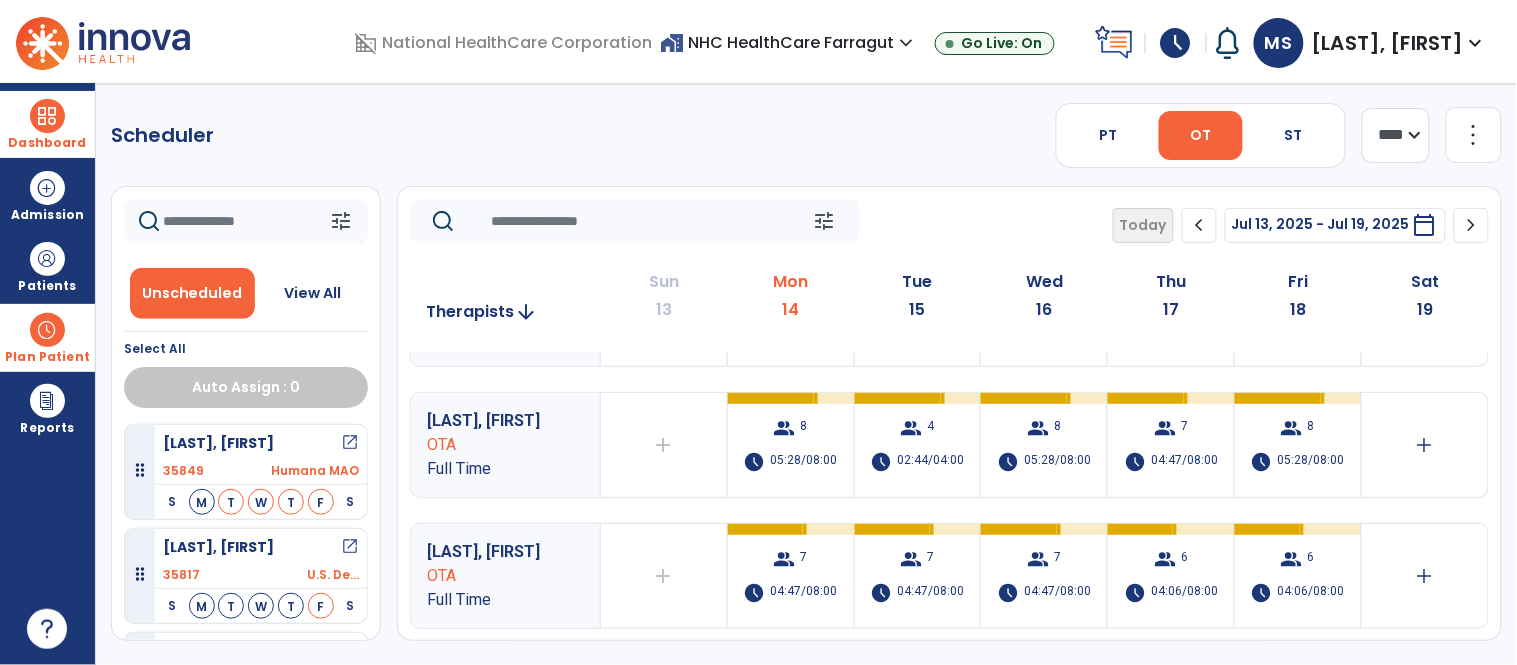 click at bounding box center [47, 116] 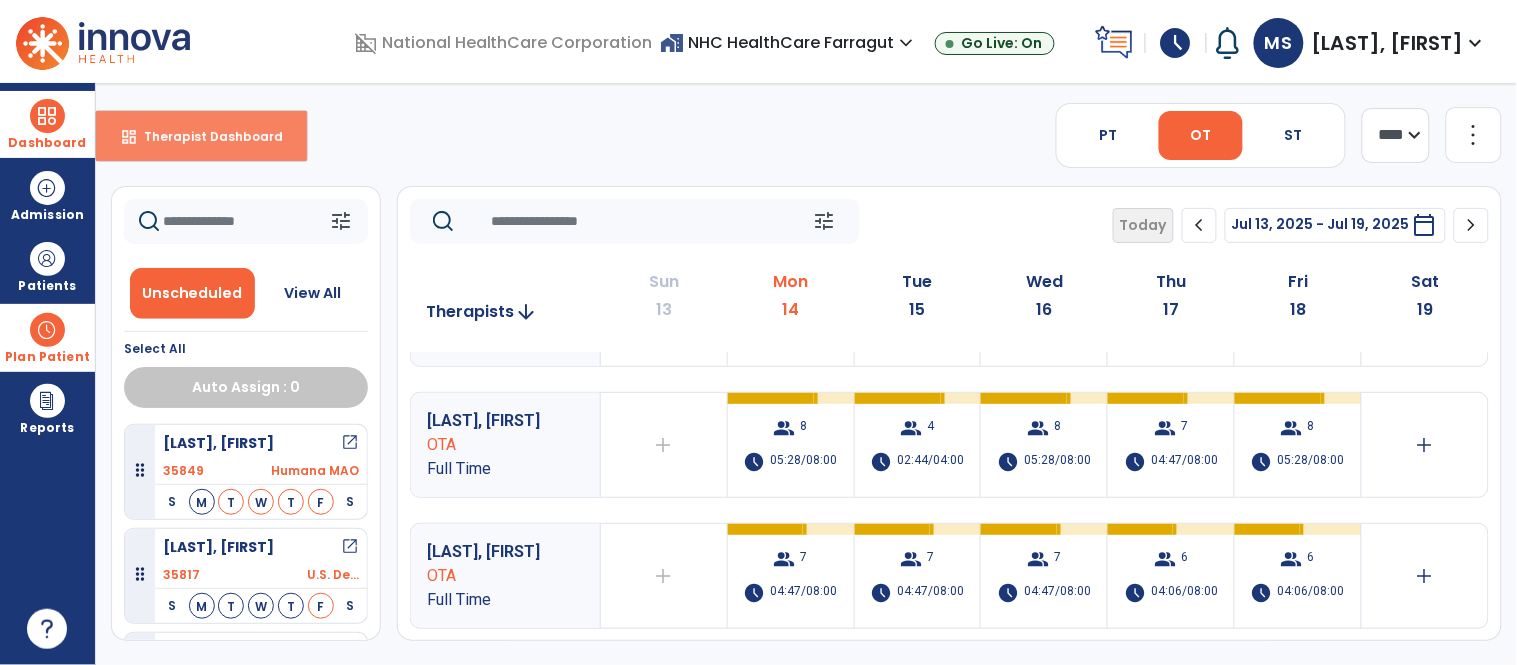 click on "Therapist Dashboard" at bounding box center (205, 136) 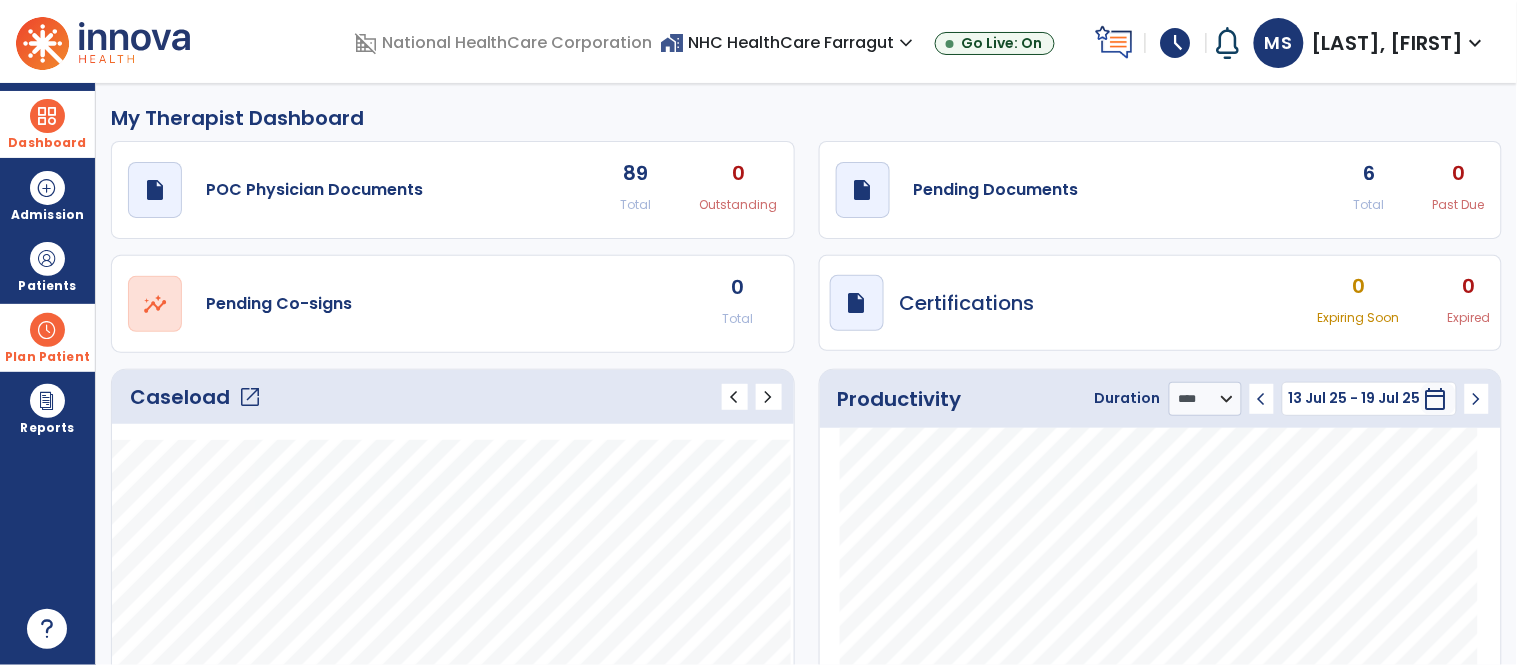 click on "open_in_new" 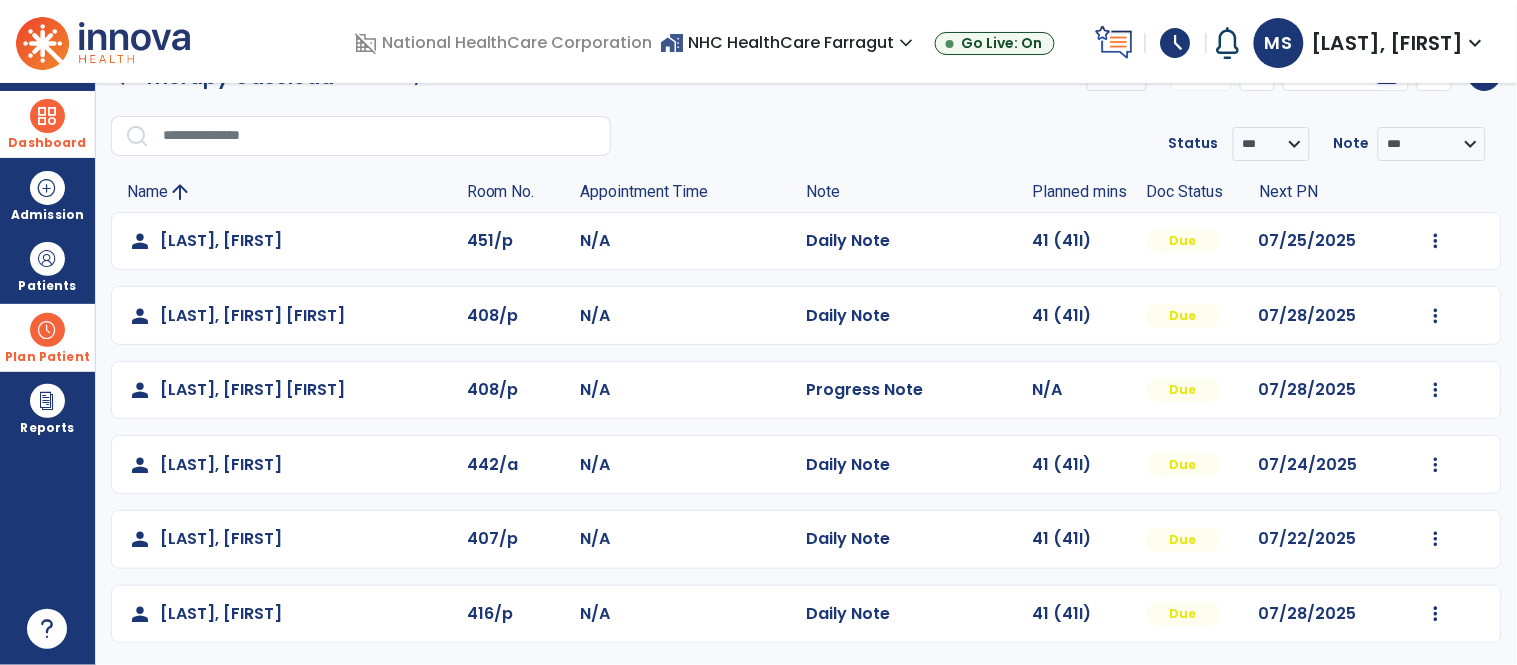scroll, scrollTop: 0, scrollLeft: 0, axis: both 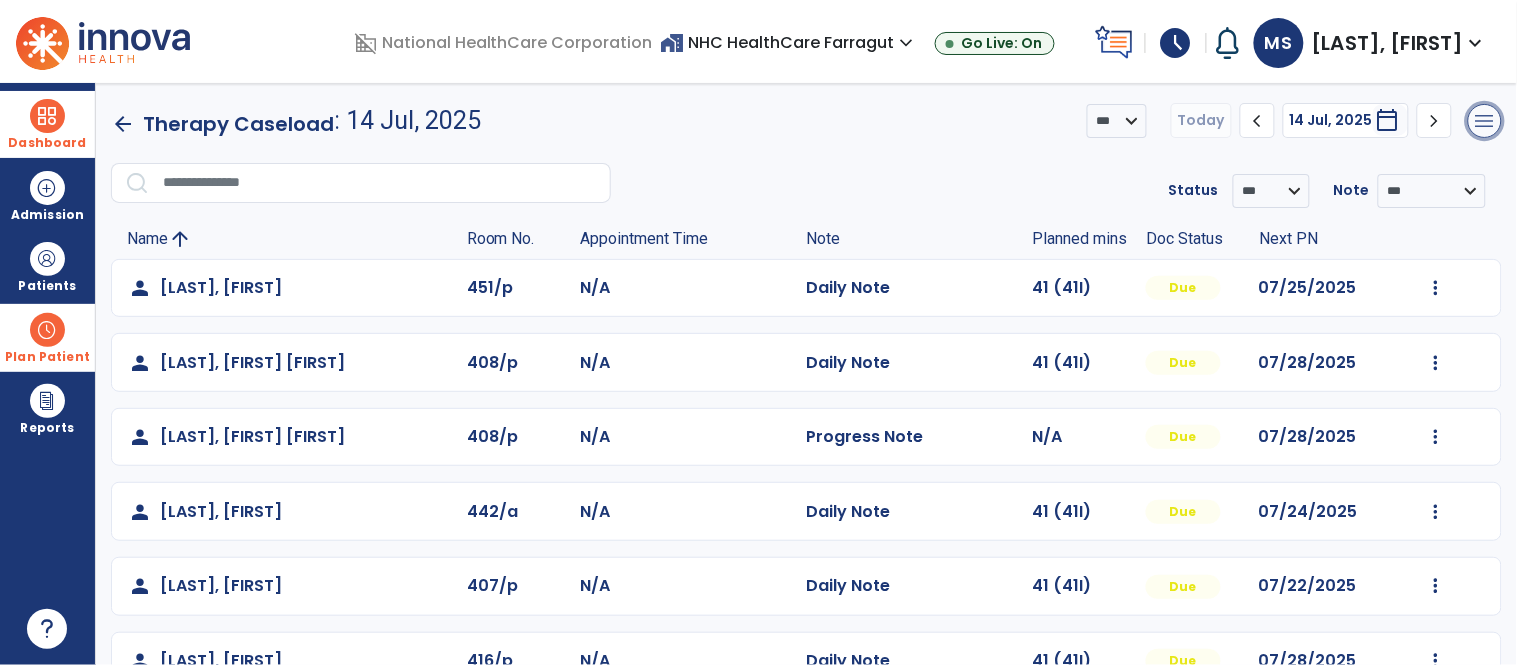 click on "menu" at bounding box center (1485, 121) 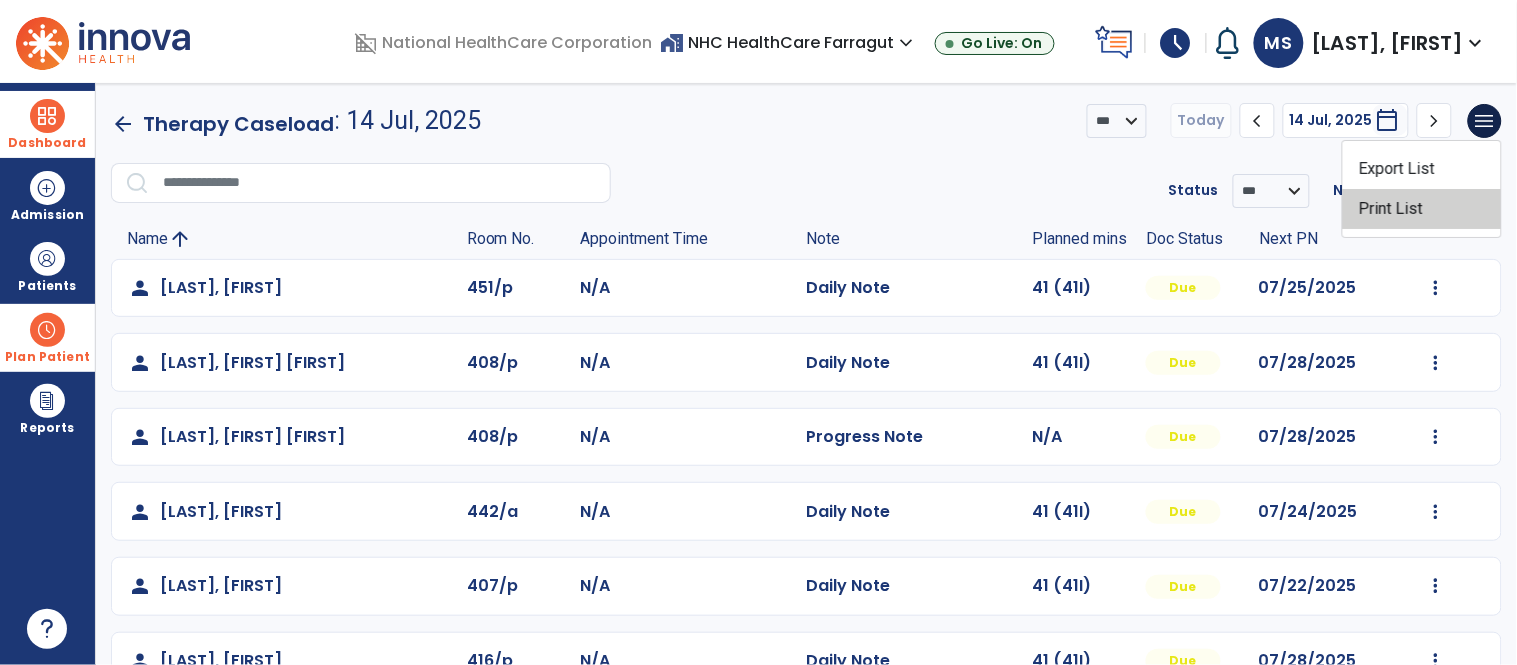 click on "Print List" 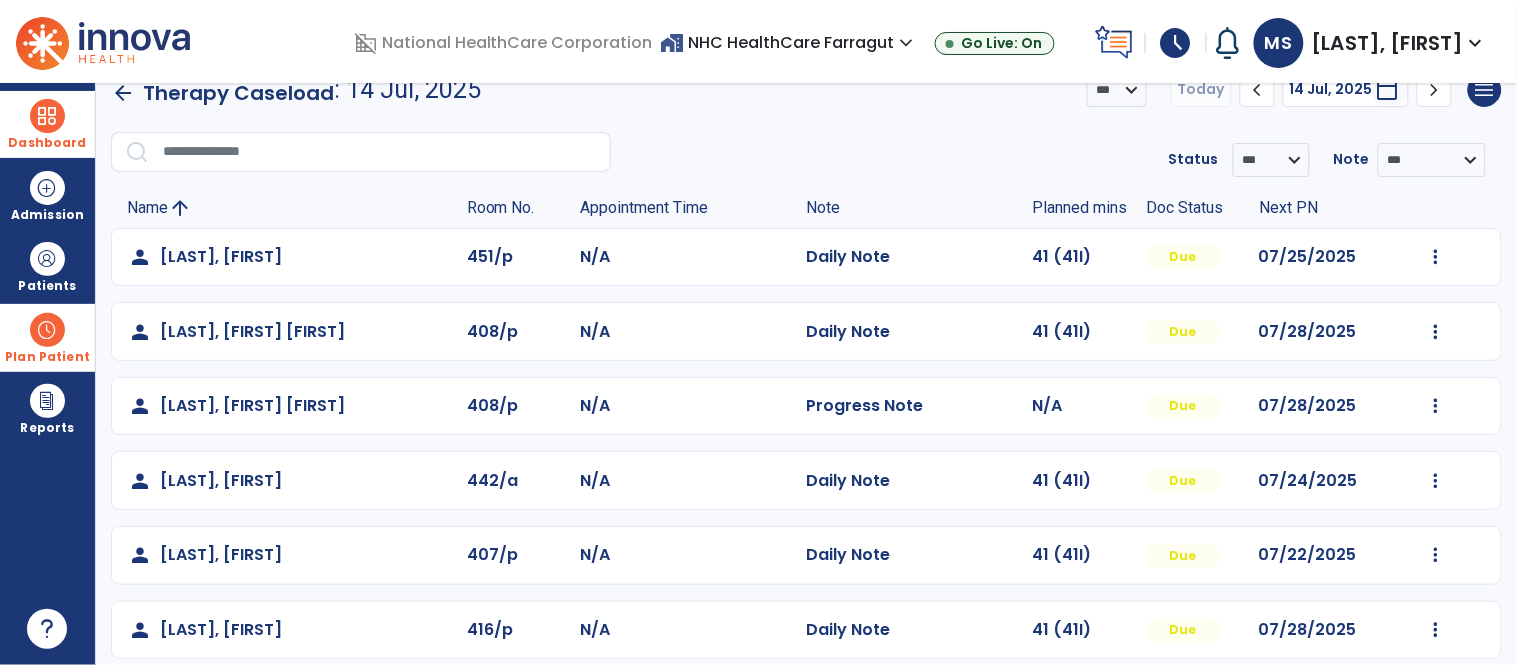 scroll, scrollTop: 47, scrollLeft: 0, axis: vertical 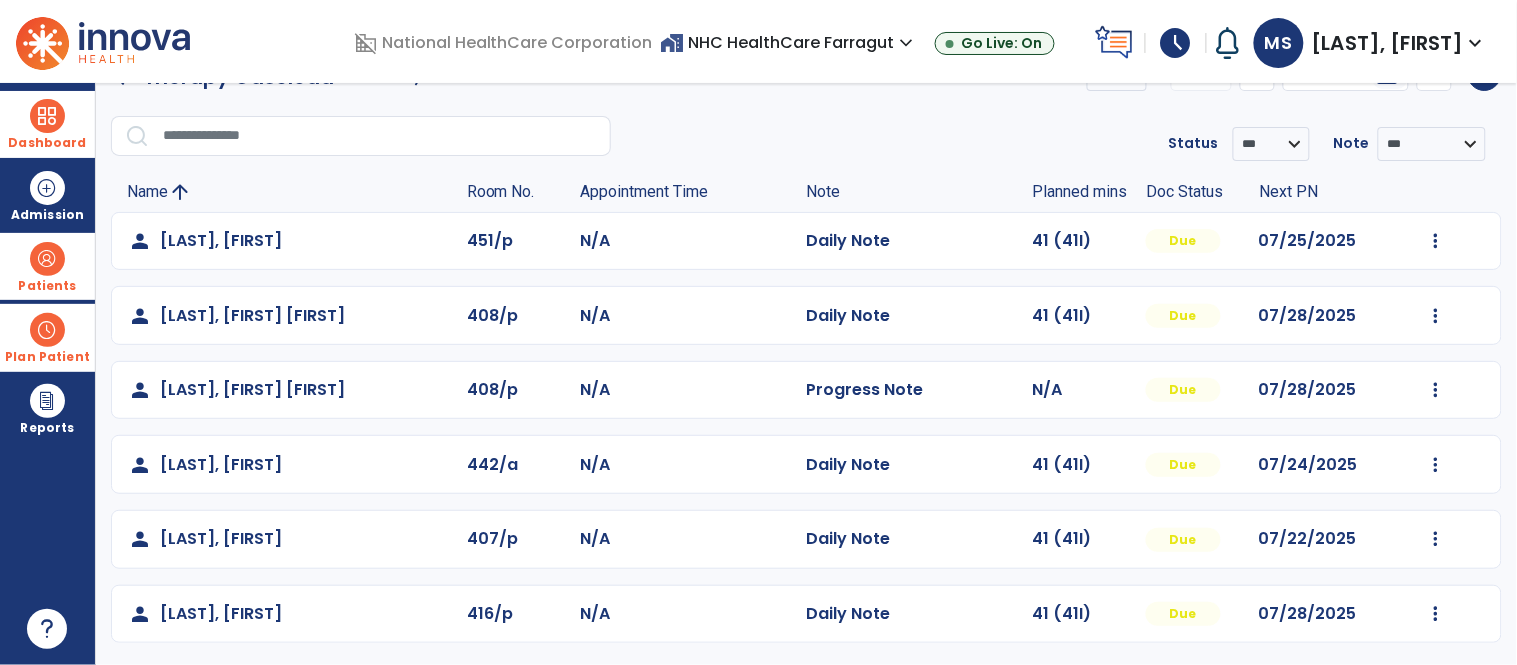 click at bounding box center [47, 259] 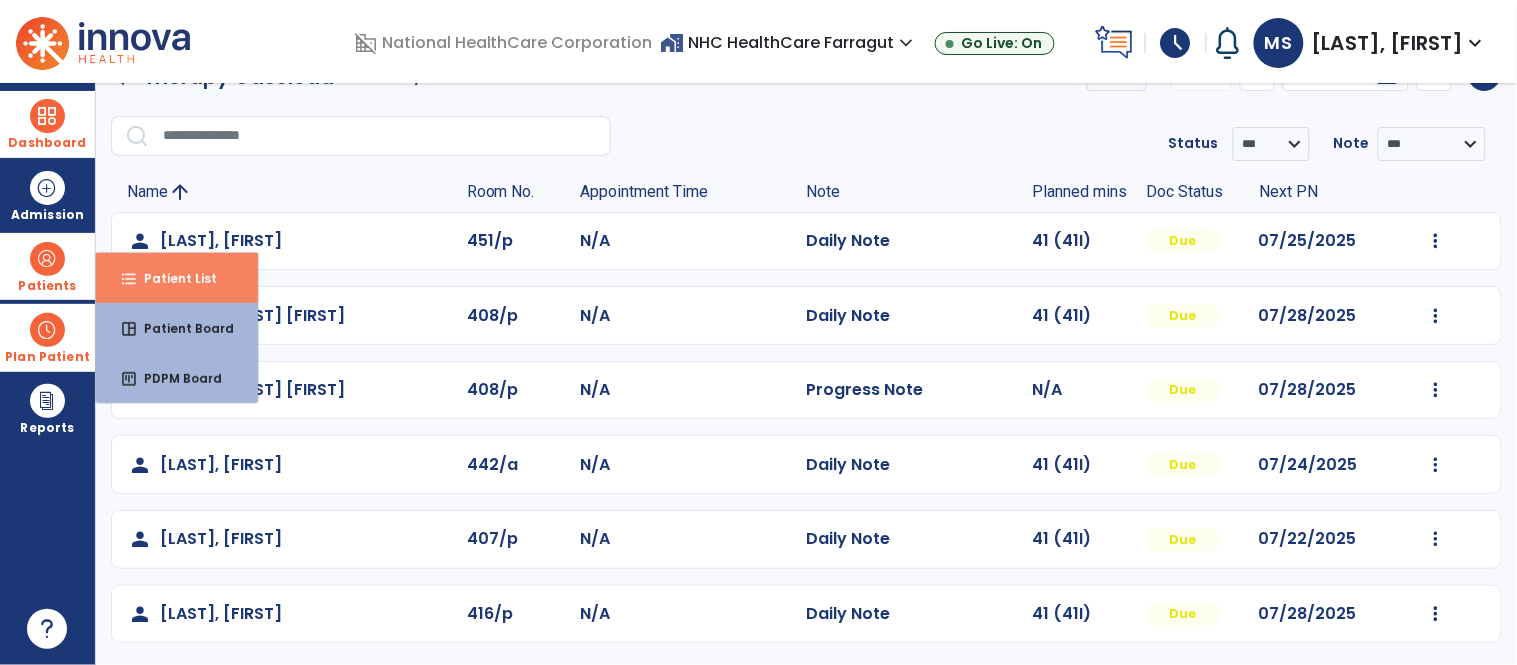 click on "Patient List" at bounding box center (172, 278) 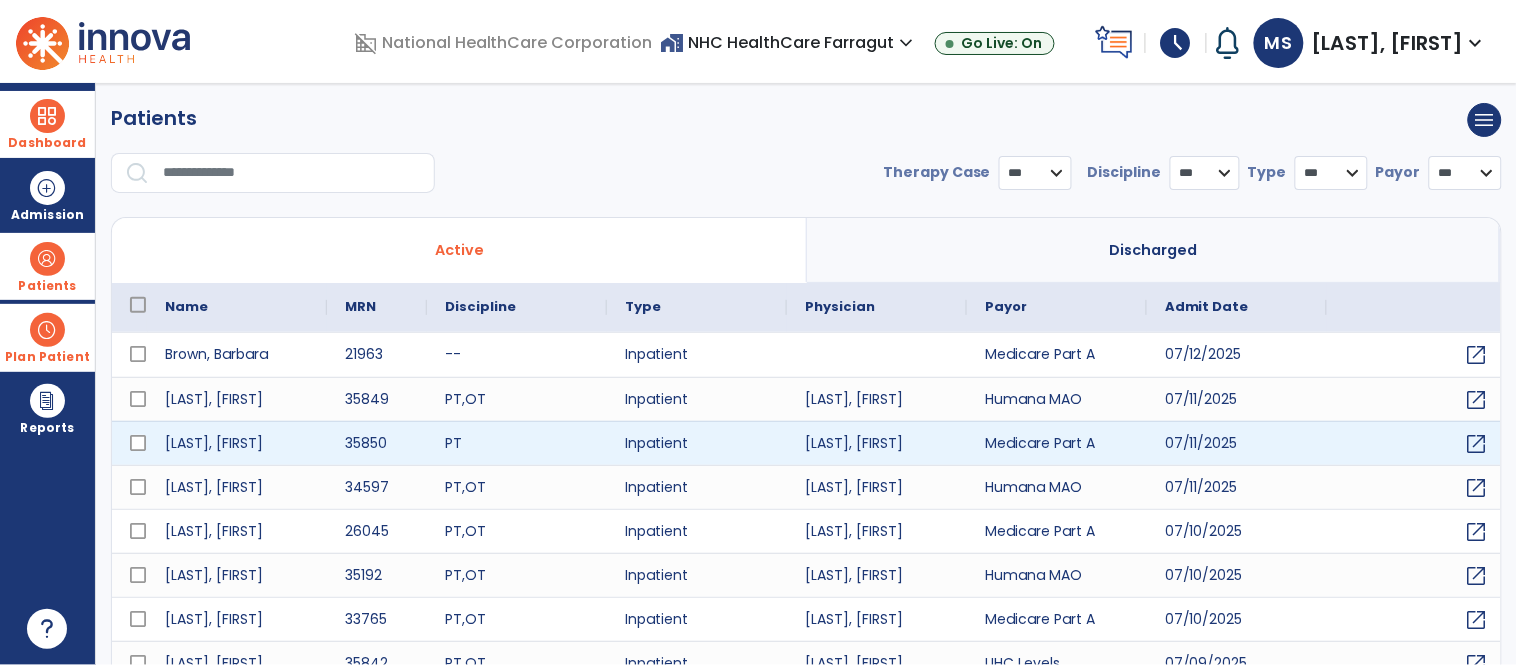 select on "***" 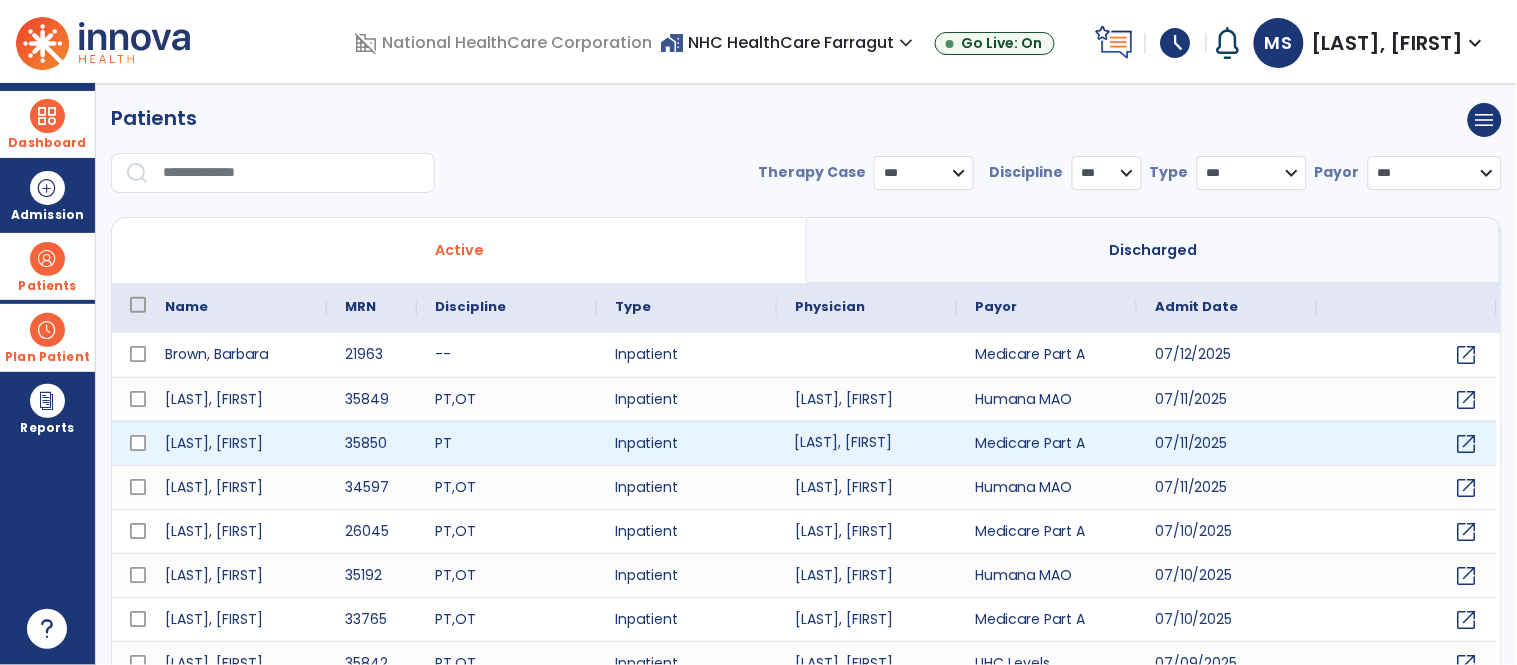 click on "[LAST], [FIRST]" at bounding box center (867, 443) 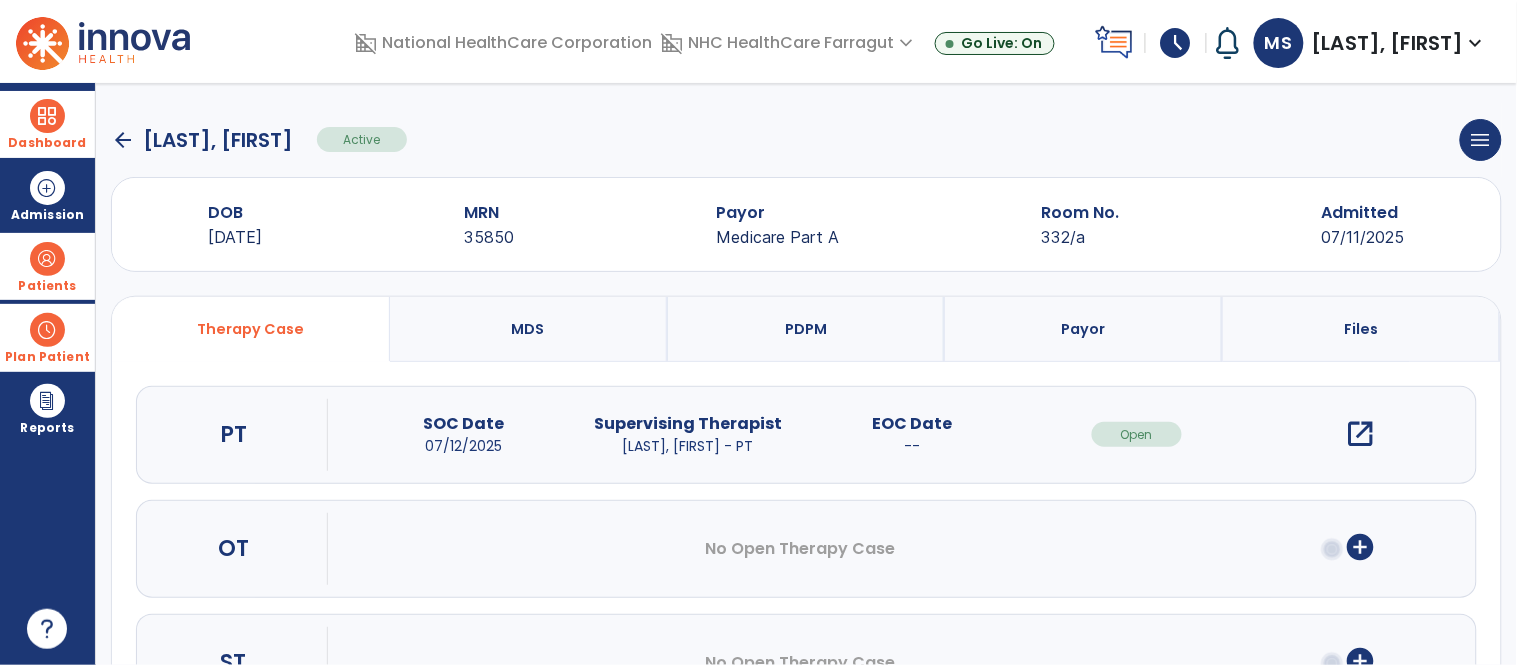 click on "open_in_new" at bounding box center (1361, 434) 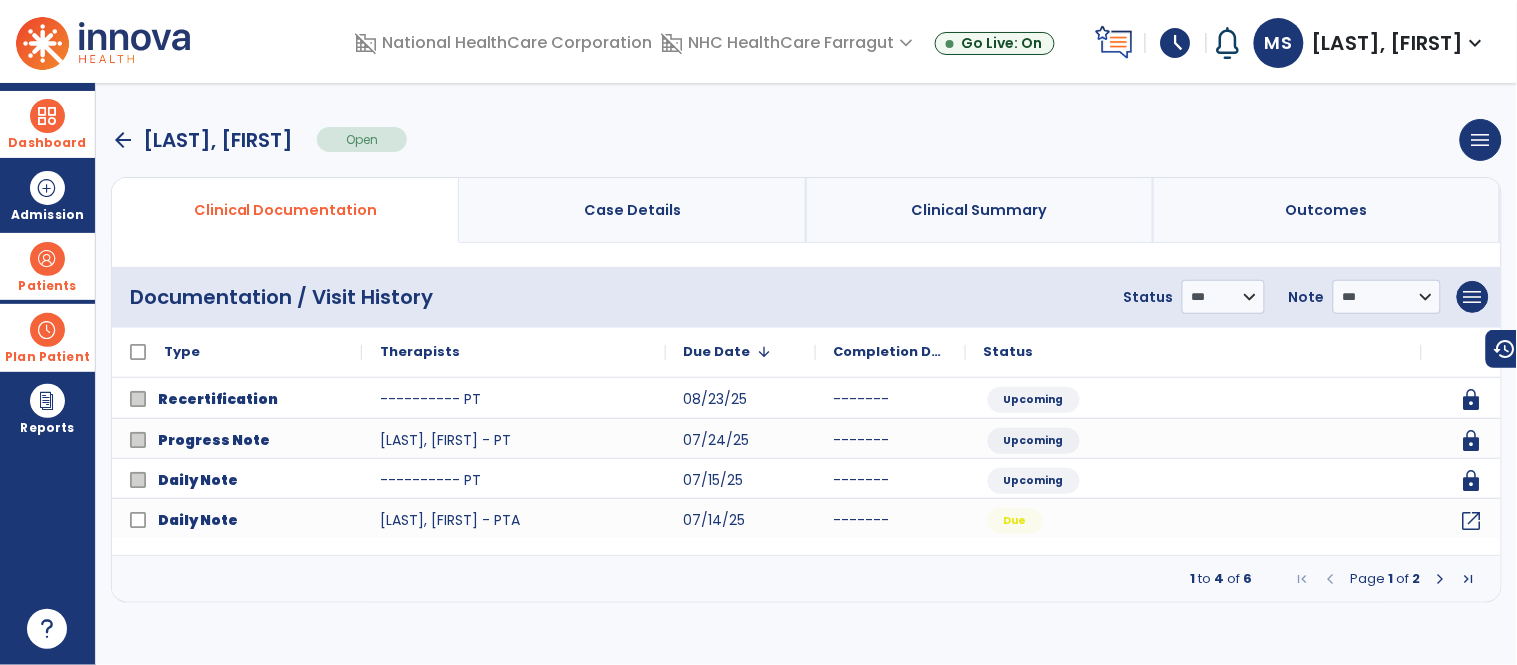 click at bounding box center (1441, 579) 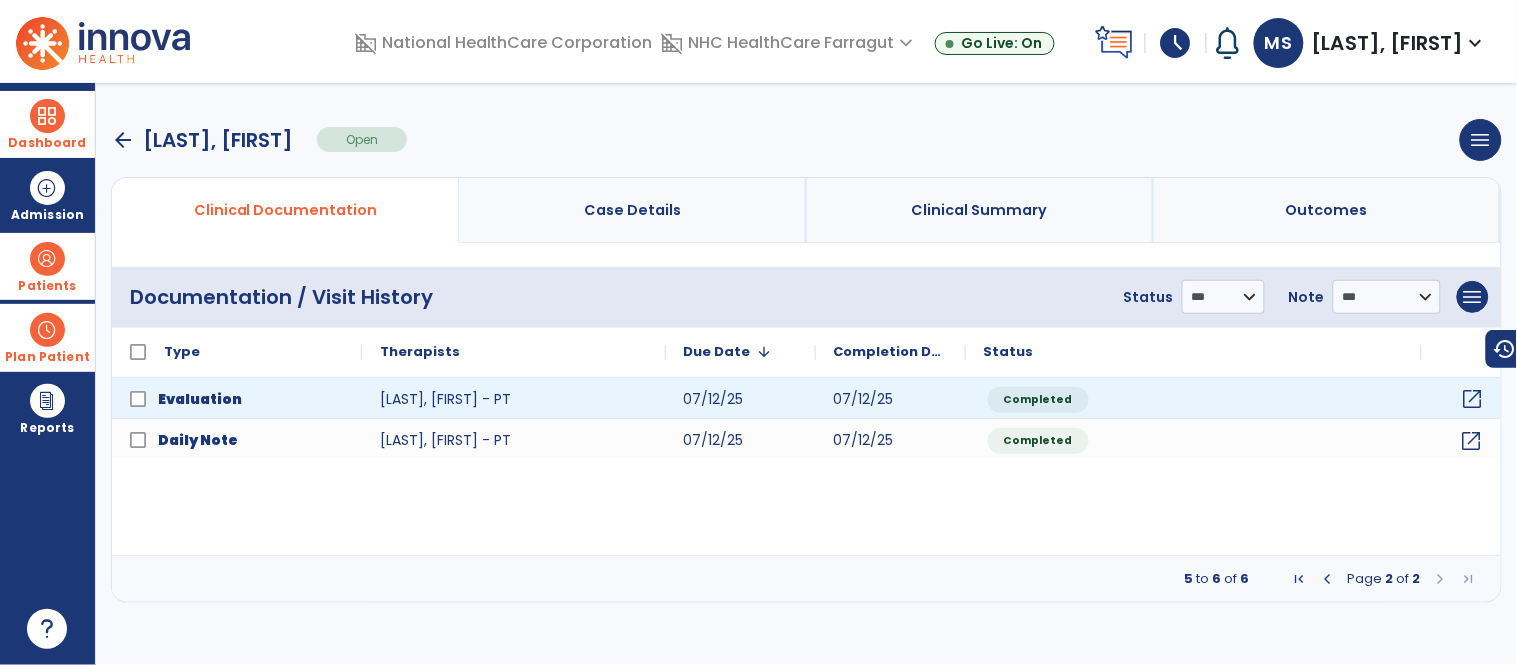 click on "open_in_new" 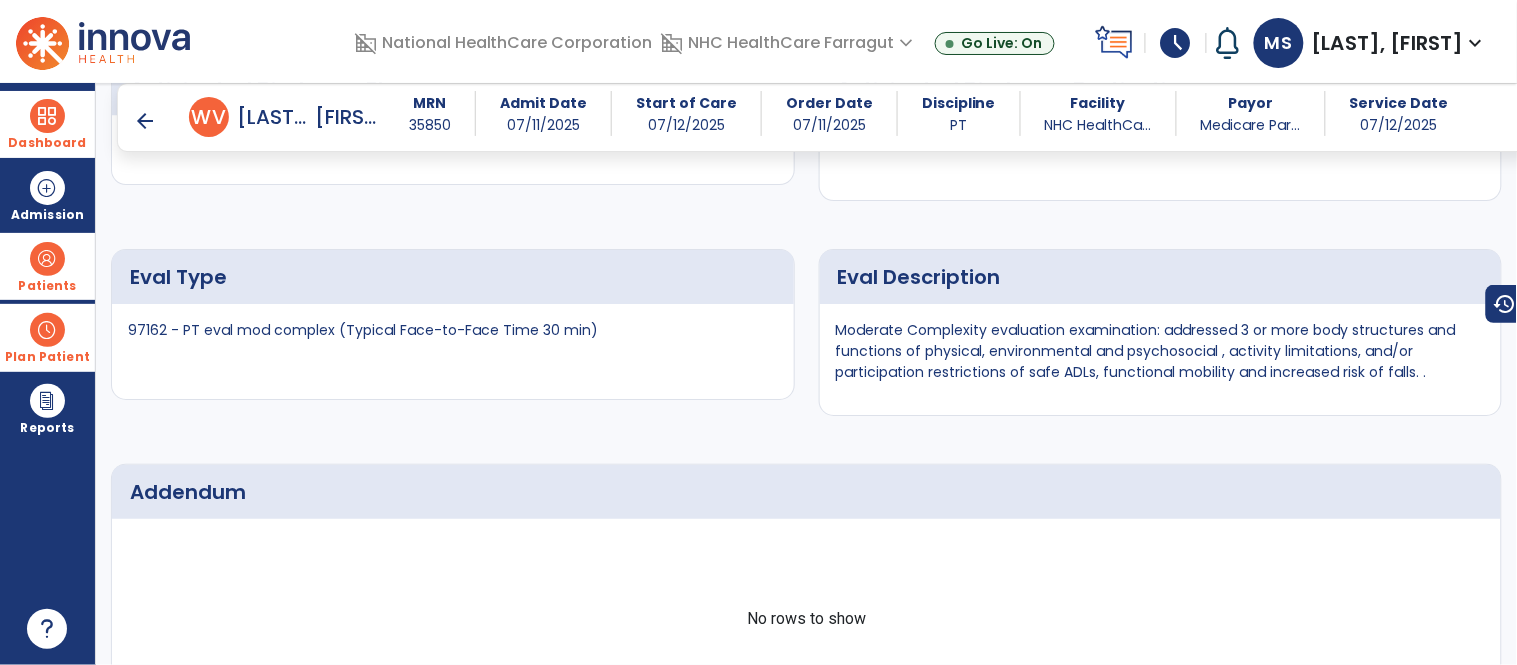 scroll, scrollTop: 7466, scrollLeft: 0, axis: vertical 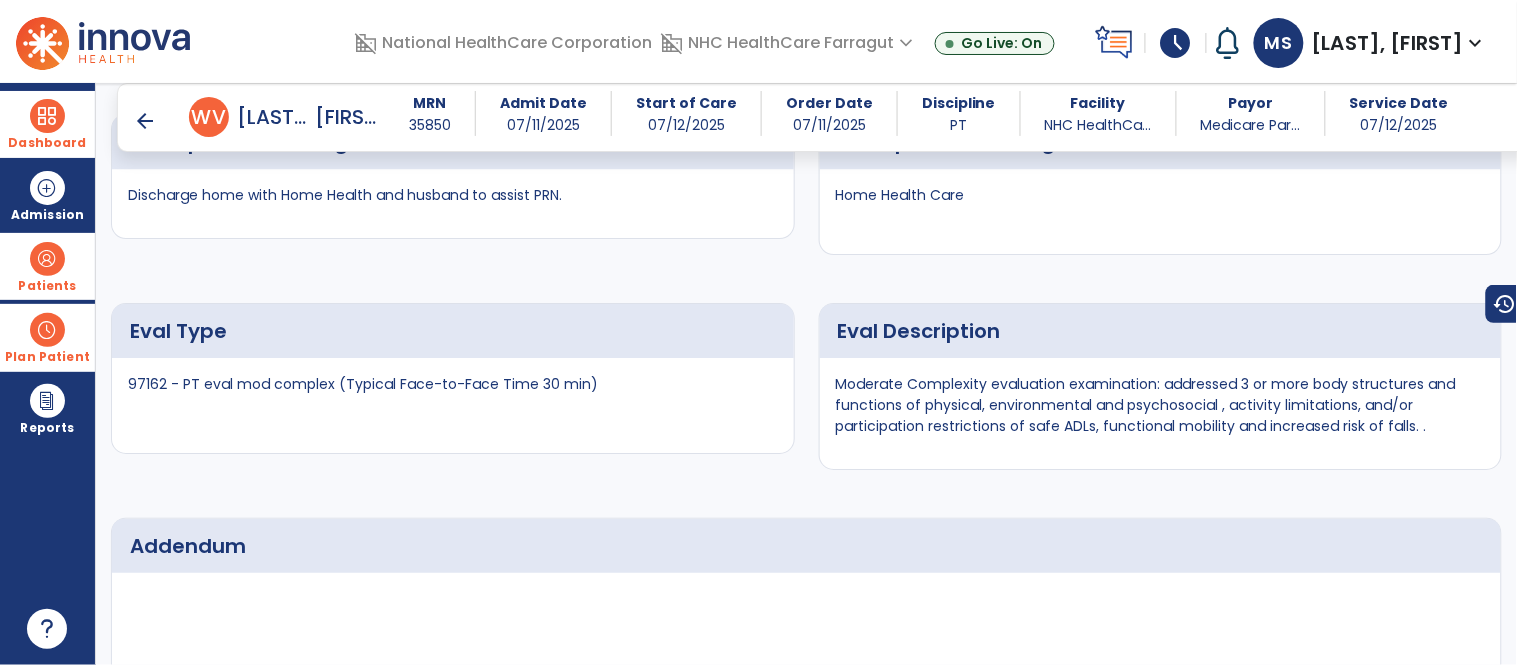 click at bounding box center (47, 116) 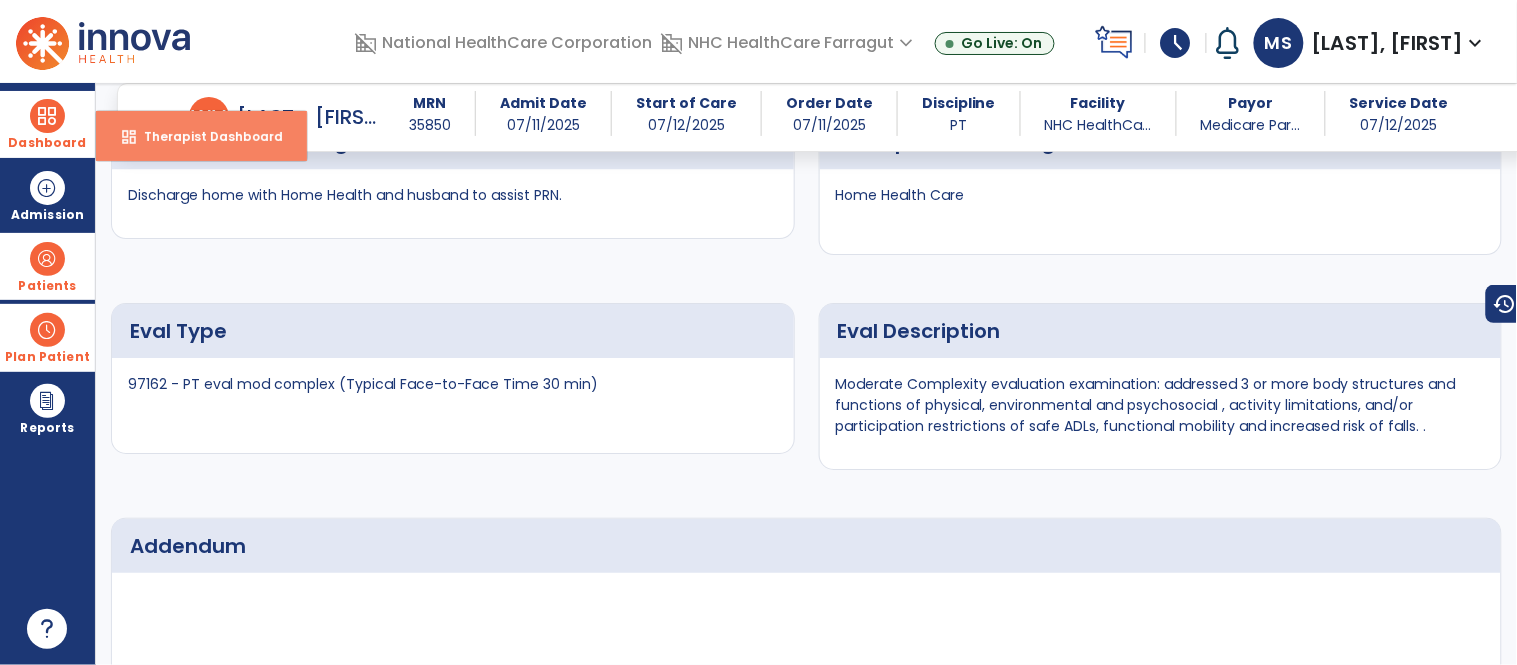 click on "Therapist Dashboard" at bounding box center (205, 136) 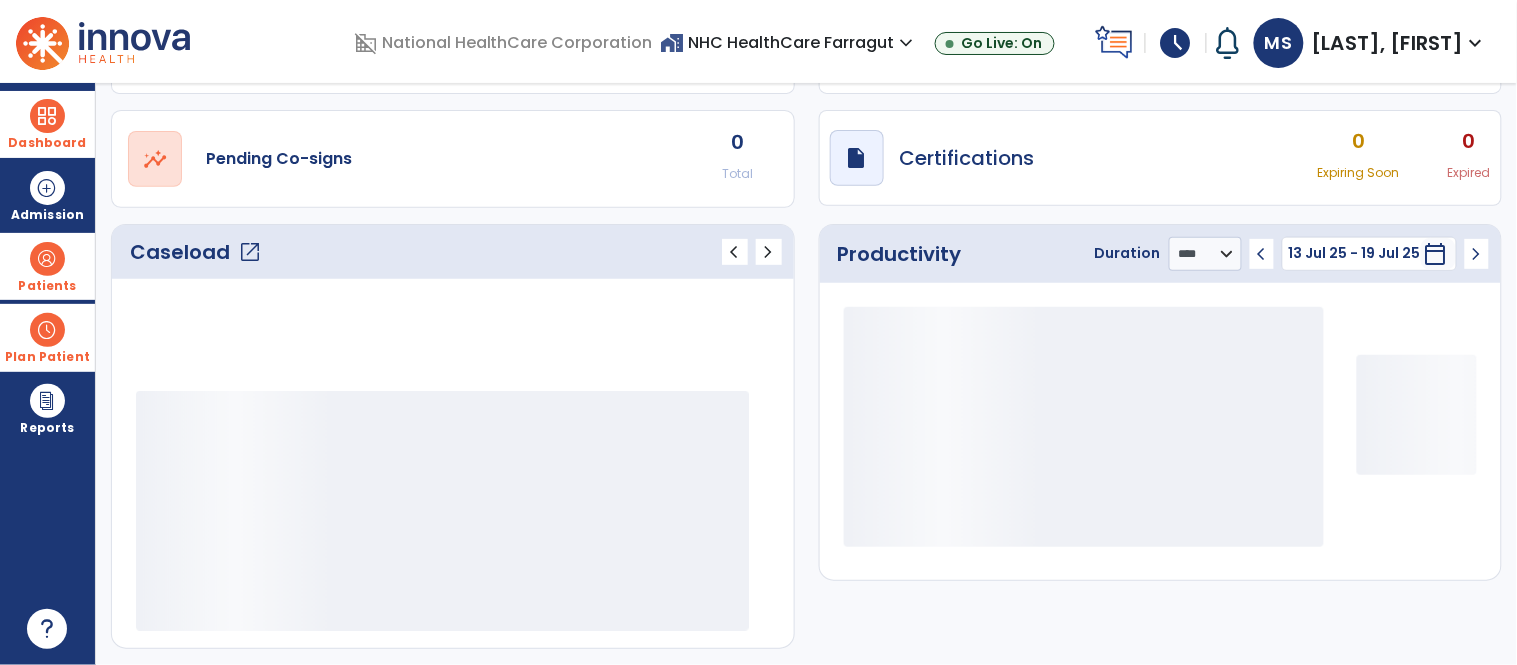 scroll, scrollTop: 144, scrollLeft: 0, axis: vertical 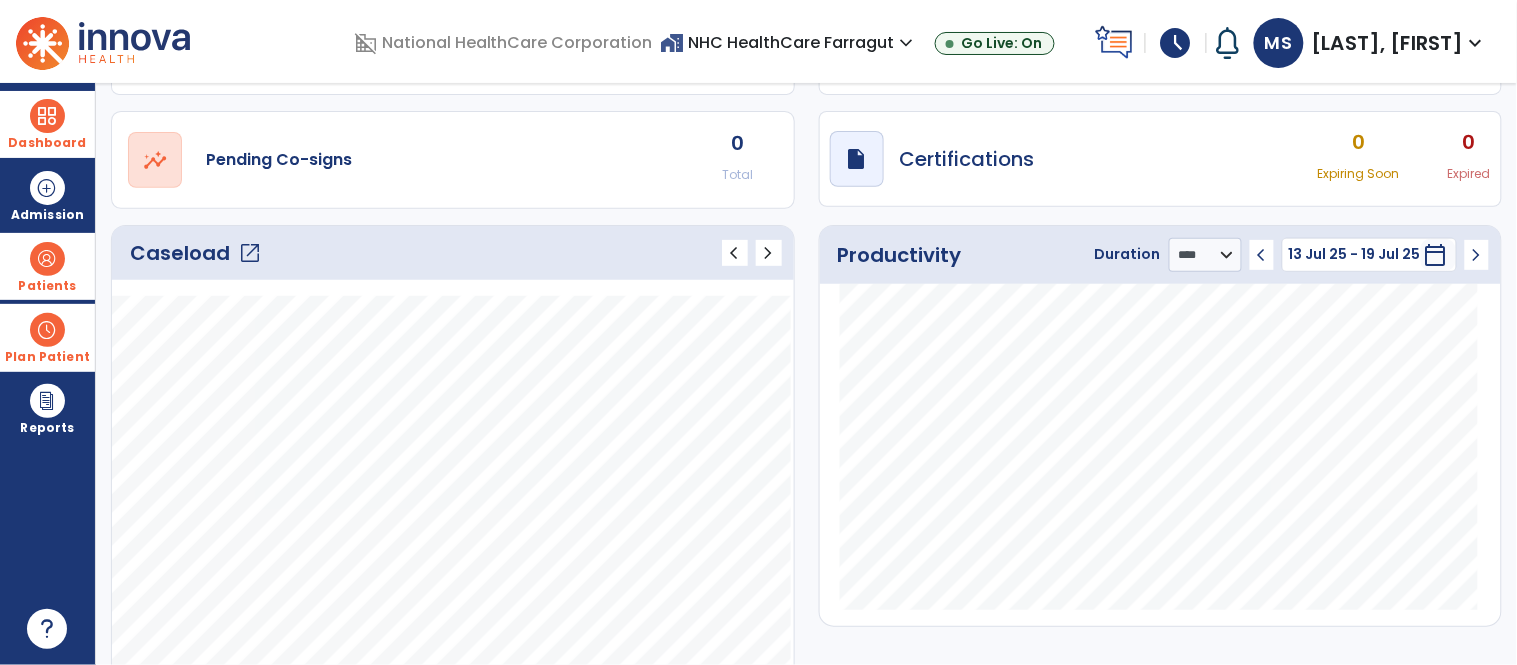 click on "open_in_new" 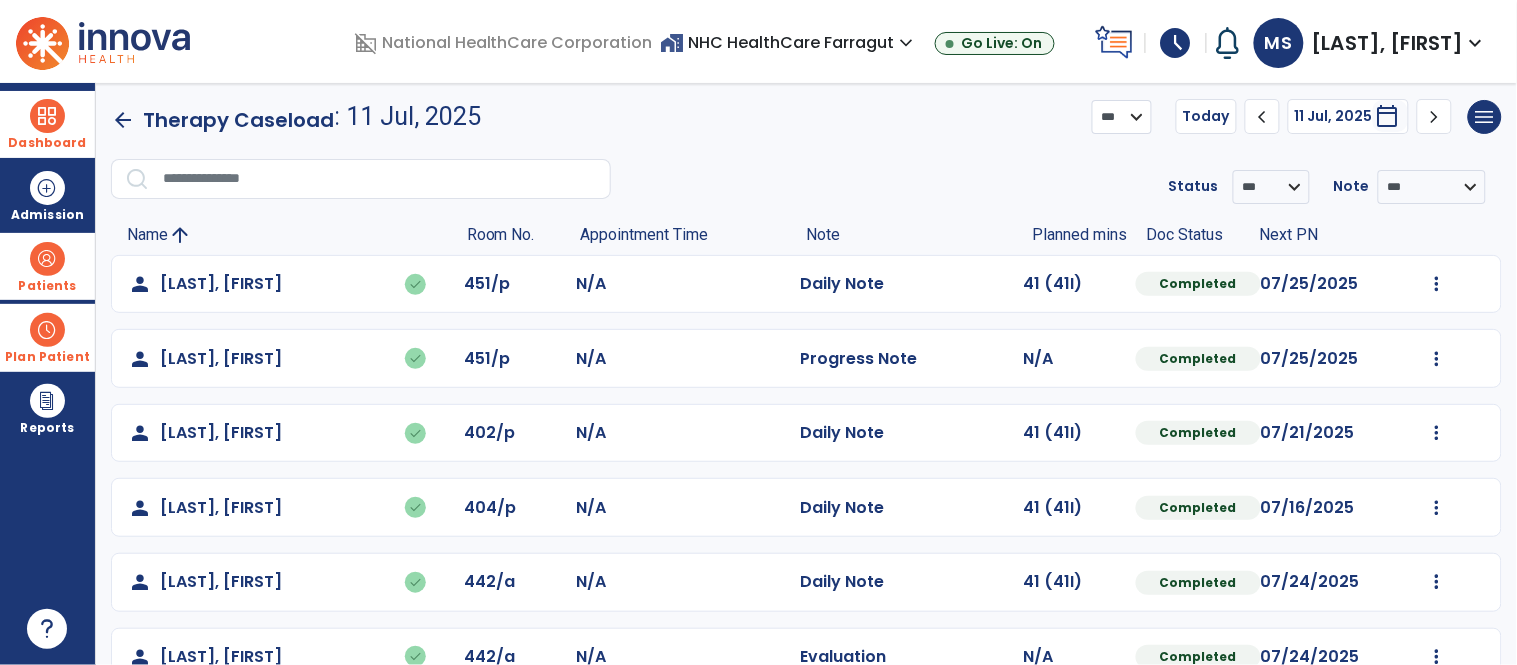 click on "*** ****" at bounding box center [1122, 117] 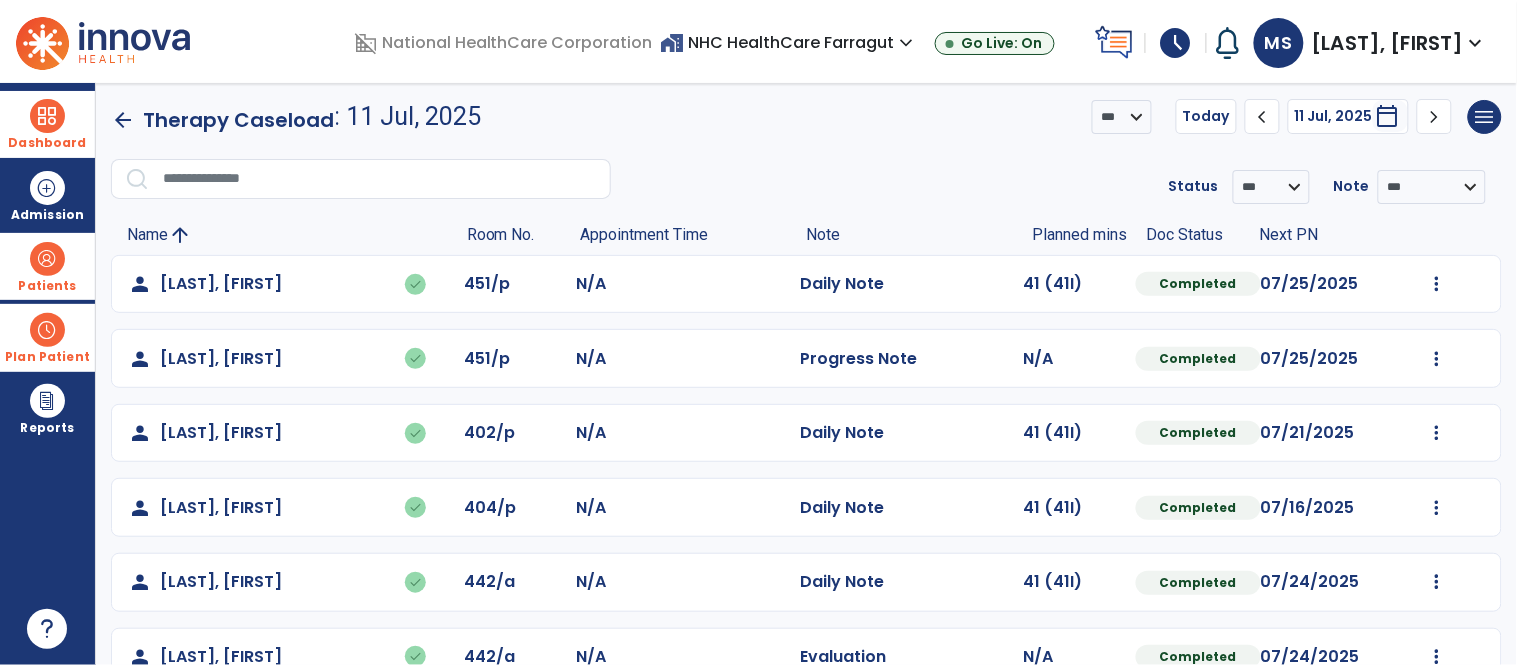 click on "*** ****  Today  chevron_left 11 Jul, 2025  *********  calendar_today  chevron_right" 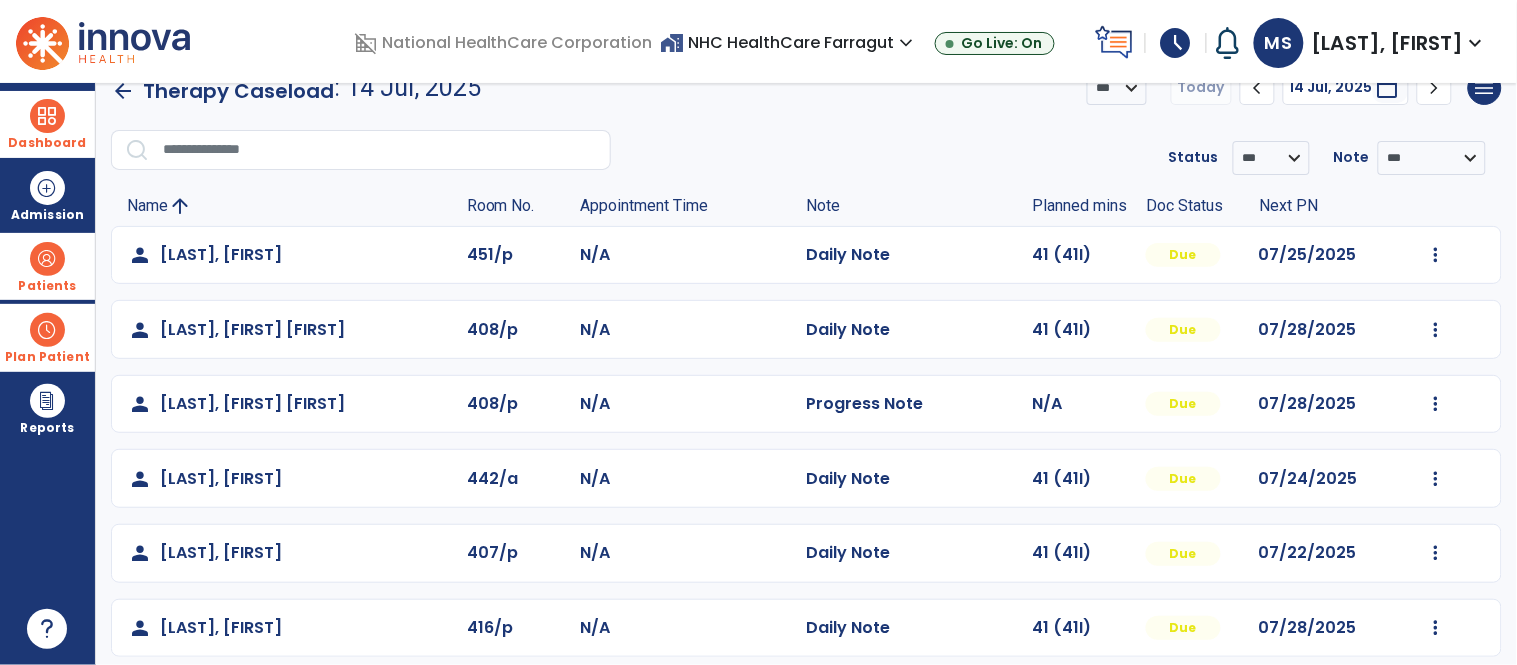 scroll, scrollTop: 47, scrollLeft: 0, axis: vertical 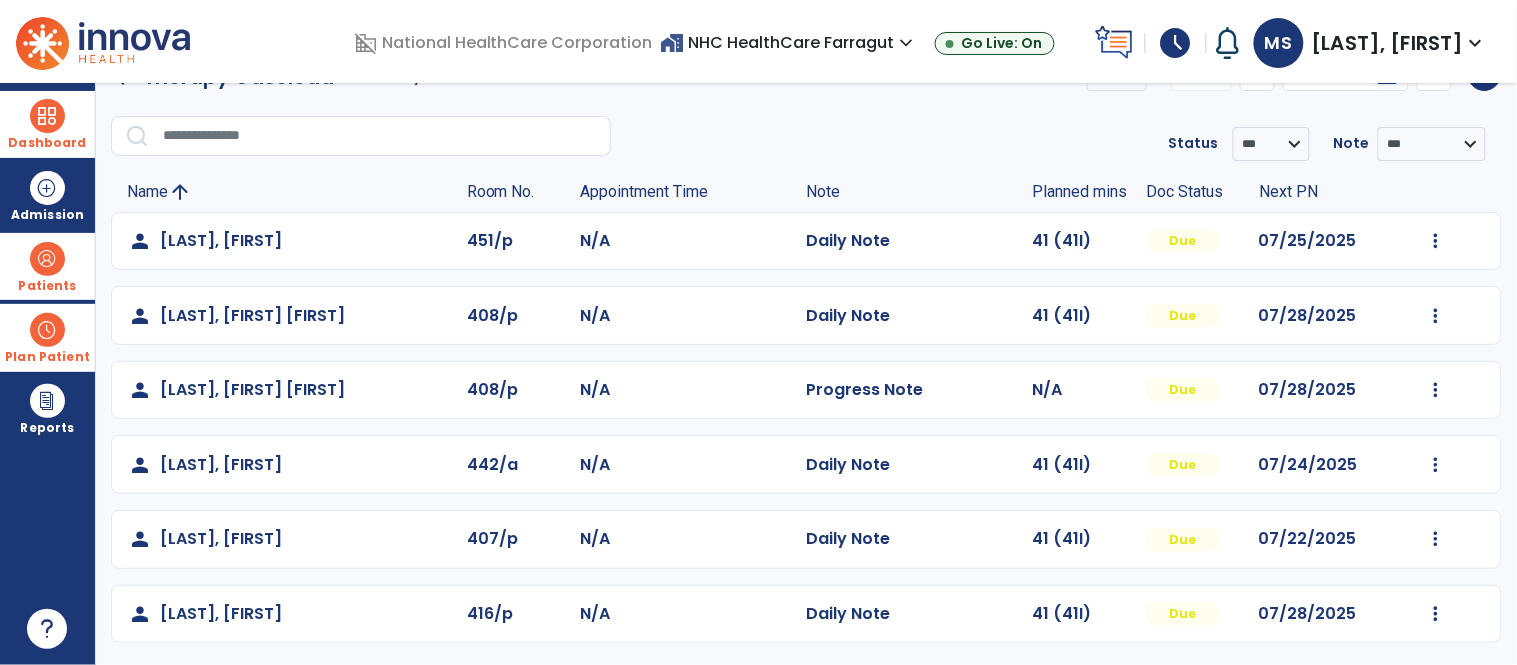 click on "Patients" at bounding box center [47, 286] 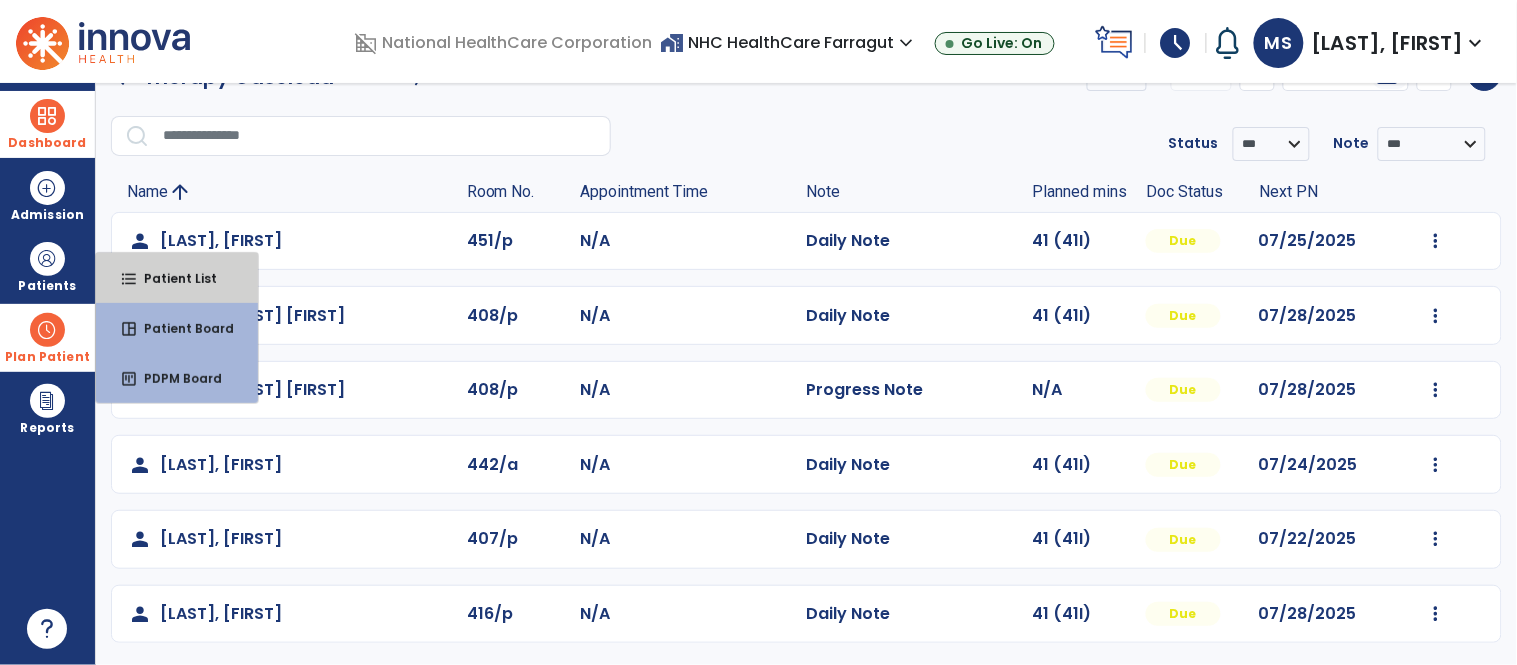 click on "format_list_bulleted  Patient List" at bounding box center [177, 278] 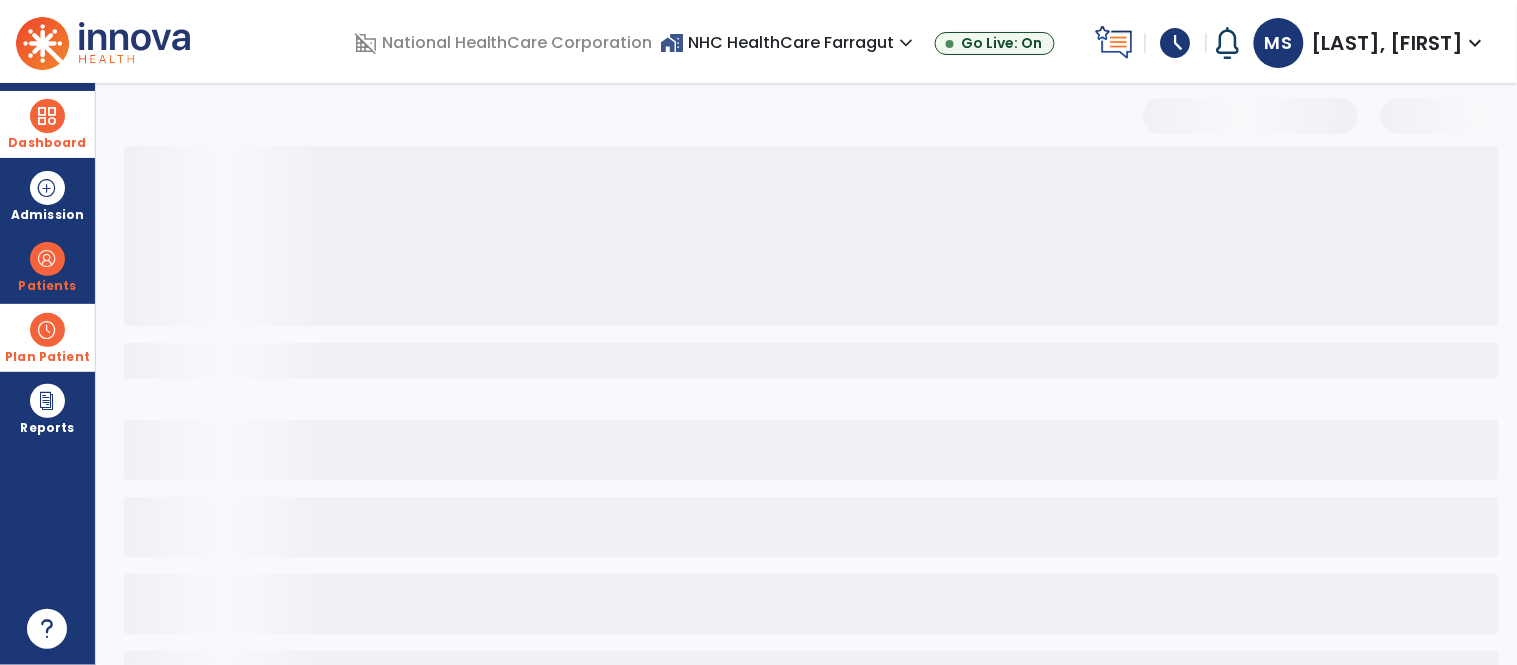 scroll, scrollTop: 0, scrollLeft: 0, axis: both 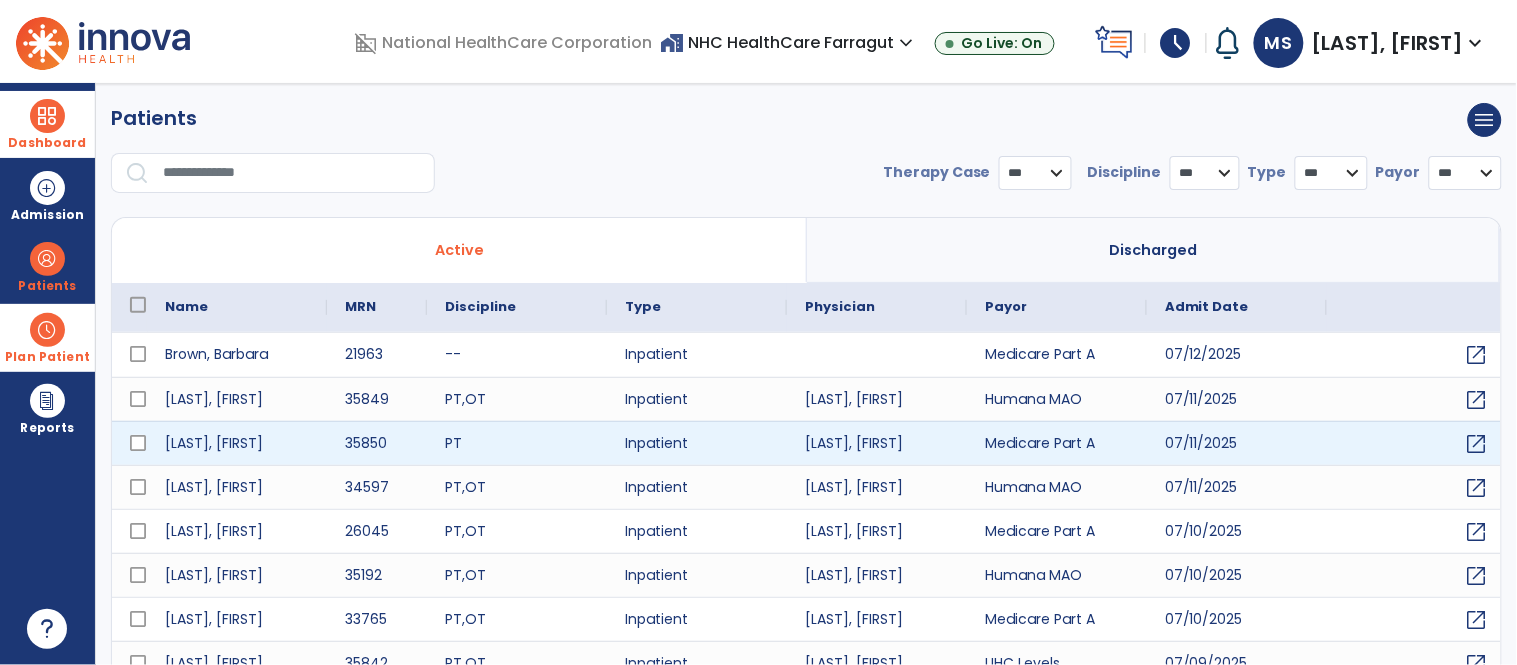 select on "***" 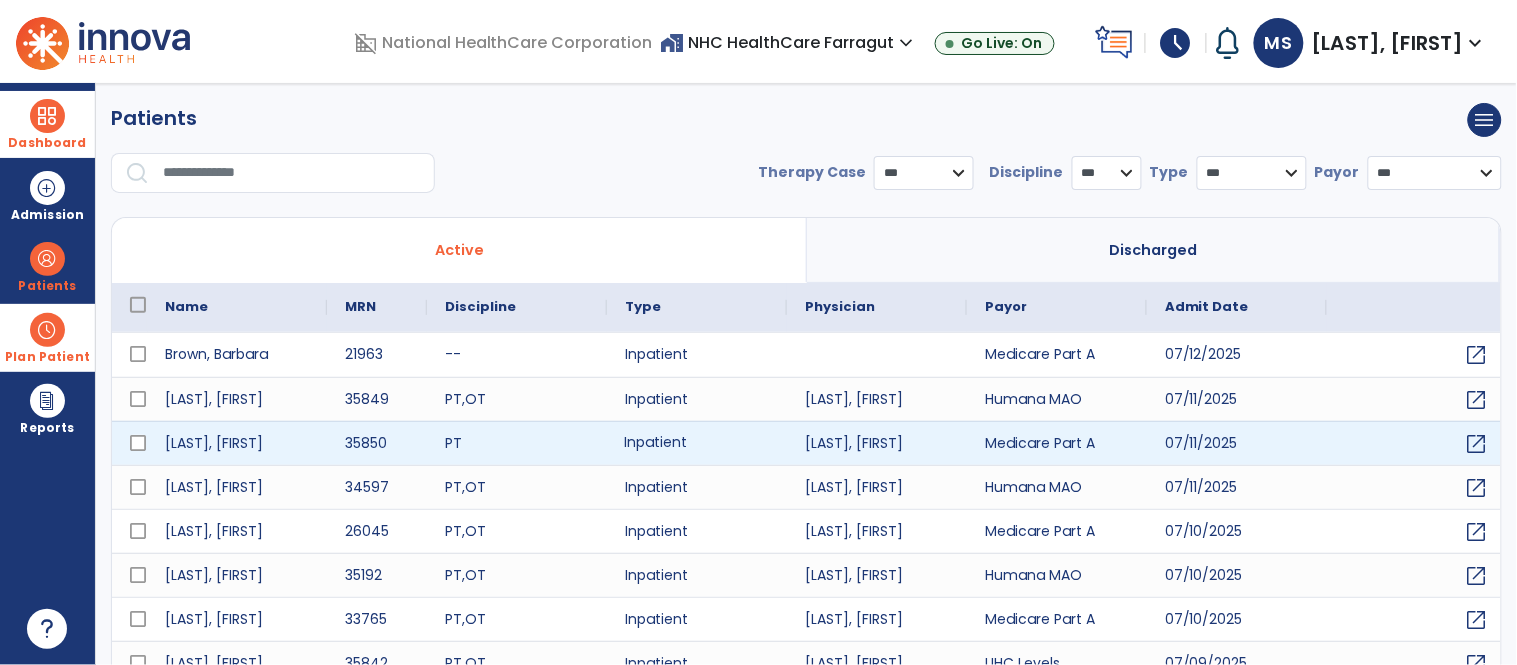 click on "Inpatient" at bounding box center [697, 443] 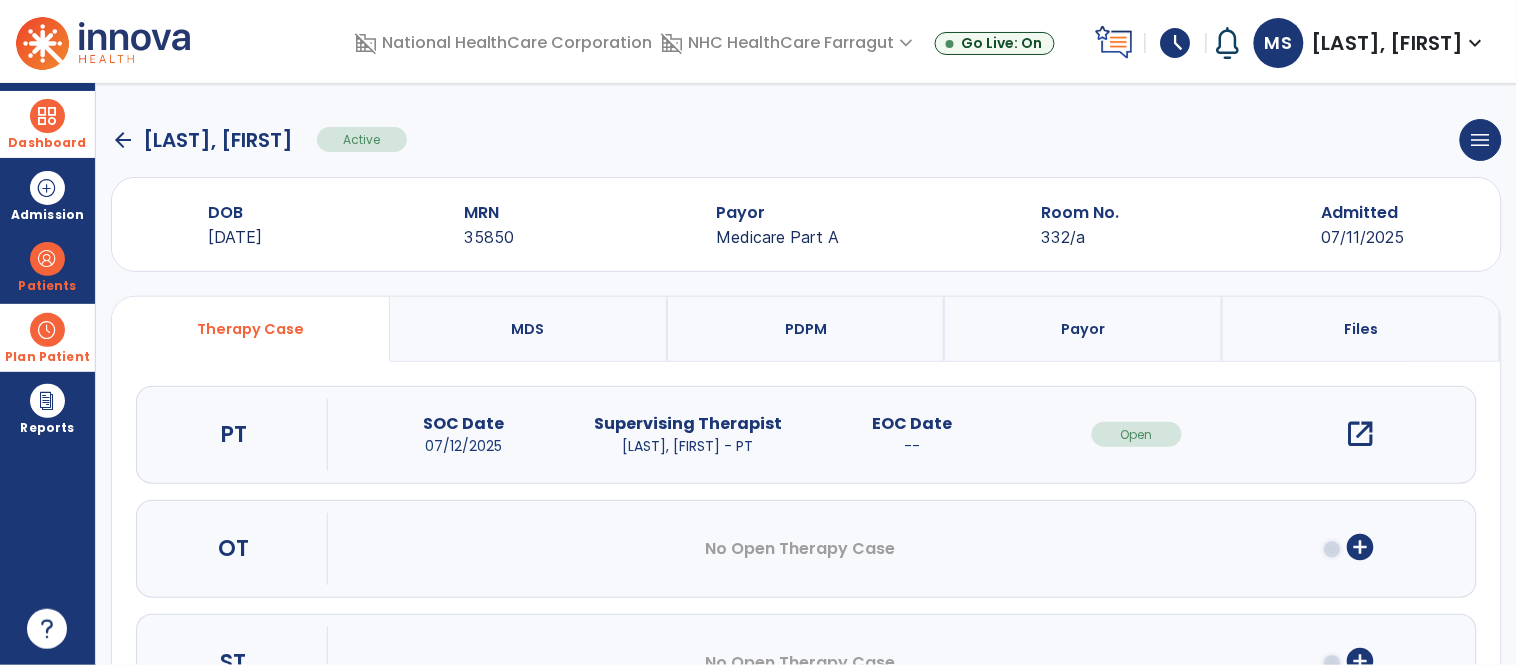 click on "add_circle" at bounding box center [1361, 547] 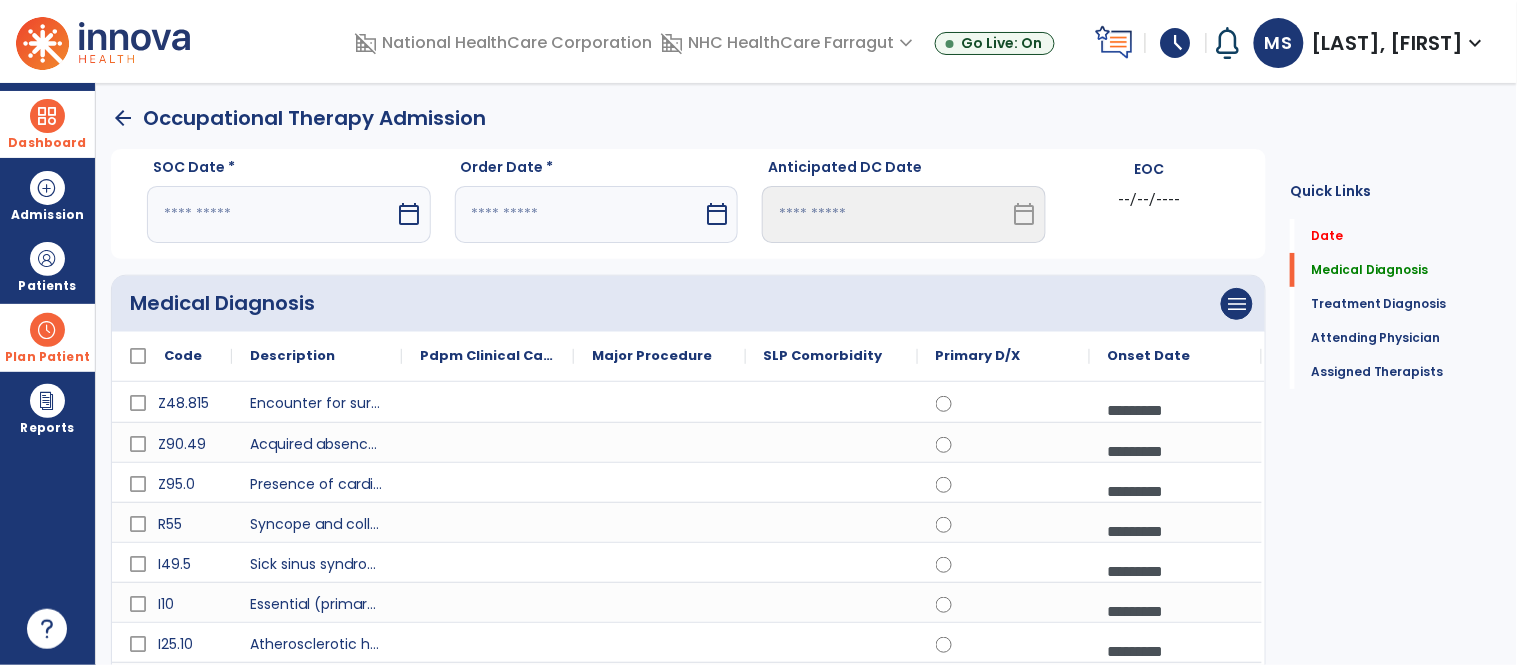click at bounding box center (271, 214) 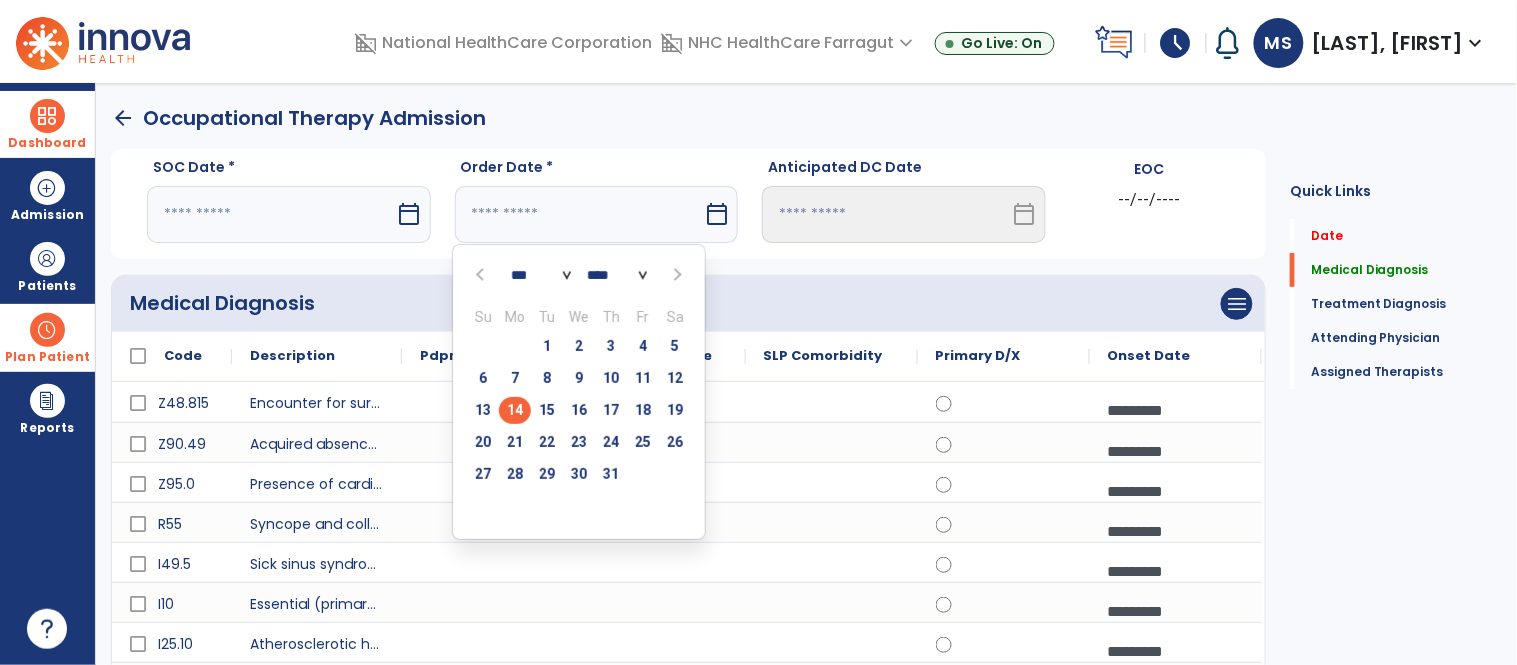 click on "14" at bounding box center [515, 410] 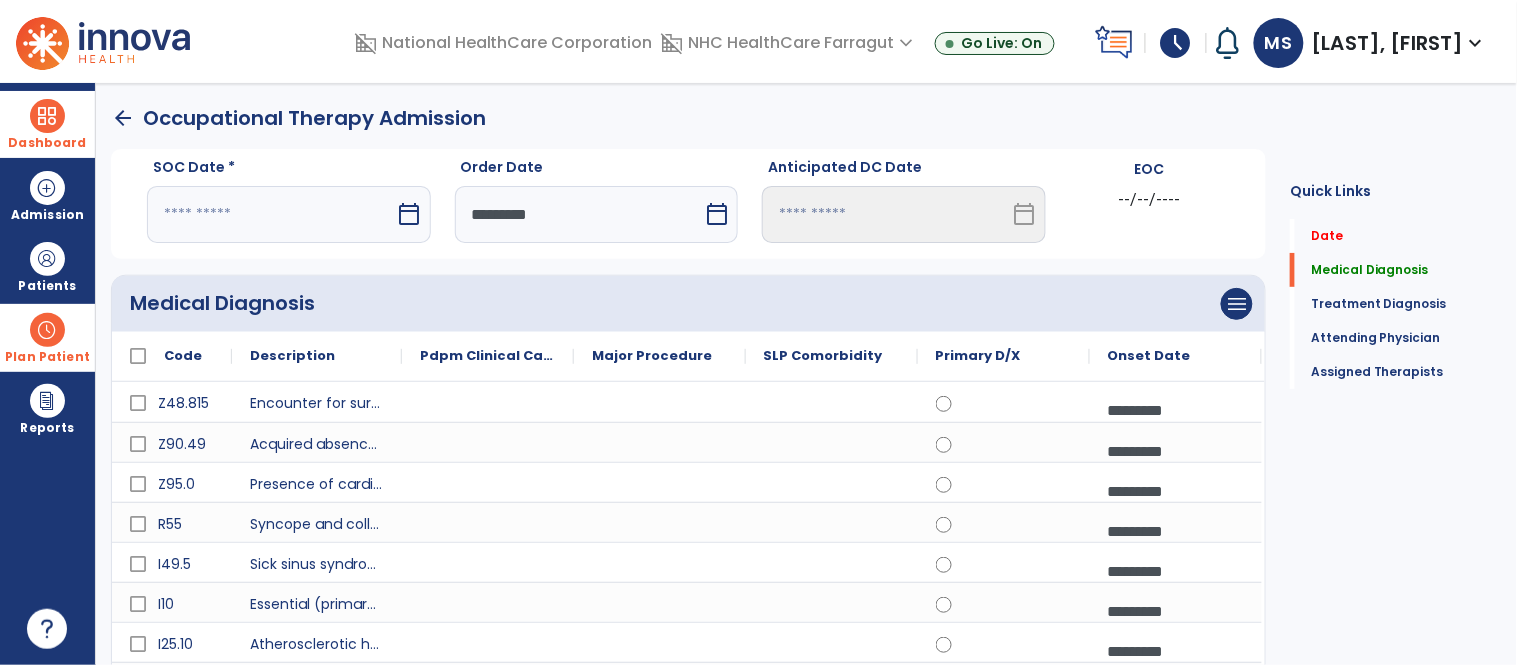 click at bounding box center (271, 214) 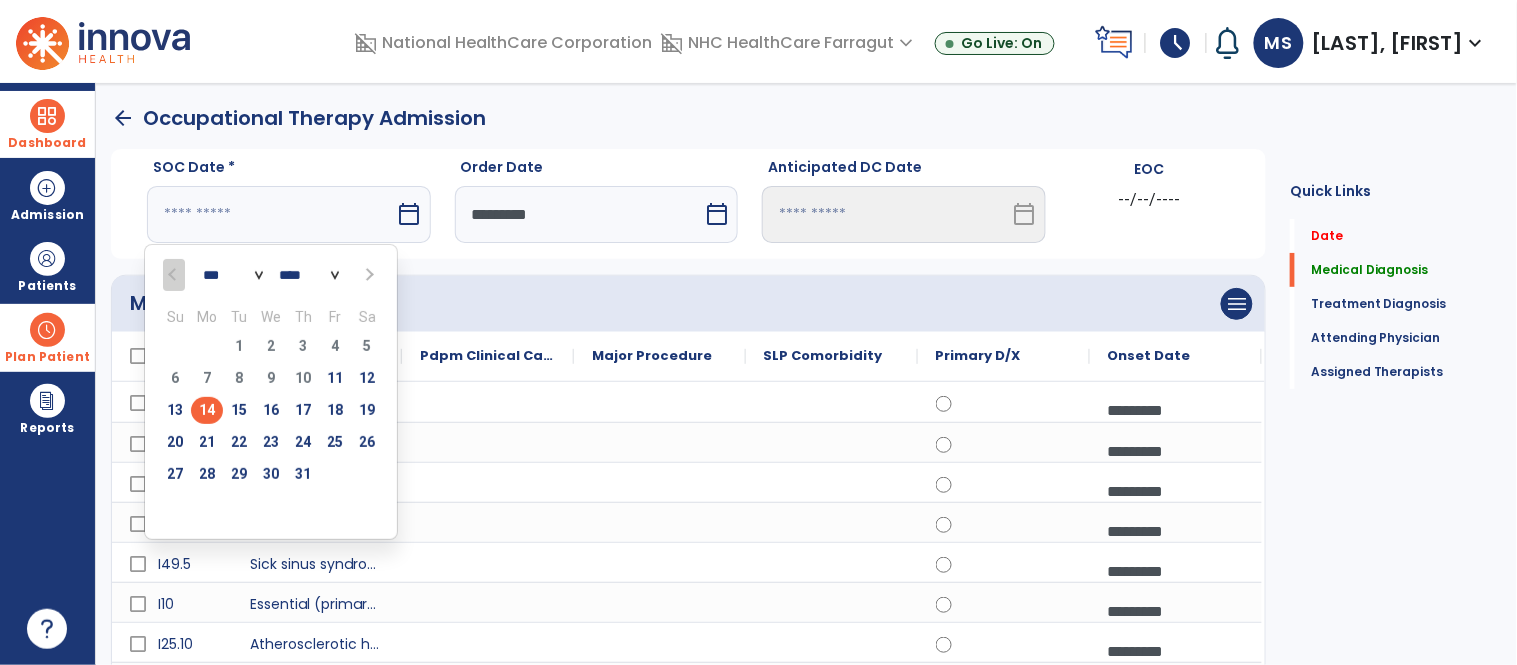 click on "14" at bounding box center [207, 410] 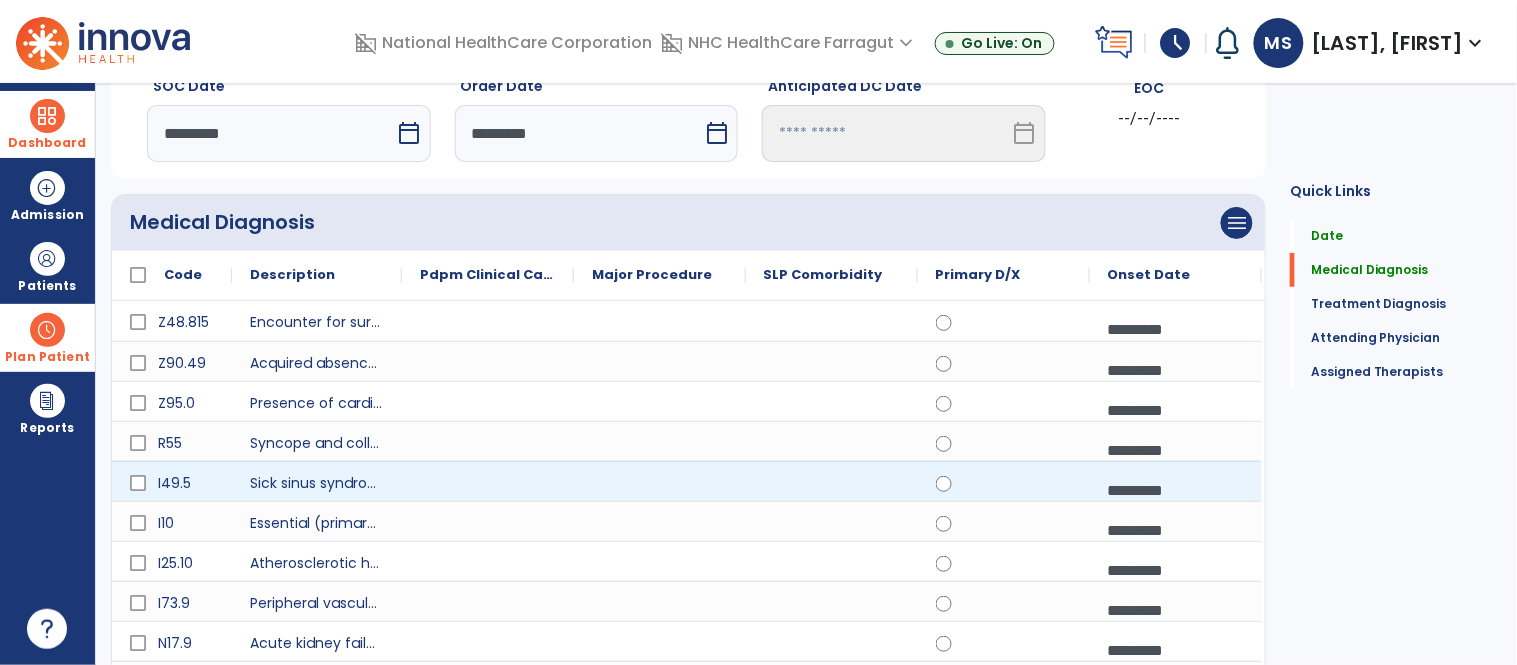 scroll, scrollTop: 111, scrollLeft: 0, axis: vertical 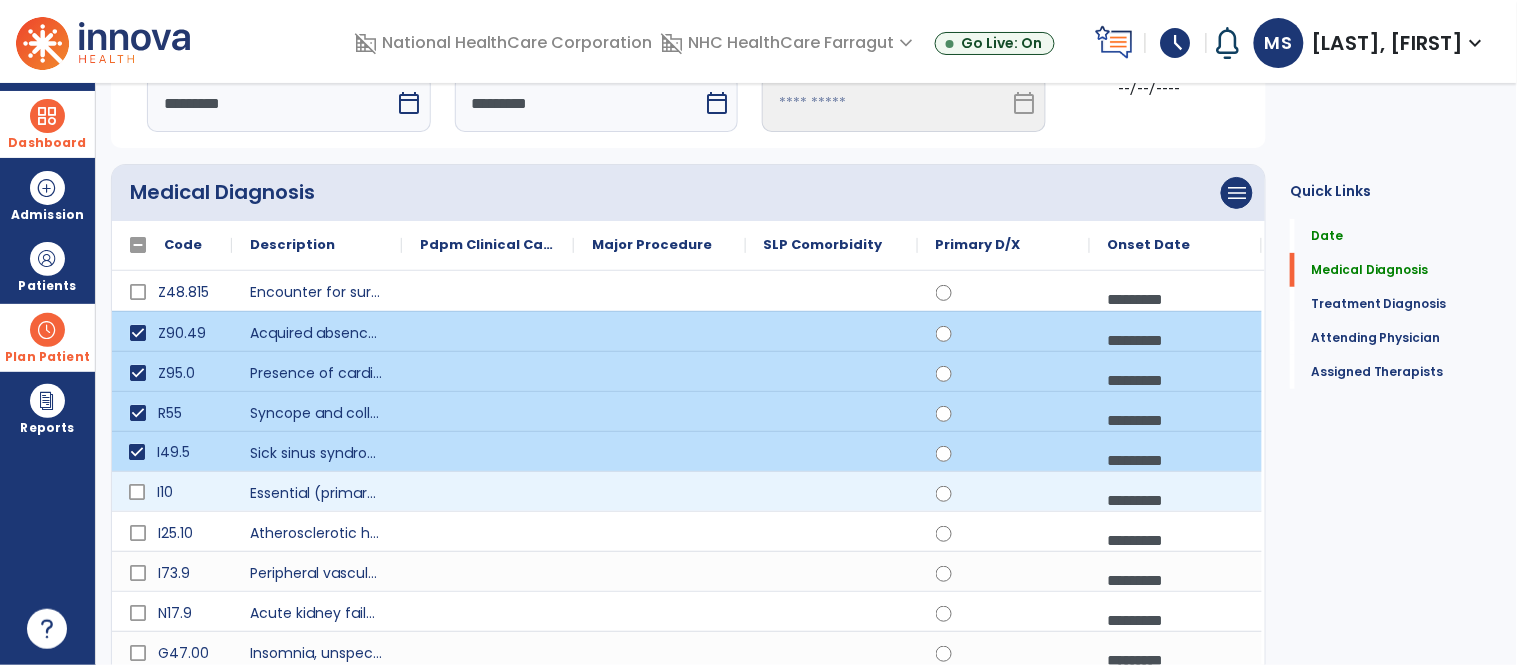 click 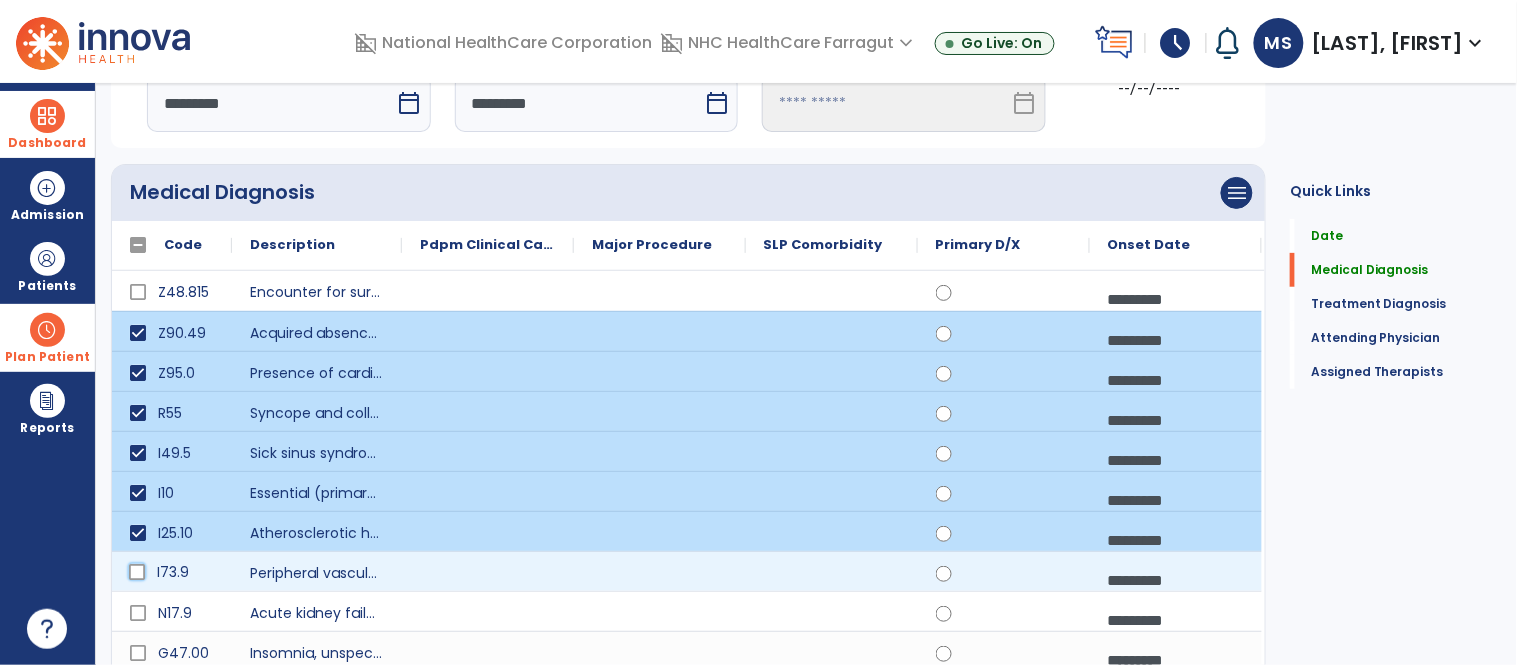click on "Z48.815 Encounter for surgical aftercare following surgery on the digestive system *********  calendar_today
Z90.49 Acquired absence of other specified parts of digestive tract *********  calendar_today
Z95.0 Presence of cardiac pacemaker *********  calendar_today
R55 Syncope and collapse *********  calendar_today
I49.5 Sick sinus syndrome *********  calendar_today
I10" 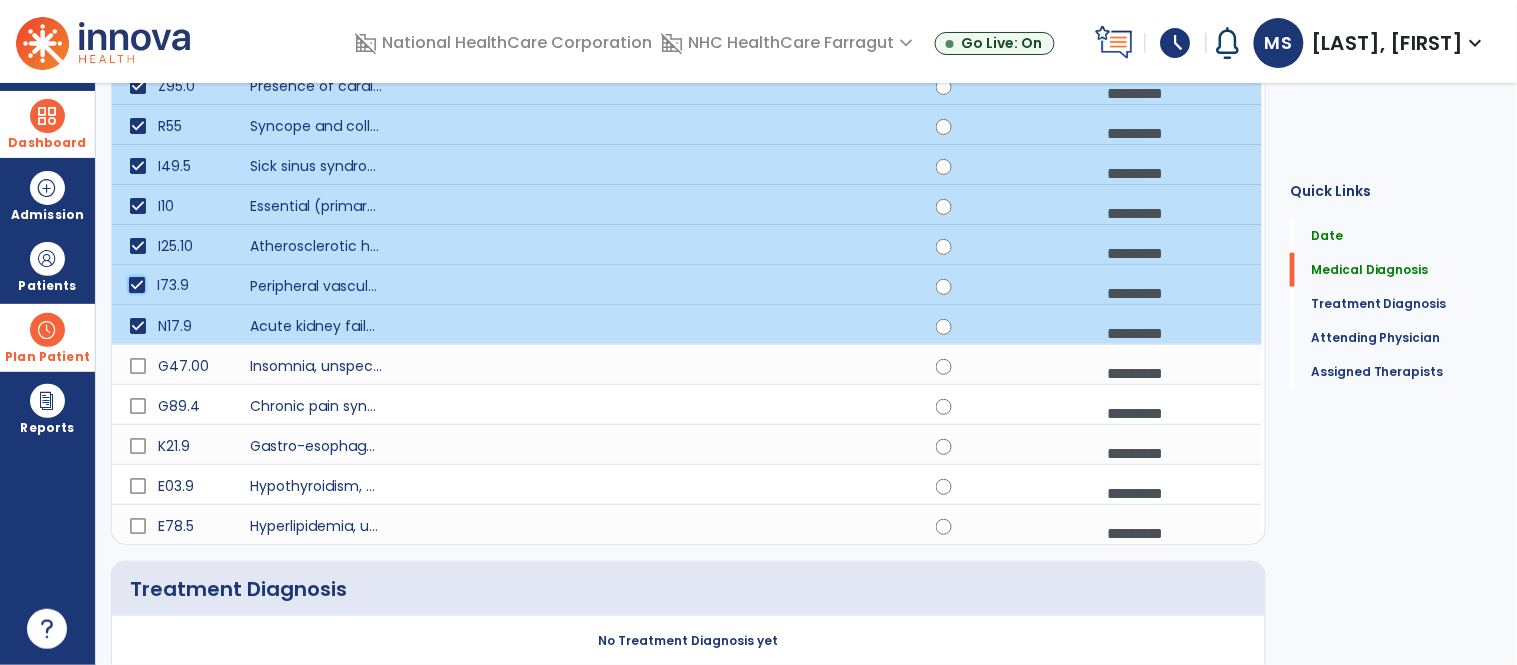 scroll, scrollTop: 444, scrollLeft: 0, axis: vertical 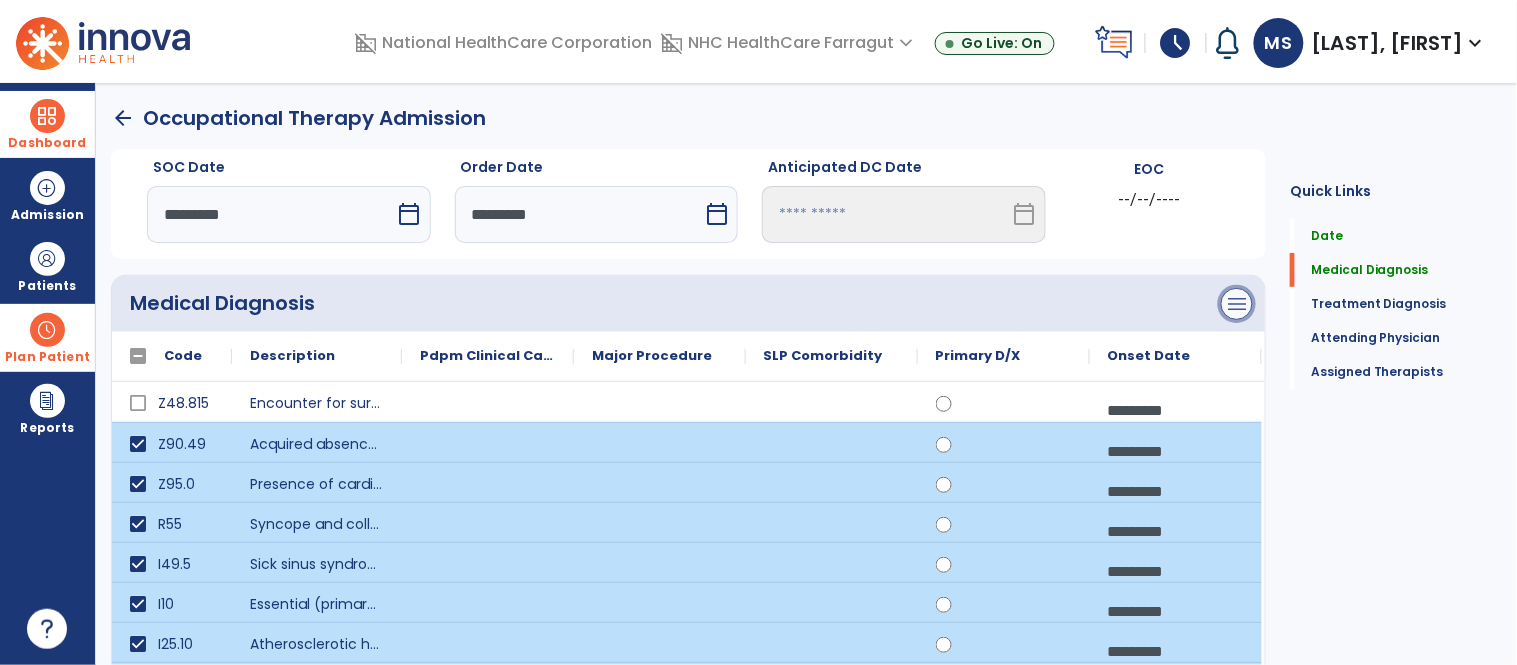 click on "menu" at bounding box center [1237, 304] 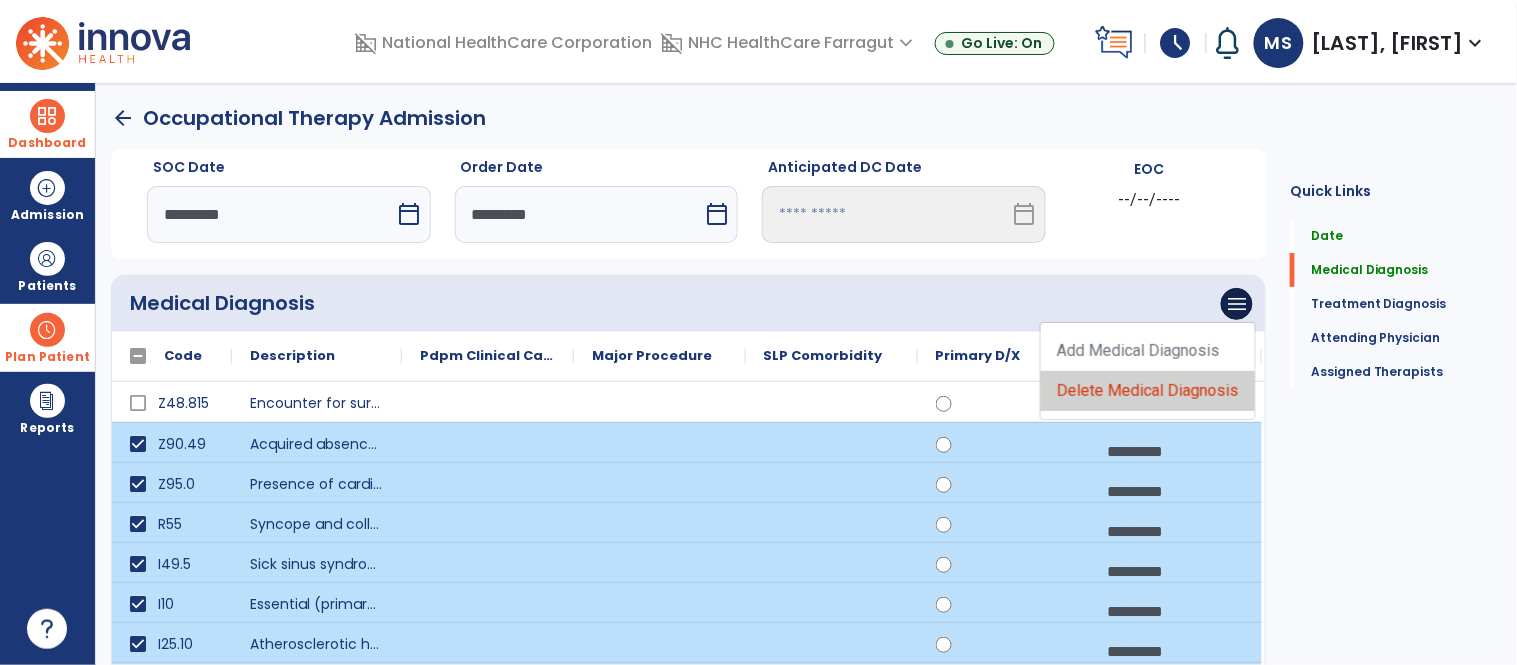 click on "Delete Medical Diagnosis" 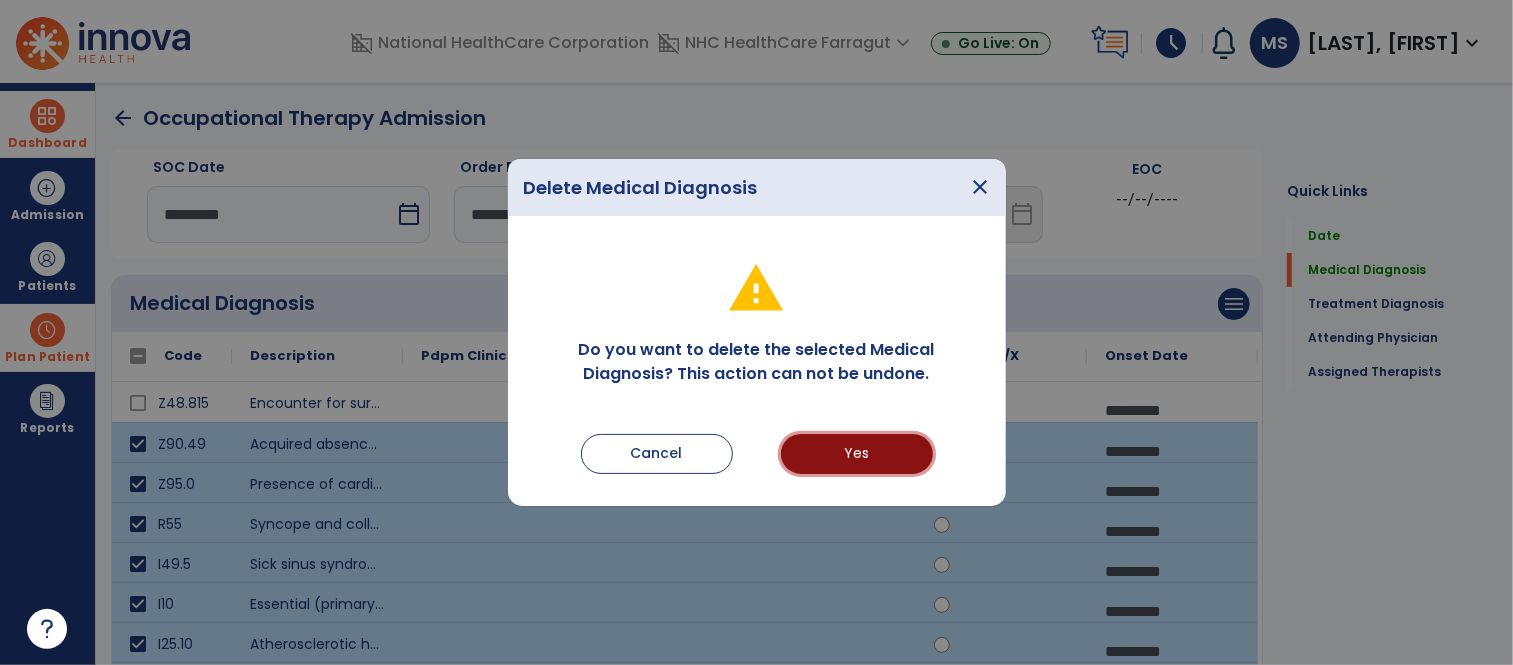 click on "Yes" at bounding box center [857, 454] 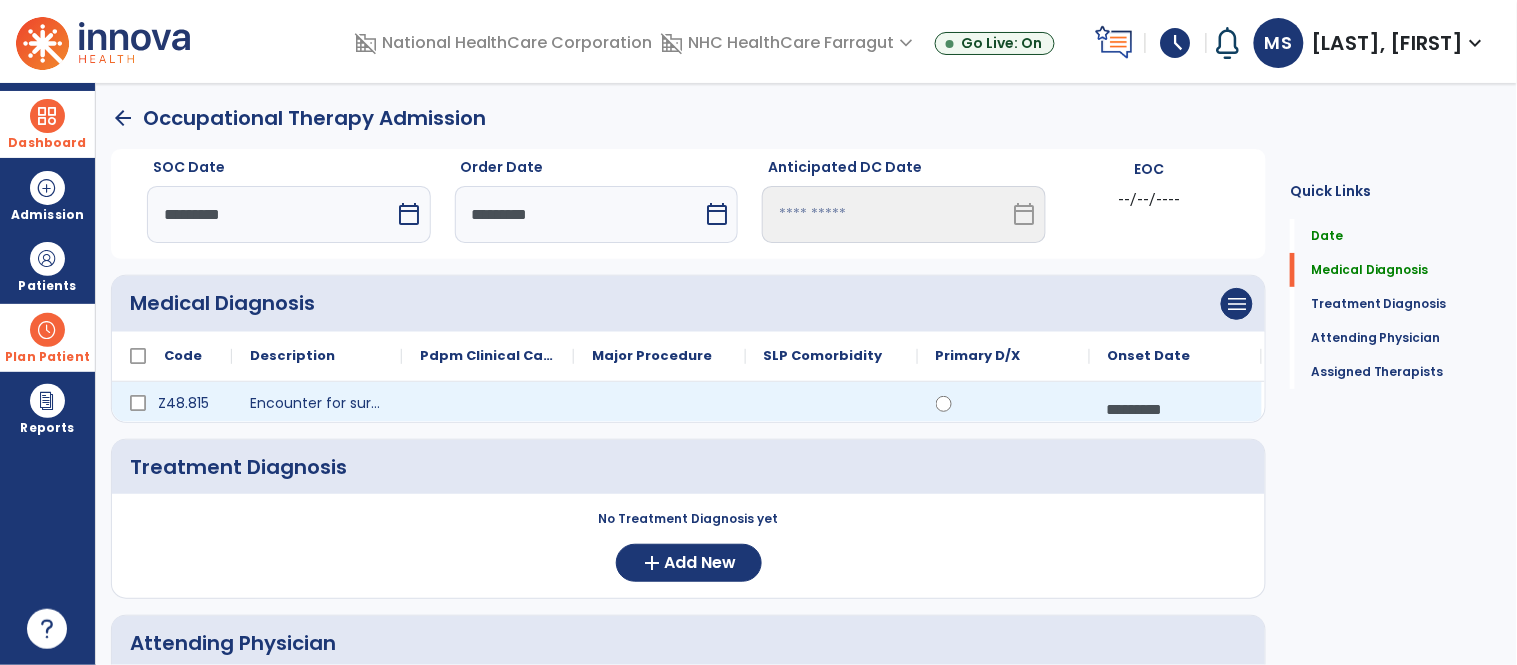 click on "*********" at bounding box center (1176, 409) 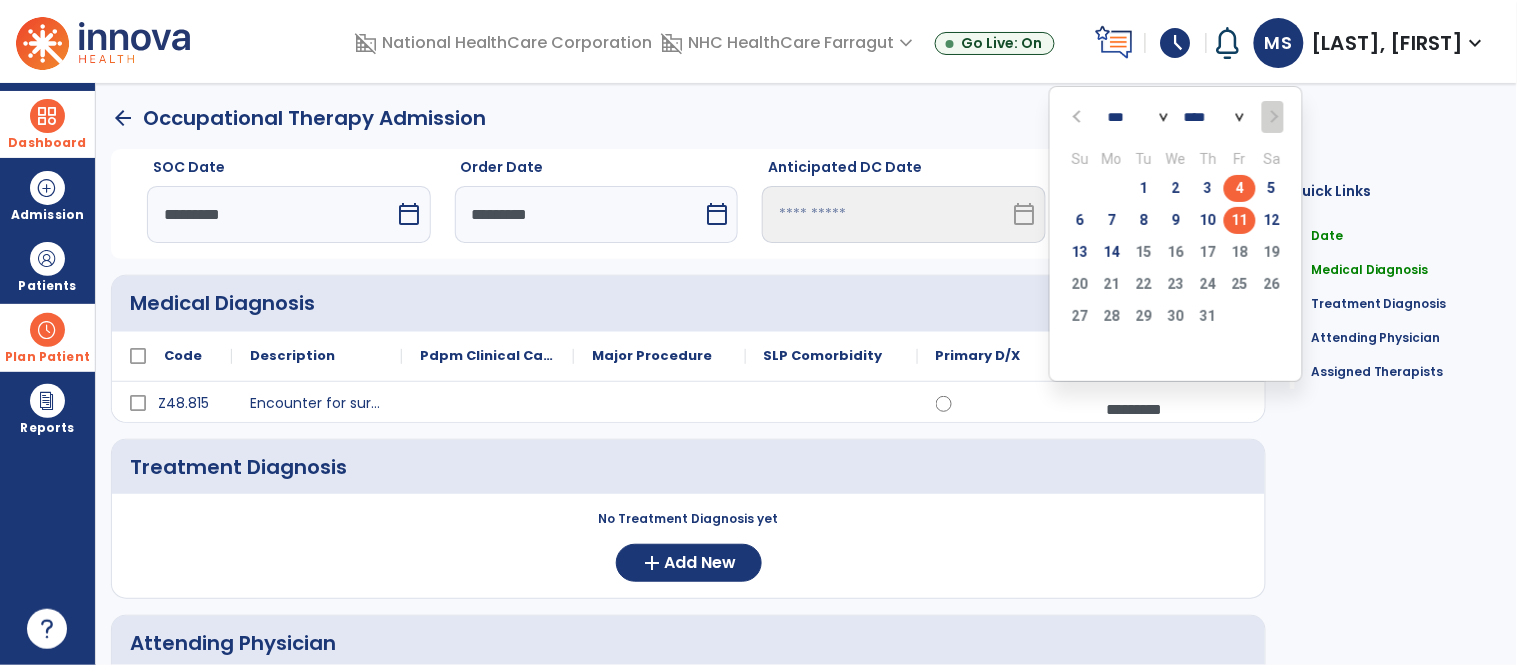 click on "4" 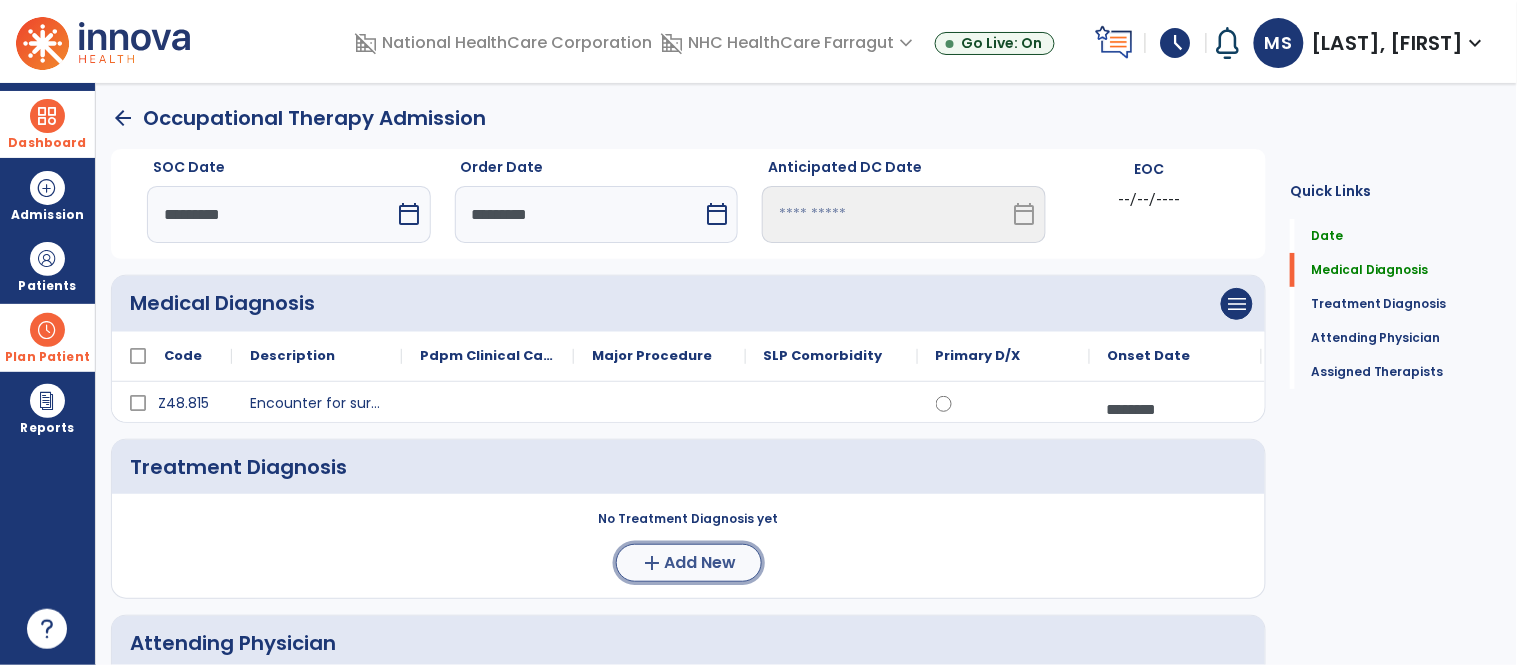 click on "add" 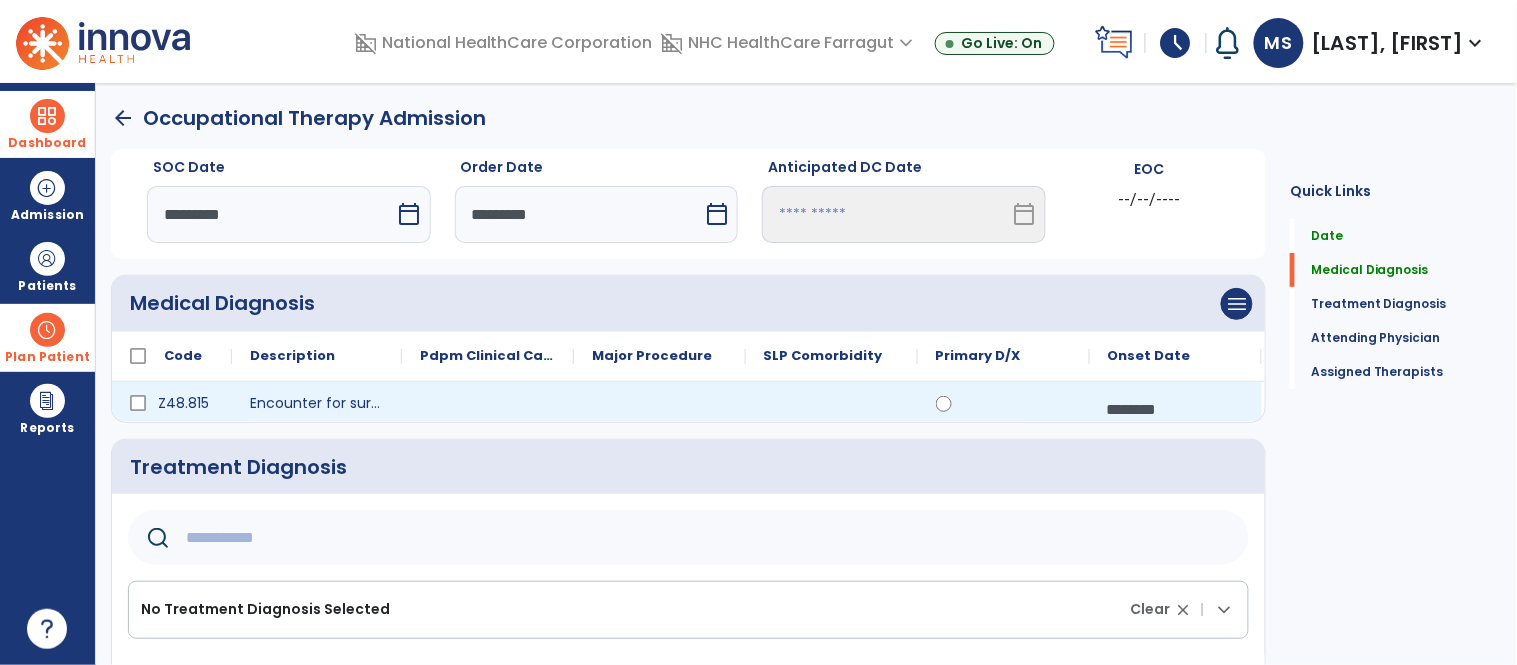 click on "********" at bounding box center [1176, 409] 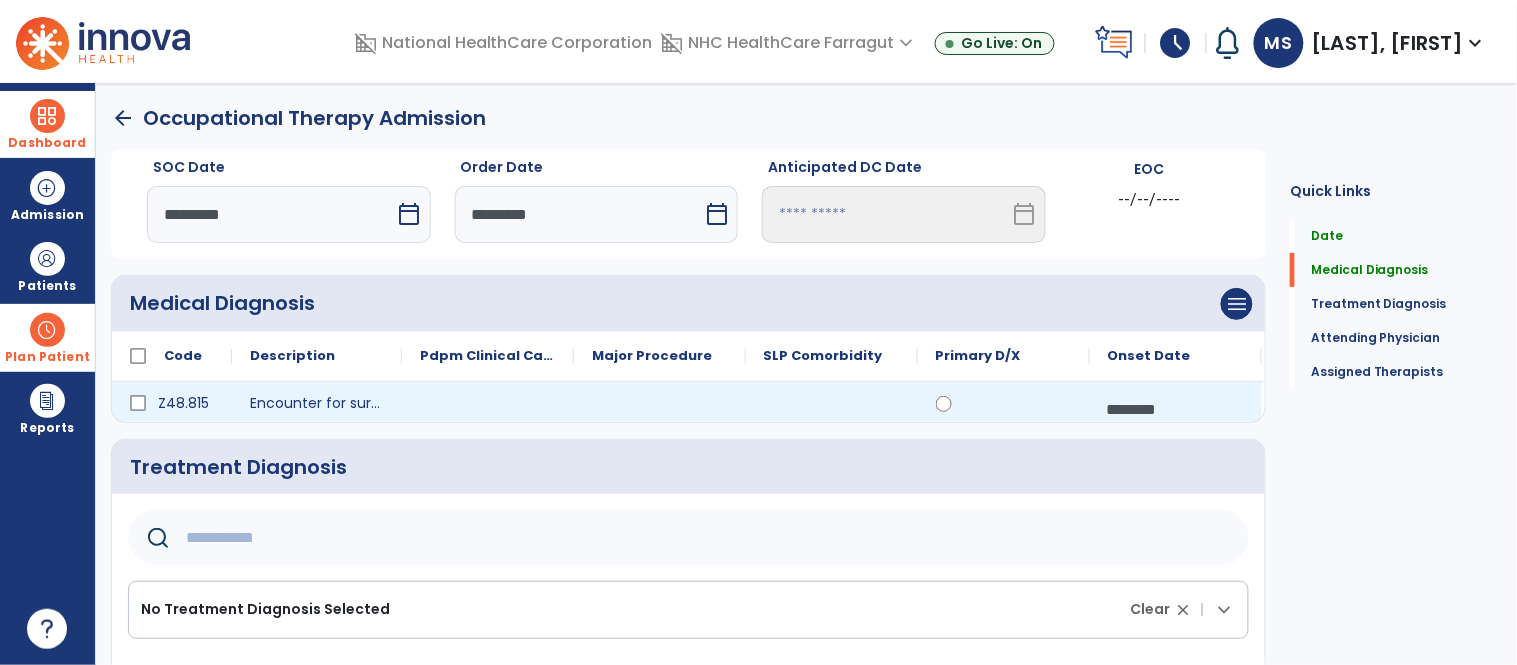 select on "*" 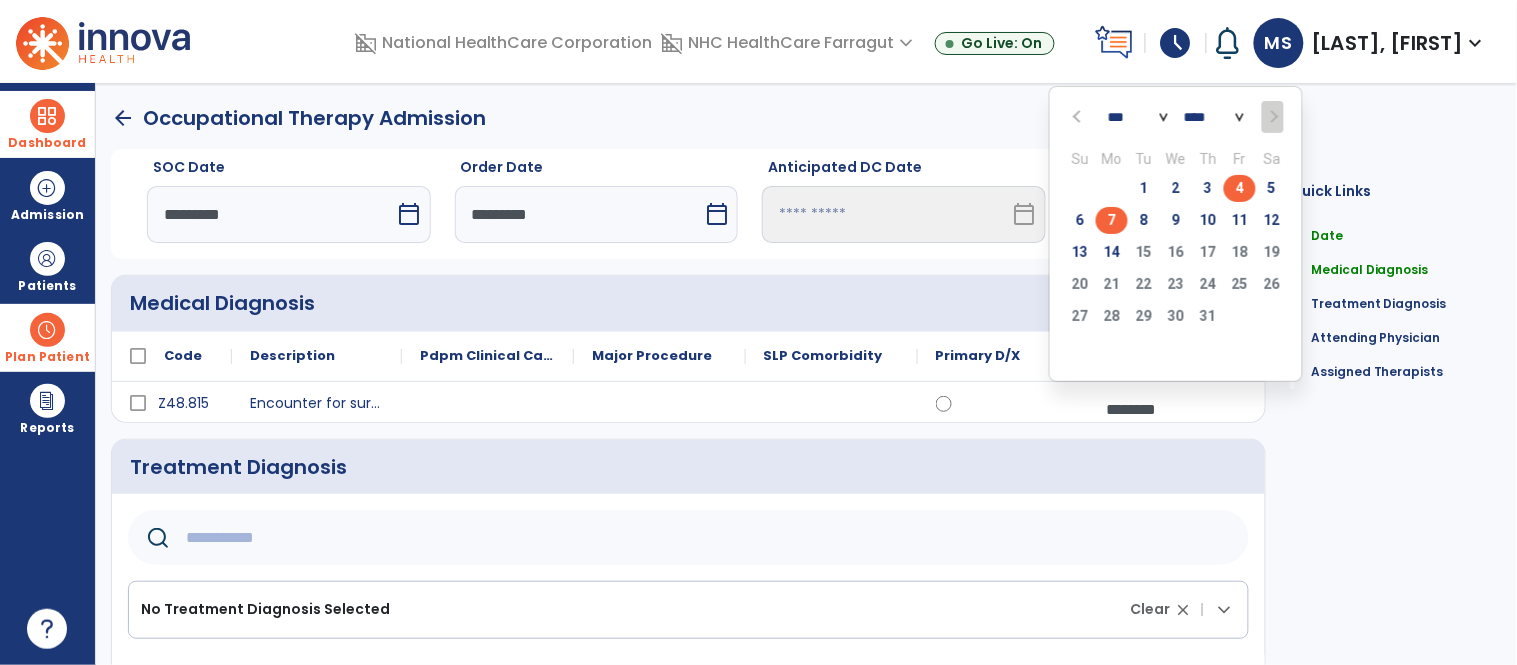 click on "7" 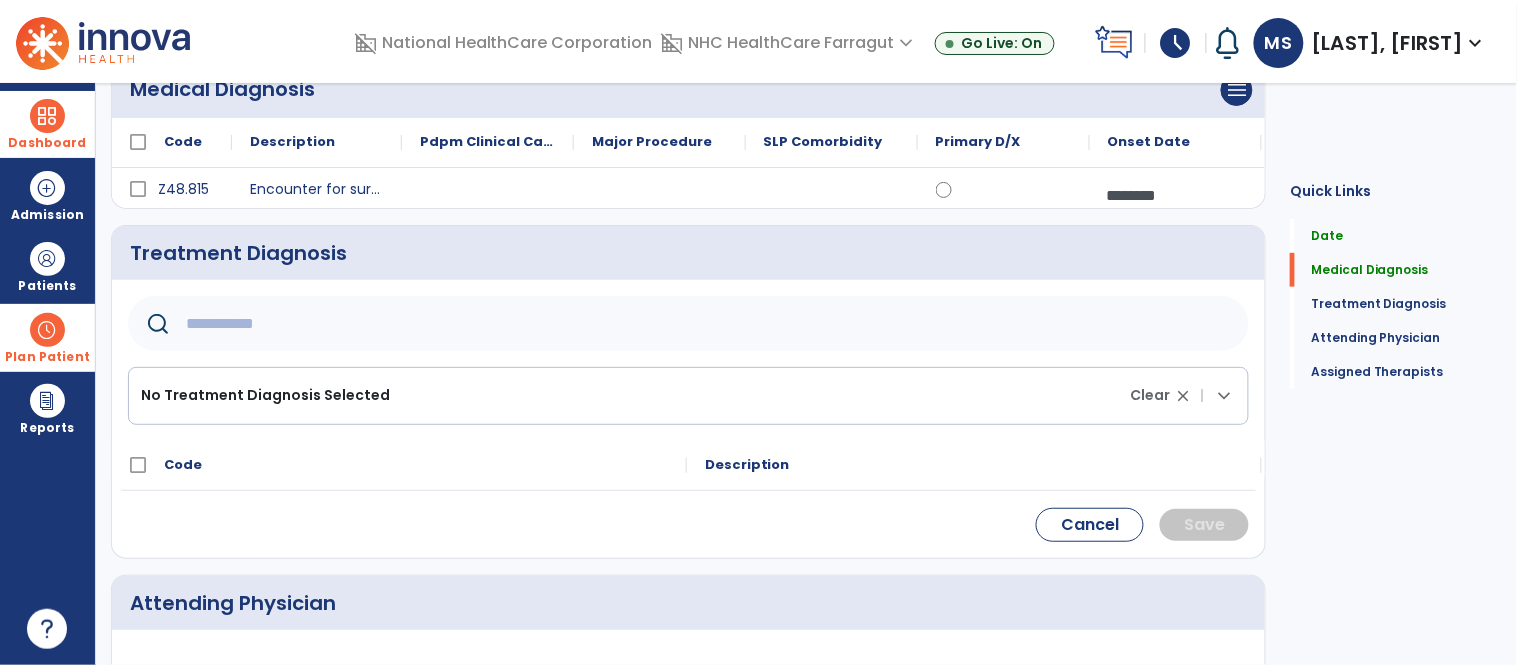 scroll, scrollTop: 222, scrollLeft: 0, axis: vertical 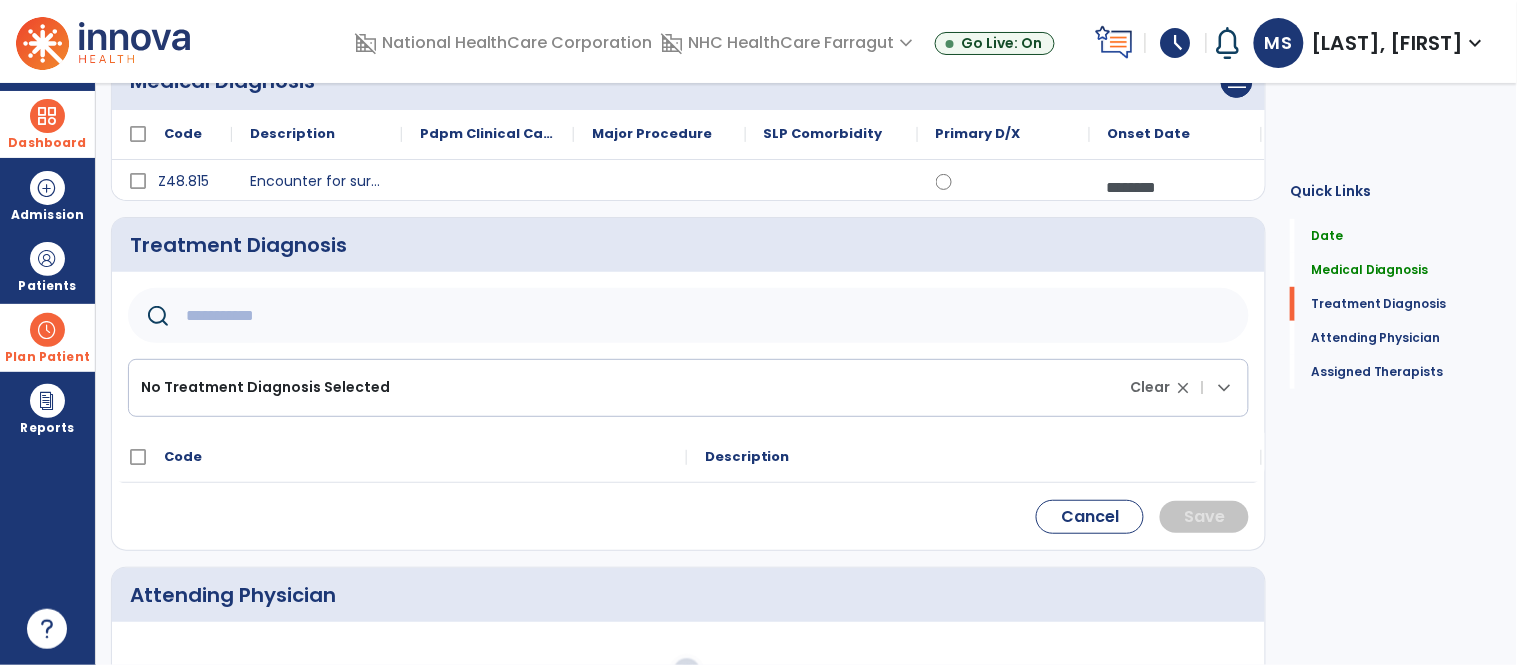 click 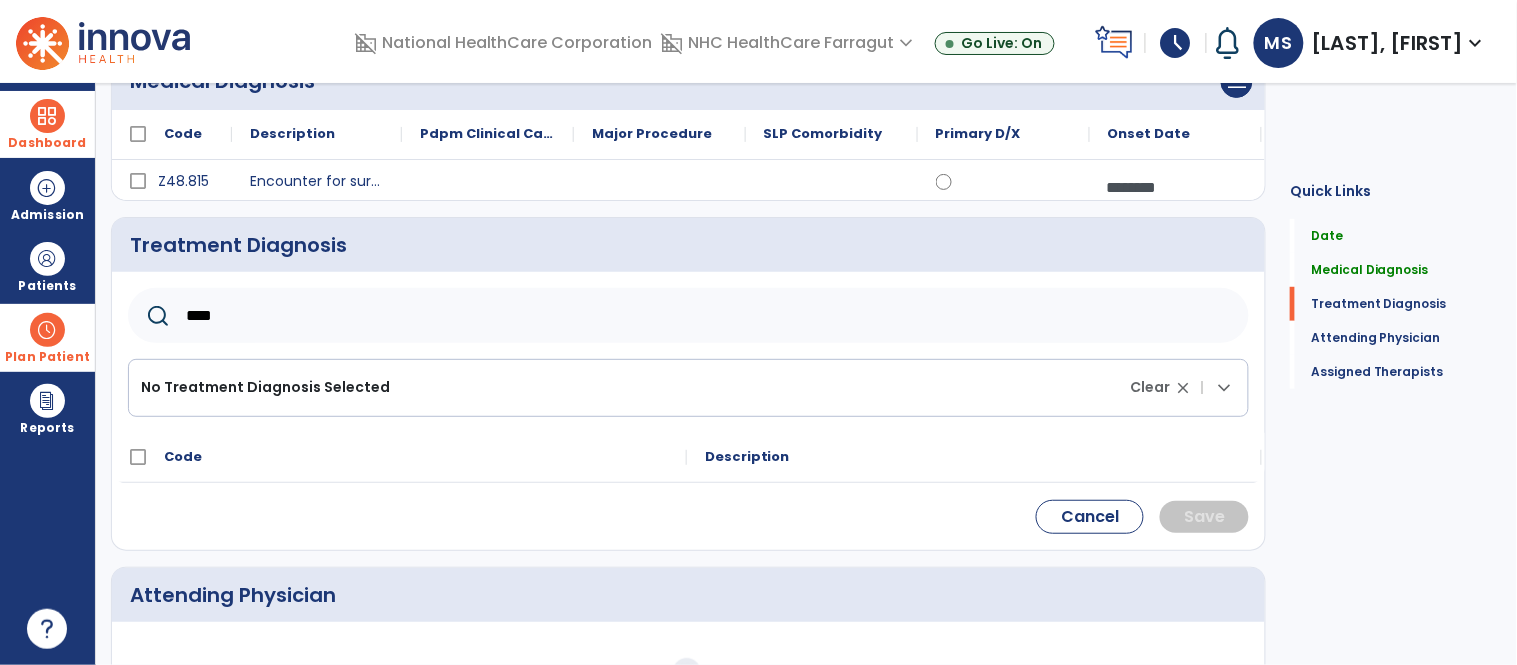 type on "****" 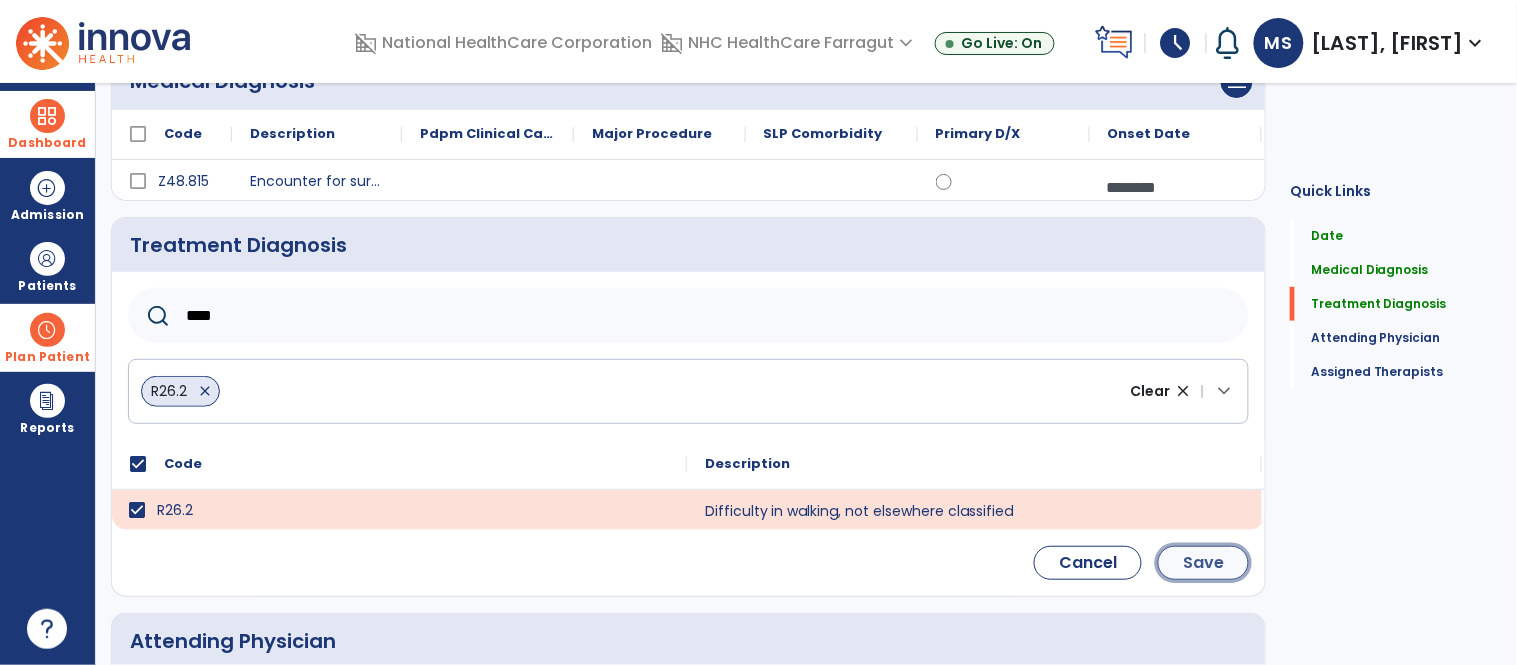 click on "Save" 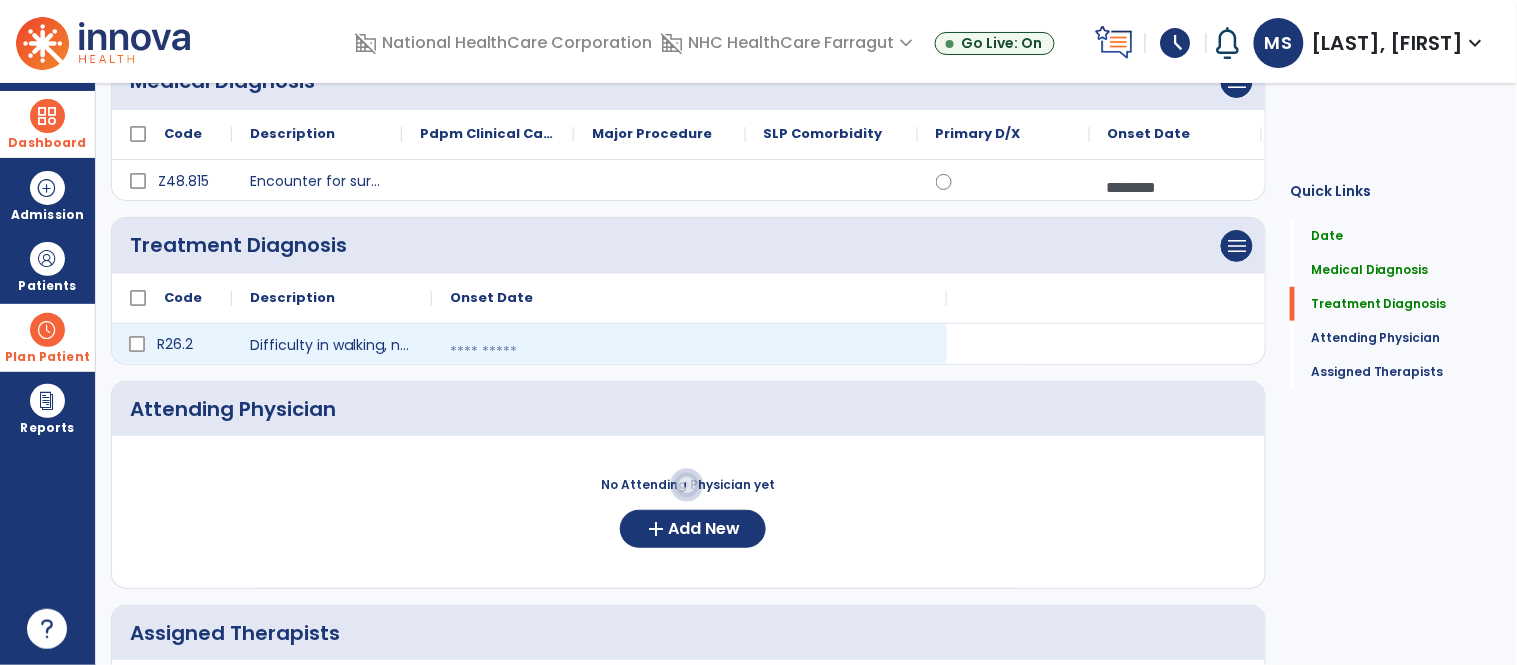 click at bounding box center [689, 352] 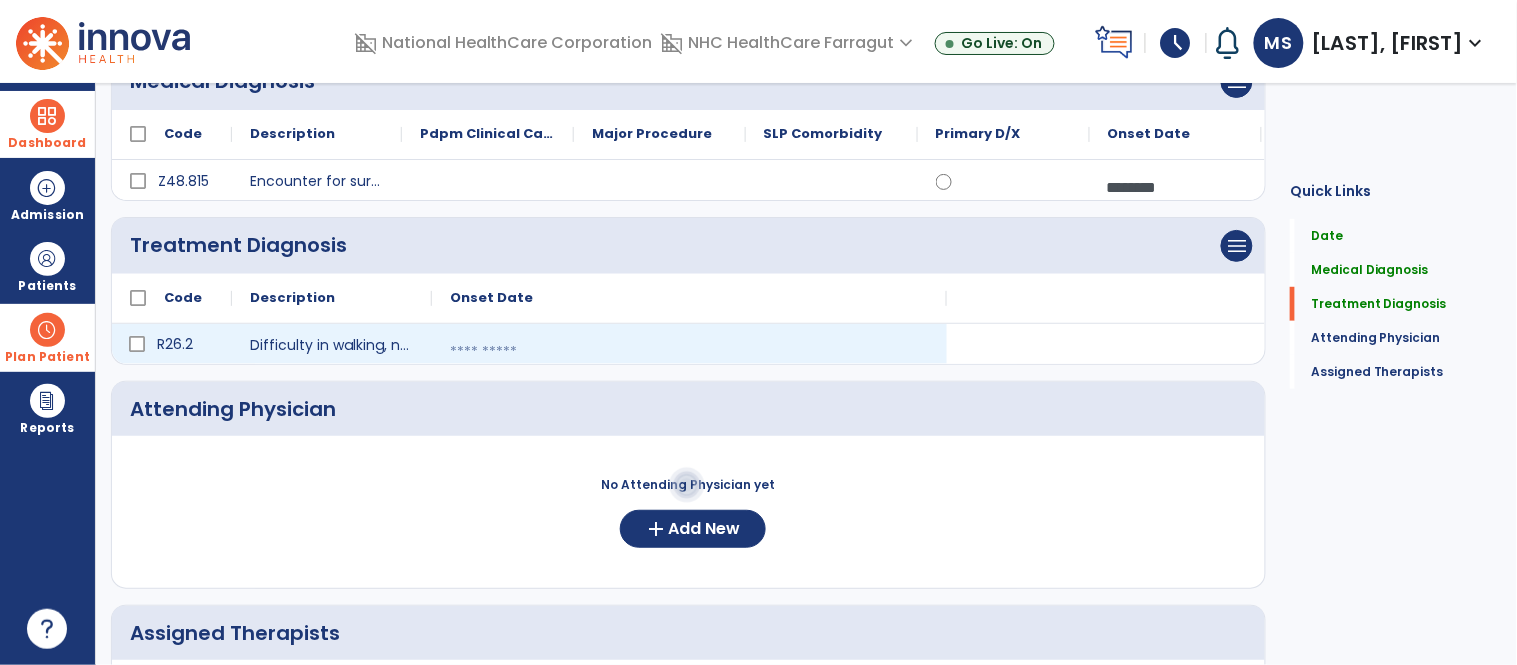select on "*" 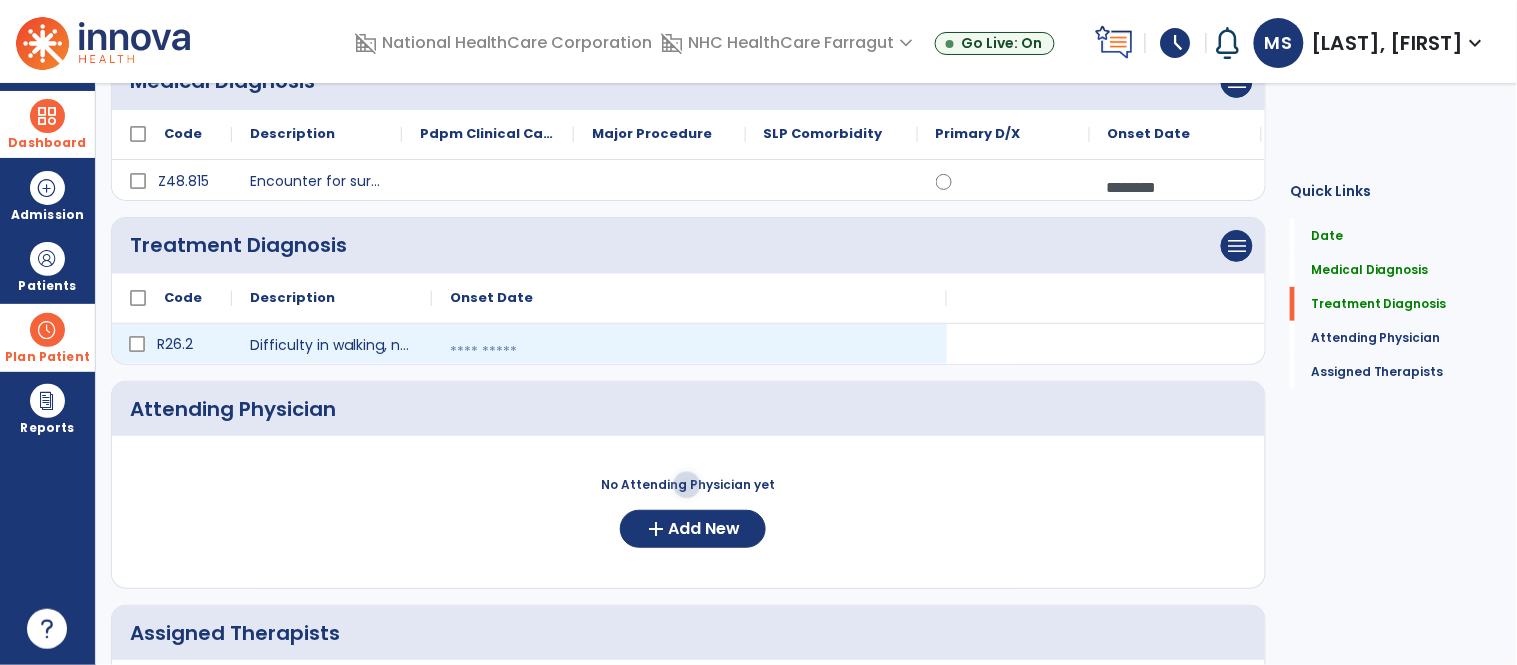select on "****" 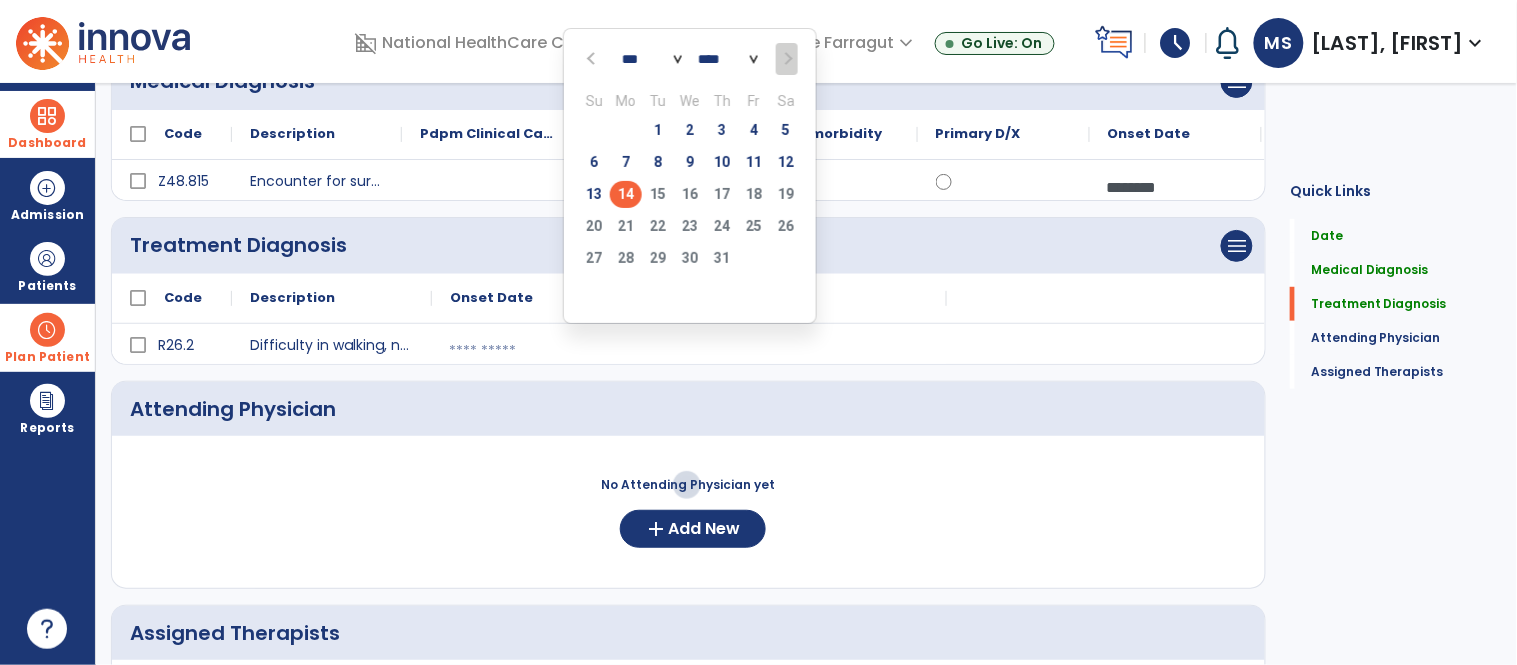 click on "14" 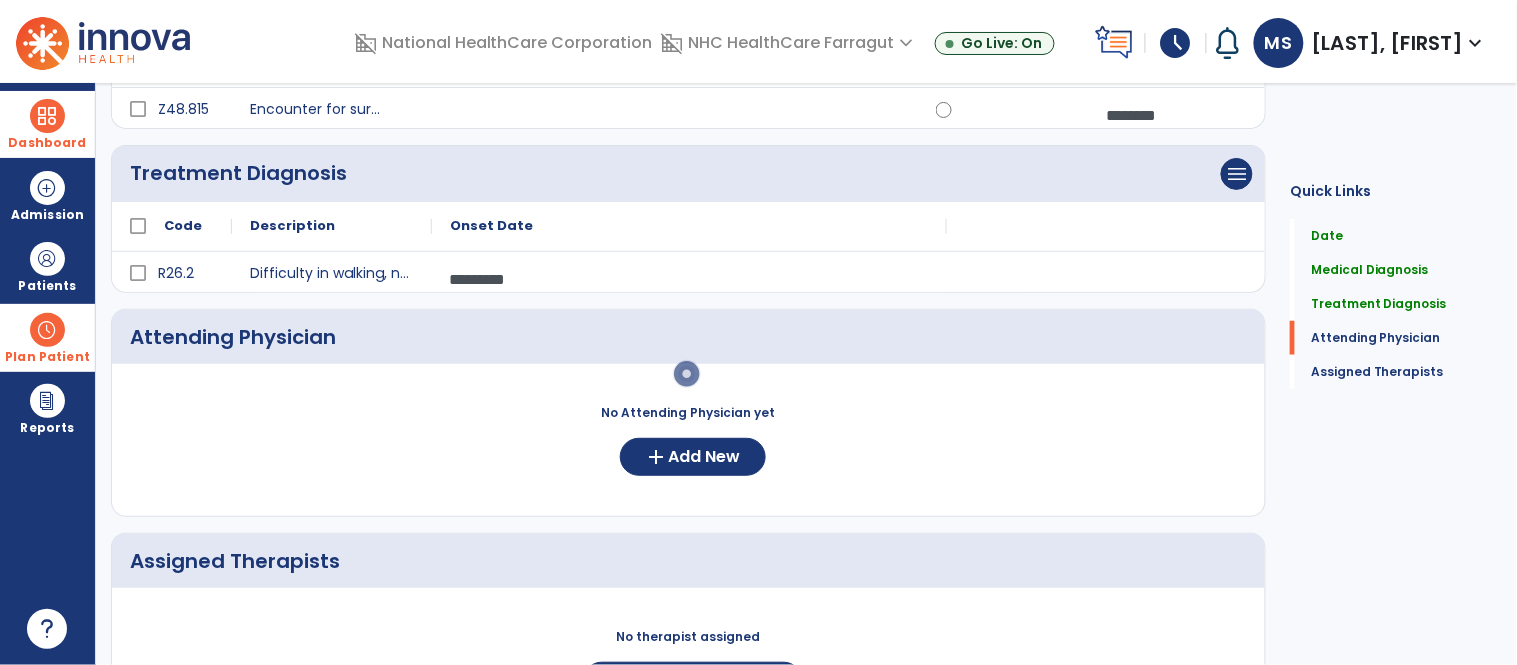 scroll, scrollTop: 333, scrollLeft: 0, axis: vertical 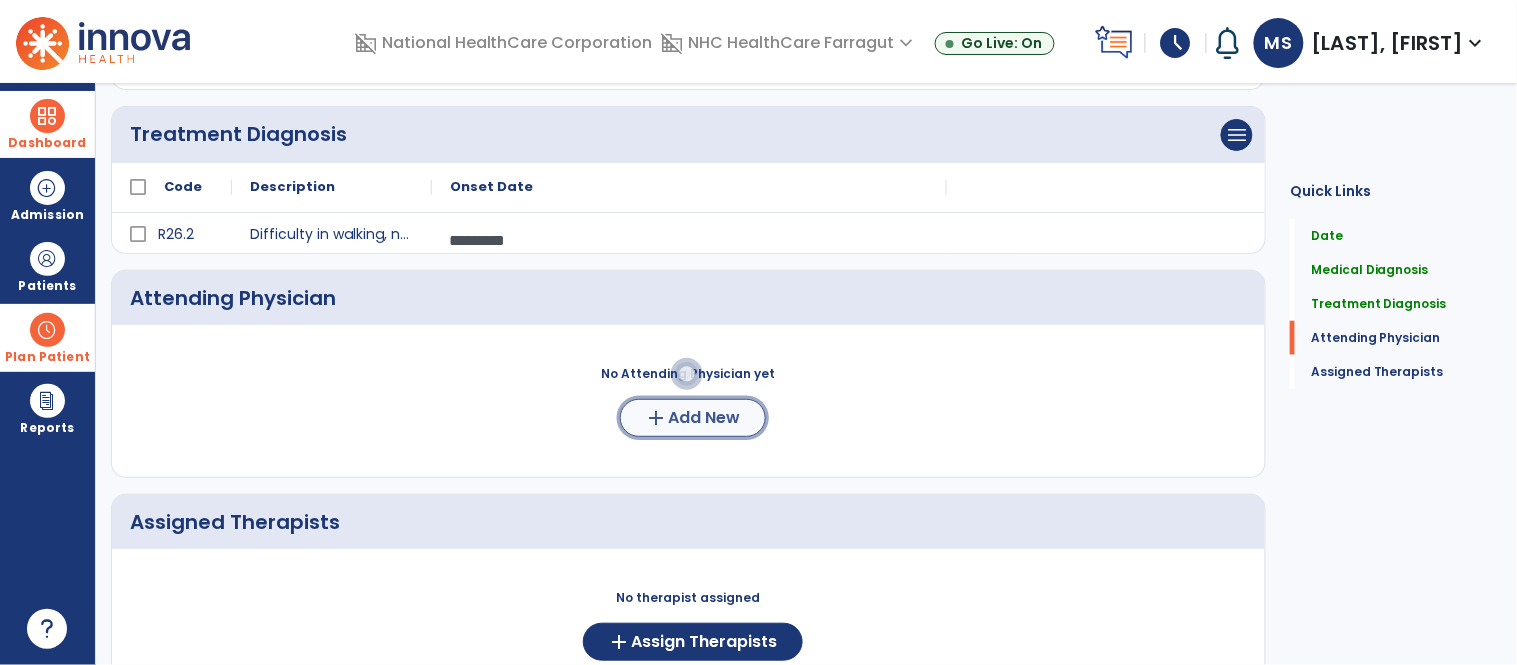 click on "Add New" 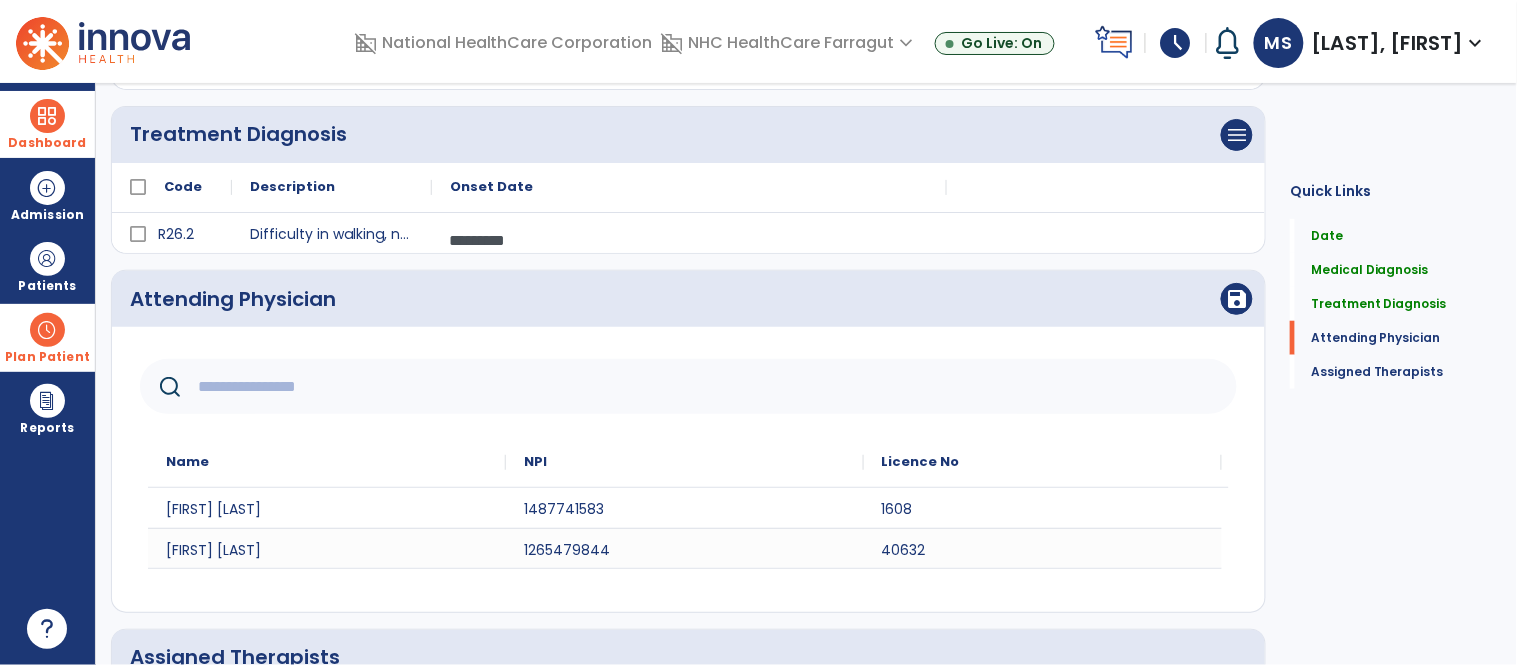 click 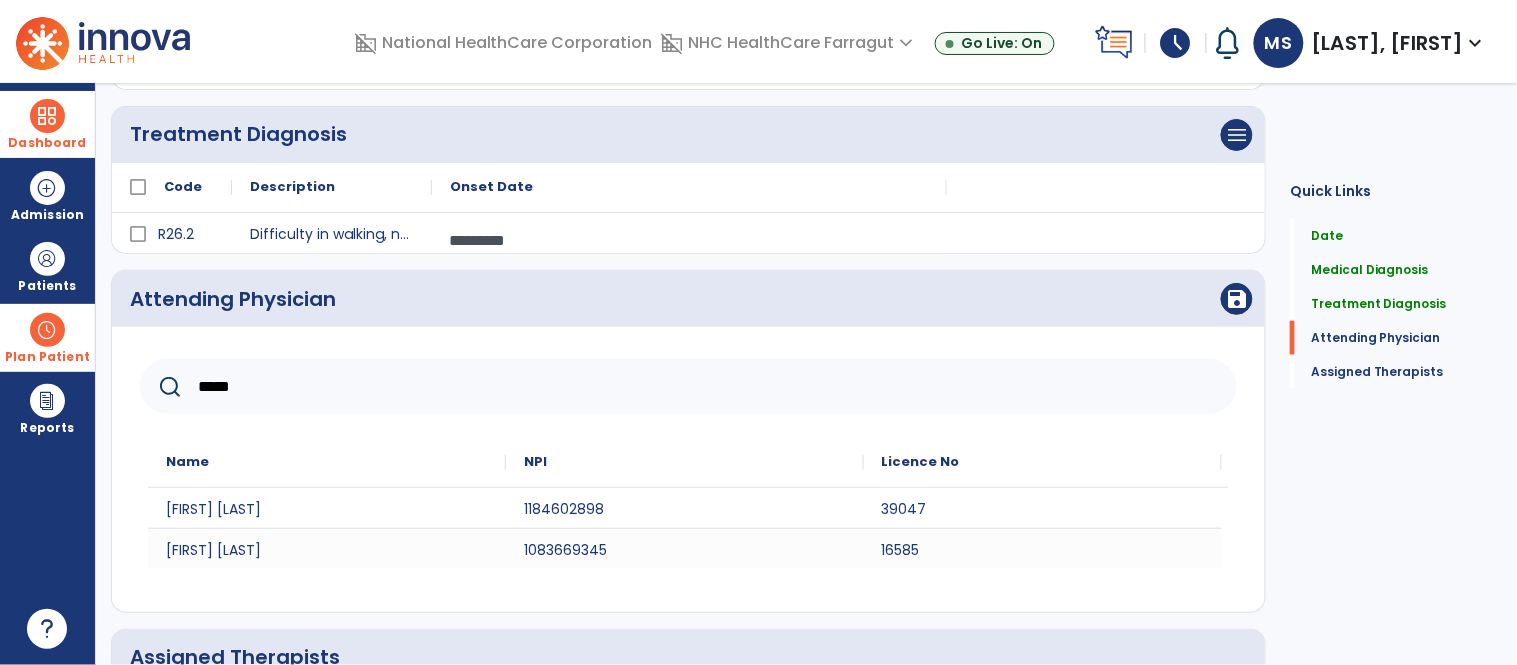 type on "*****" 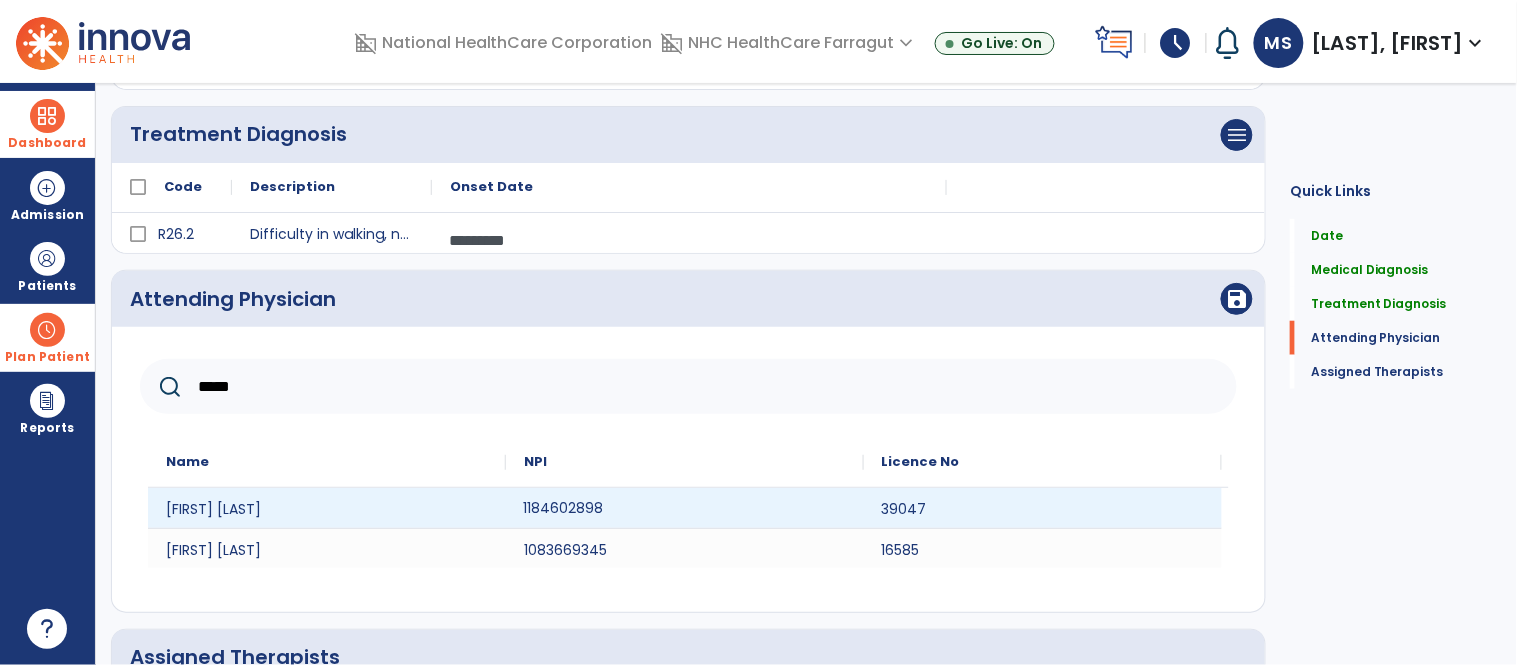 click on "1184602898" 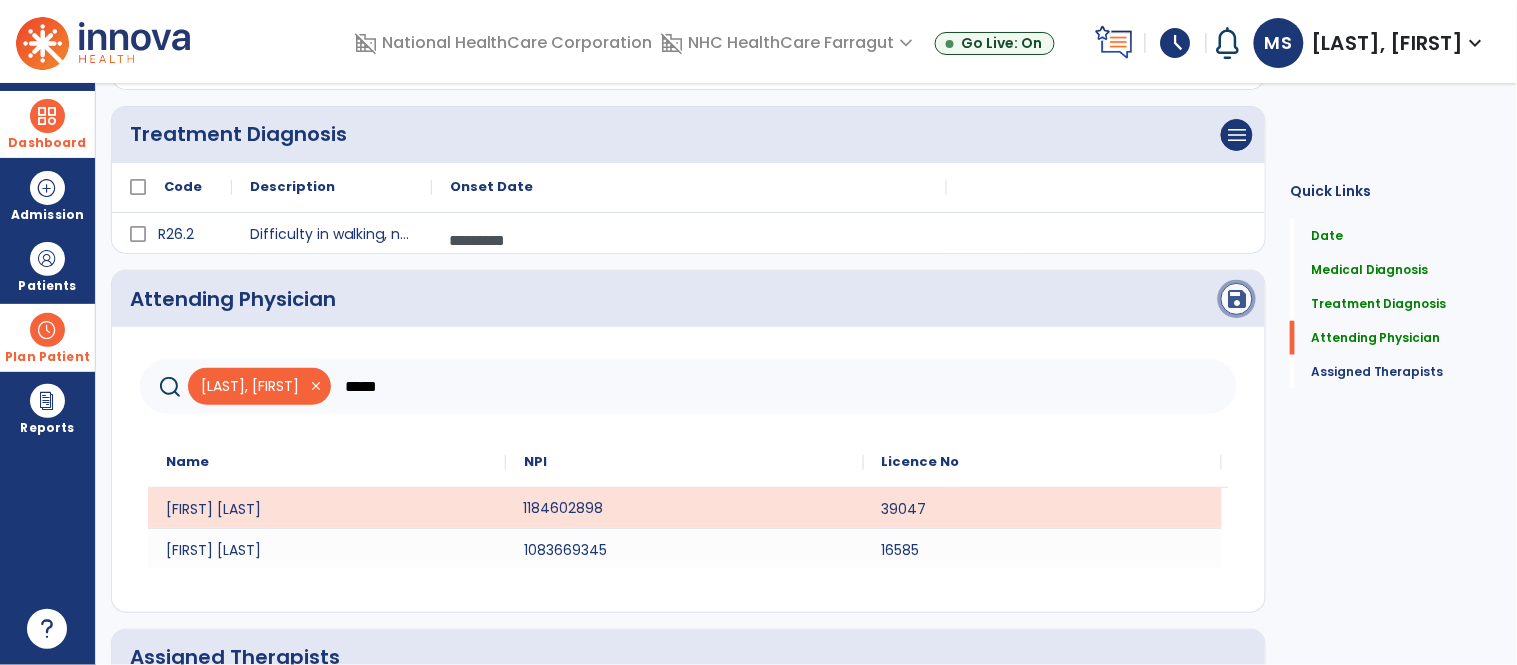 click on "save" 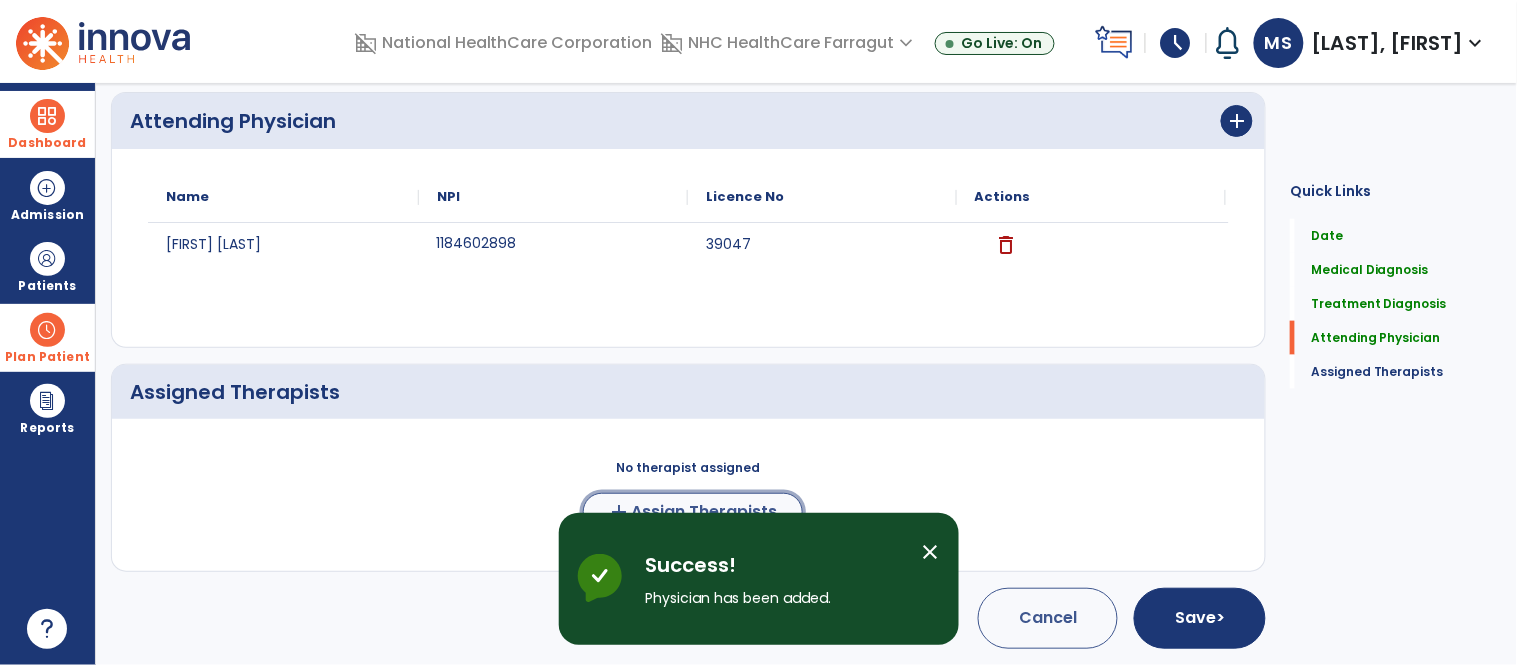 click on "Assign Therapists" 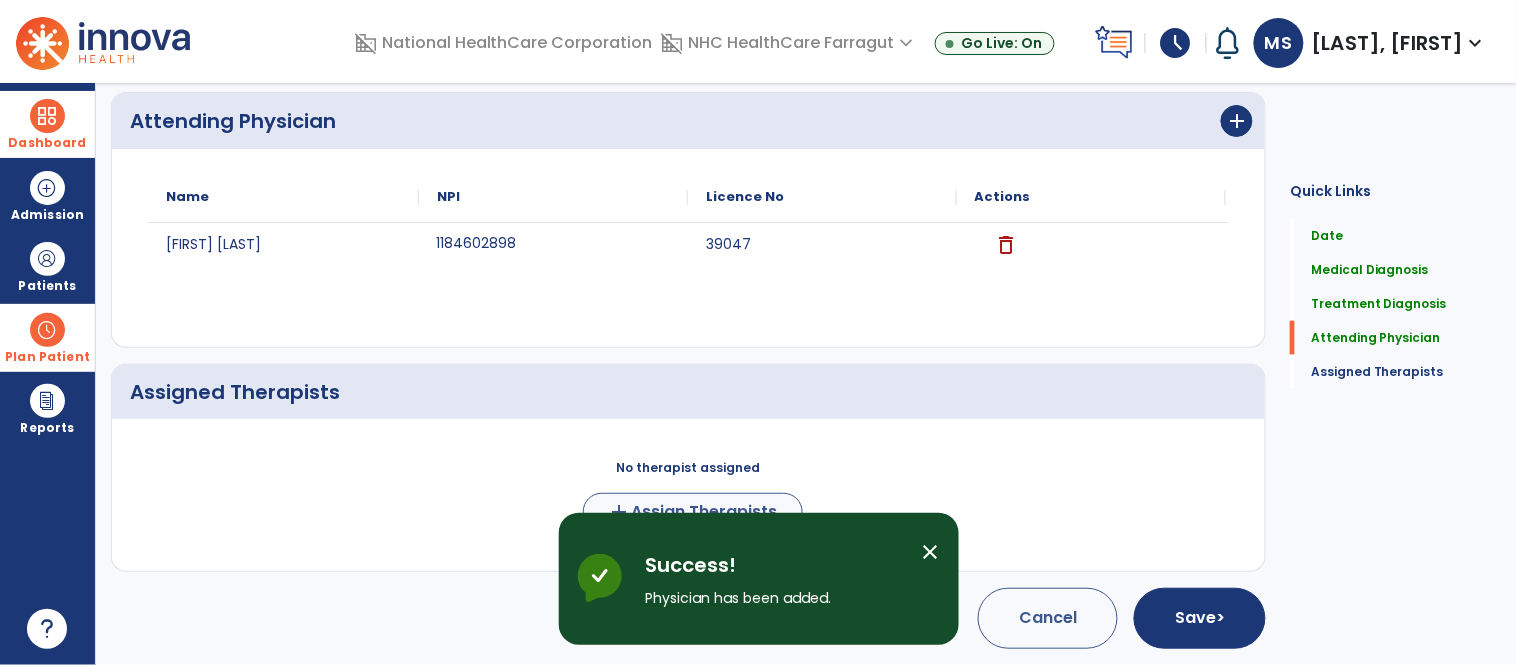 scroll, scrollTop: 507, scrollLeft: 0, axis: vertical 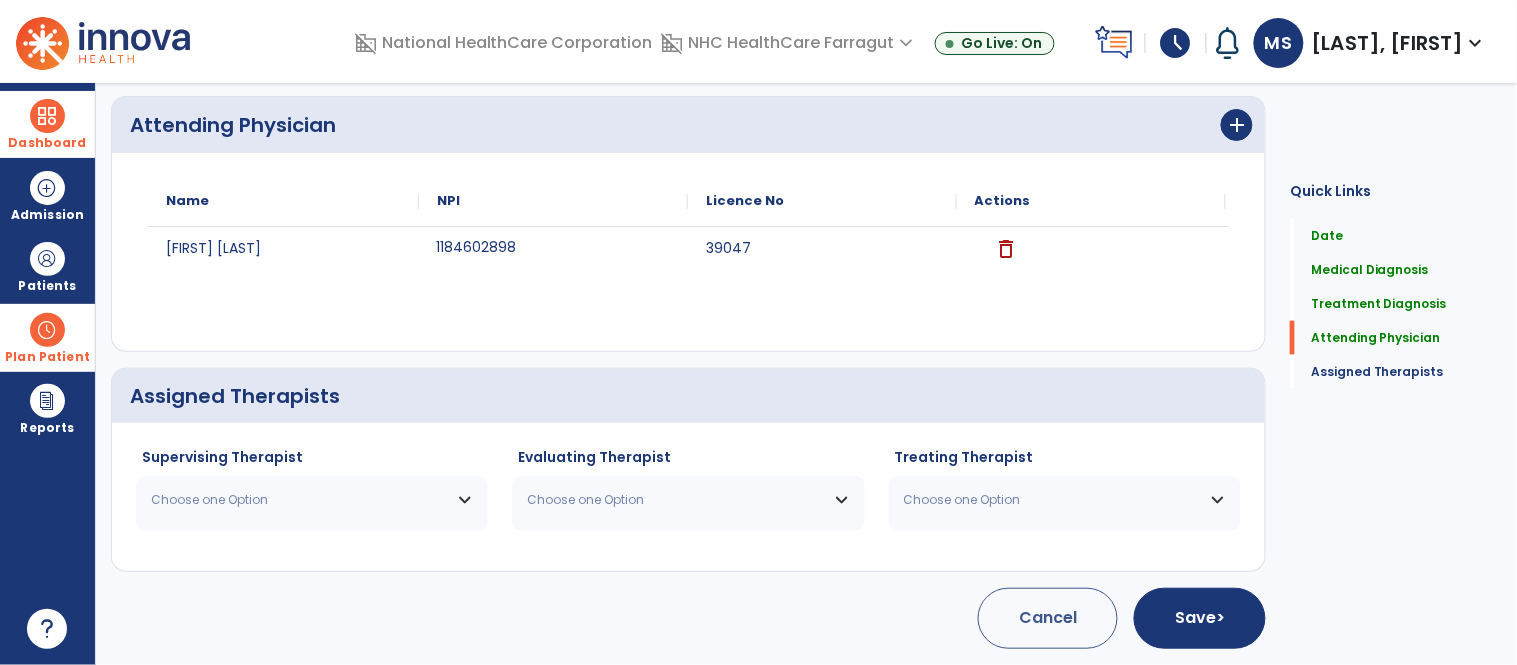click on "Choose one Option" at bounding box center (312, 500) 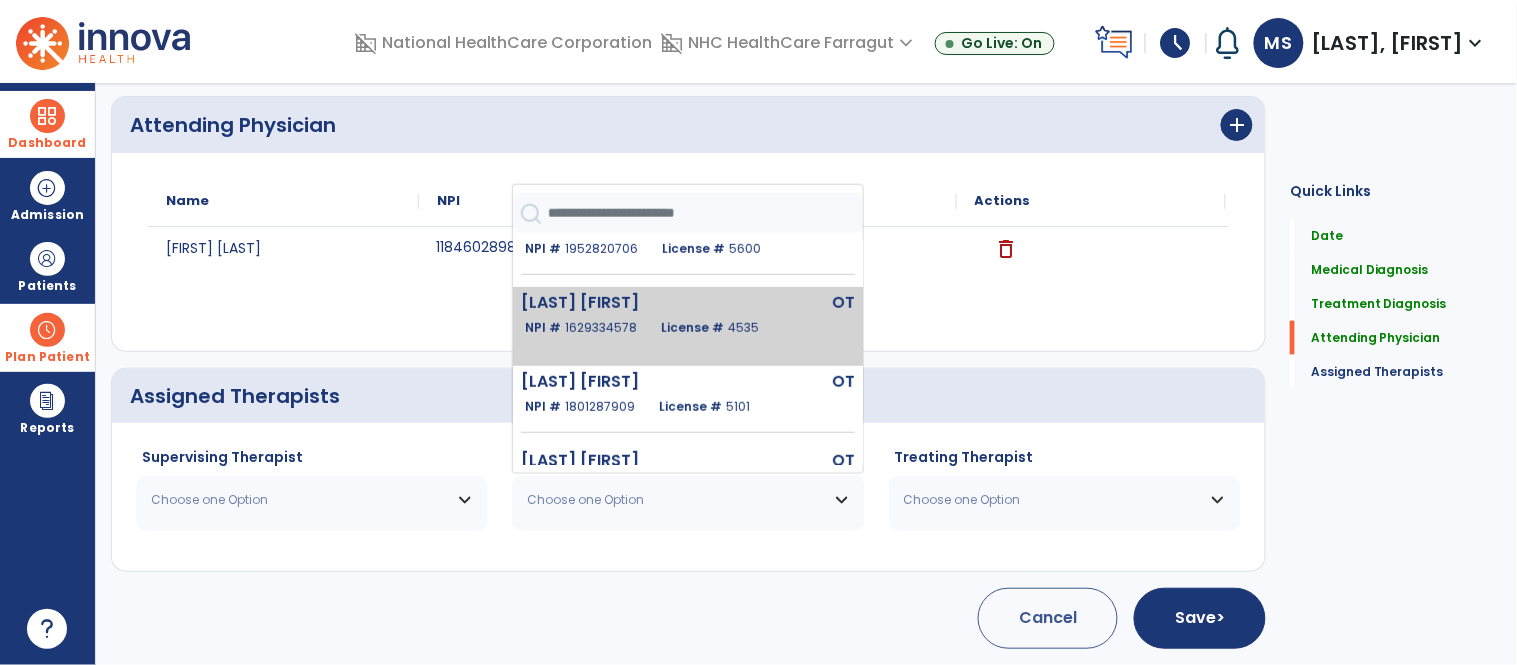 scroll, scrollTop: 328, scrollLeft: 0, axis: vertical 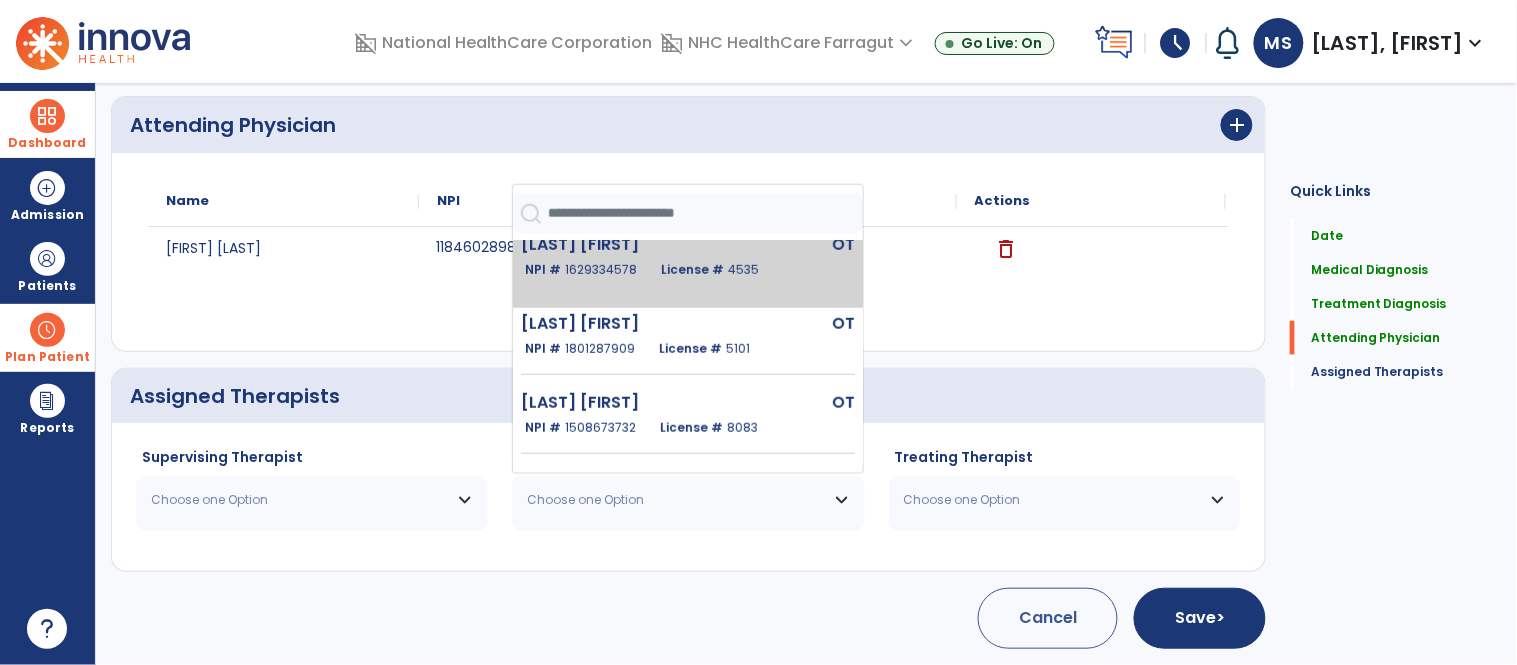 click on "1801287909" 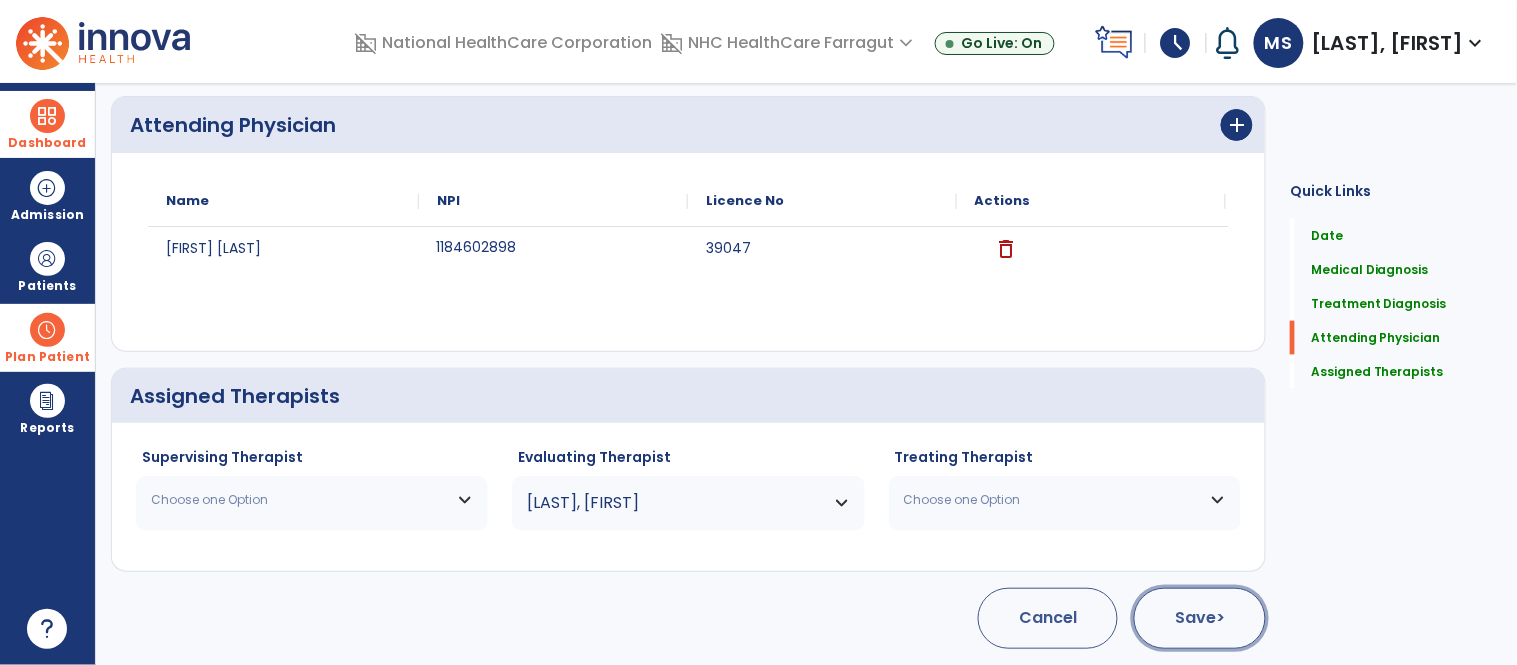 click on "Save  >" 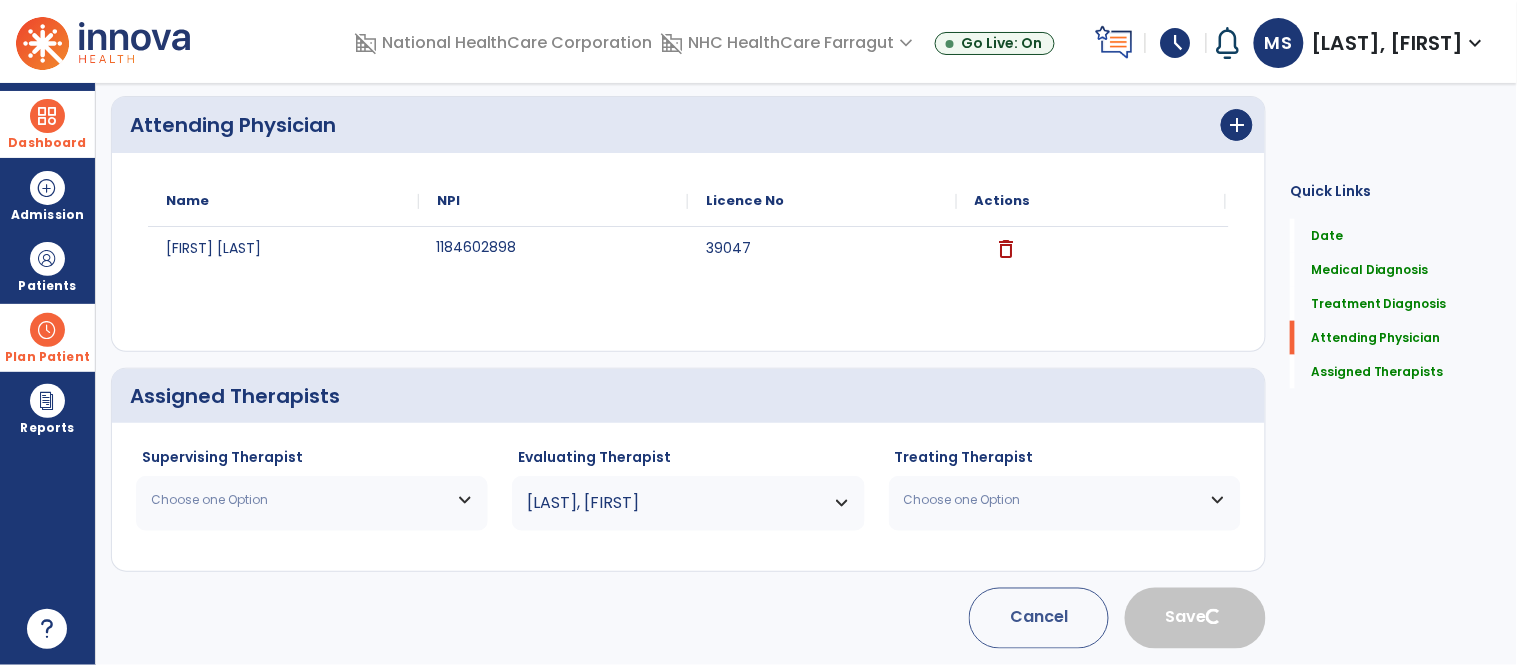 type 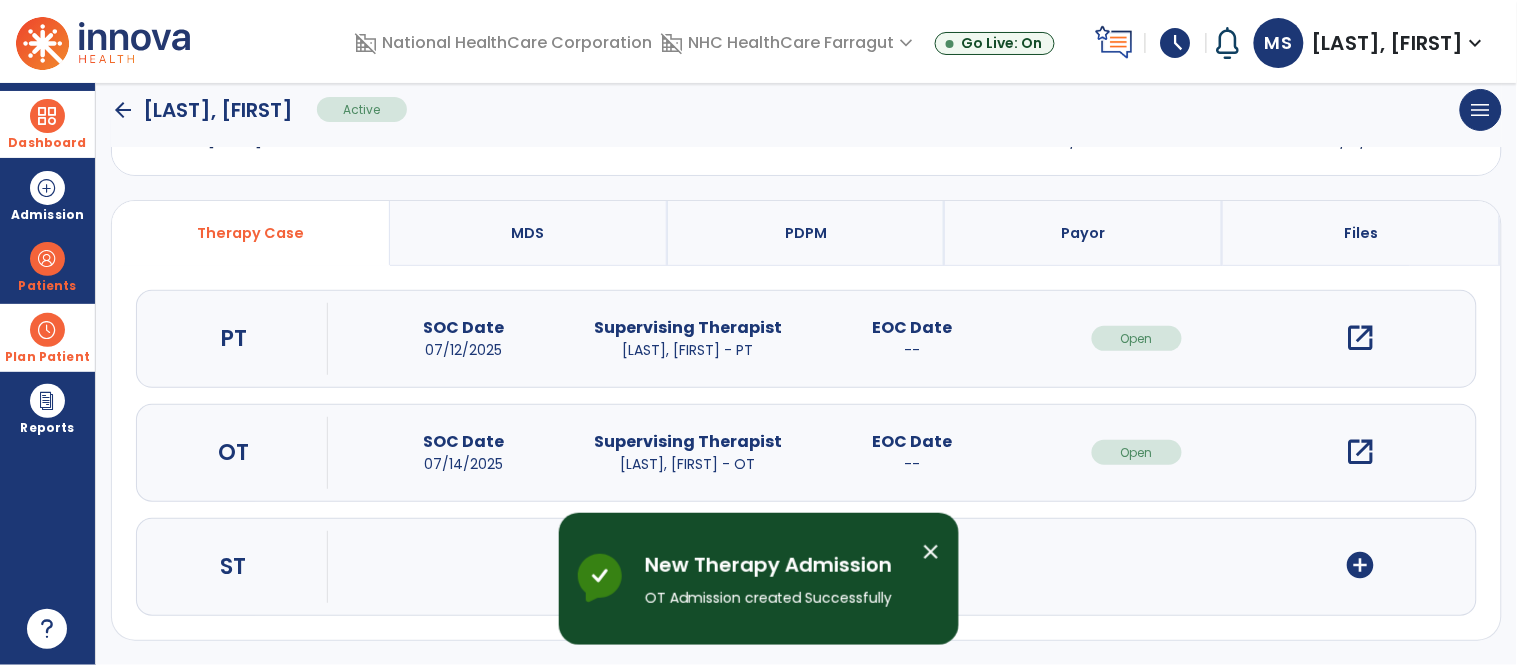 scroll, scrollTop: 96, scrollLeft: 0, axis: vertical 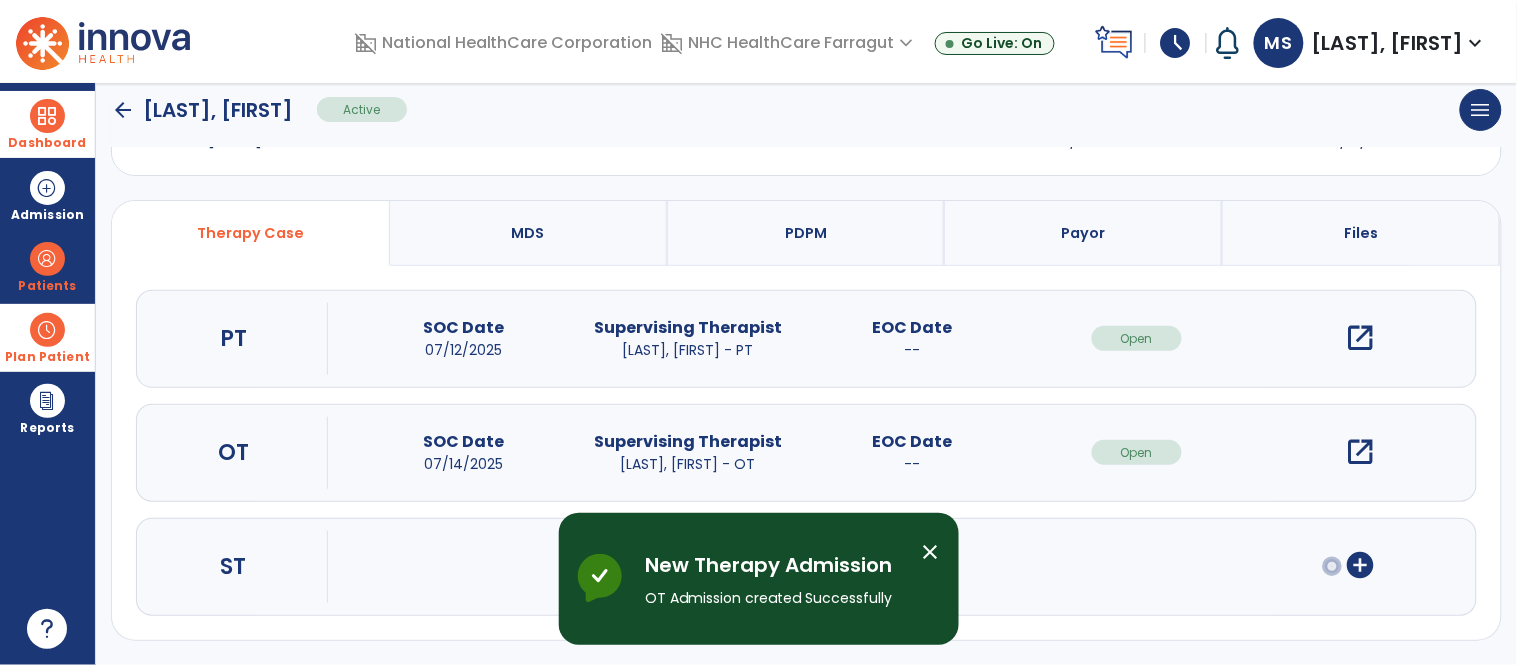 click on "open_in_new" at bounding box center (1361, 452) 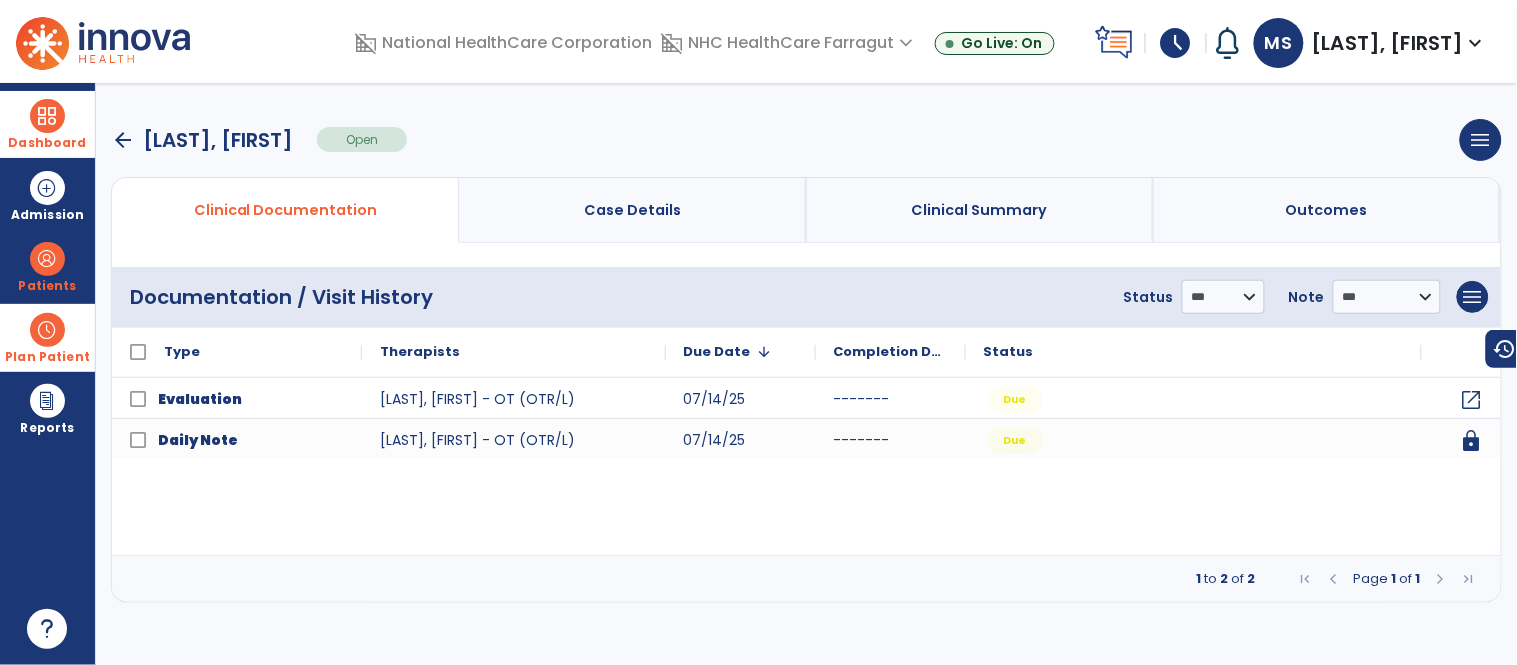scroll, scrollTop: 0, scrollLeft: 0, axis: both 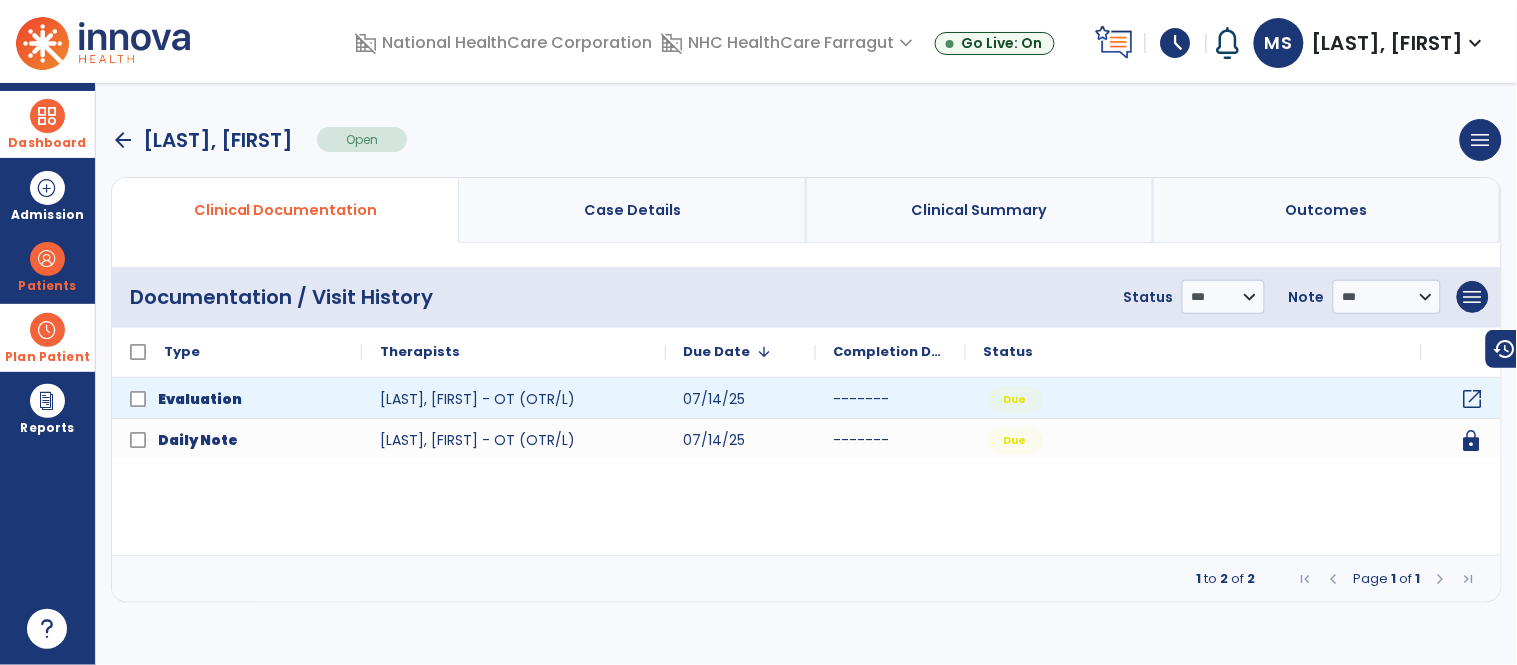 click on "open_in_new" 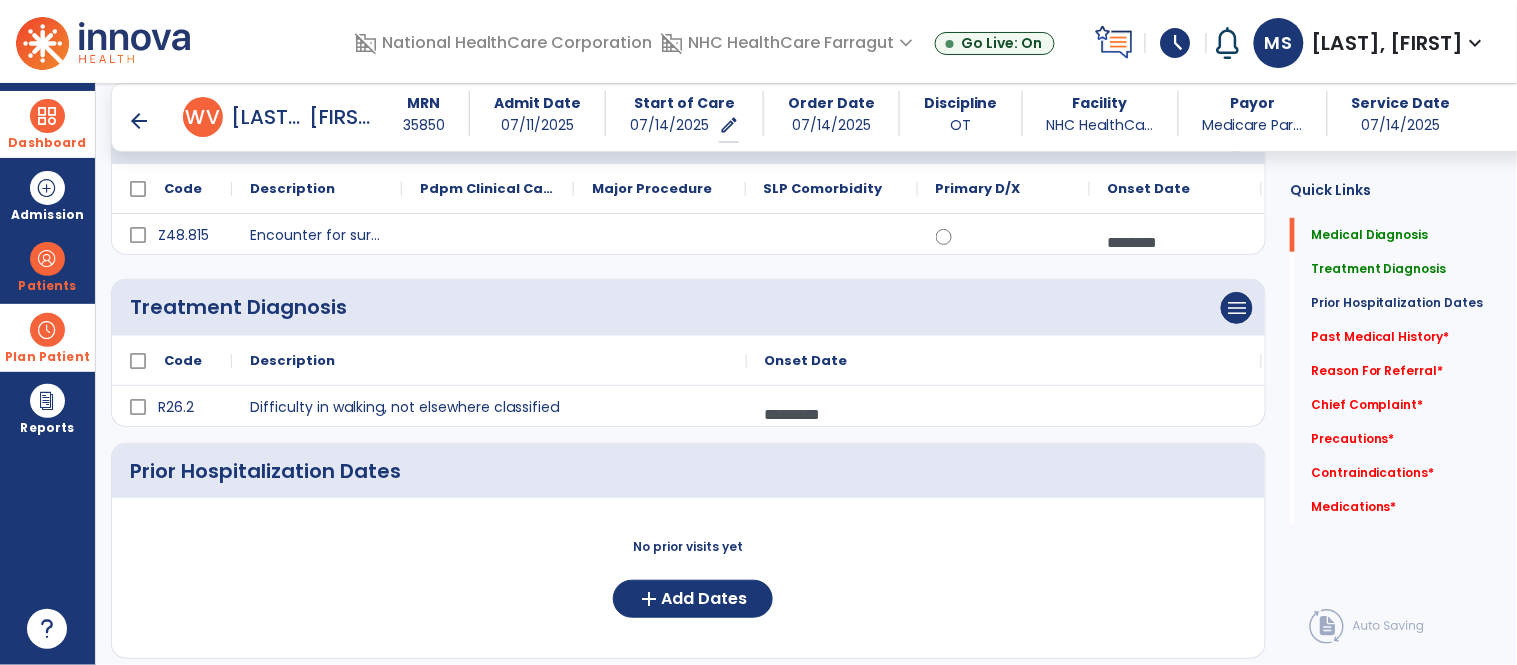 scroll, scrollTop: 222, scrollLeft: 0, axis: vertical 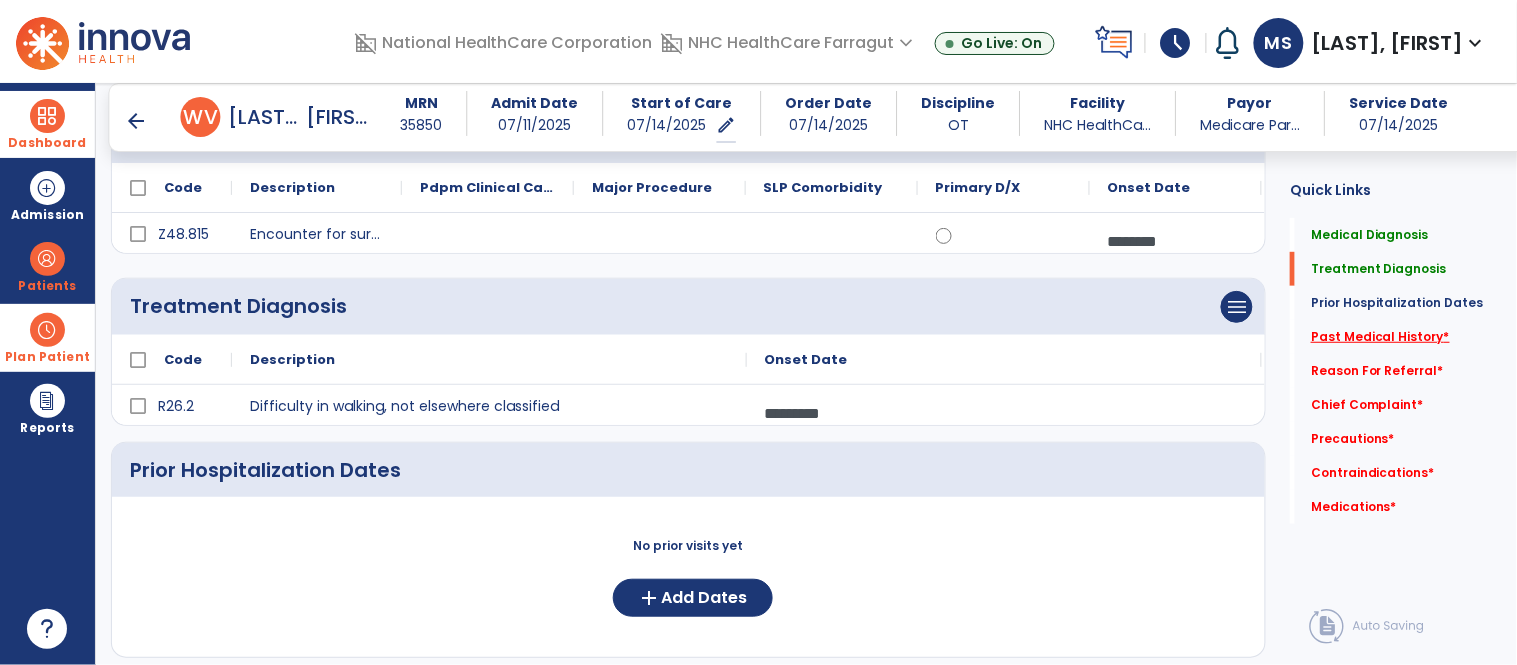 click on "Past Medical History   *" 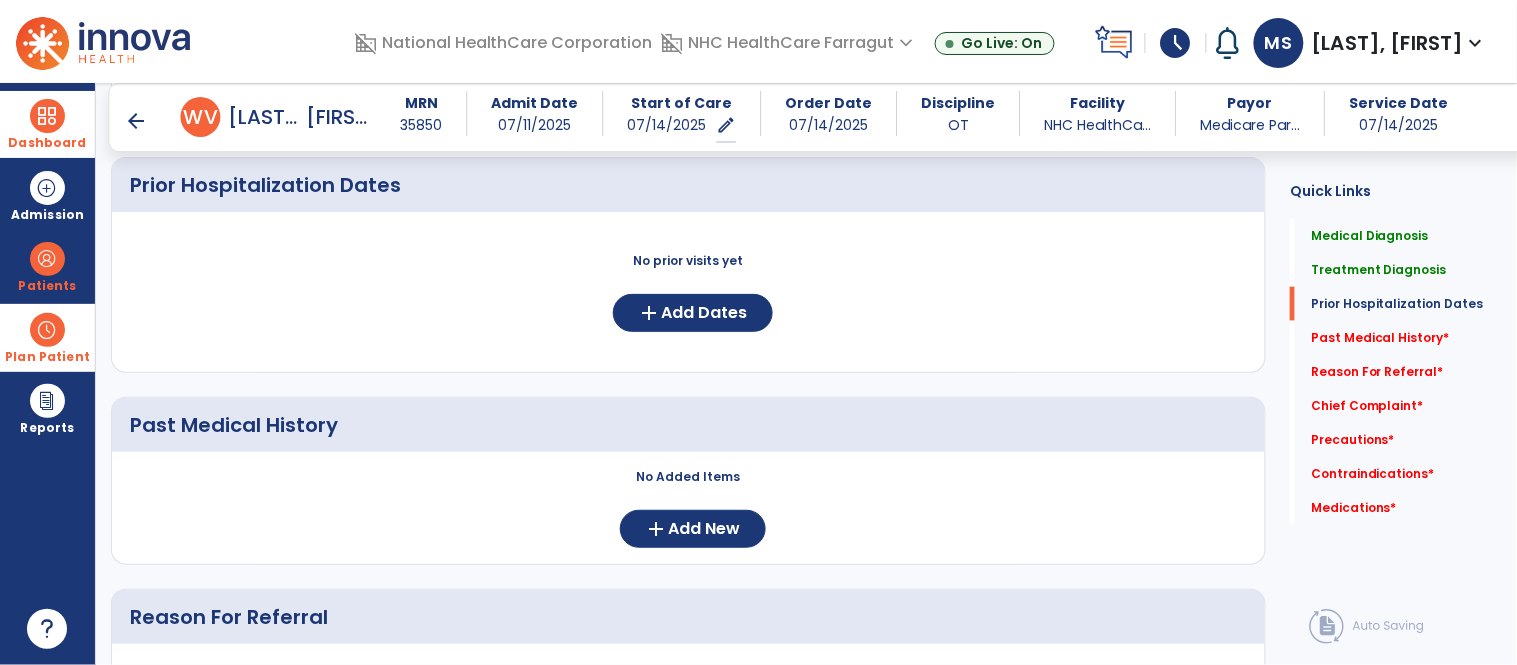 scroll, scrollTop: 615, scrollLeft: 0, axis: vertical 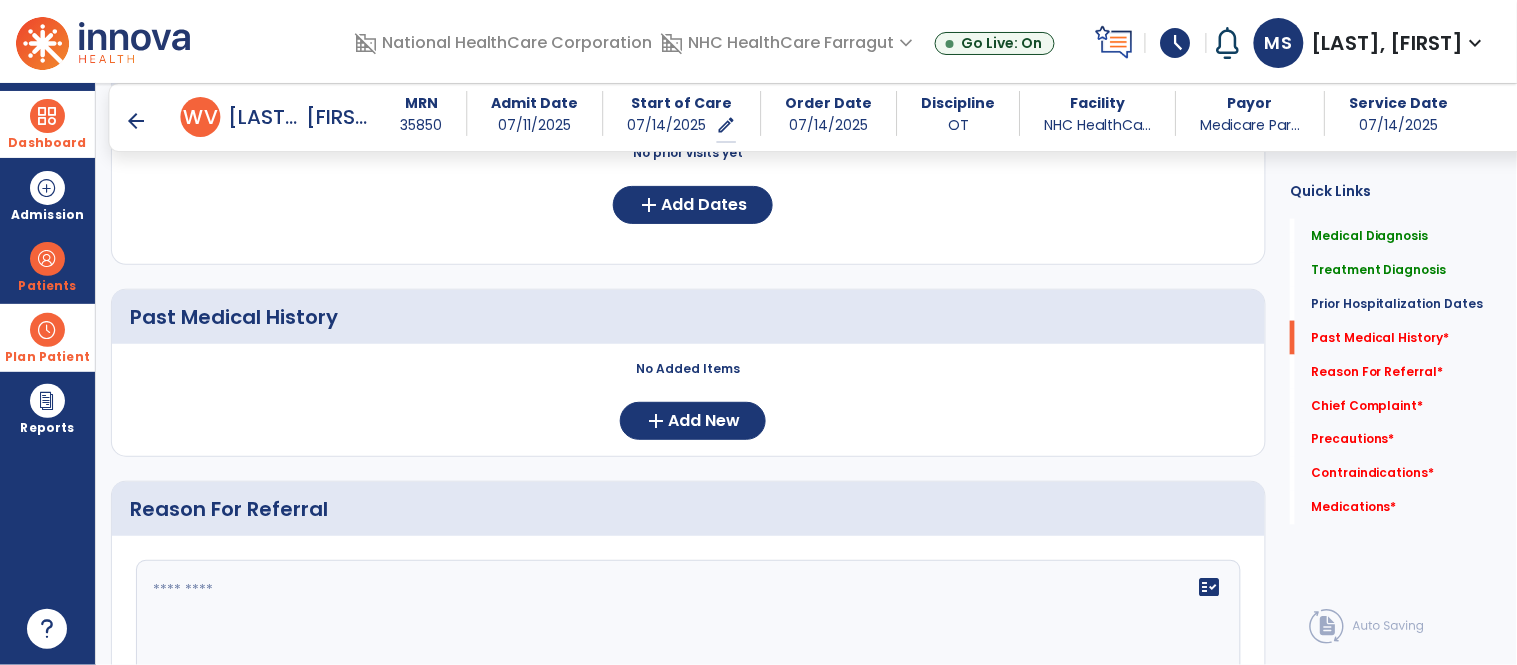 click on "No Added Items  add  Add New" 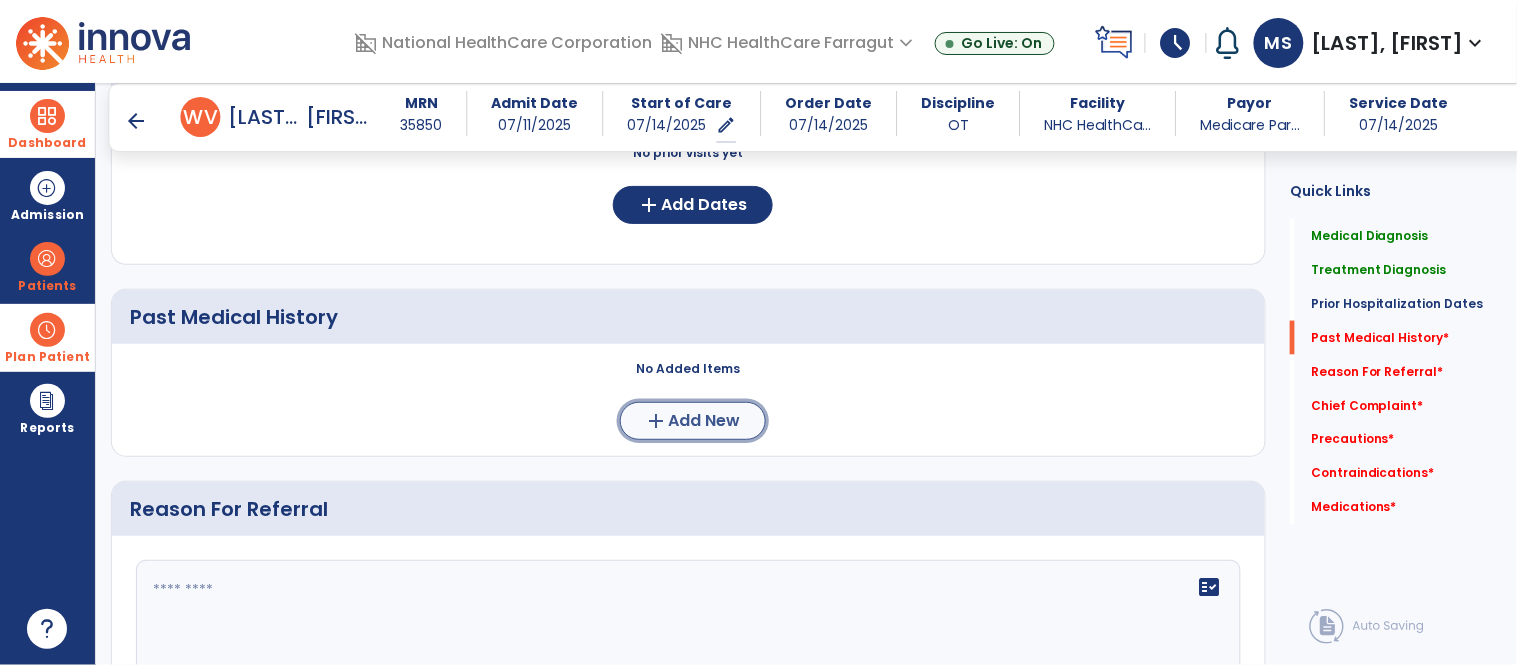 click on "Add New" 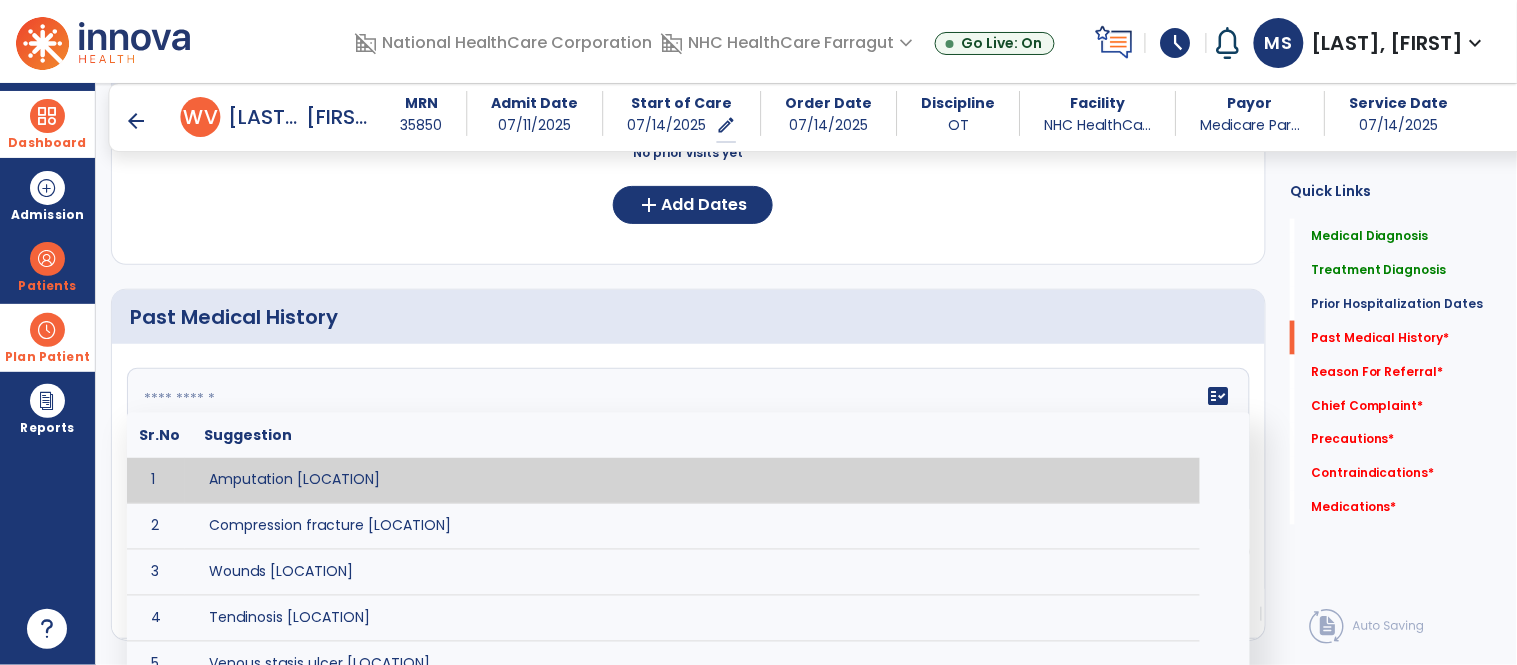 click on "fact_check  Sr.No Suggestion 1 Amputation [LOCATION] 2 Compression fracture [LOCATION] 3 Wounds [LOCATION] 4 Tendinosis [LOCATION] 5 Venous stasis ulcer [LOCATION] 6 Achilles tendon tear [LOCATION] 7 ACL tear surgically repaired [LOCATION] 8 Above knee amputation (AKA) [LOCATION] 9 Below knee amputation (BKE) [LOCATION] 10 Cancer (SITE/TYPE) 11 Surgery (TYPE) 12 AAA (Abdominal Aortic Aneurysm) 13 Achilles tendon tear [LOCATION] 14 Acute Renal Failure 15 AIDS (Acquired Immune Deficiency Syndrome) 16 Alzheimer's Disease 17 Anemia 18 Angina 19 Anxiety 20 ASHD (Arteriosclerotic Heart Disease) 21 Atrial Fibrillation 22 Bipolar Disorder 23 Bowel Obstruction 24 C-Diff 25 Coronary Artery Bypass Graft (CABG) 26 CAD (Coronary Artery Disease) 27 Carpal tunnel syndrome 28 Chronic bronchitis 29 Chronic renal failure 30 Colostomy 31 COPD (Chronic Obstructive Pulmonary Disease) 32 CRPS (Complex Regional Pain Syndrome) 33 CVA (Cerebrovascular Accident) 34 CVI (Chronic Venous Insufficiency) 35 DDD (Degenerative Disc Disease)" 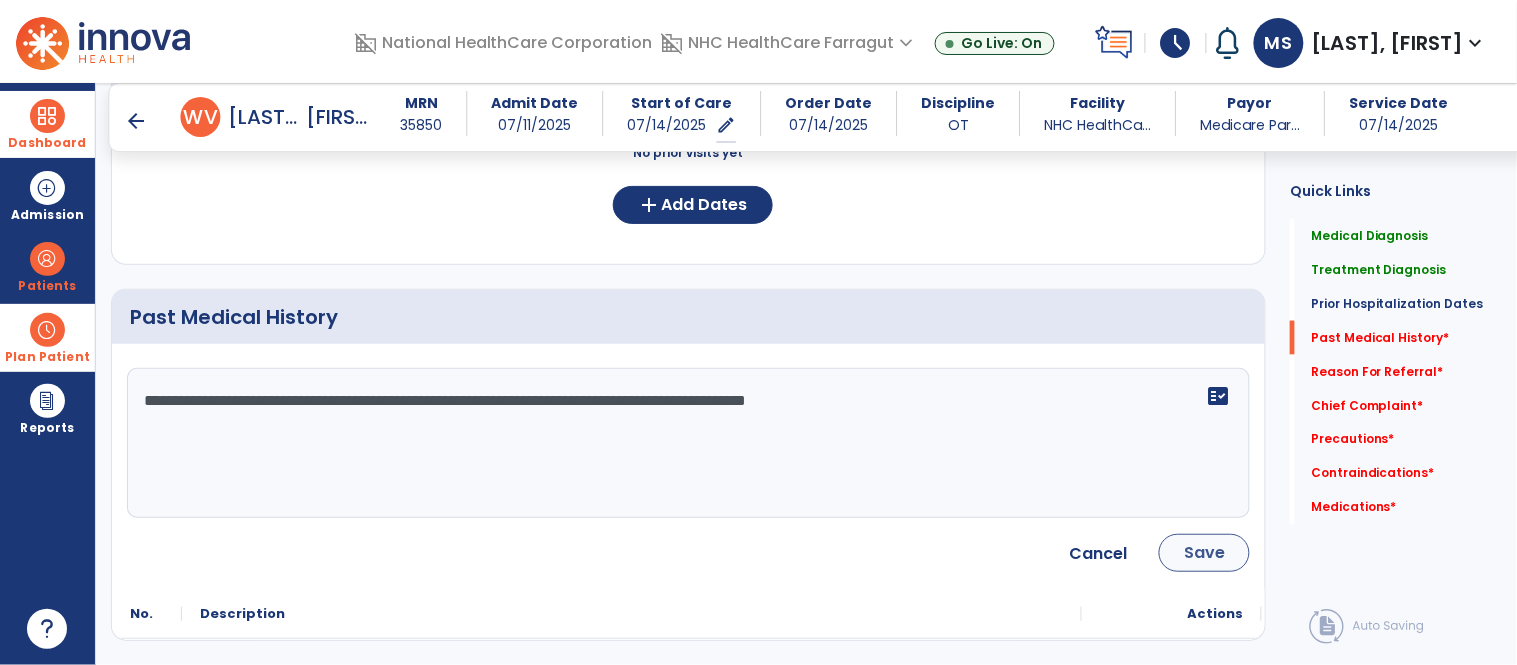 type on "**********" 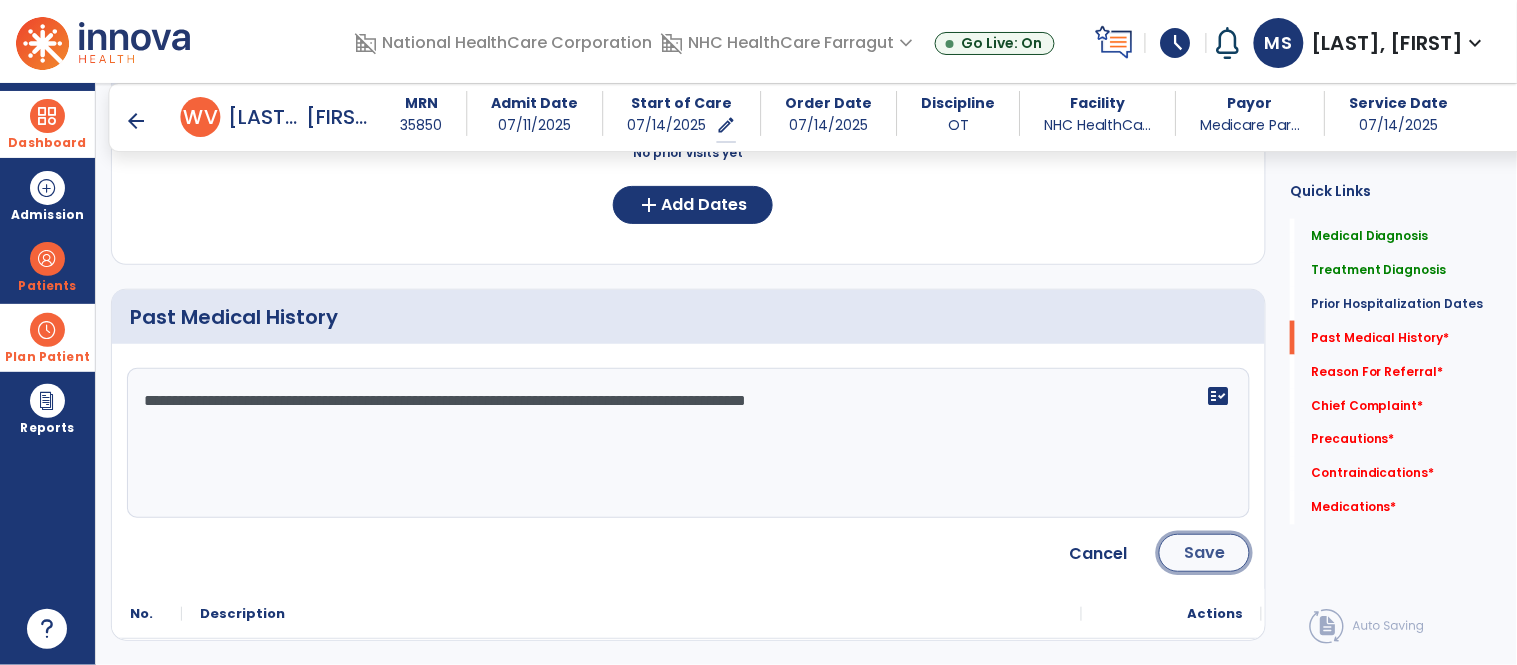 click on "Save" 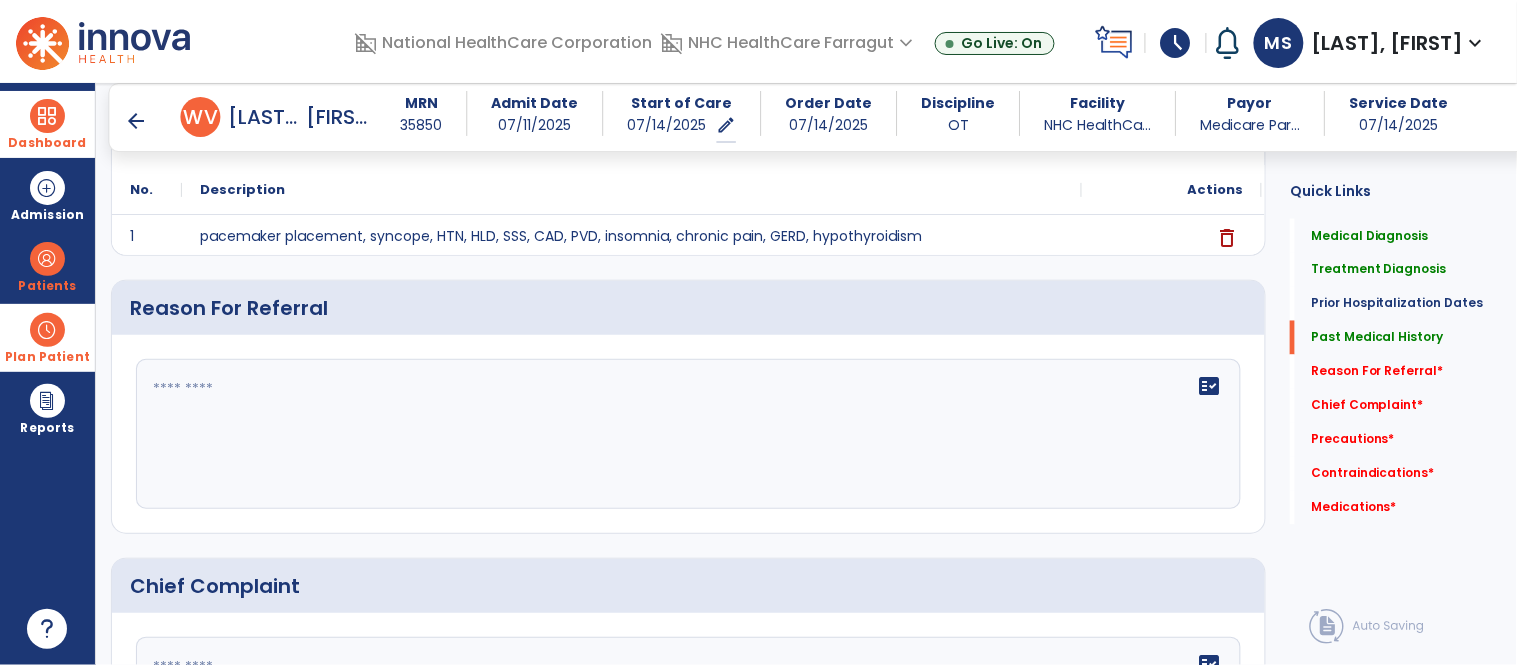scroll, scrollTop: 837, scrollLeft: 0, axis: vertical 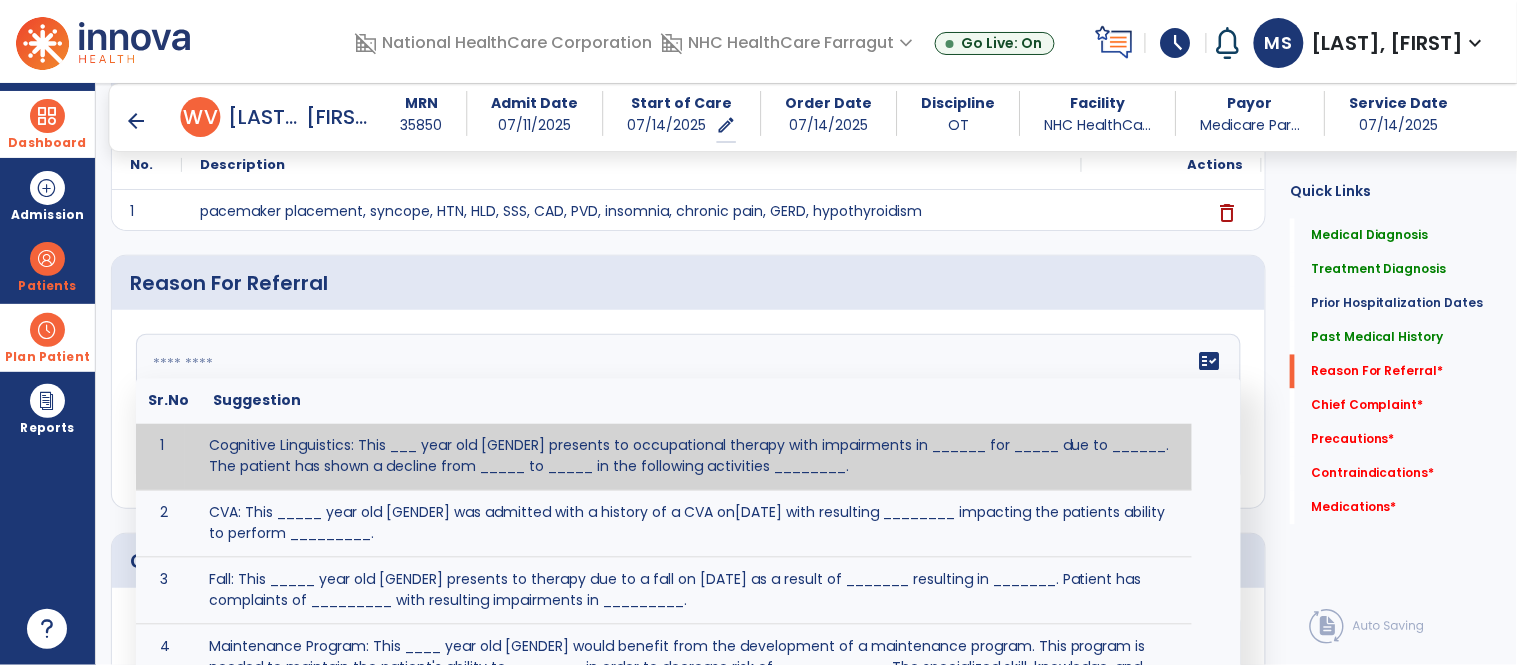 click on "fact_check  Sr.No Suggestion 1 Cognitive Linguistics: This ___ year old [GENDER] presents to occupational therapy with impairments in ______ for _____ due to ______.  The patient has shown a decline from _____ to _____ in the following activities ________. 2 CVA: This _____ year old [GENDER] was admitted with a history of a CVA on[DATE] with resulting ________ impacting the patients ability to perform _________. 3 Fall: This _____ year old [GENDER] presents to therapy due to a fall on [DATE] as a result of _______ resulting in _______.  Patient has complaints of _________ with resulting impairments in _________. 4 5 Fall at Home: This _____ year old [GENDER] fell at home, resulting  in ________.  This has impacted this patient's _______.  As a result of these noted limitations in functional activities, this patient is unable to safely return to home.  This patient requires skilled therapy in order to improve safety and function. 6 7 8 9 10 11" 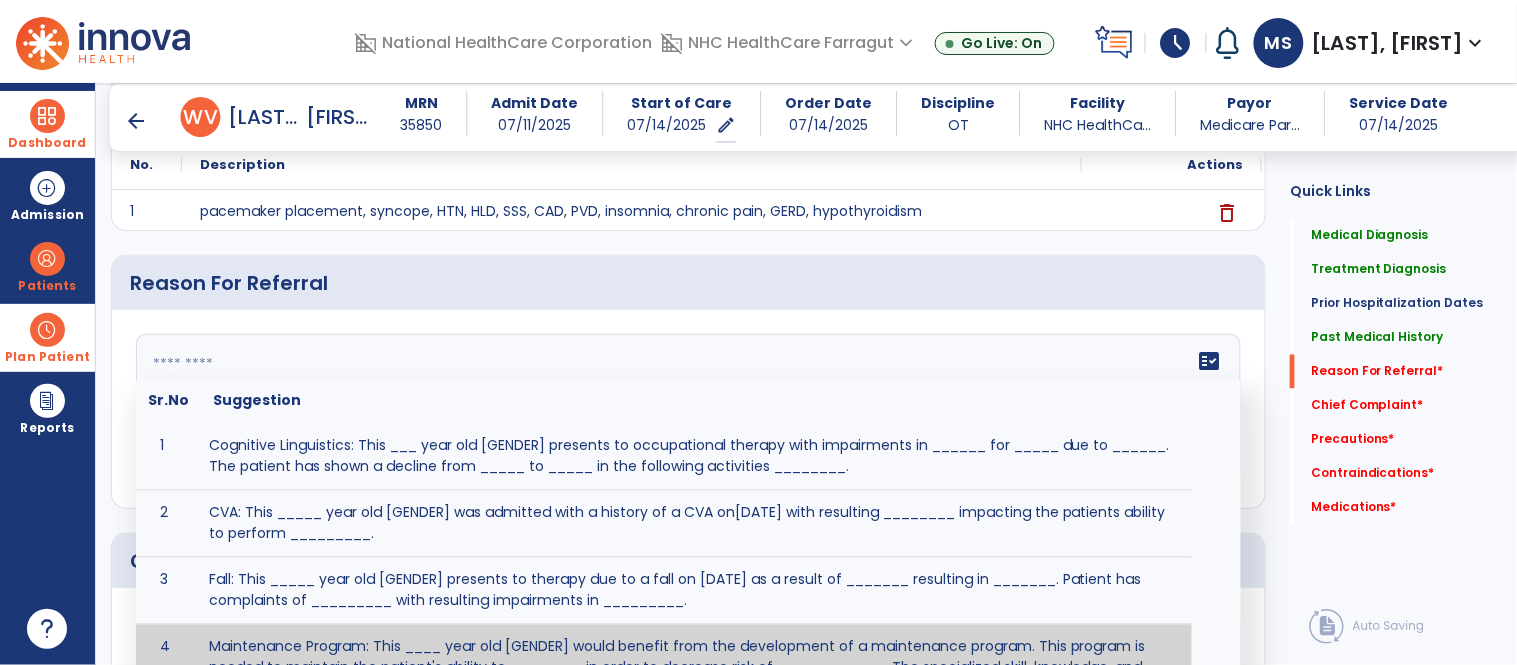 click on "fact_check  Sr.No Suggestion 1 Cognitive Linguistics: This ___ year old [GENDER] presents to occupational therapy with impairments in ______ for _____ due to ______.  The patient has shown a decline from _____ to _____ in the following activities ________. 2 CVA: This _____ year old [GENDER] was admitted with a history of a CVA on[DATE] with resulting ________ impacting the patients ability to perform _________. 3 Fall: This _____ year old [GENDER] presents to therapy due to a fall on [DATE] as a result of _______ resulting in _______.  Patient has complaints of _________ with resulting impairments in _________. 4 5 Fall at Home: This _____ year old [GENDER] fell at home, resulting  in ________.  This has impacted this patient's _______.  As a result of these noted limitations in functional activities, this patient is unable to safely return to home.  This patient requires skilled therapy in order to improve safety and function. 6 7 8 9 10 11" 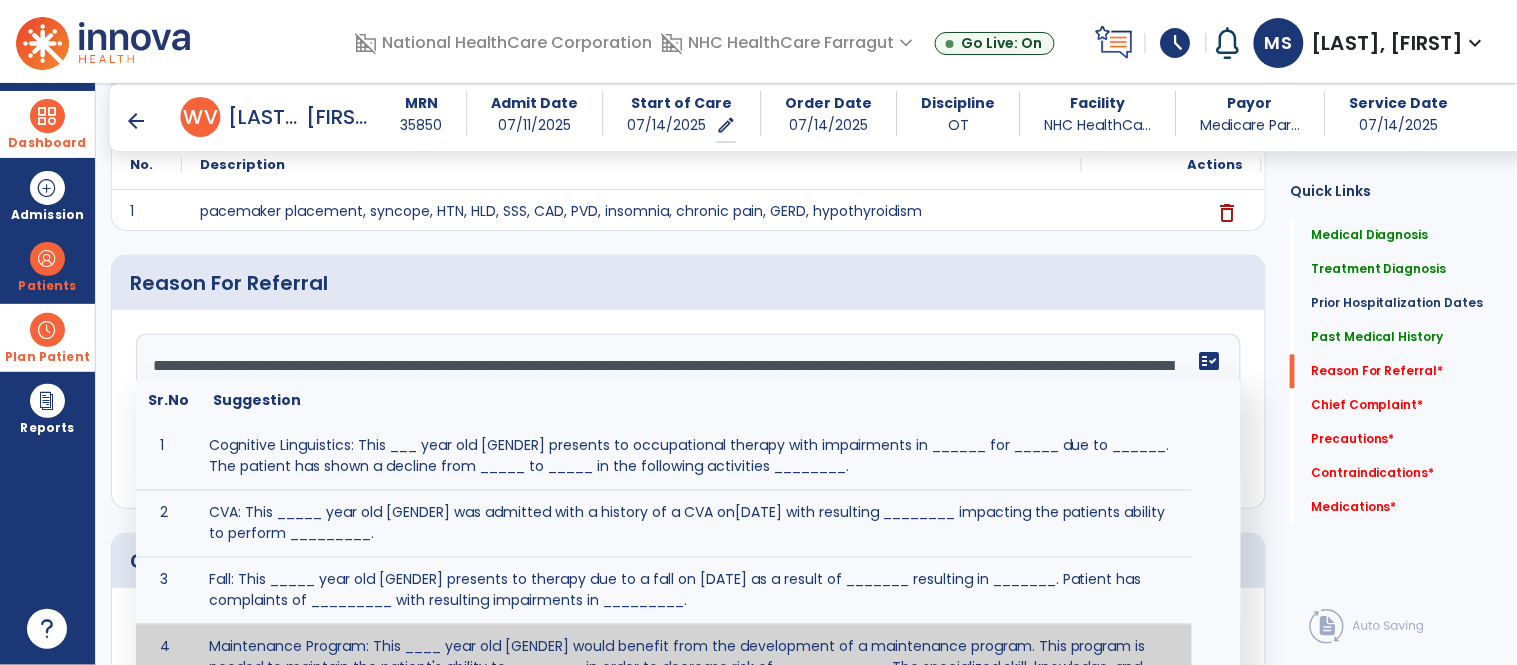 scroll, scrollTop: 60, scrollLeft: 0, axis: vertical 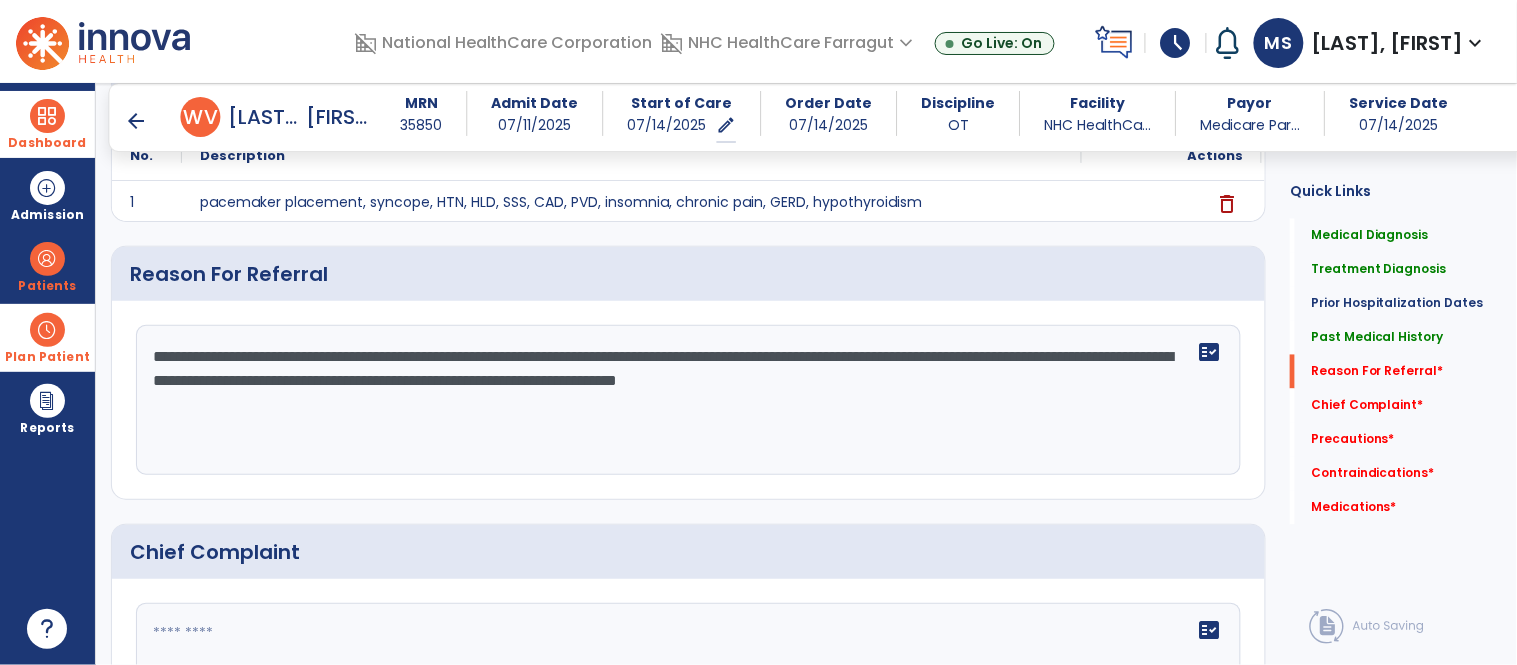 click on "**********" 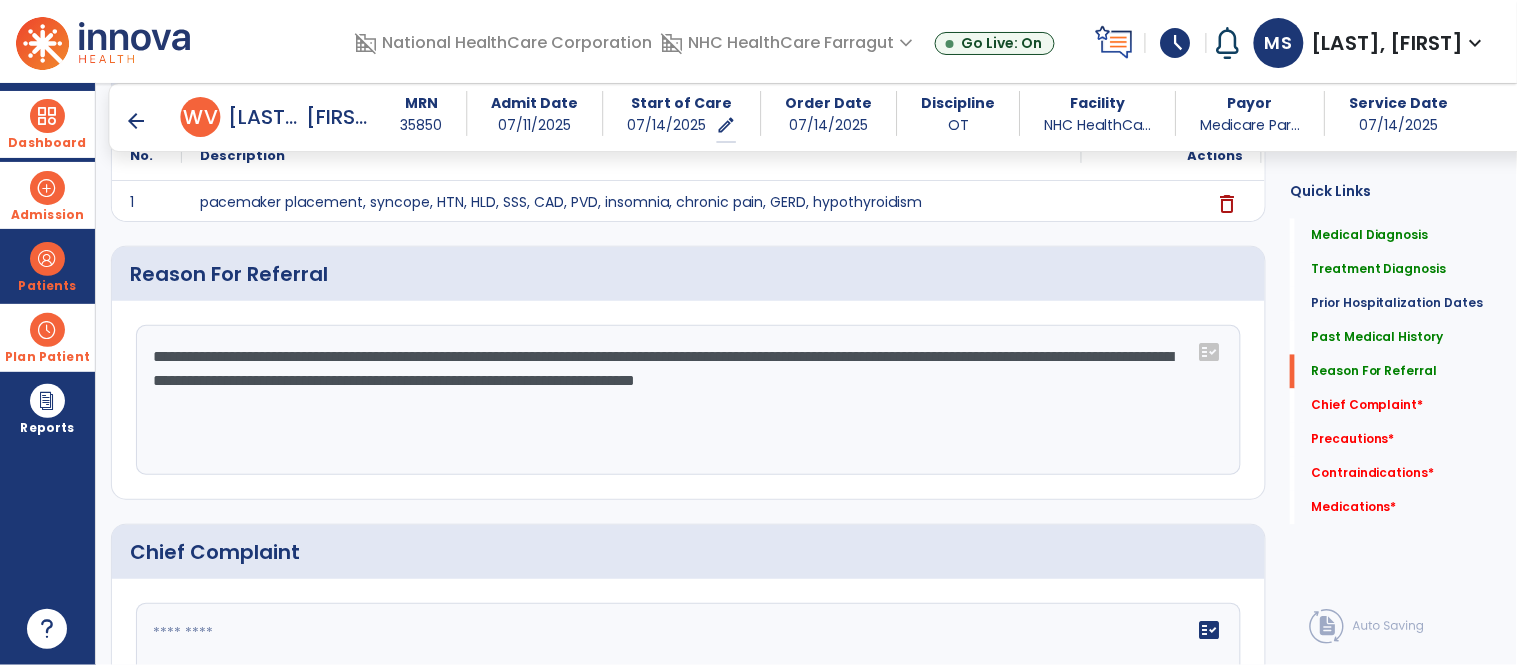 drag, startPoint x: 1161, startPoint y: 381, endPoint x: 1, endPoint y: 223, distance: 1170.7109 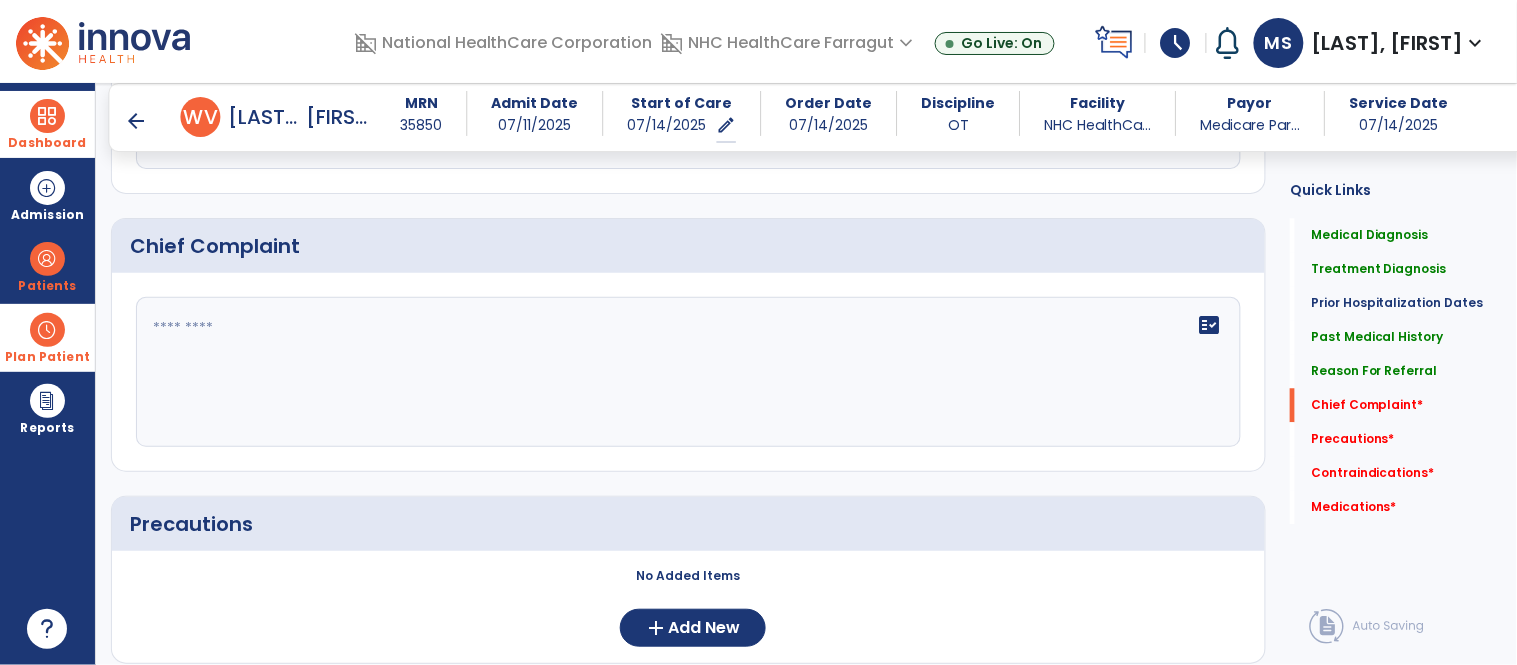 scroll, scrollTop: 1180, scrollLeft: 0, axis: vertical 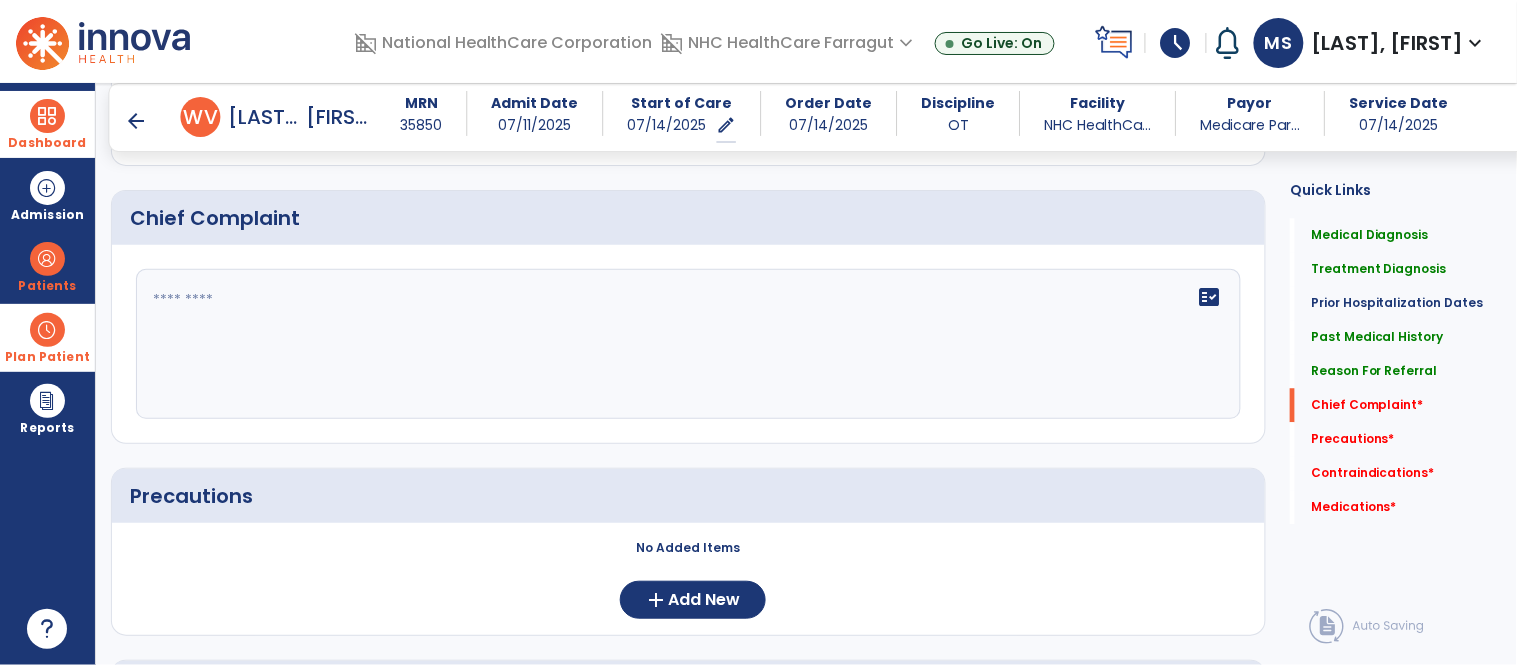 type on "**********" 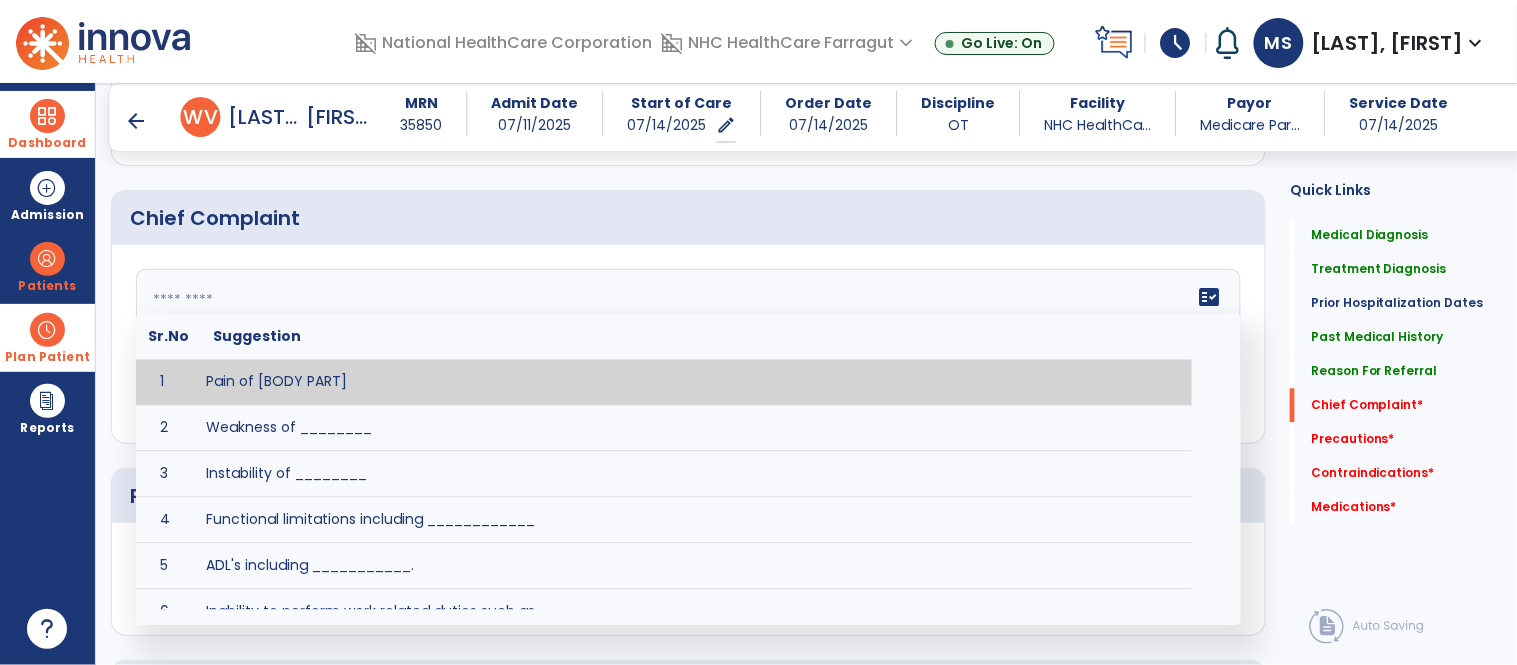 click on "fact_check  Sr.No Suggestion 1 Pain of [BODY PART] 2 Weakness of ________ 3 Instability of ________ 4 Functional limitations including ____________ 5 ADL's including ___________. 6 Inability to perform work related duties such as _________ 7 Inability to perform house hold duties such as __________. 8 Loss of balance. 9 Problems with gait including _________." 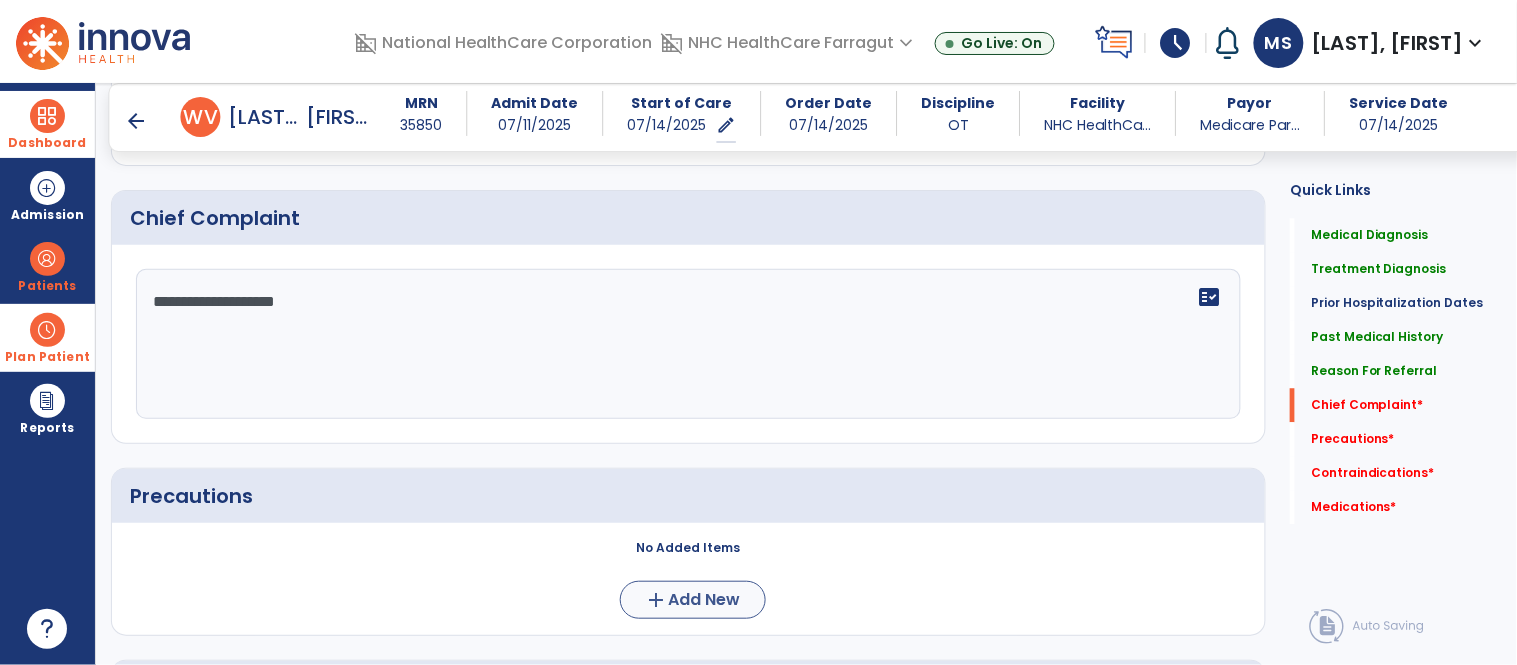 type on "**********" 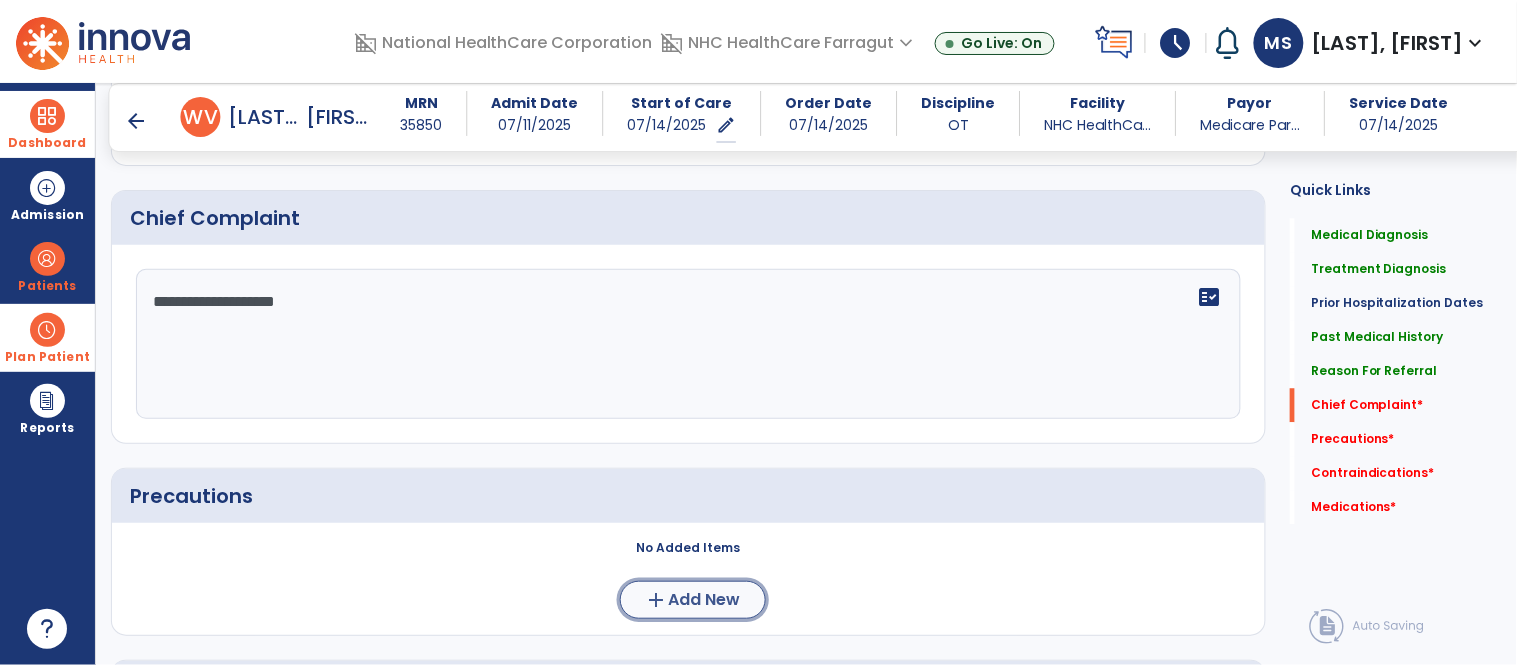 click on "Add New" 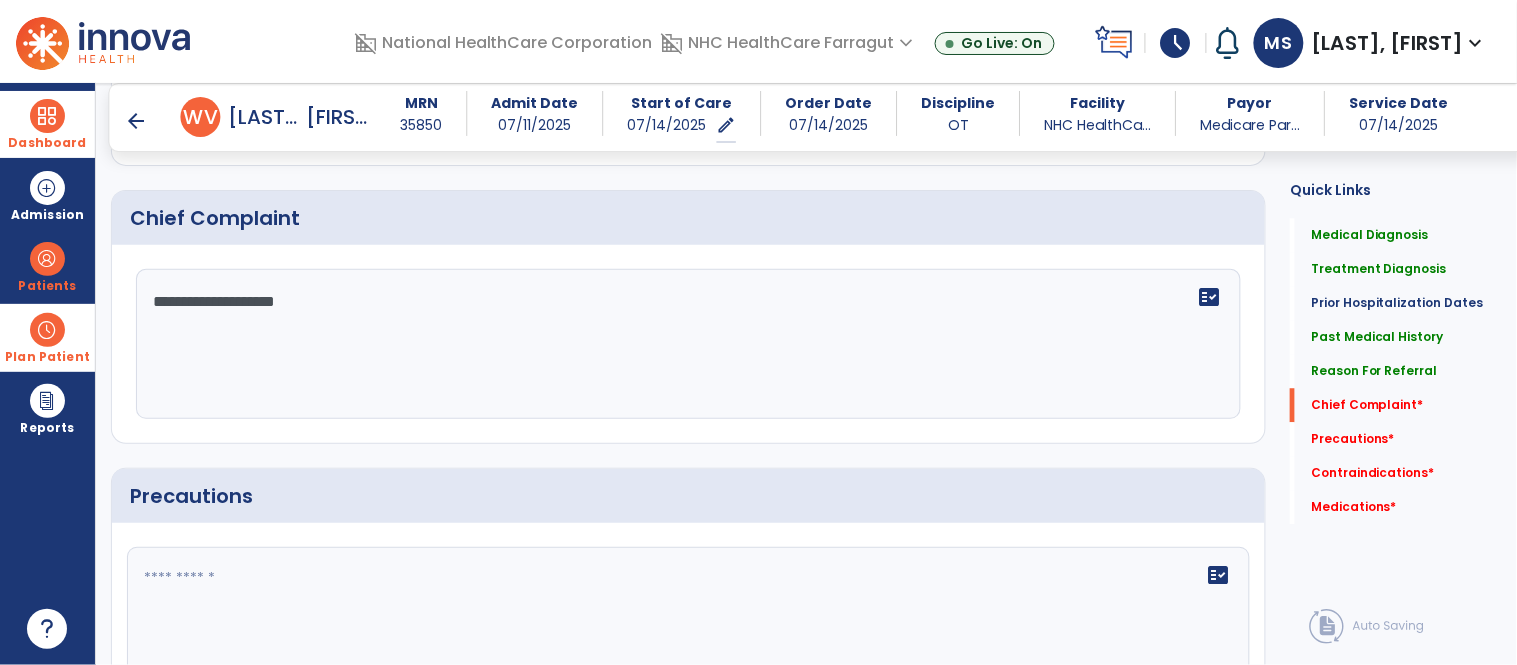 click on "fact_check" 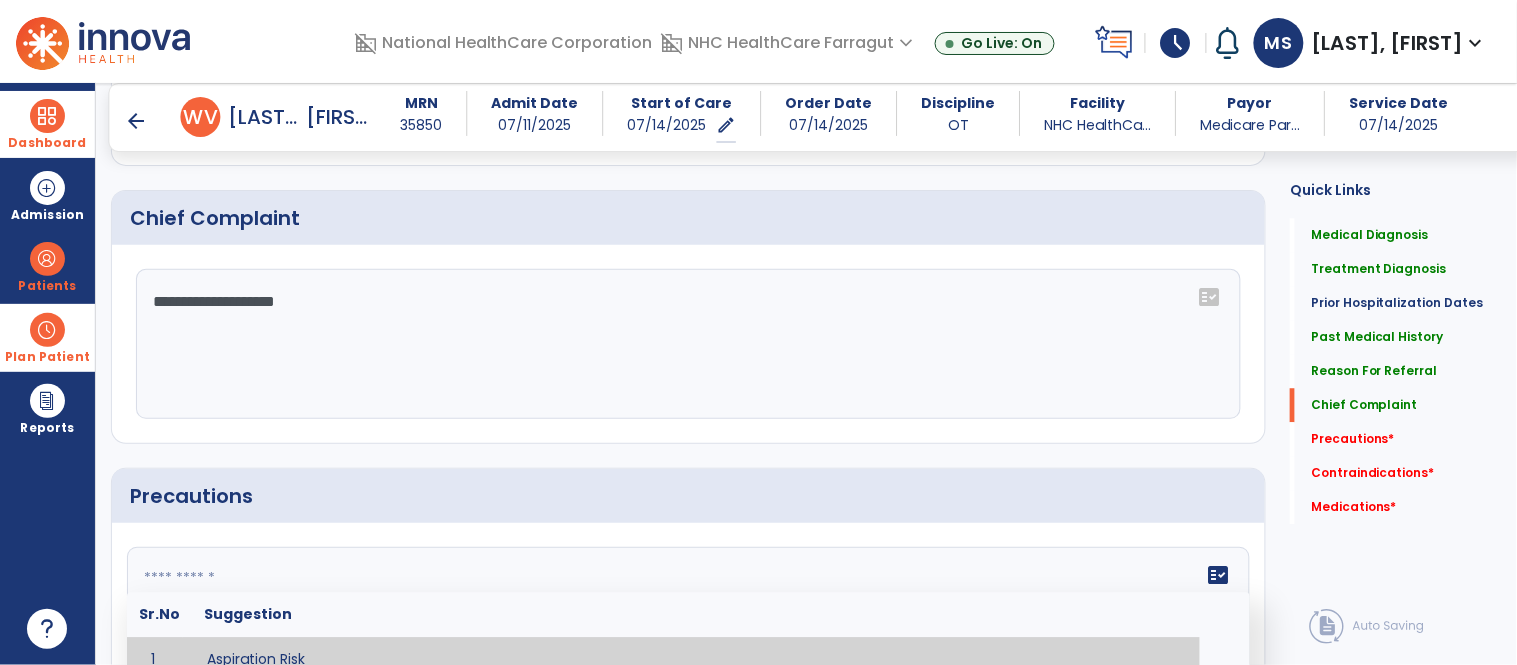 paste on "**********" 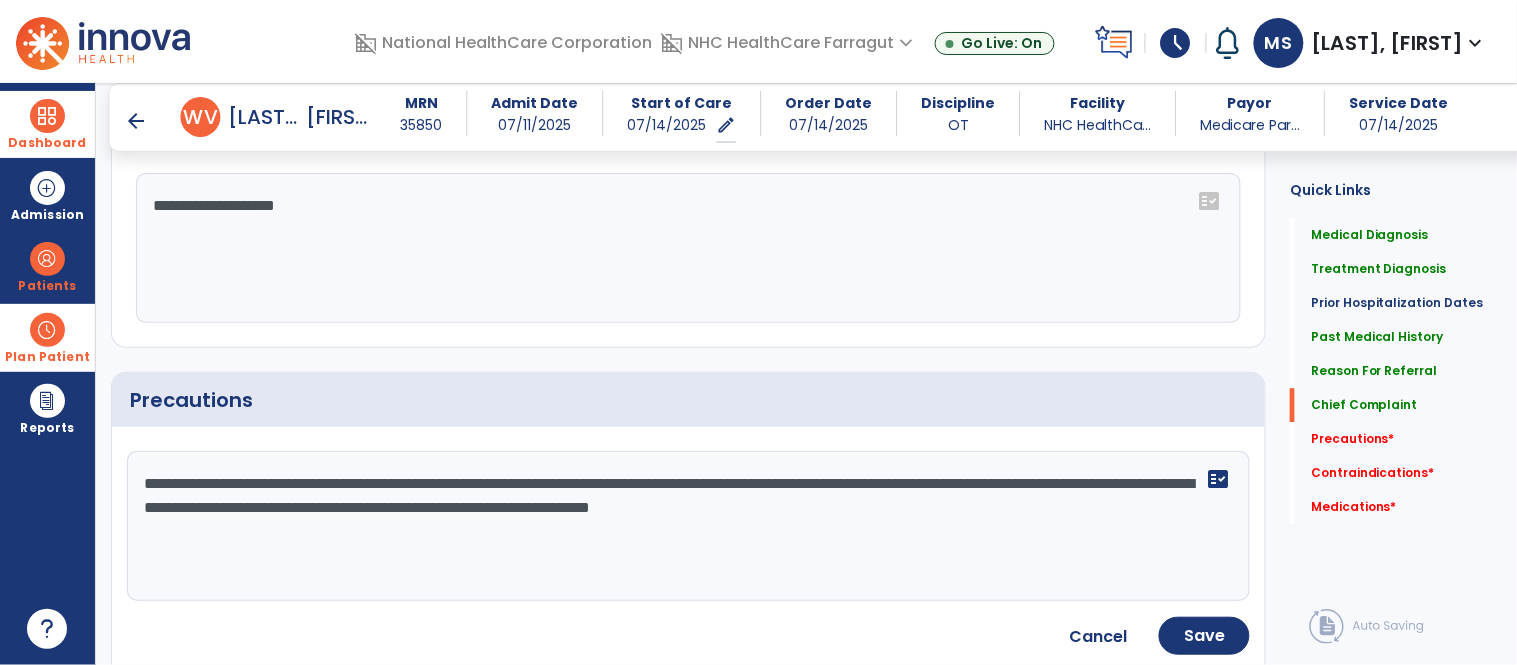 scroll, scrollTop: 1310, scrollLeft: 0, axis: vertical 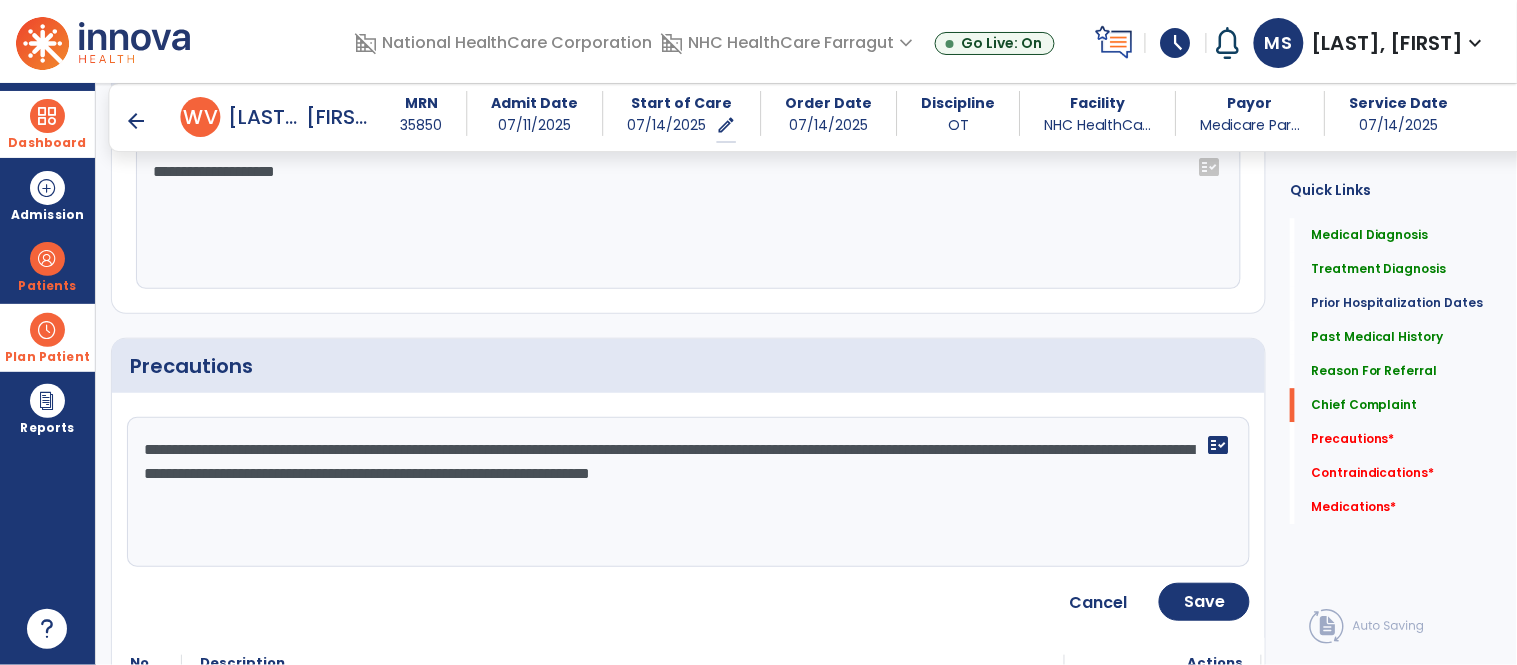 paste on "**********" 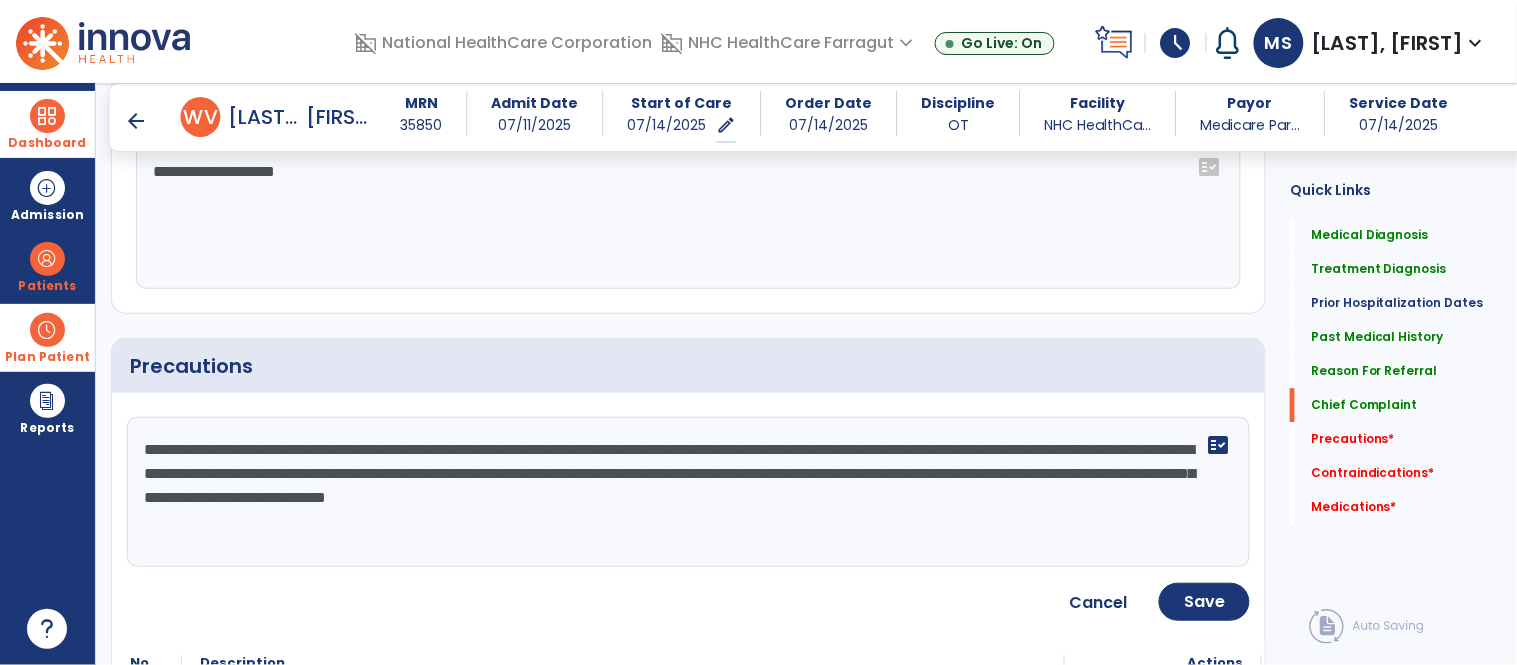 click on "**********" 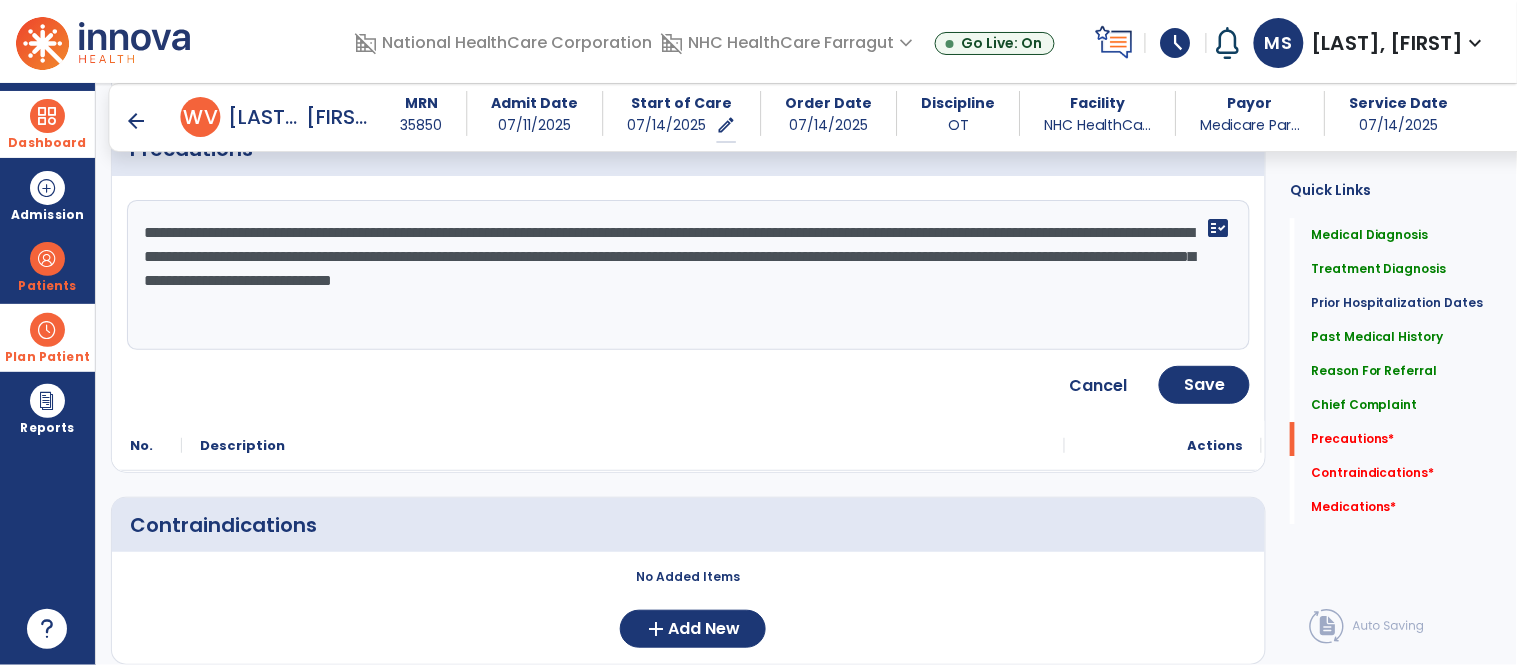 scroll, scrollTop: 1532, scrollLeft: 0, axis: vertical 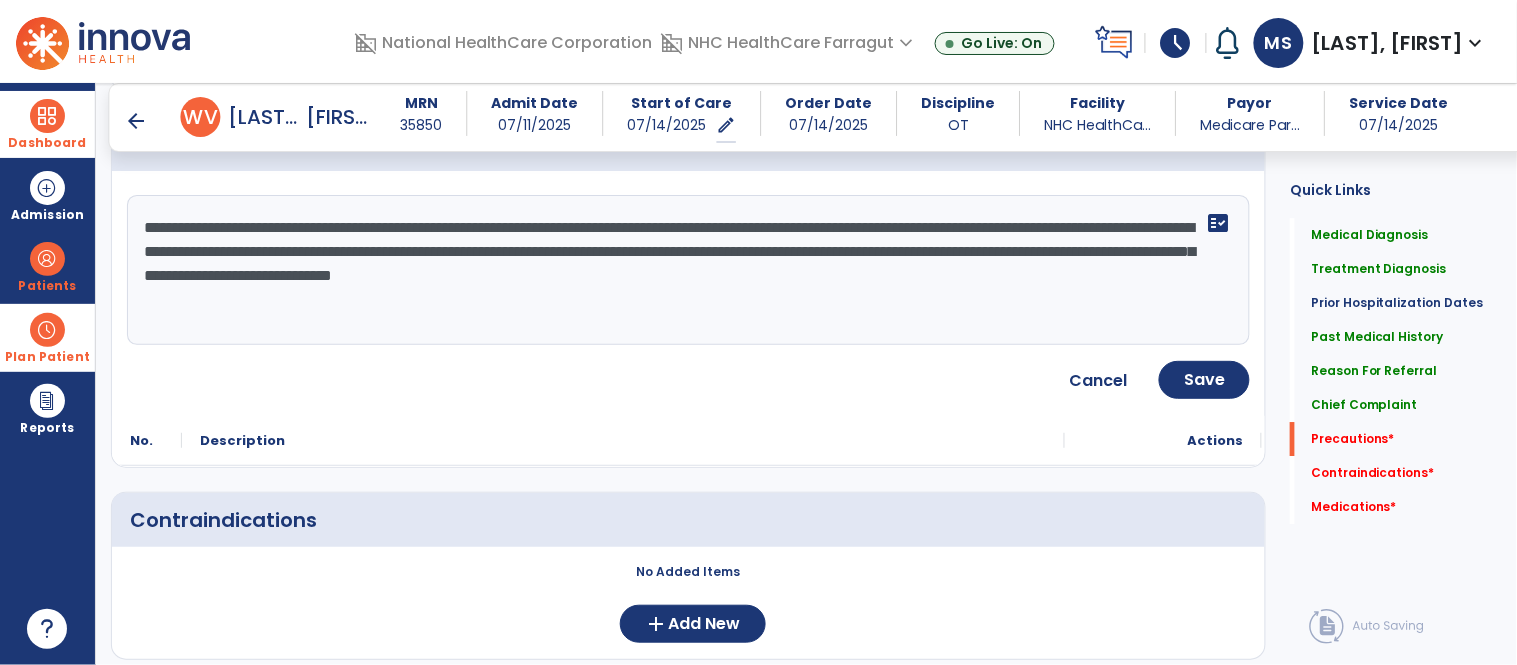 click on "**********" 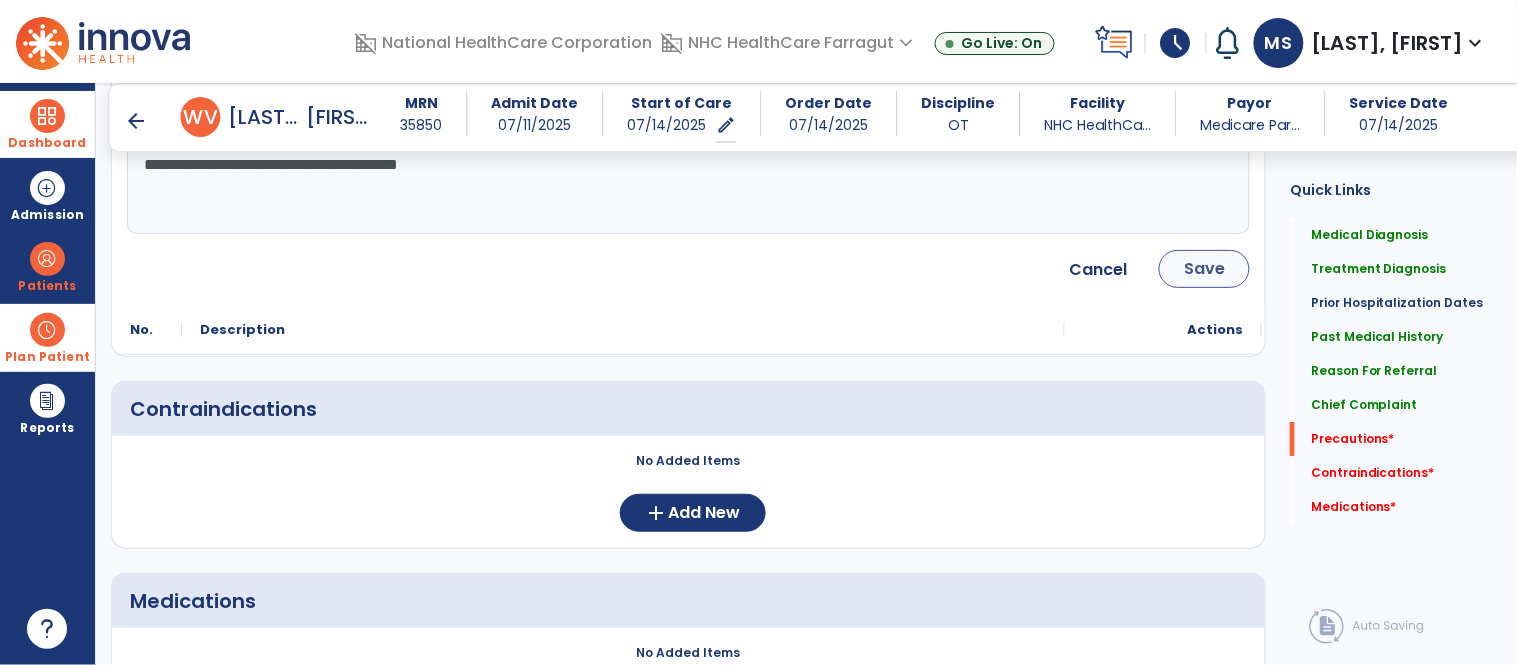 type on "**********" 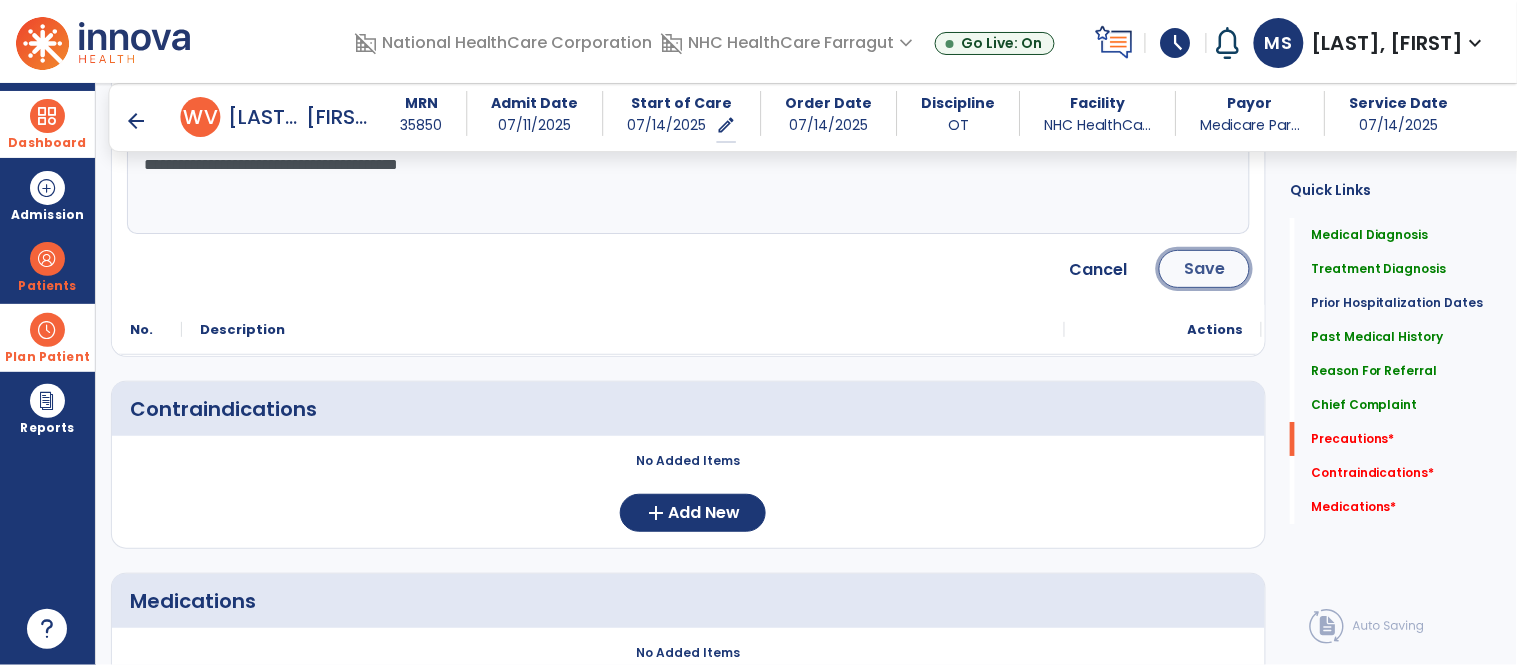 click on "Save" 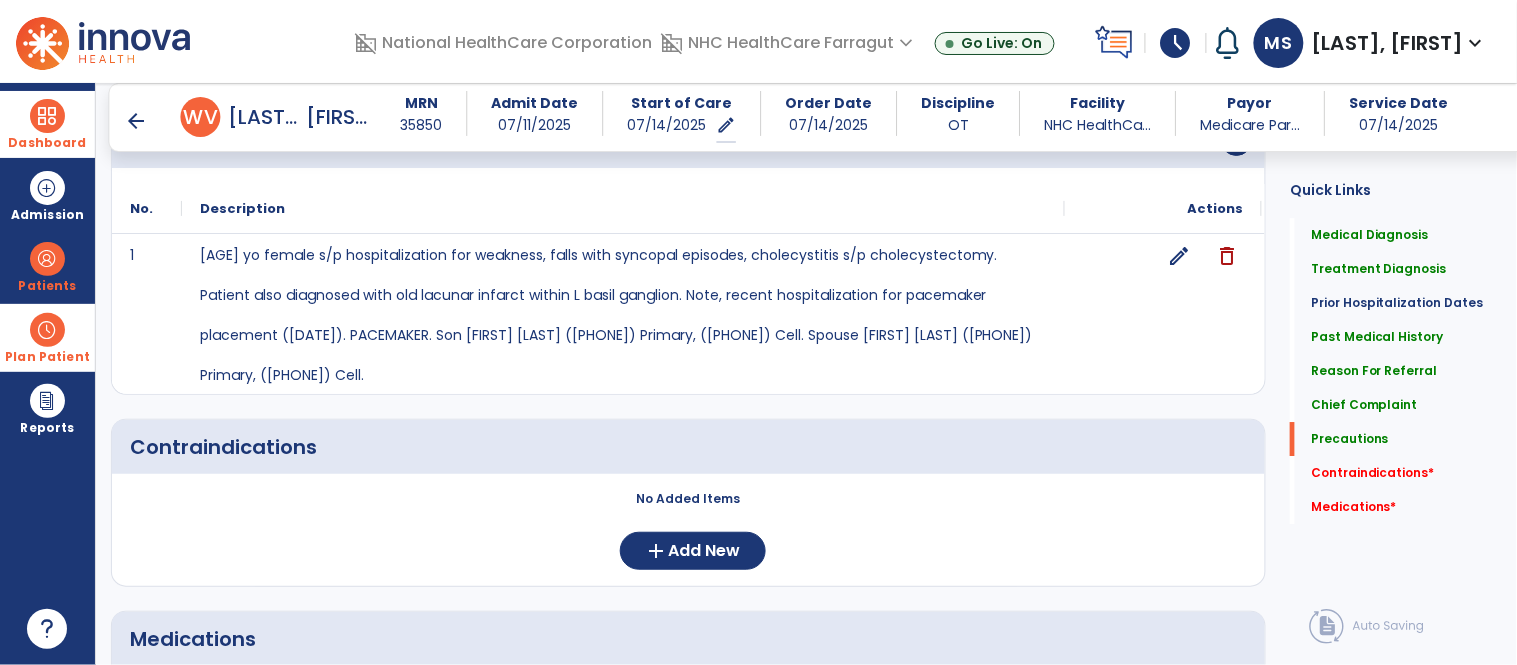 scroll, scrollTop: 1685, scrollLeft: 0, axis: vertical 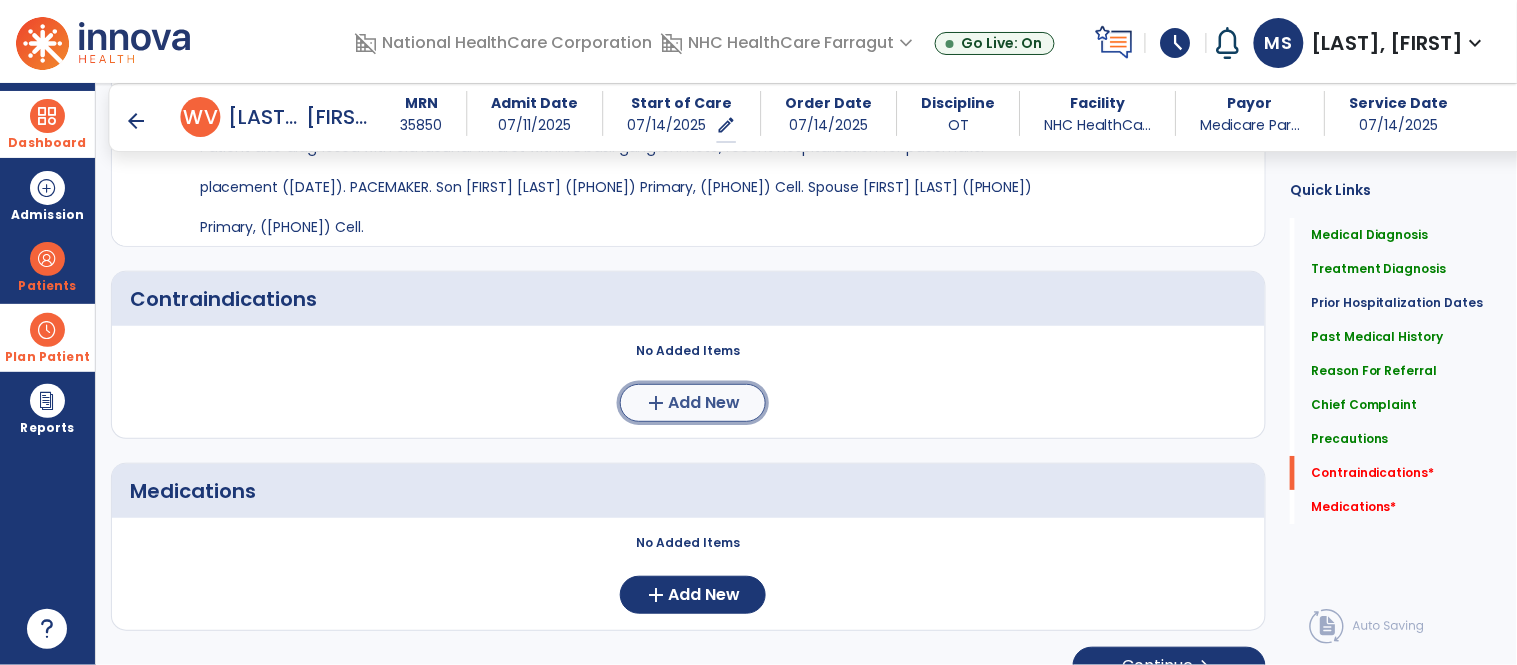 click on "Add New" 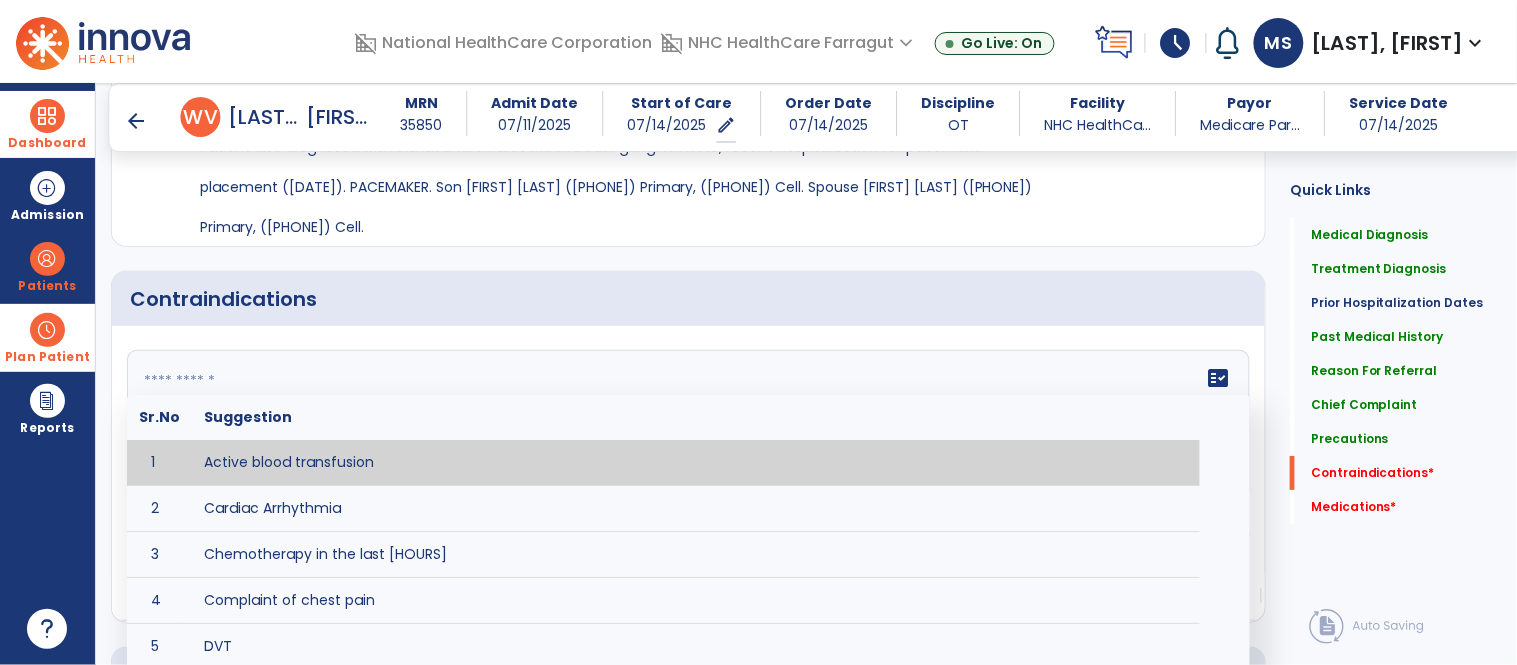 click on "fact_check  Sr.No Suggestion 1 Active blood transfusion 2 Cardiac Arrhythmia 3 Chemotherapy in the last [HOURS] 4 Complaint of chest pain 5 DVT 6 Hypertension [VALUES] 7 Inflammation or infection in the heart. 8 Oxygen saturation lower than [VALUE] 9 Pacemaker 10 Pulmonary infarction 11 Recent changes in EKG 12 Severe aortic stenosis 13 Severe dehydration 14 Severe diaphoresis 15 Severe orthostatic hypotension 16 Severe shortness of breath/dyspnea 17 Significantly elevated potassium levels 18 Significantly low potassium levels 19 Suspected or known dissecting aneurysm 20 Systemic infection 21 Uncontrolled diabetes with blood sugar levels greater than [VALUE] or less than [Value]  22 Unstable angina 23 Untreated blood clots" 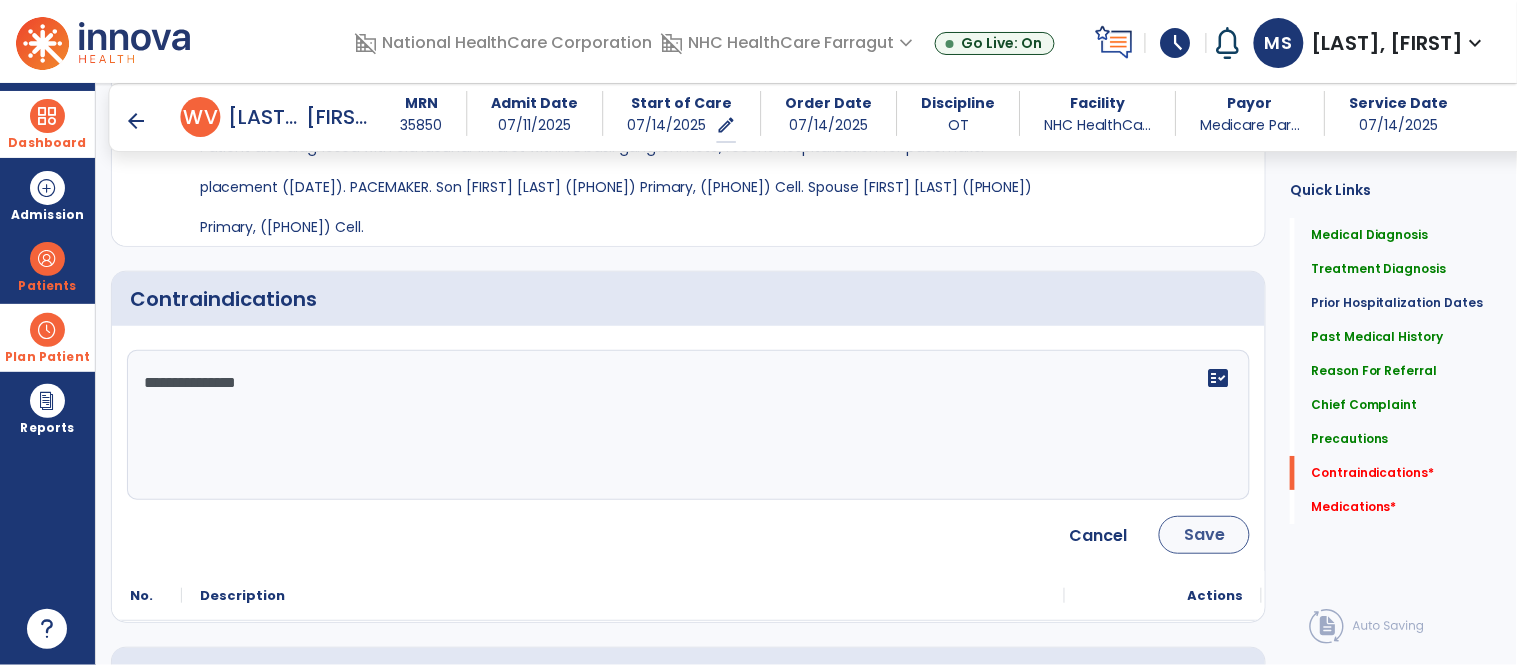 type on "**********" 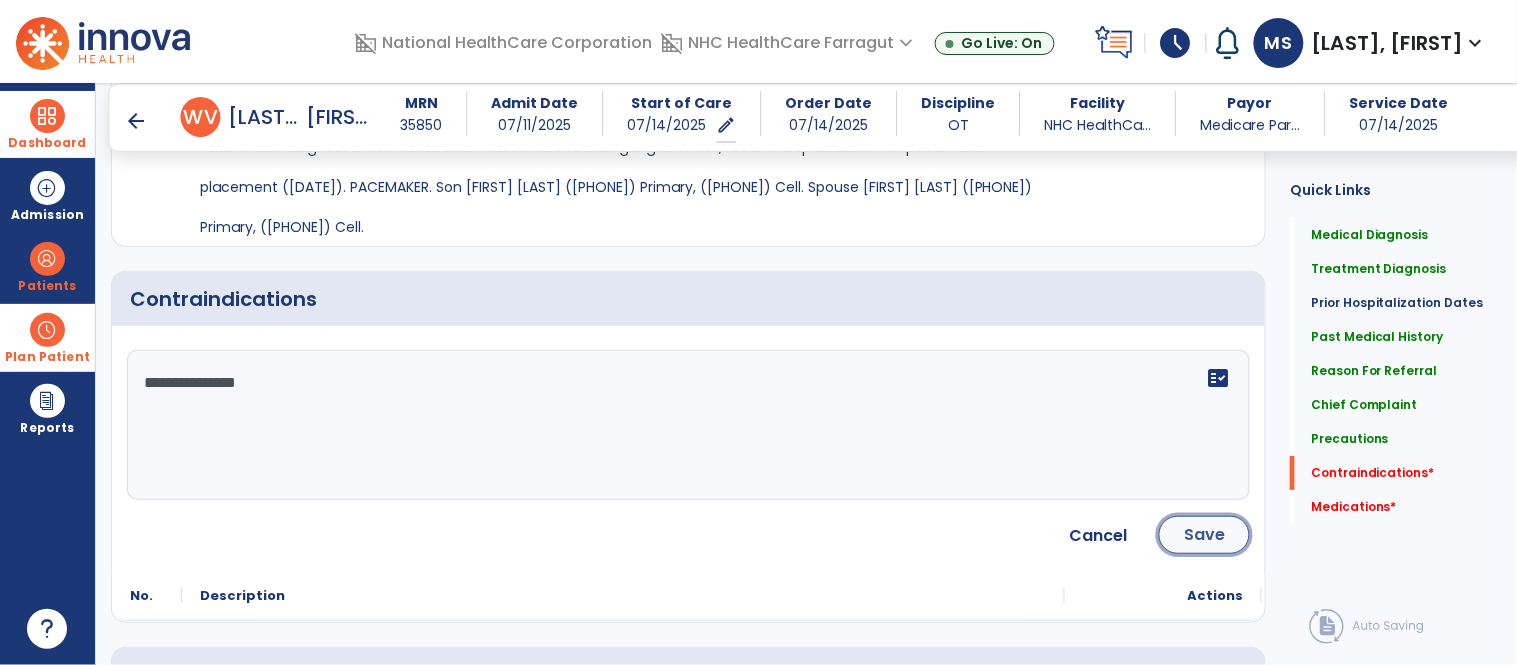 click on "Save" 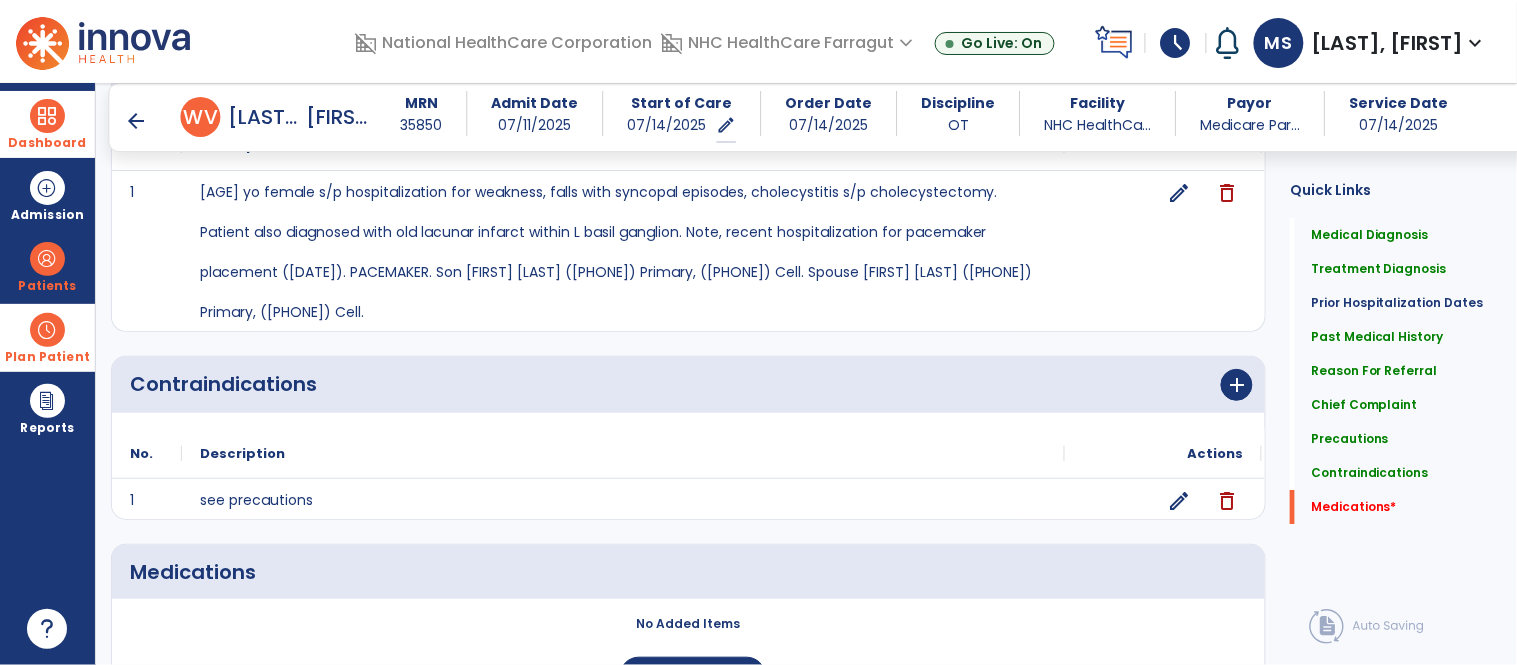 scroll, scrollTop: 1718, scrollLeft: 0, axis: vertical 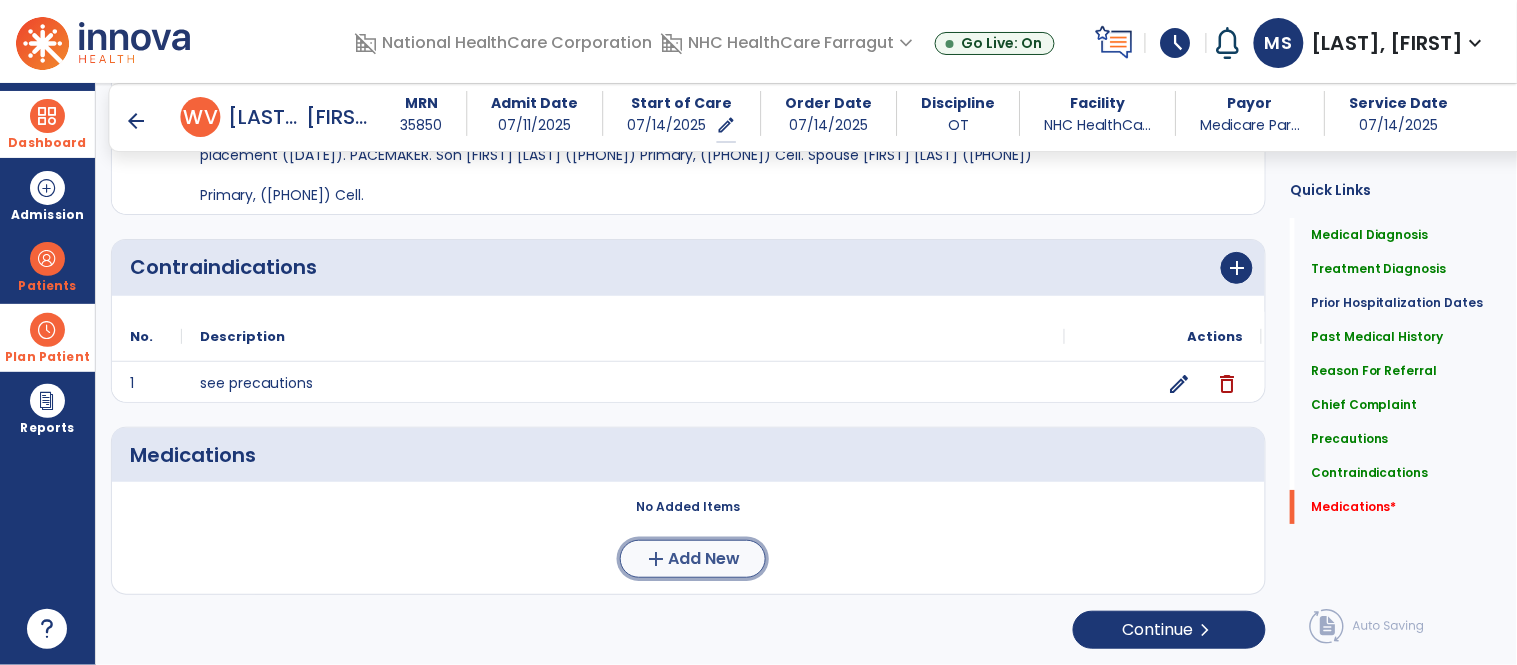 click on "Add New" 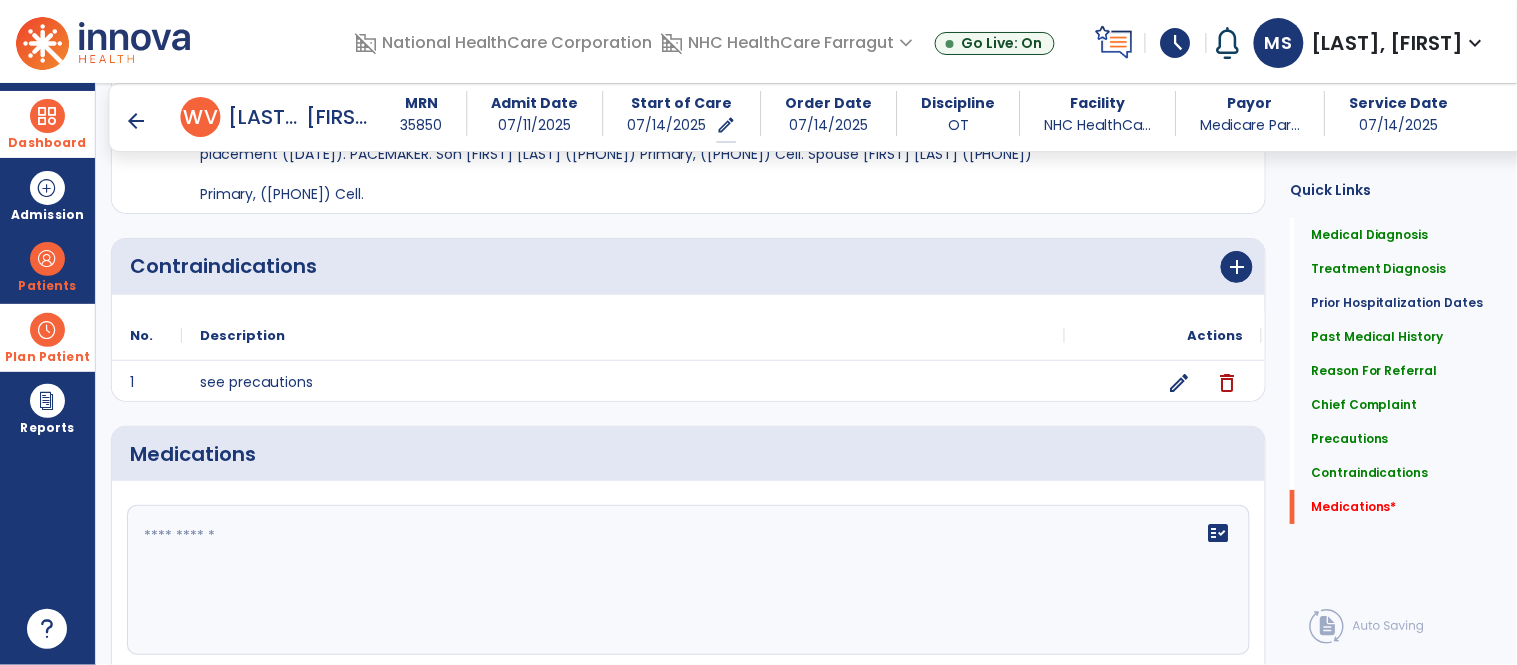 click on "fact_check" 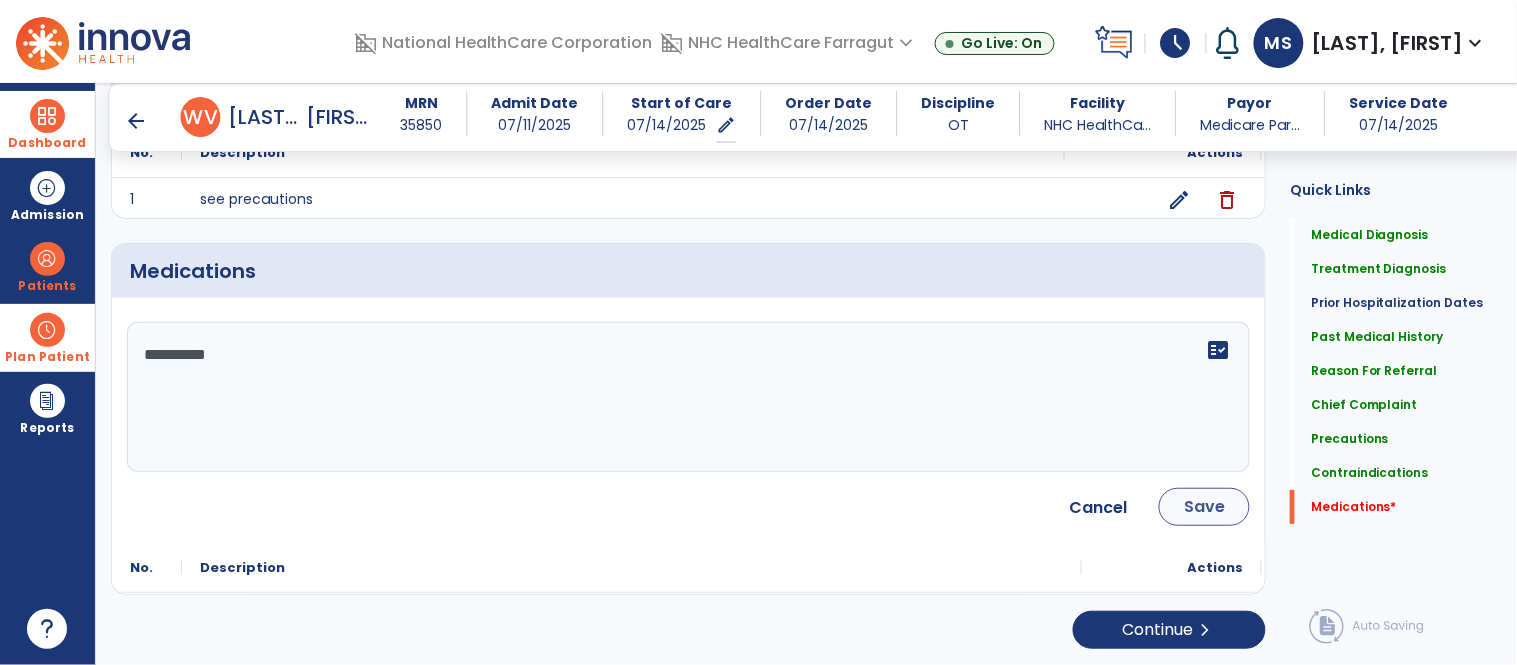 type on "**********" 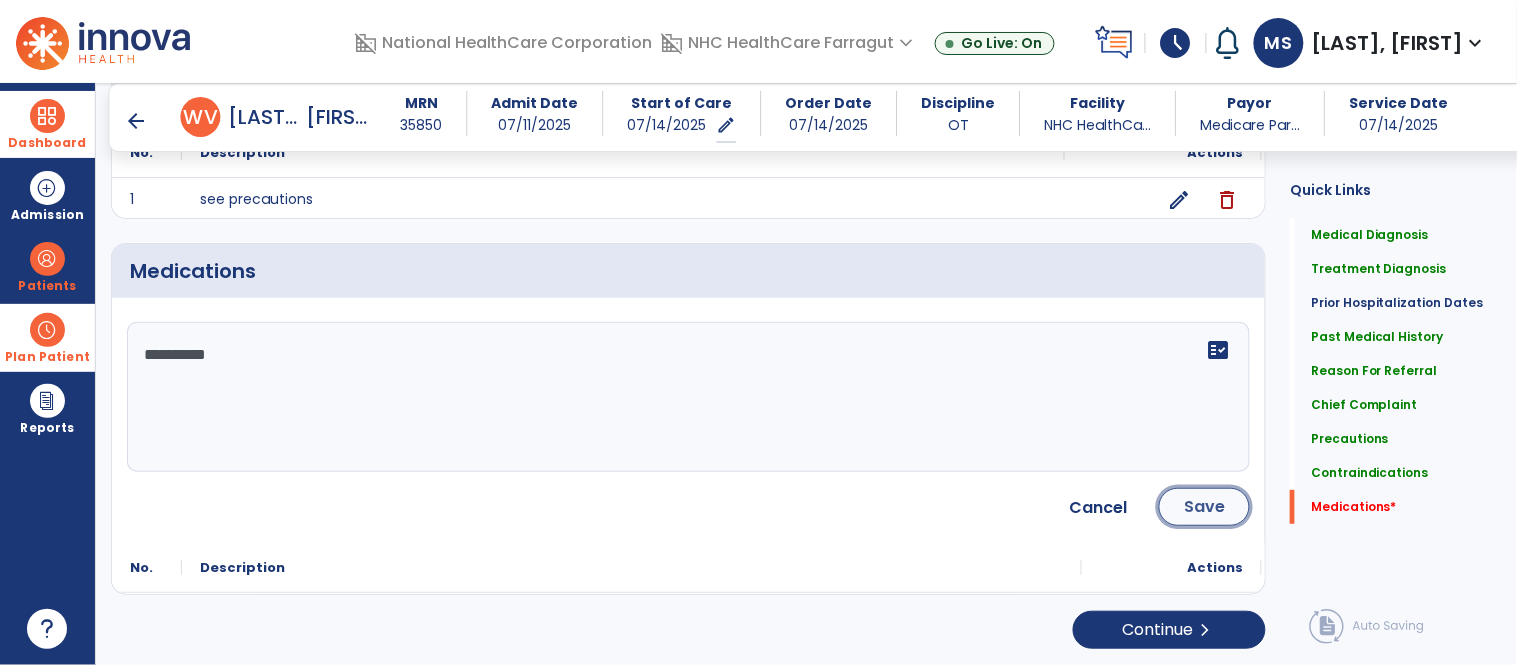 click on "Save" 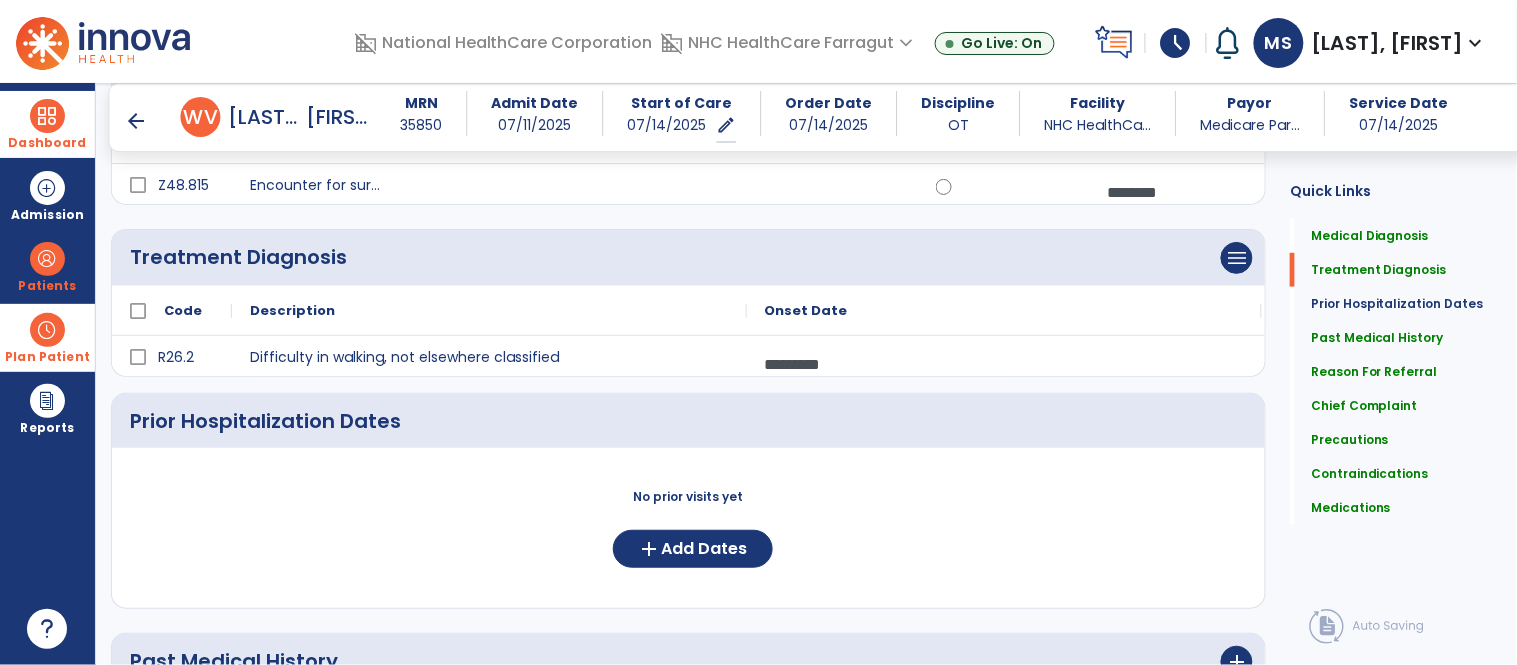 scroll, scrollTop: 0, scrollLeft: 0, axis: both 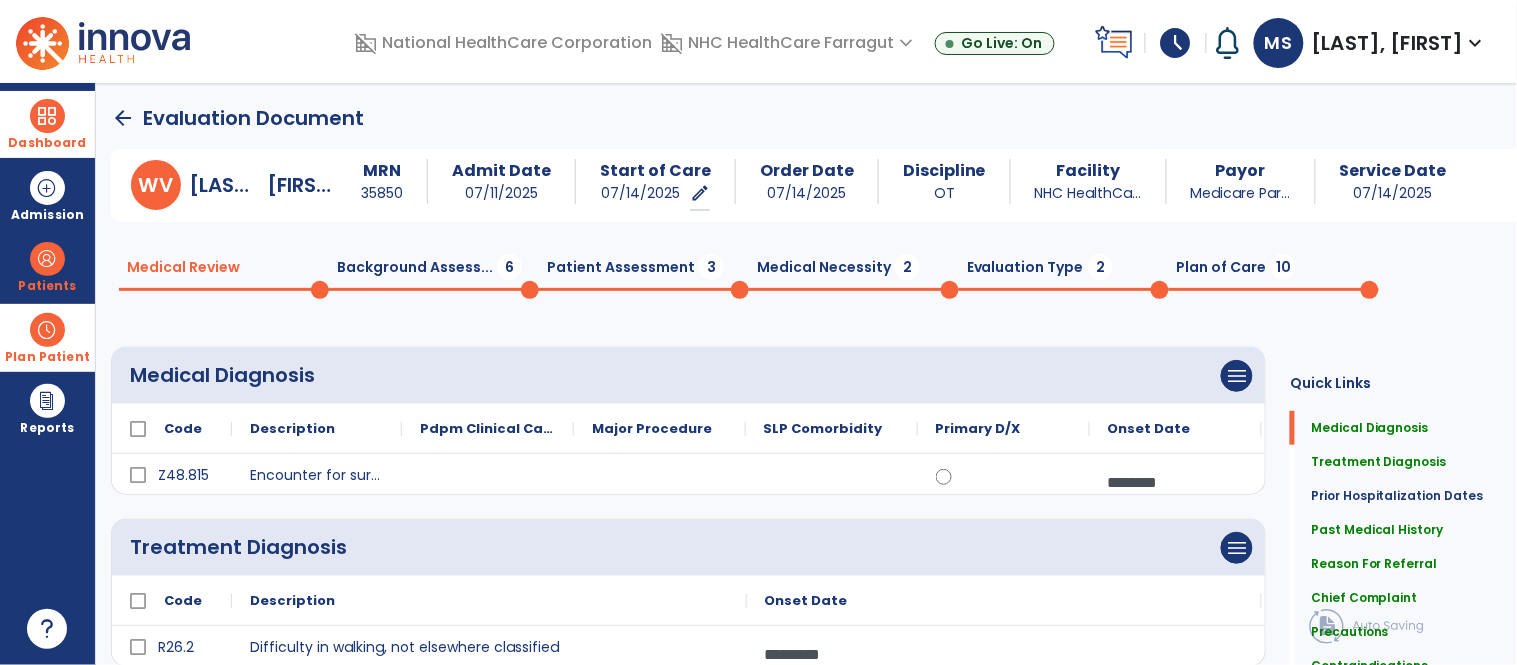 click on "Background Assess...  6" 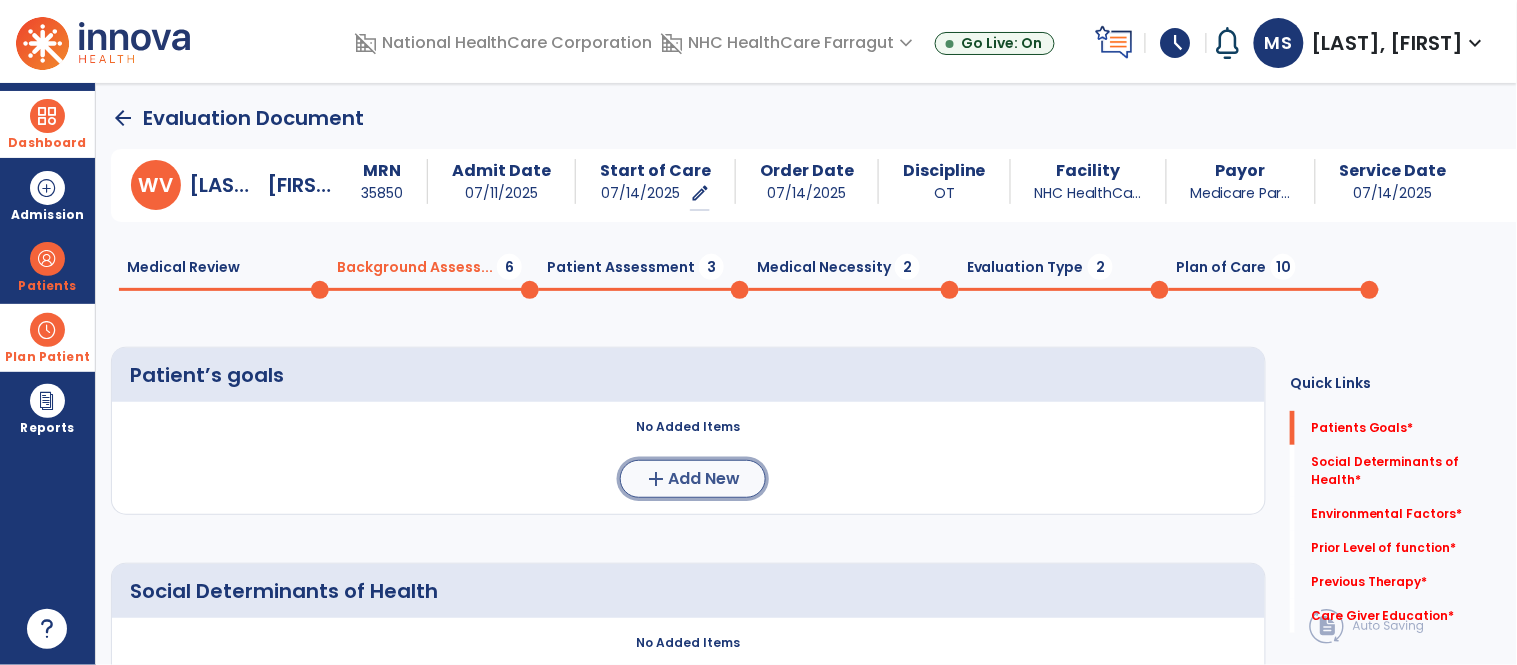 click on "Add New" 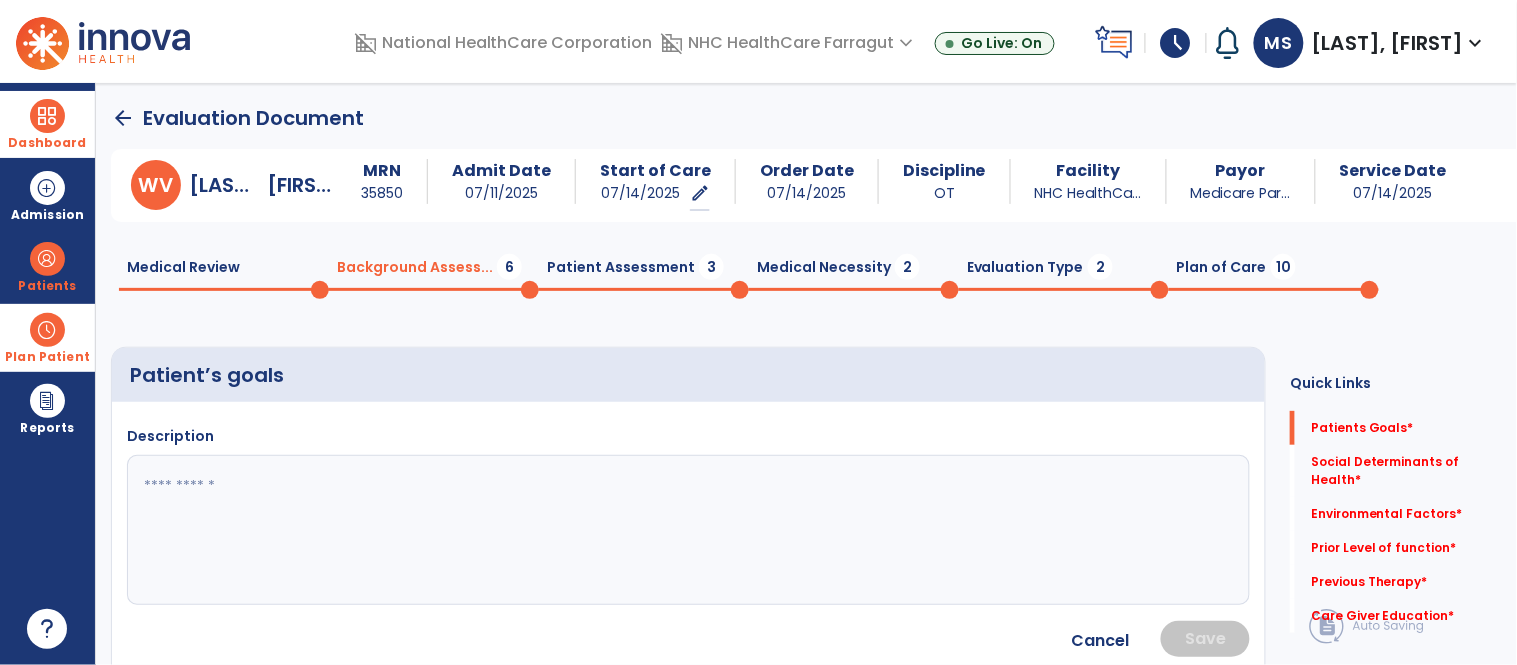 click 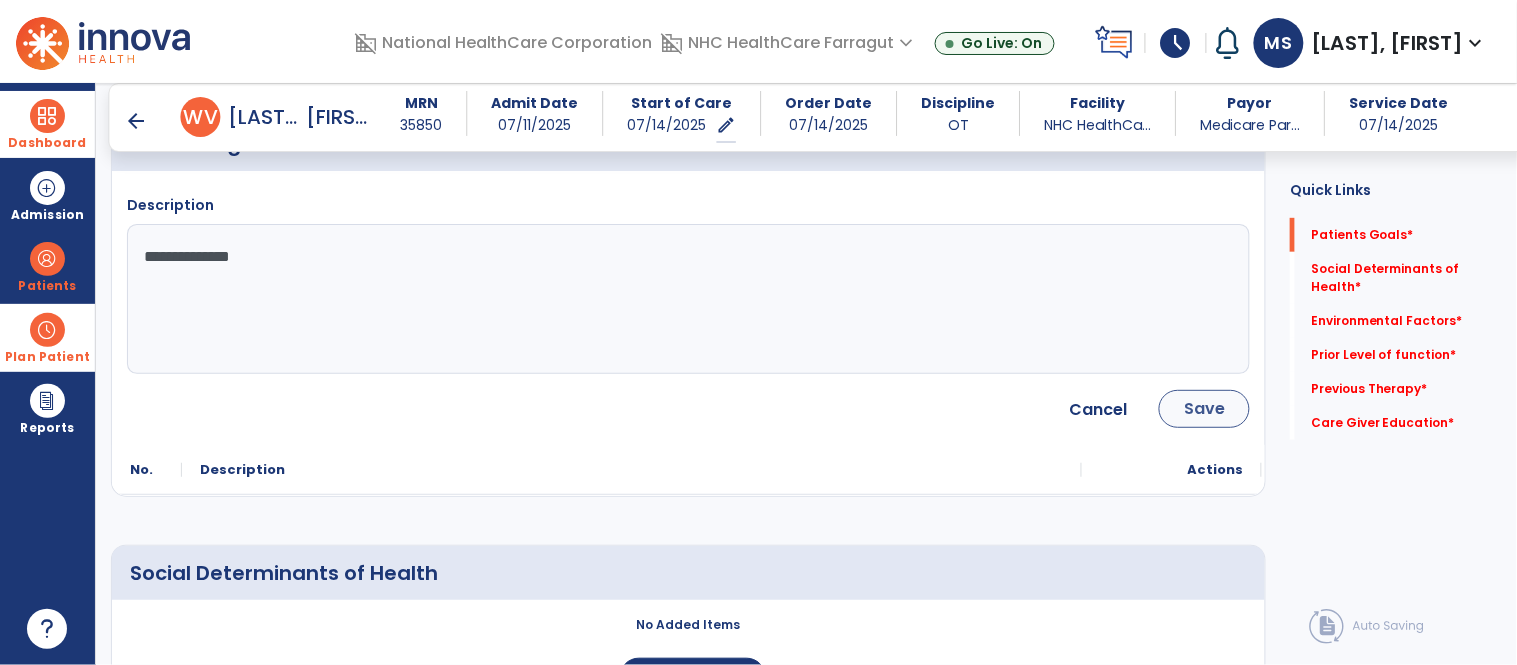 scroll, scrollTop: 222, scrollLeft: 0, axis: vertical 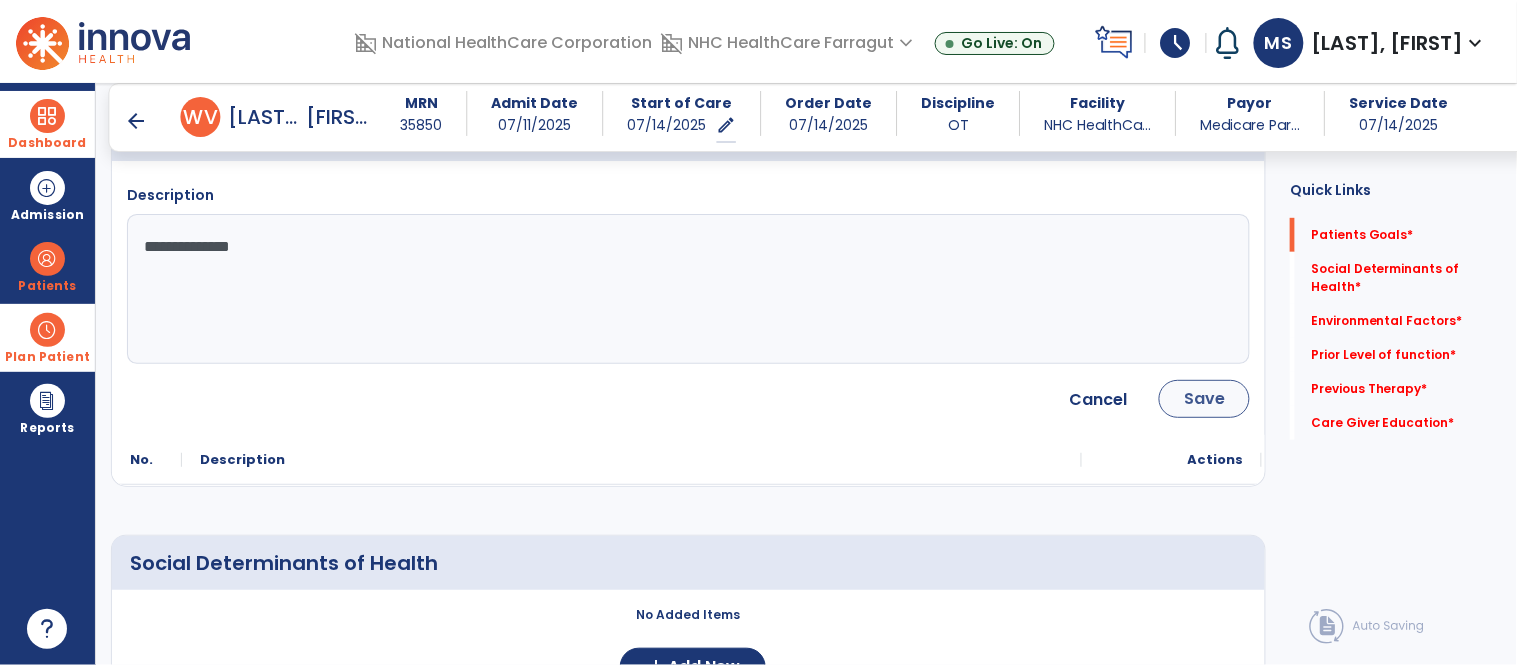 type on "**********" 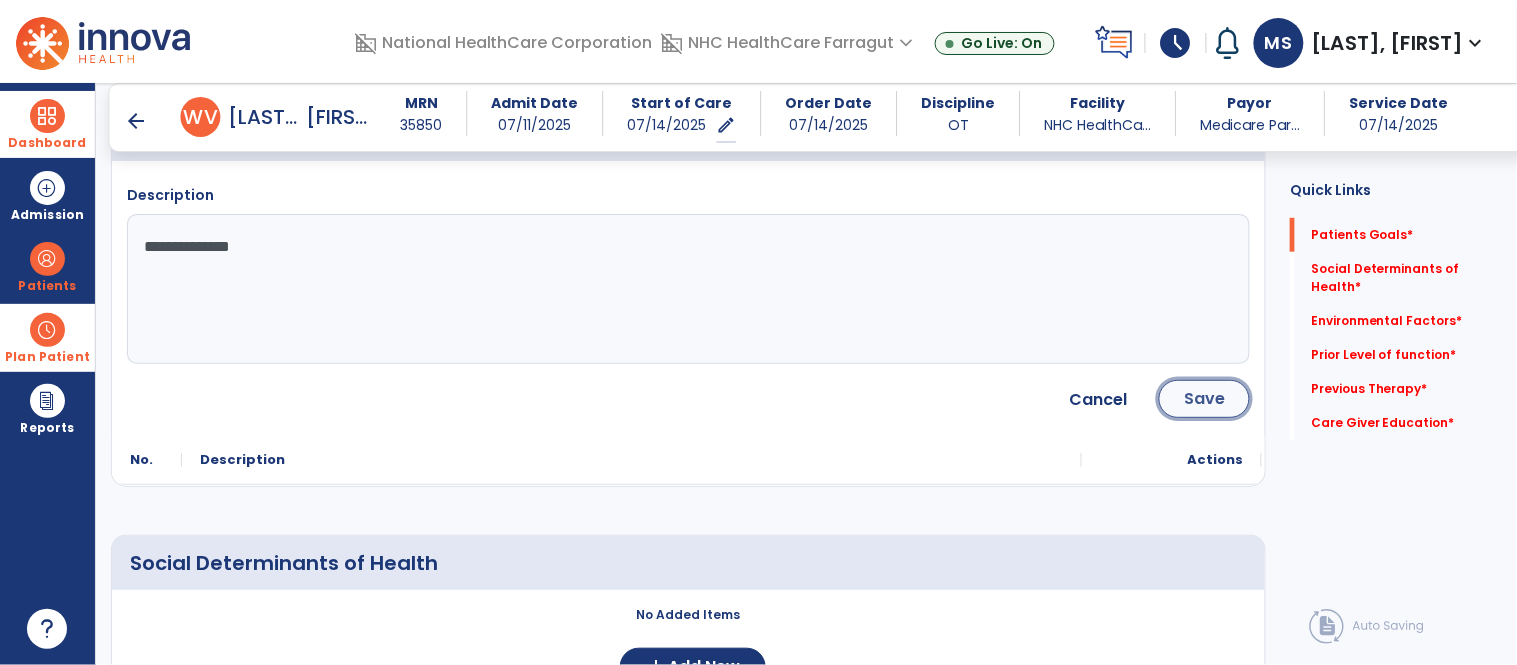 click on "Save" 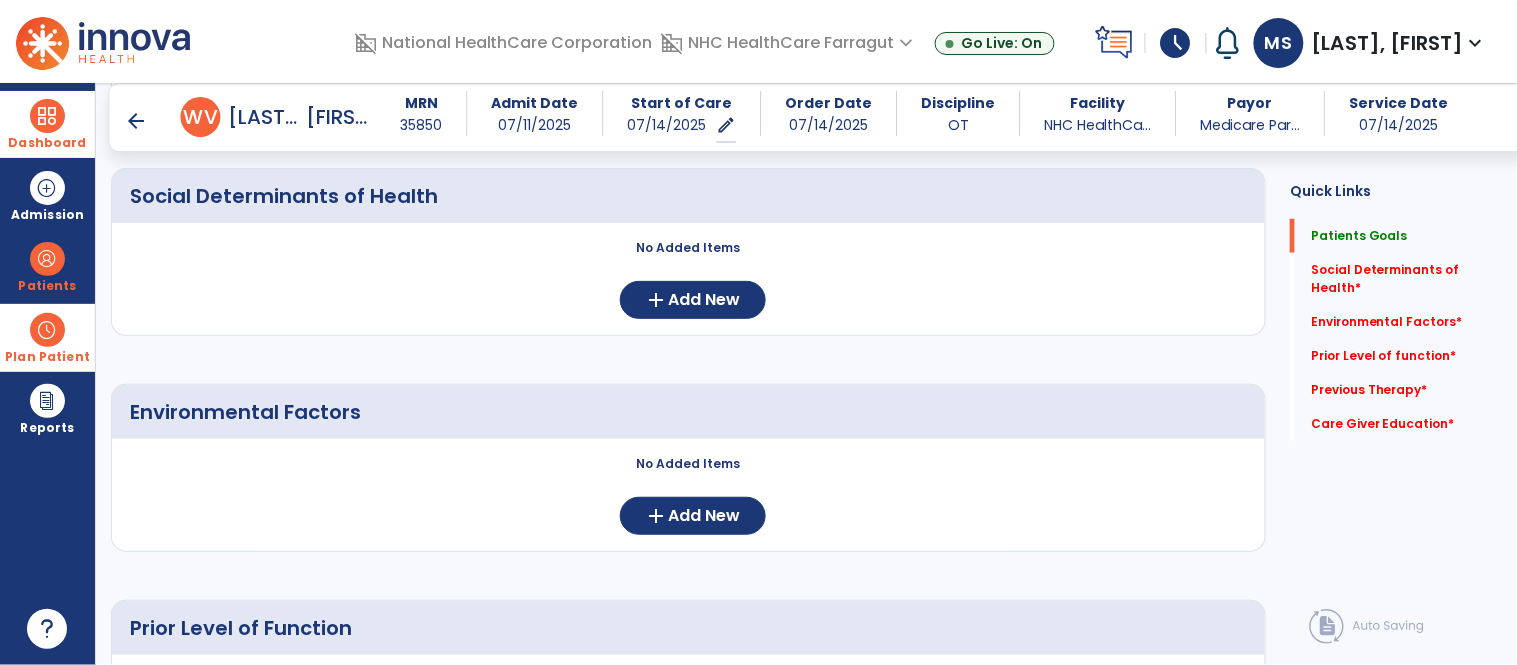 scroll, scrollTop: 333, scrollLeft: 0, axis: vertical 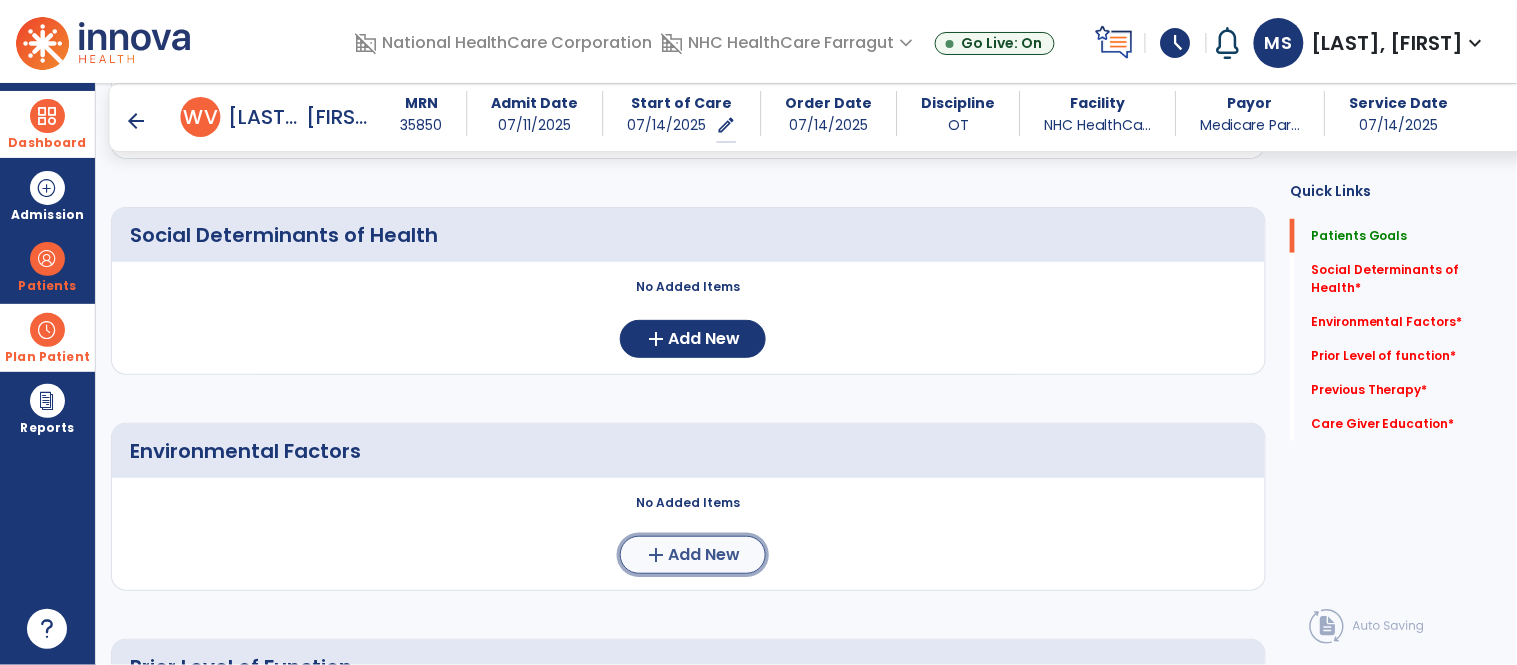 click on "Add New" 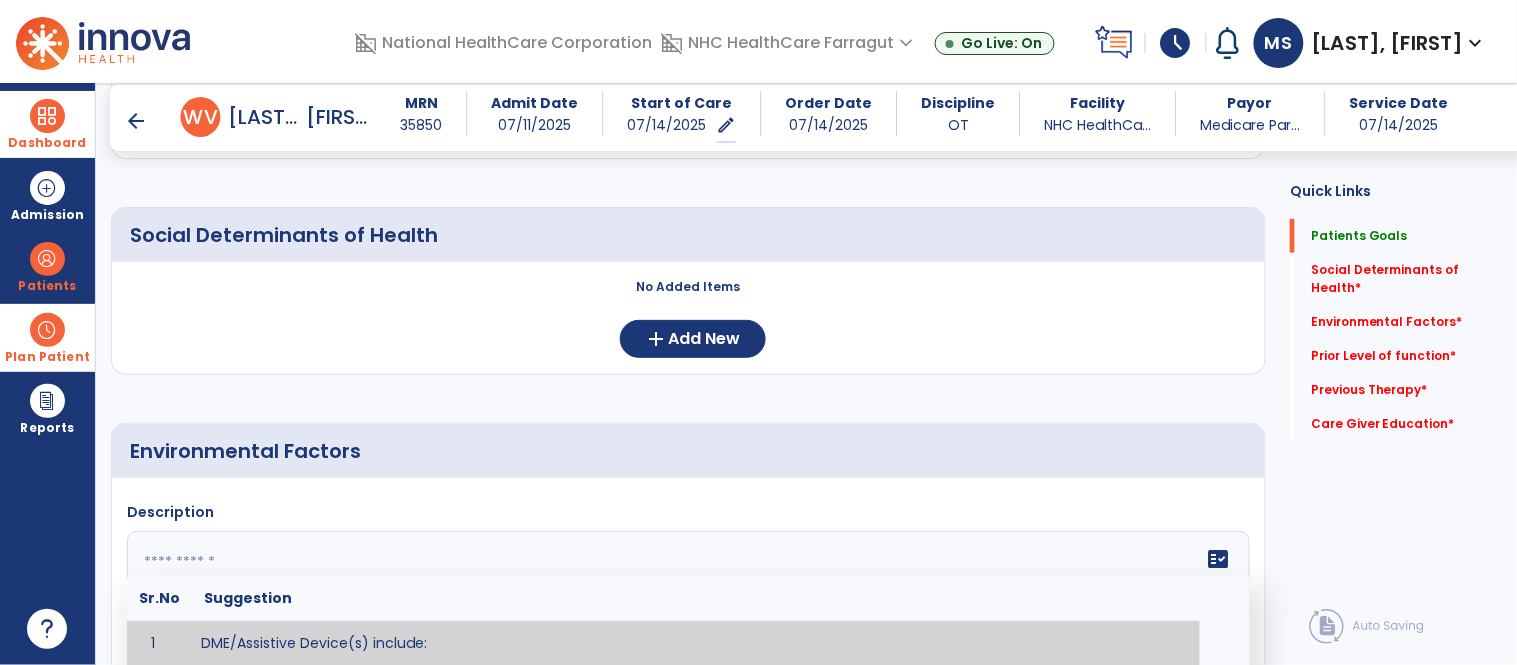 click on "fact_check  Sr.No Suggestion 1 DME/Assistive Device(s) include:  2 Environmental home factors include:  3 Patient requires assistance from [CAREGIVER] for [HOURS] for [ACTIVITIES/ADL'S]. 4 Patient did not use assistive devices or DME at home. 5 Patient had meals on wheels. 6 Patient has caregiver help at home who will be able to provide assistance upon discharge. 7 Patient lived alone at home prior to admission and will [HAVE or HAVE NOT] assistance at home from [CAREGIVER] upon discharge. 8 Patient lives alone. 9 Patient lives with caregiver who provides support/aid for ____________. 10 Patient lives with spouse/significant other. 11 Patient needs to clime [NUMBER] stairs [WITH/WITHOUT] railing in order to reach [ROOM]. 12 Patient uses adaptive equipment at home including [EQUIPMENT] and has the following home modifications __________. 13 Patient was able to complete community activities (driving, shopping, community ambulation, etc.) independently. 14 15 16 17" 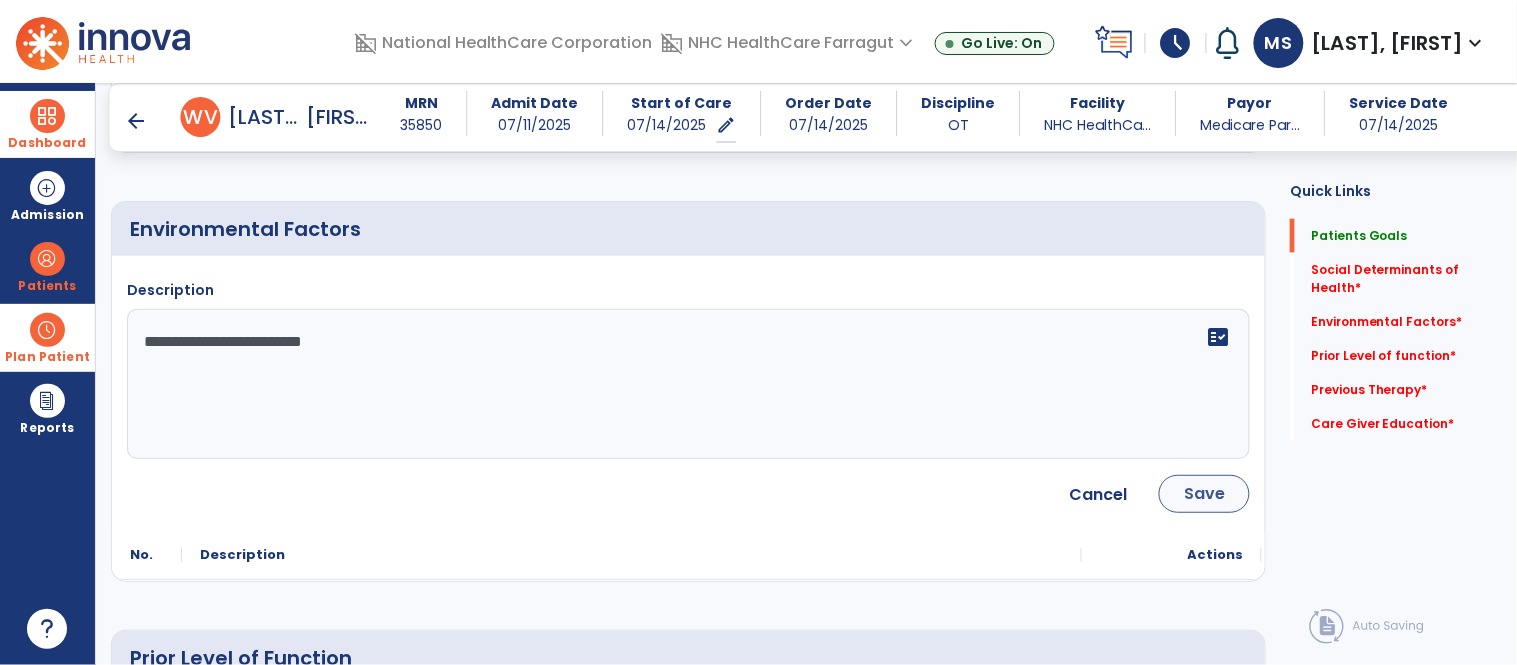 type on "**********" 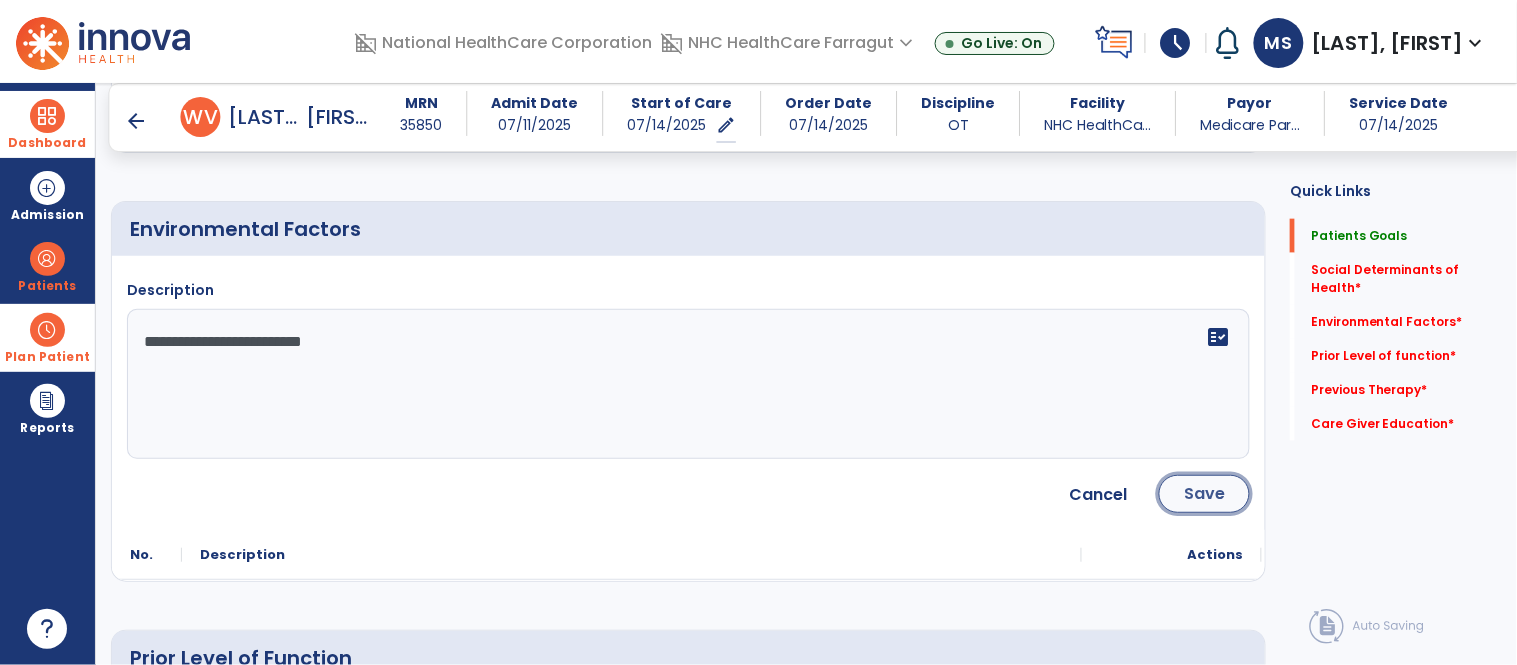 click on "Save" 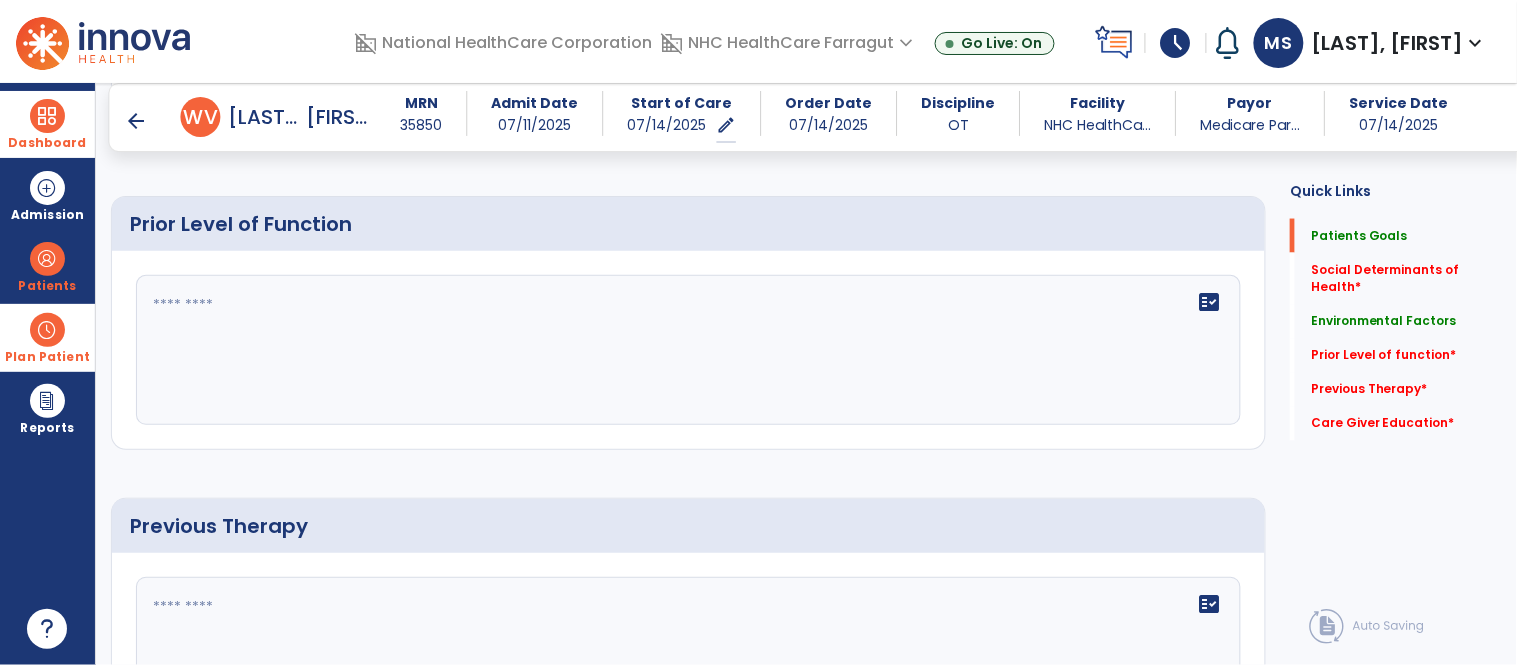 scroll, scrollTop: 777, scrollLeft: 0, axis: vertical 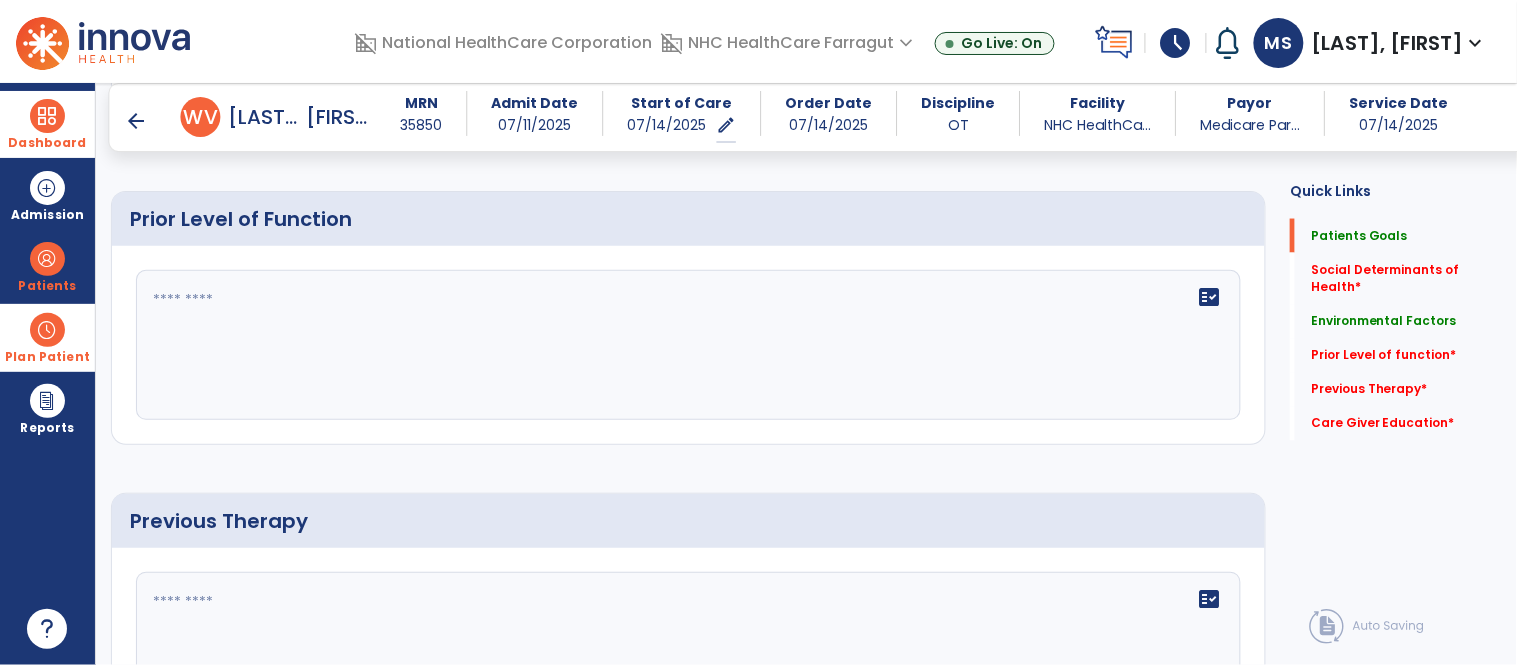 click 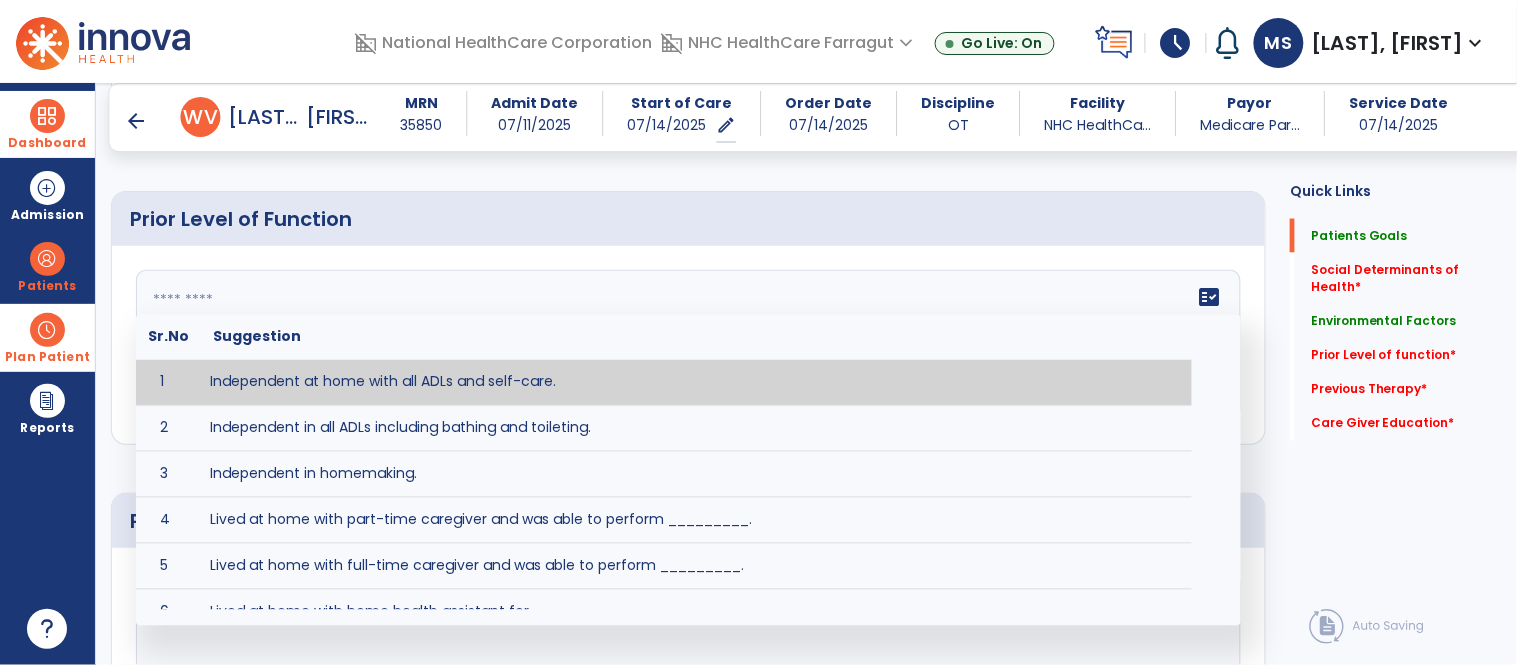paste on "**********" 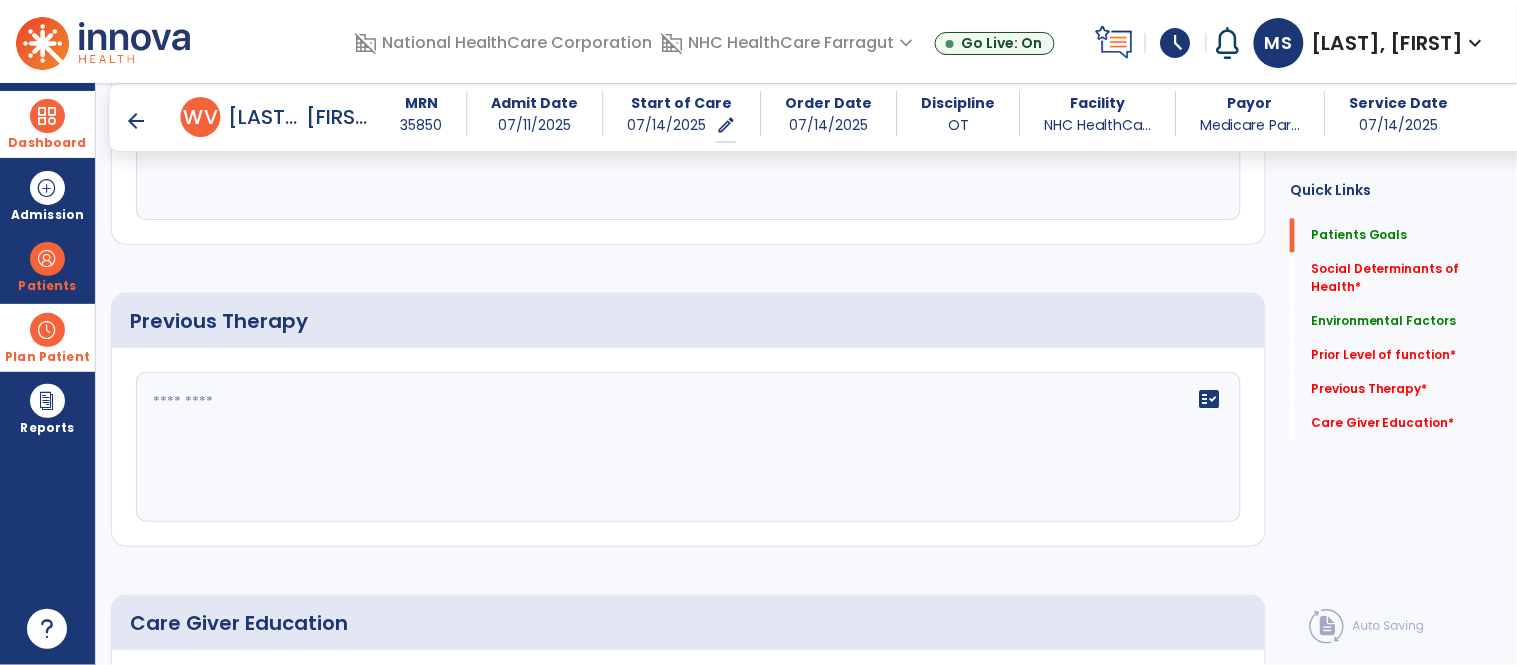 scroll, scrollTop: 1000, scrollLeft: 0, axis: vertical 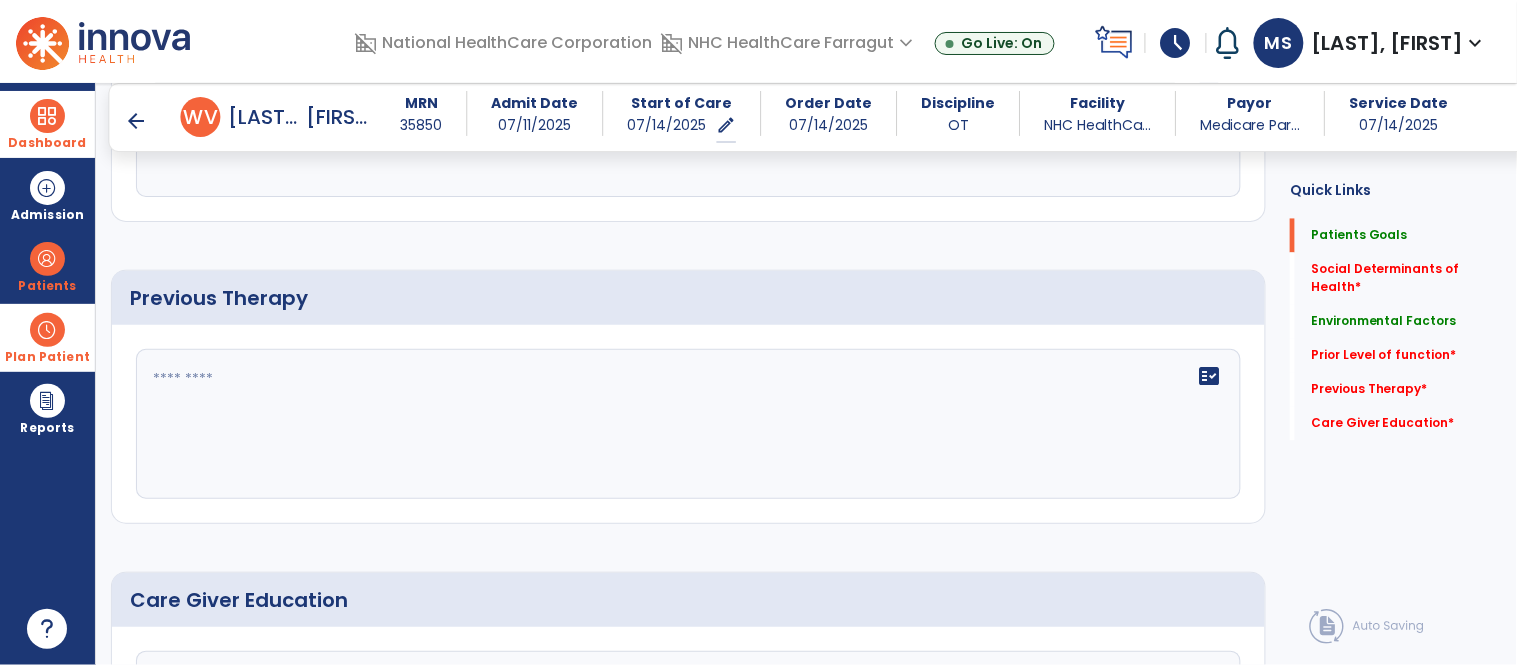 type on "**********" 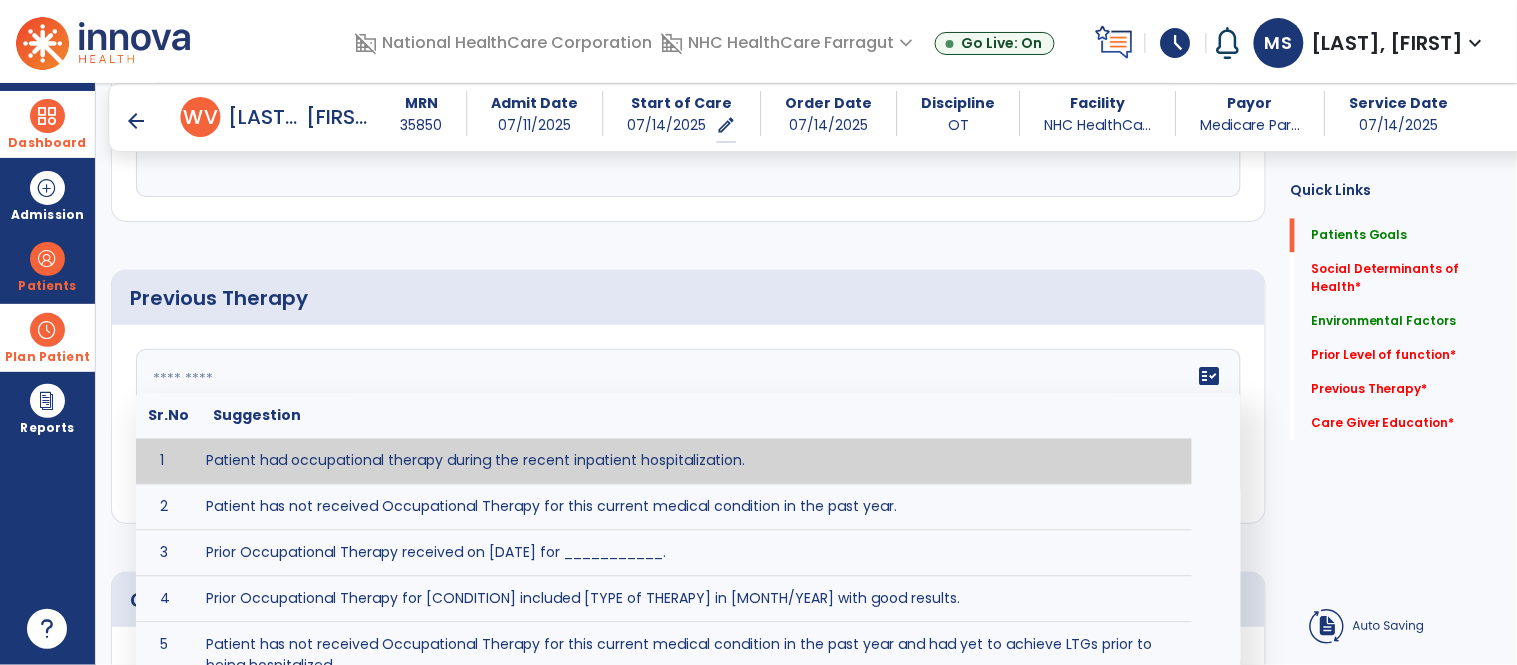 click on "fact_check  Sr.No Suggestion 1 Patient had occupational therapy during the recent inpatient hospitalization. 2 Patient has not received Occupational Therapy for this current medical condition in the past year. 3 Prior Occupational Therapy received on [DATE] for ___________. 4 Prior Occupational Therapy for [CONDITION] included [TYPE of THERAPY] in [MONTH/YEAR] with good results. 5 Patient has not received Occupational Therapy for this current medical condition in the past year and had yet to achieve LTGs prior to being hospitalized. 6 Prior to this recent hospitalization, the patient had been on therapy case load for [TIME]and was still working to achieve LTGs before being hospitalized." 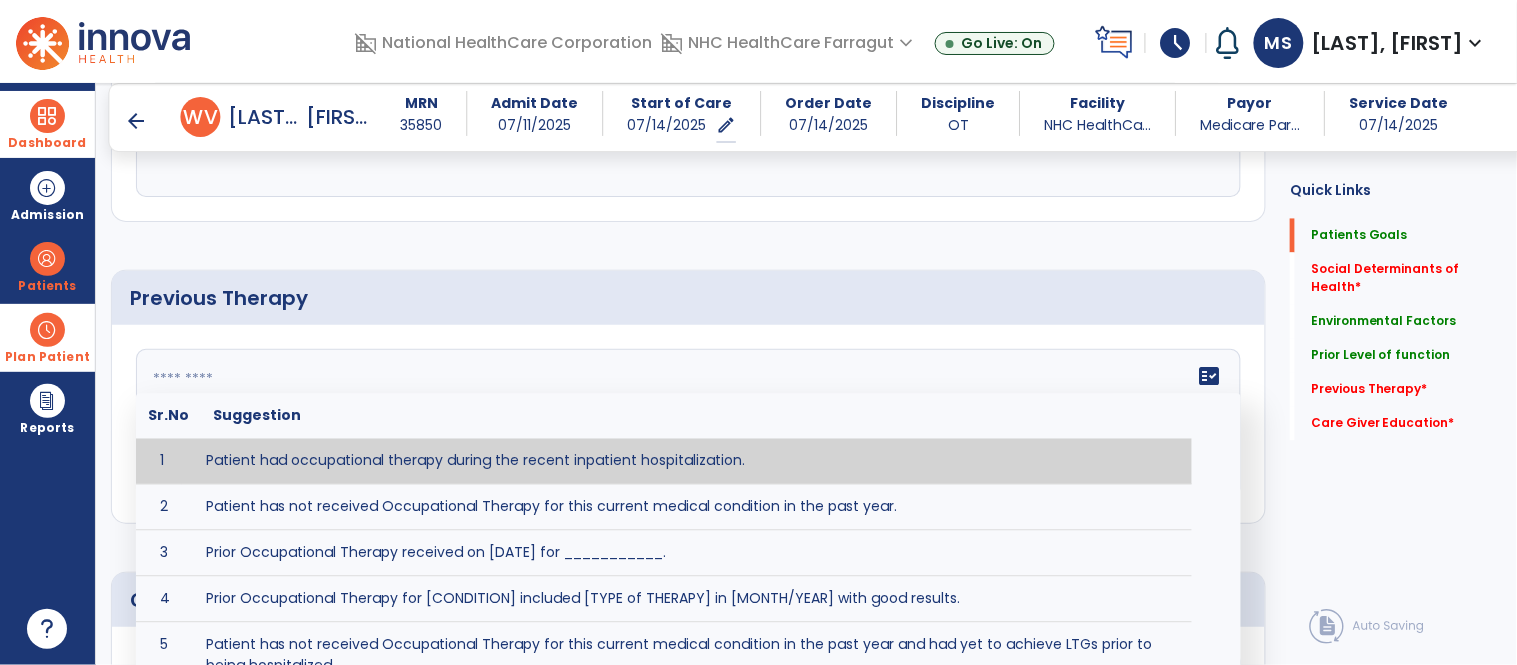 type on "**********" 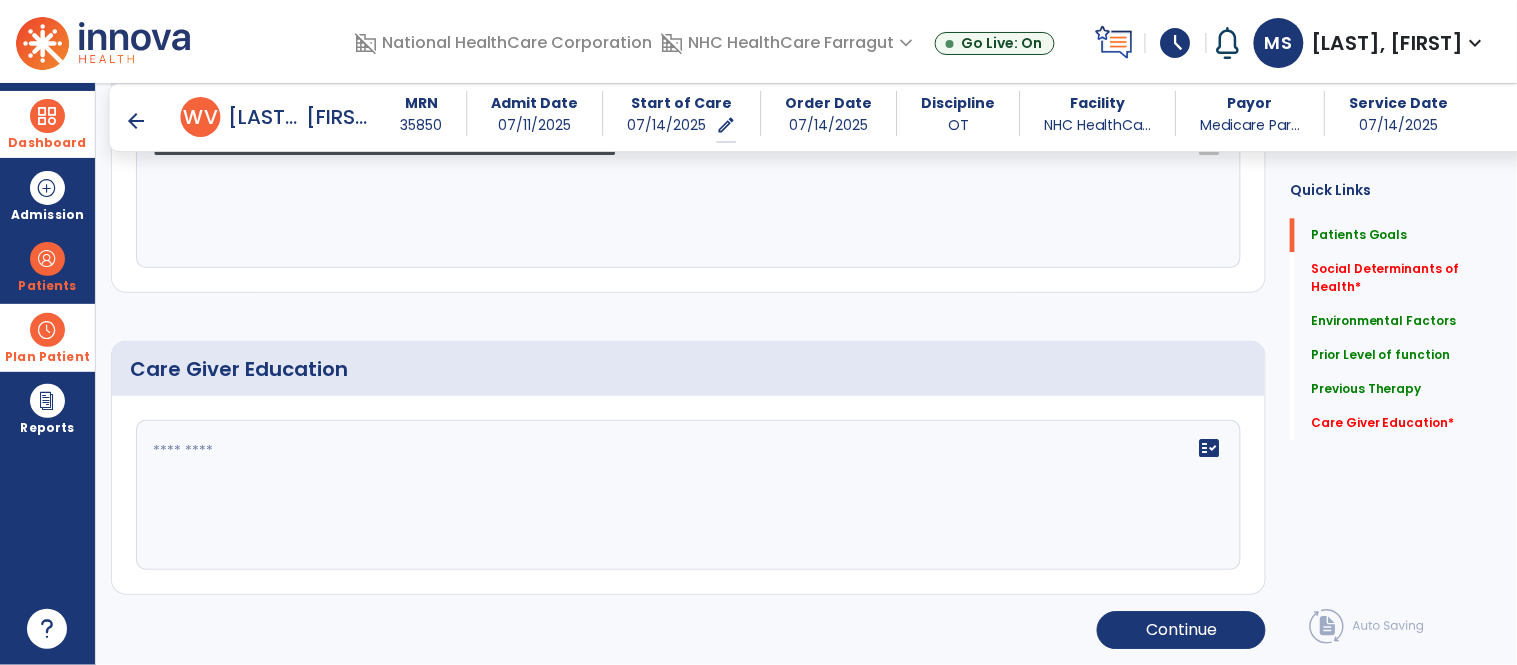 scroll, scrollTop: 1232, scrollLeft: 0, axis: vertical 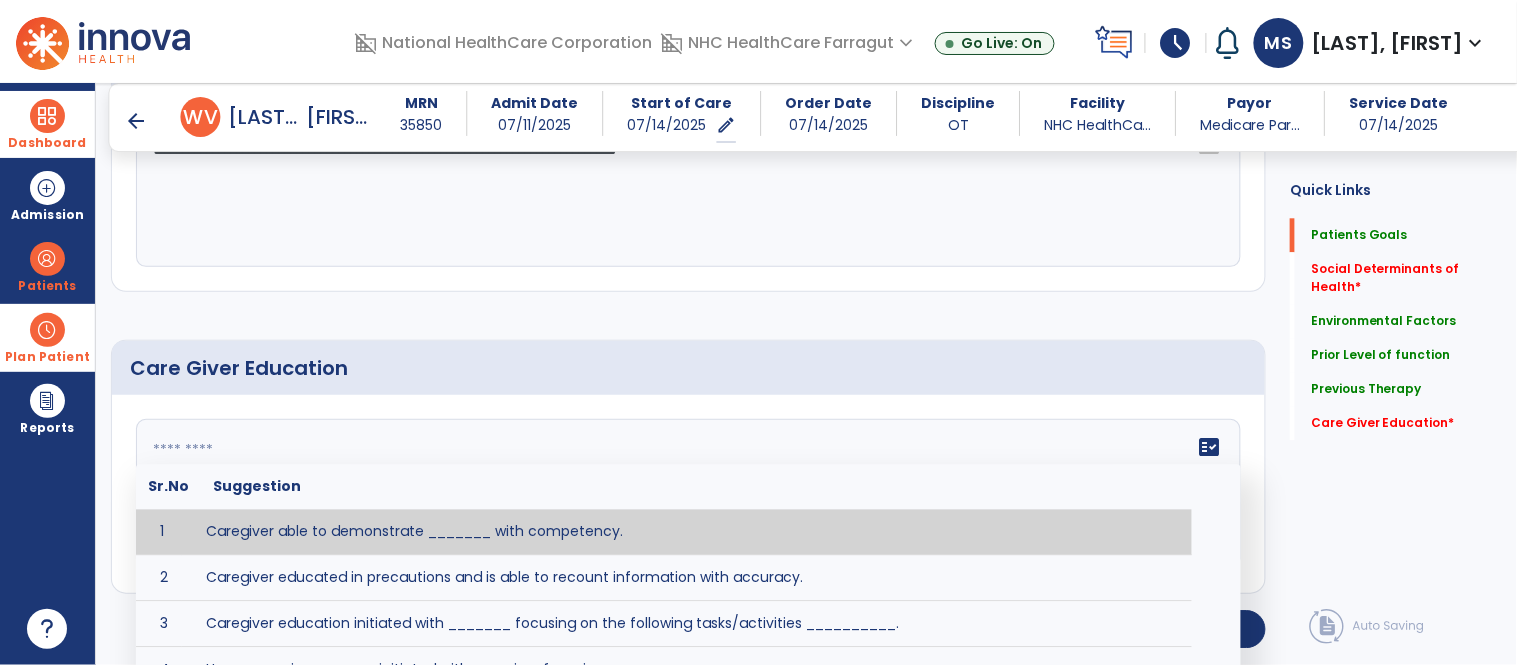 paste on "**********" 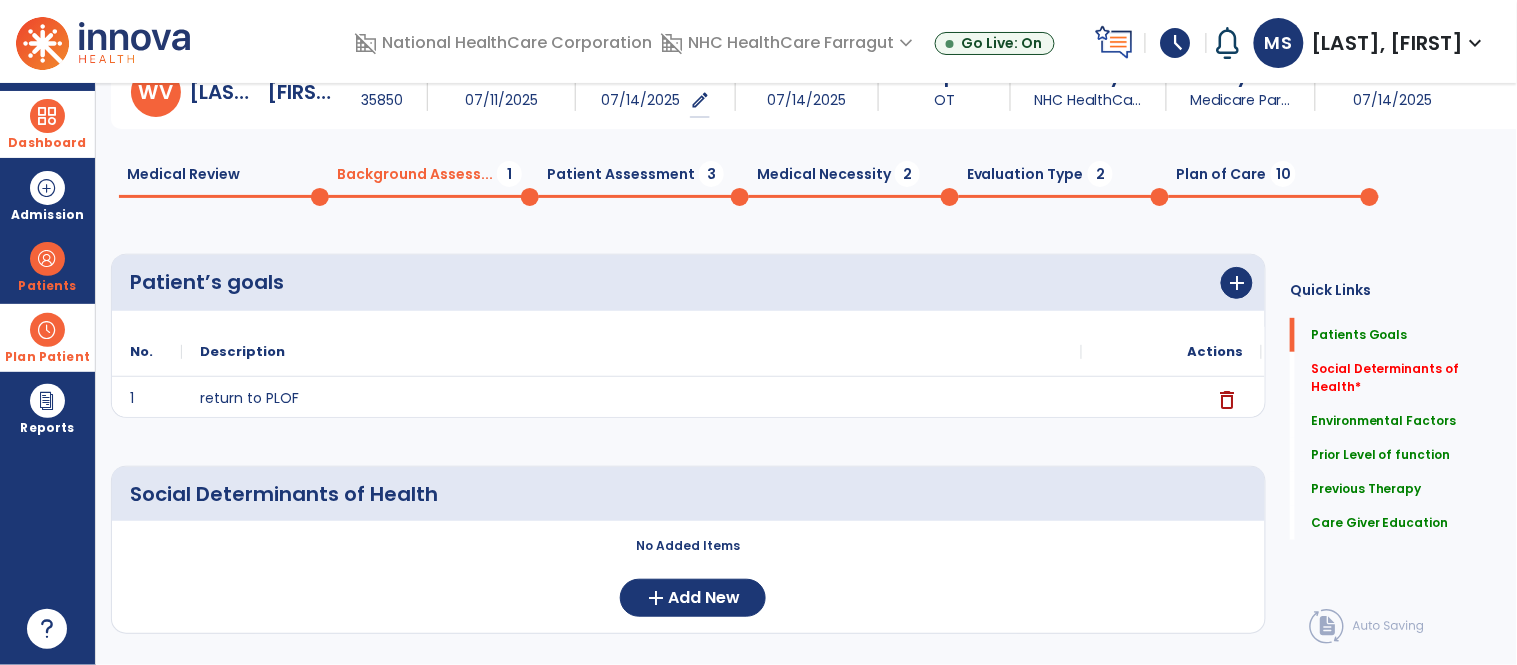 scroll, scrollTop: 222, scrollLeft: 0, axis: vertical 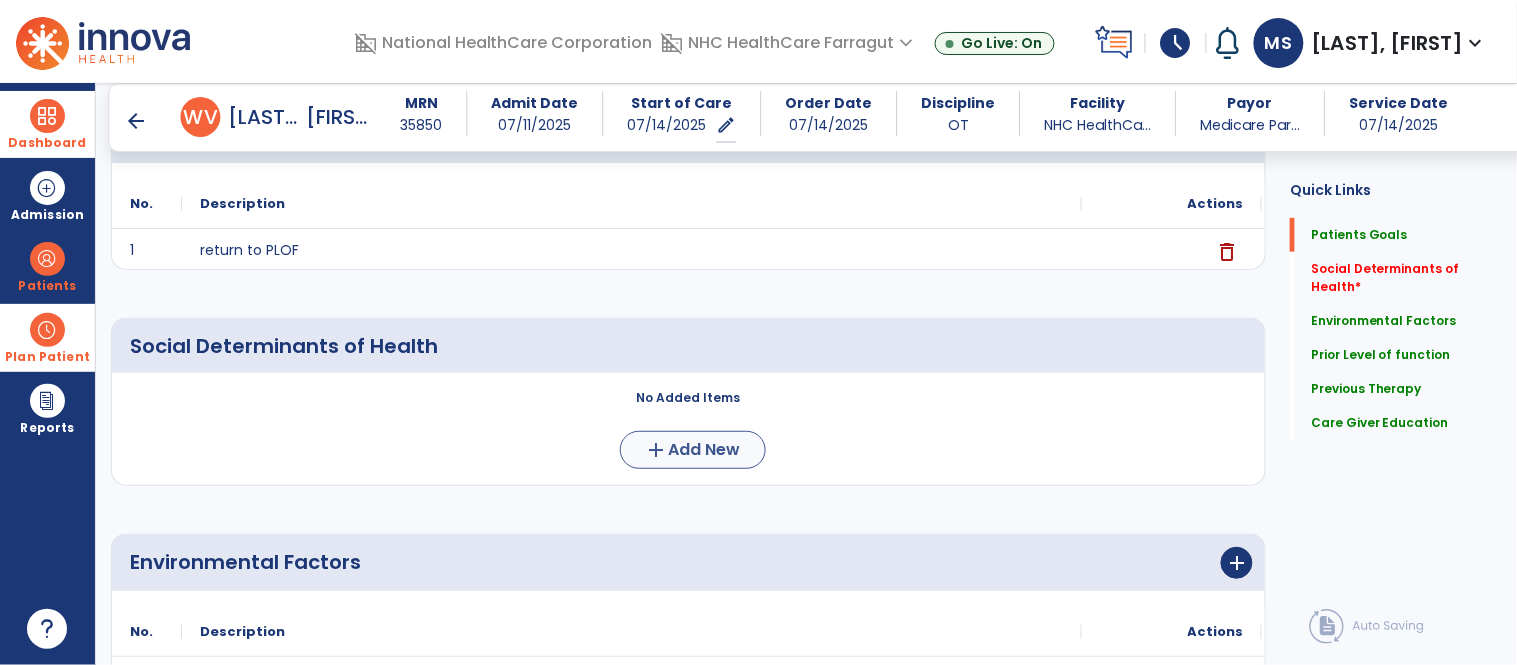 type on "**********" 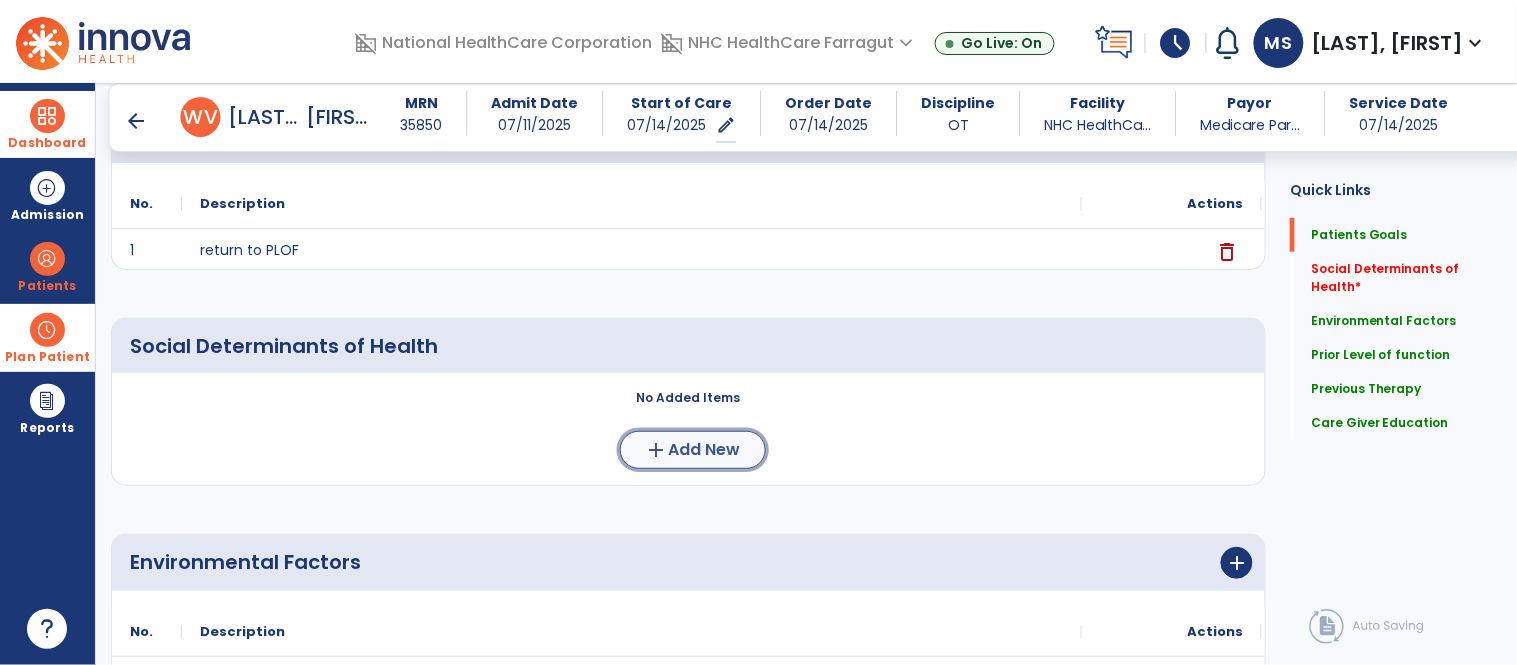 click on "Add New" 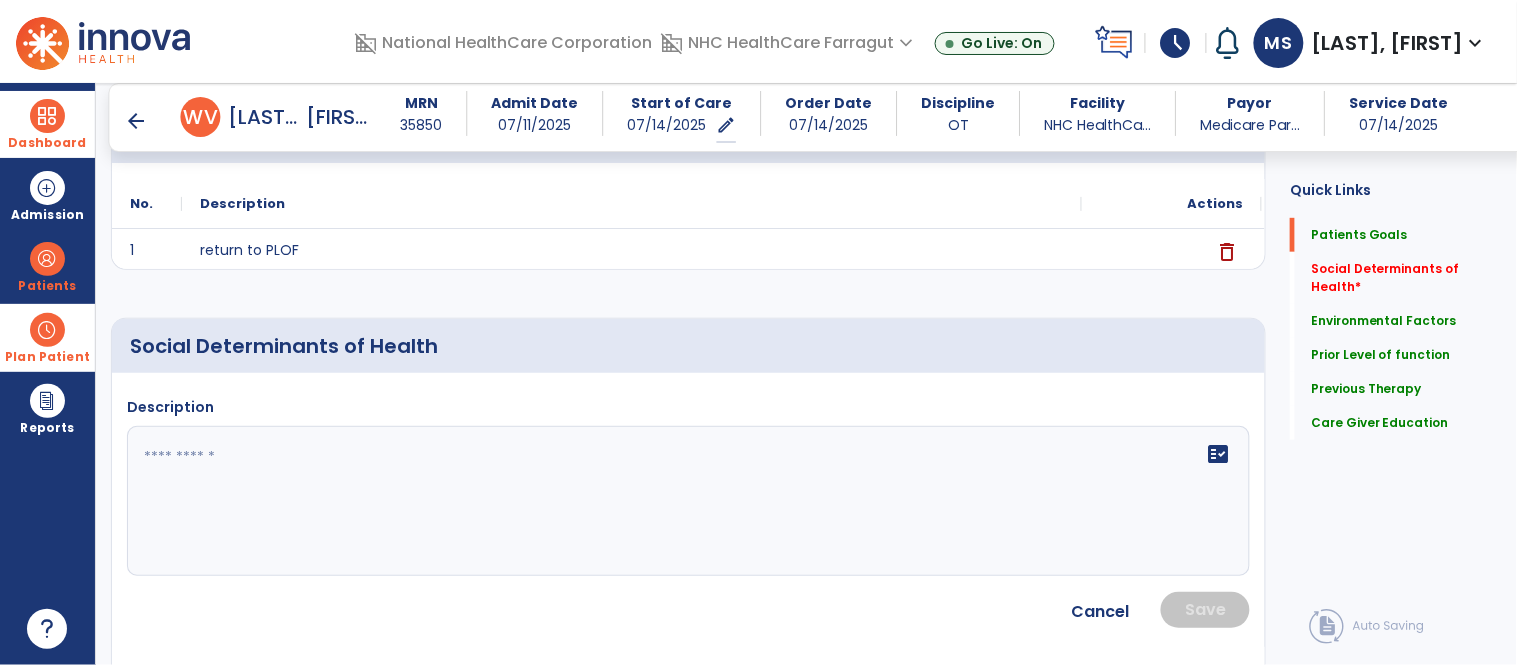 click on "fact_check" 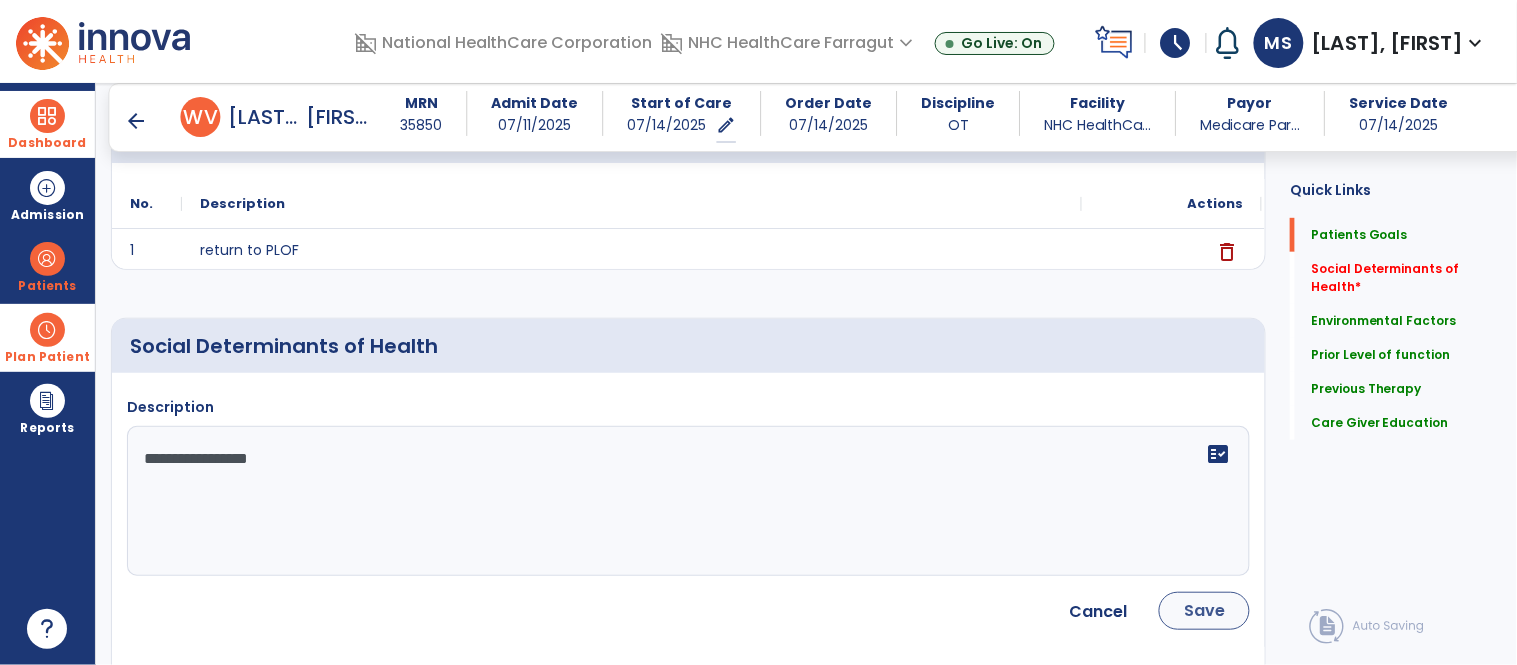 type on "**********" 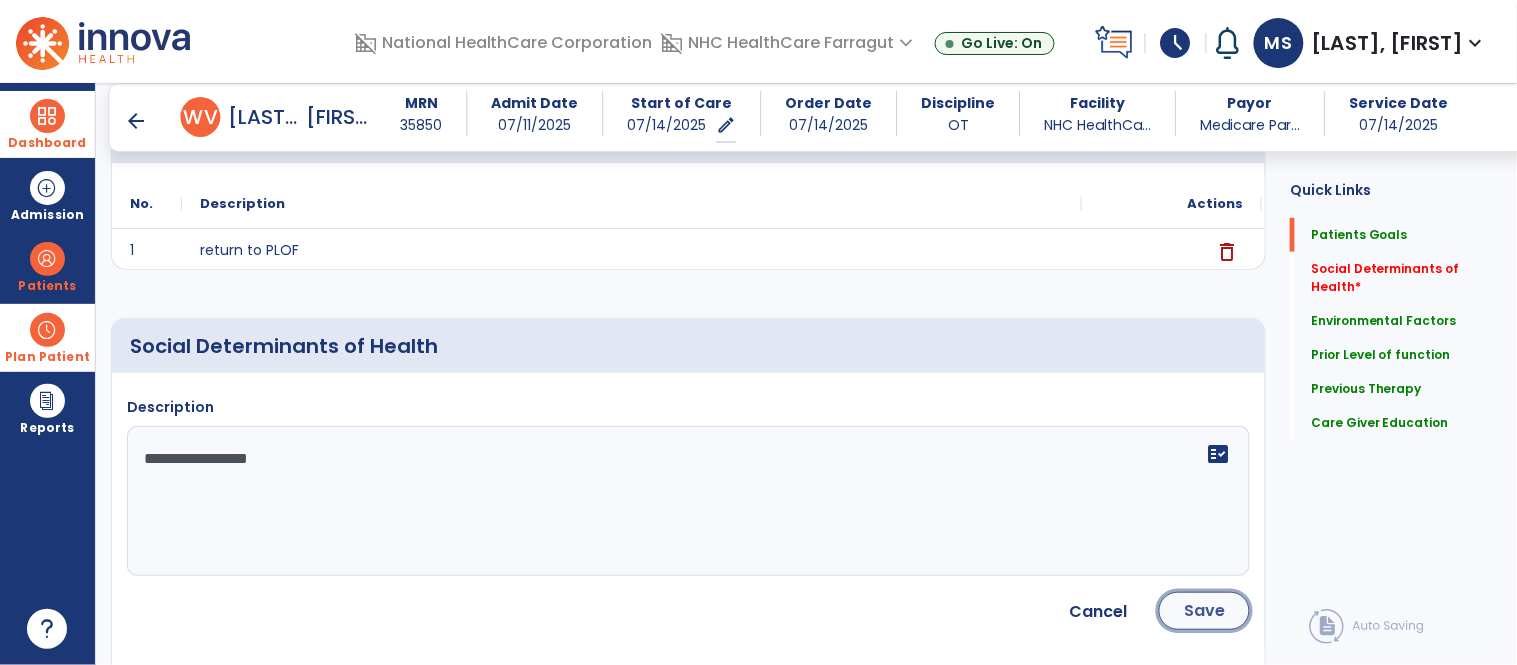 click on "Save" 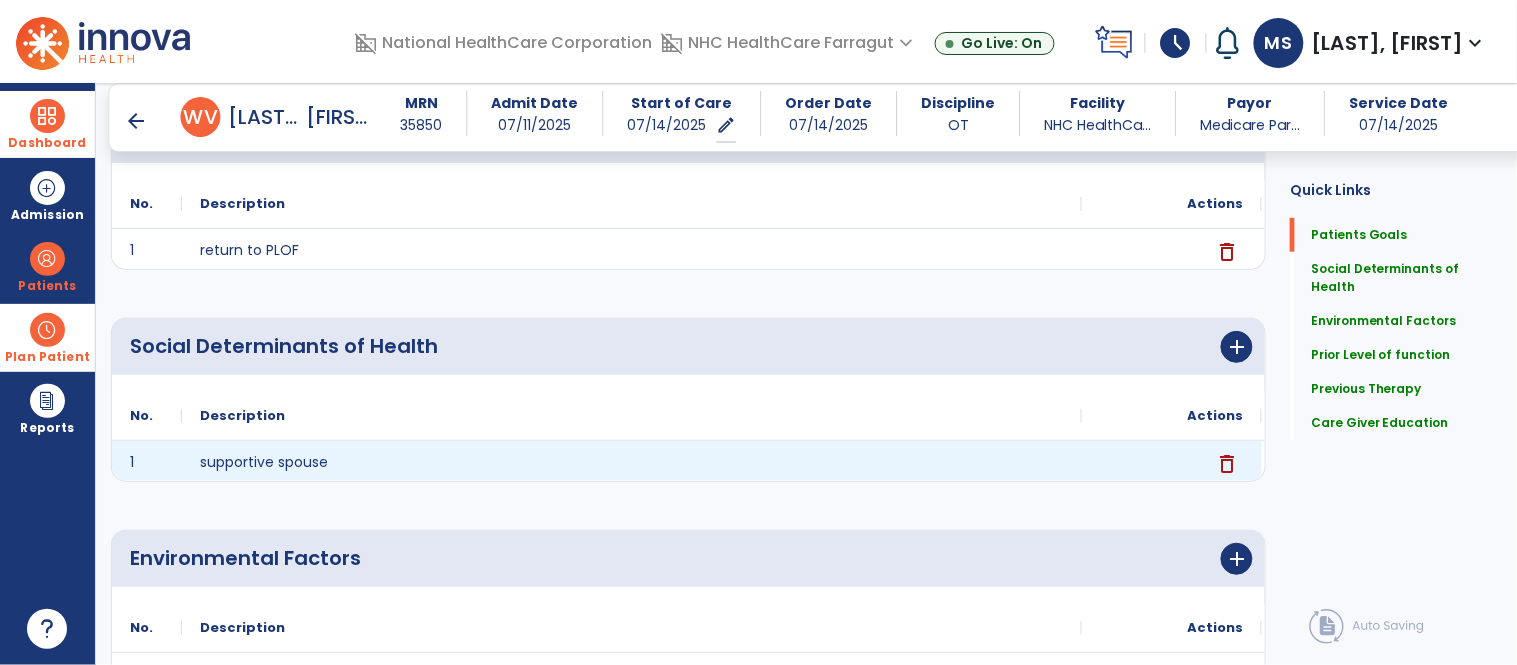scroll, scrollTop: 0, scrollLeft: 0, axis: both 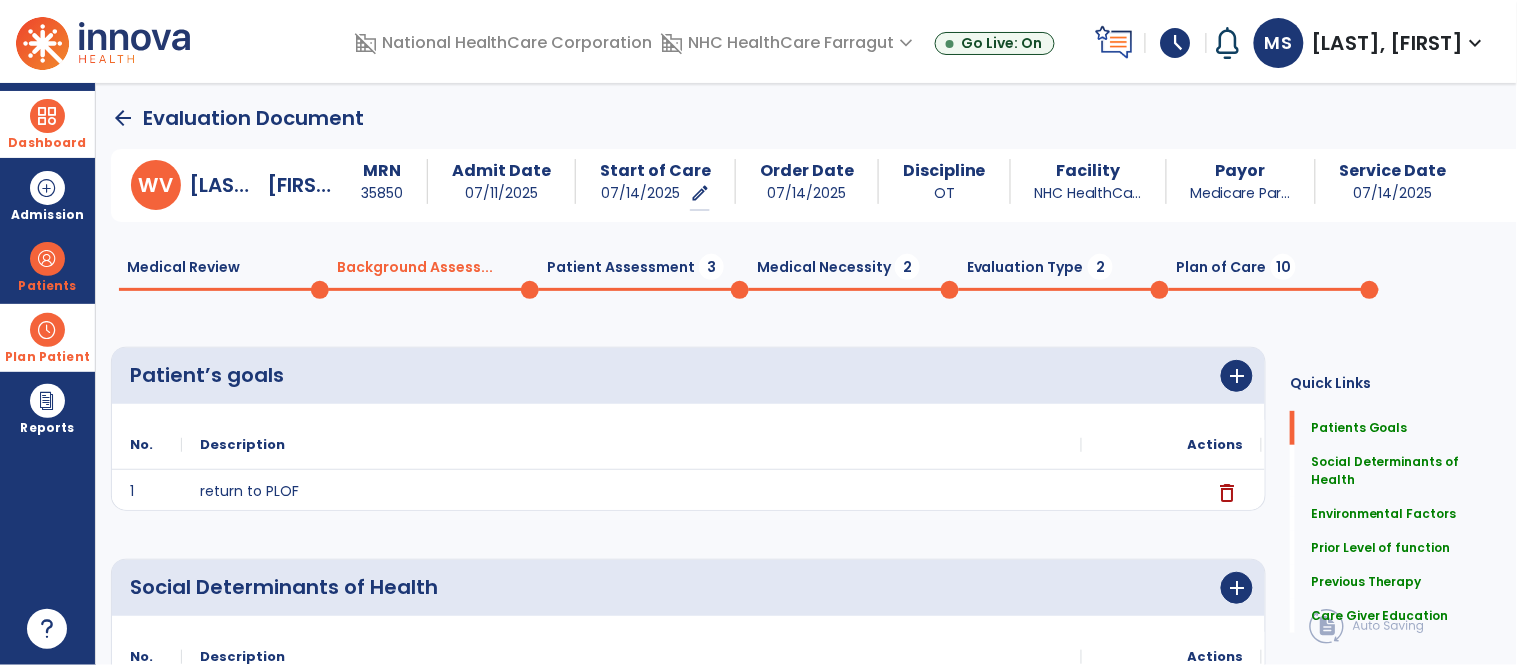 click on "Medical Necessity  2" 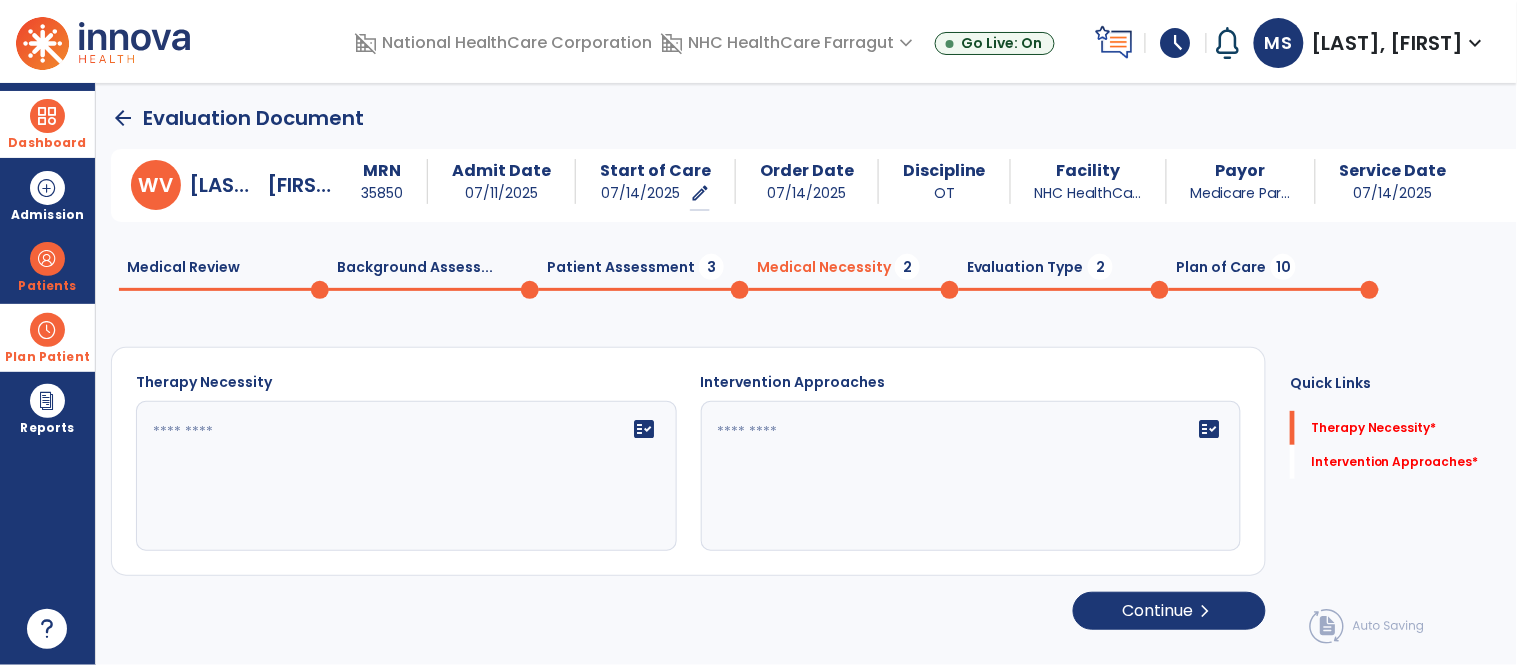 click on "fact_check" 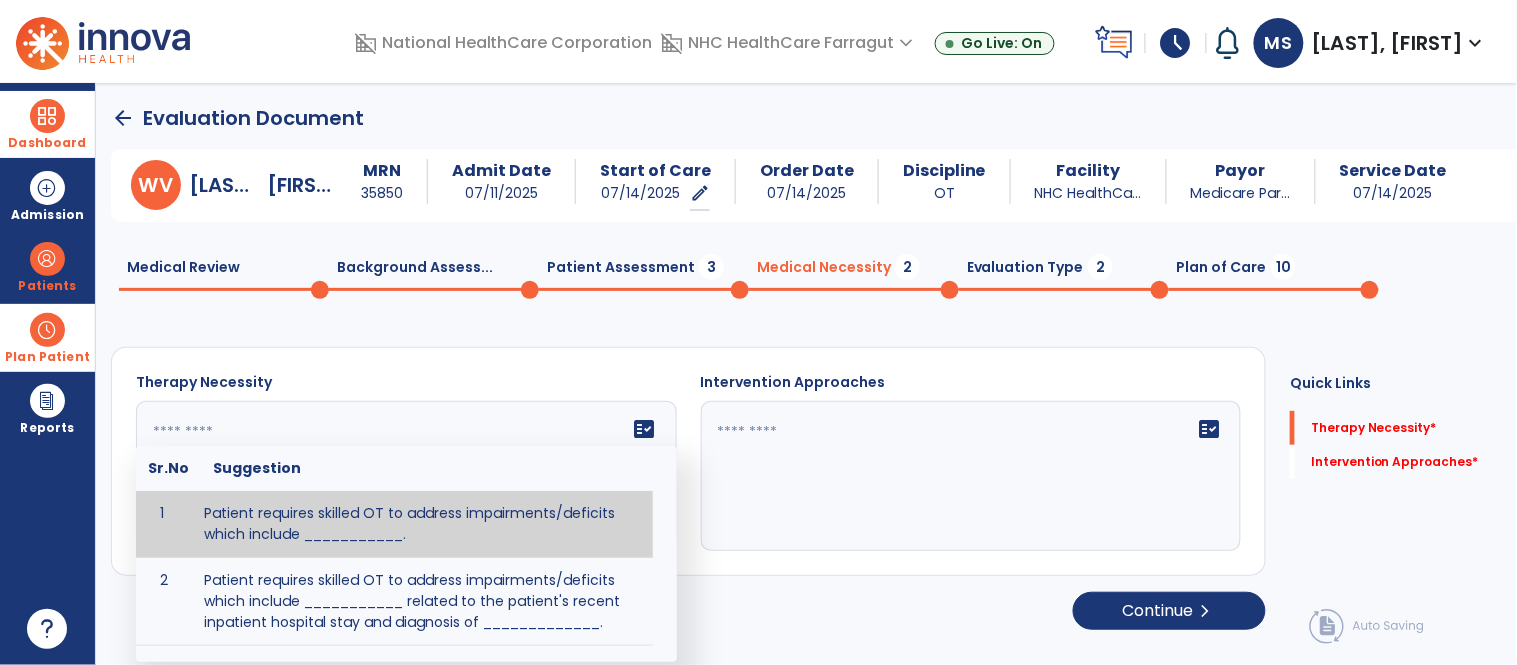paste on "**********" 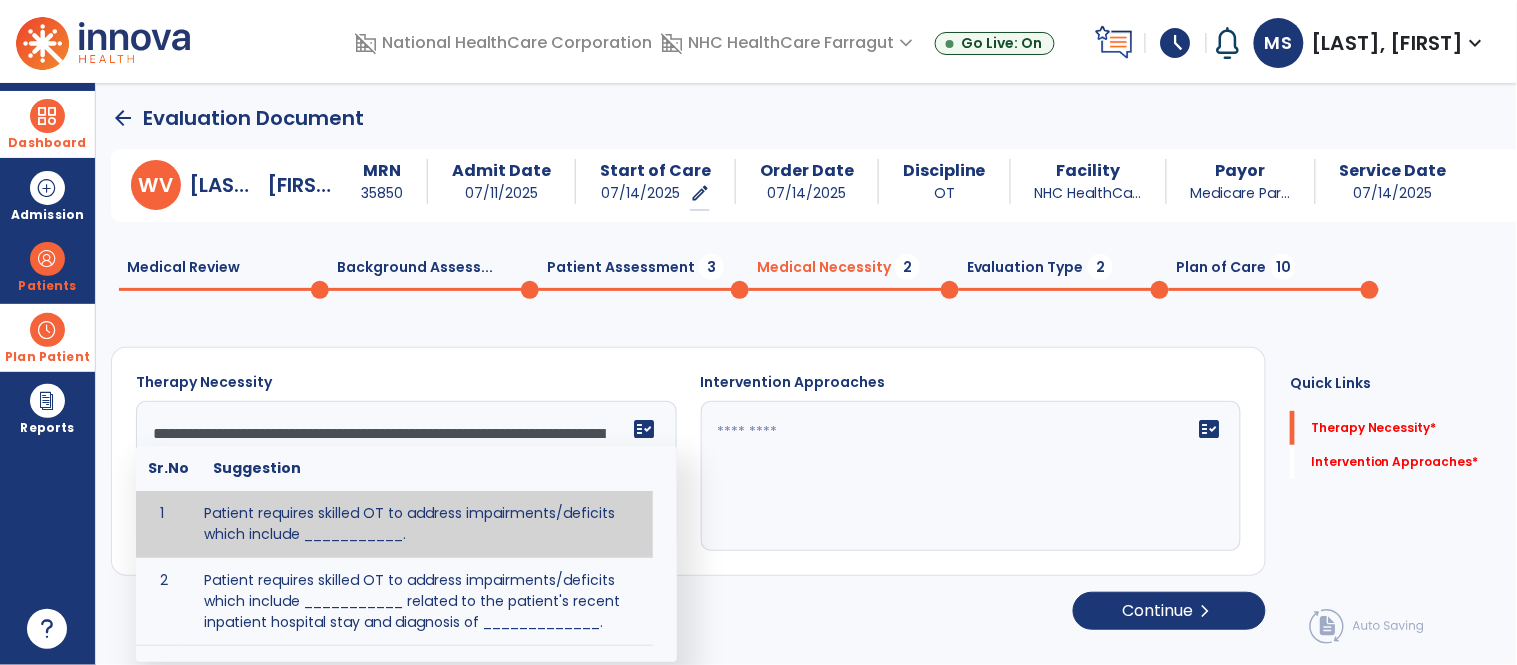 scroll, scrollTop: 183, scrollLeft: 0, axis: vertical 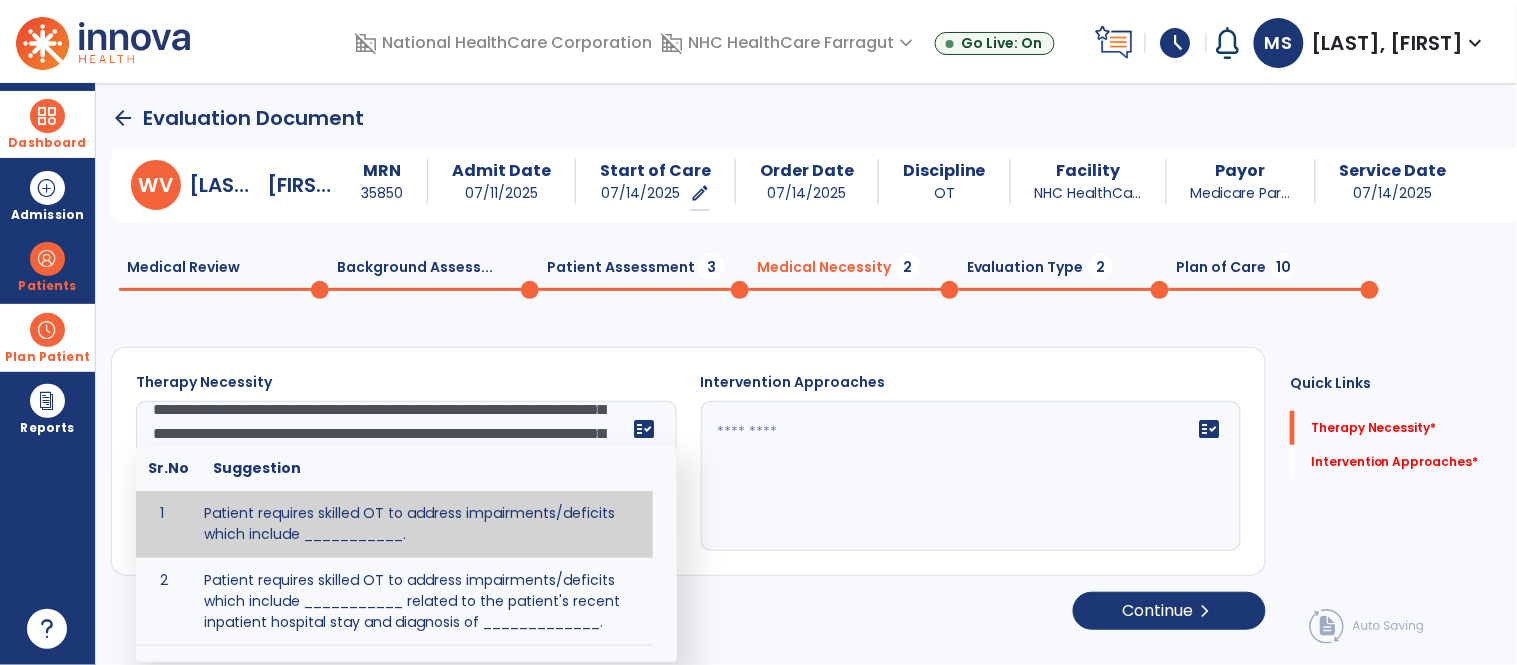 type on "**********" 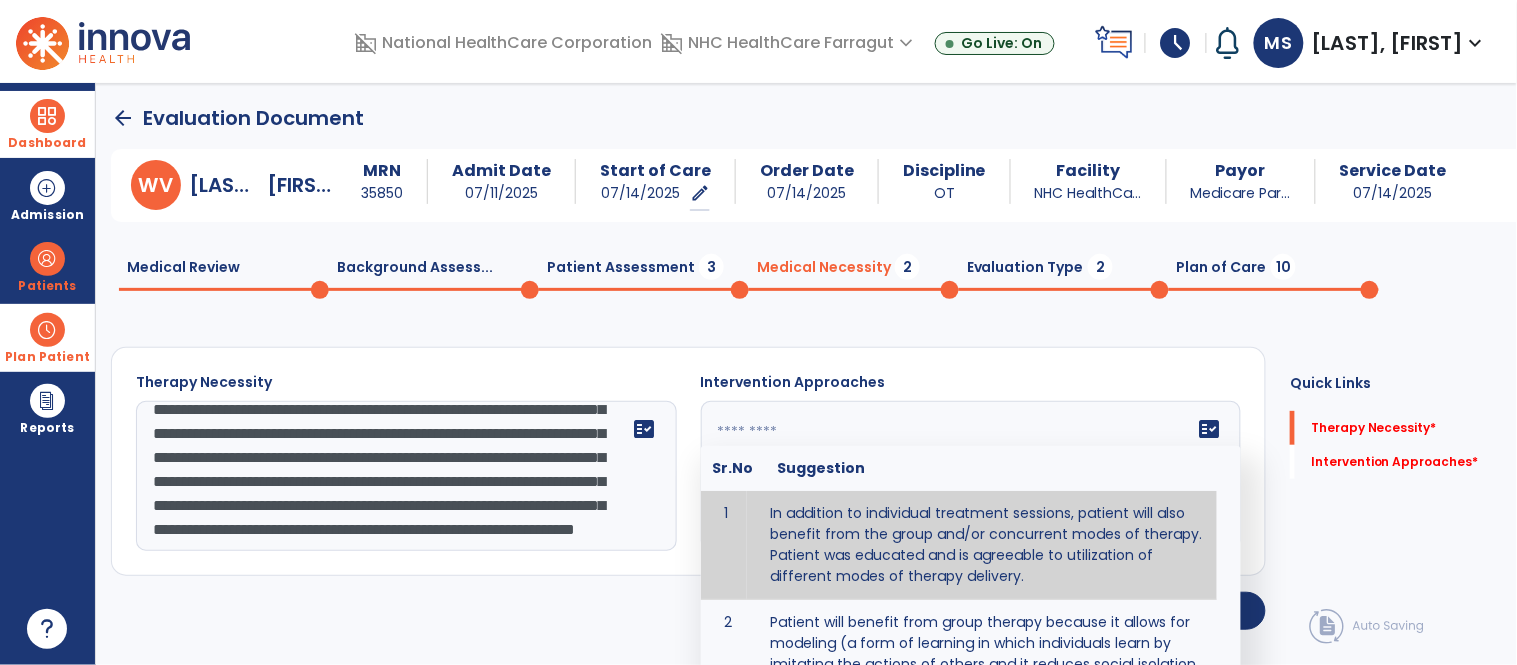 click on "fact_check  Sr.No Suggestion 1 In addition to individual treatment sessions, patient will also benefit from the group and/or concurrent modes of therapy. Patient was educated and is agreeable to utilization of different modes of therapy delivery. 2 Patient will benefit from group therapy because it allows for modeling (a form of learning in which individuals learn by imitating the actions of others and it reduces social isolation and enhances coping mechanisms. 3 Patient will benefit from group therapy to: Create a network that promotes growth and learning by enabling patients to receive and give support and to share experiences from different points of view. 4 Patient will benefit from group/concurrent therapy because it is supported by evidence to promote increased patient engagement and sustainable outcomes. 5 Patient will benefit from group/concurrent therapy to: Promote independence and minimize dependence." 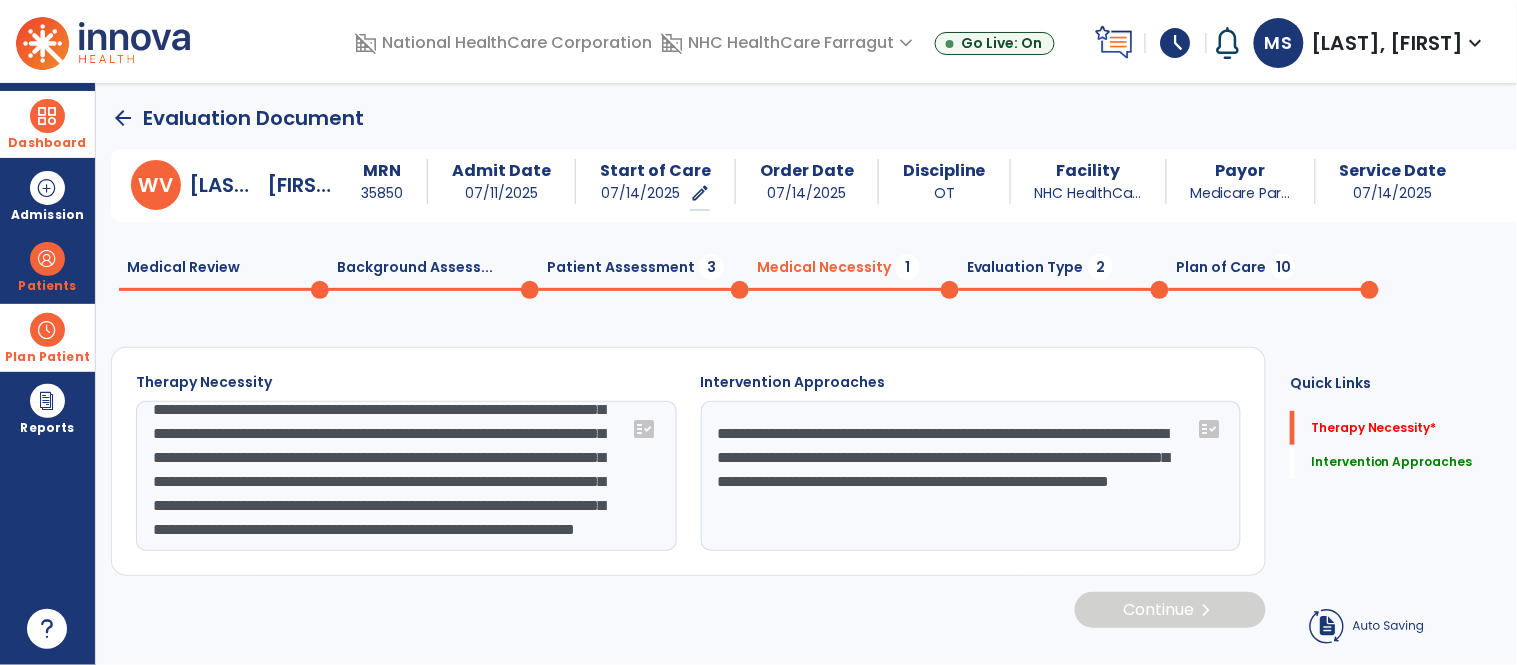 click on "Evaluation Type  2" 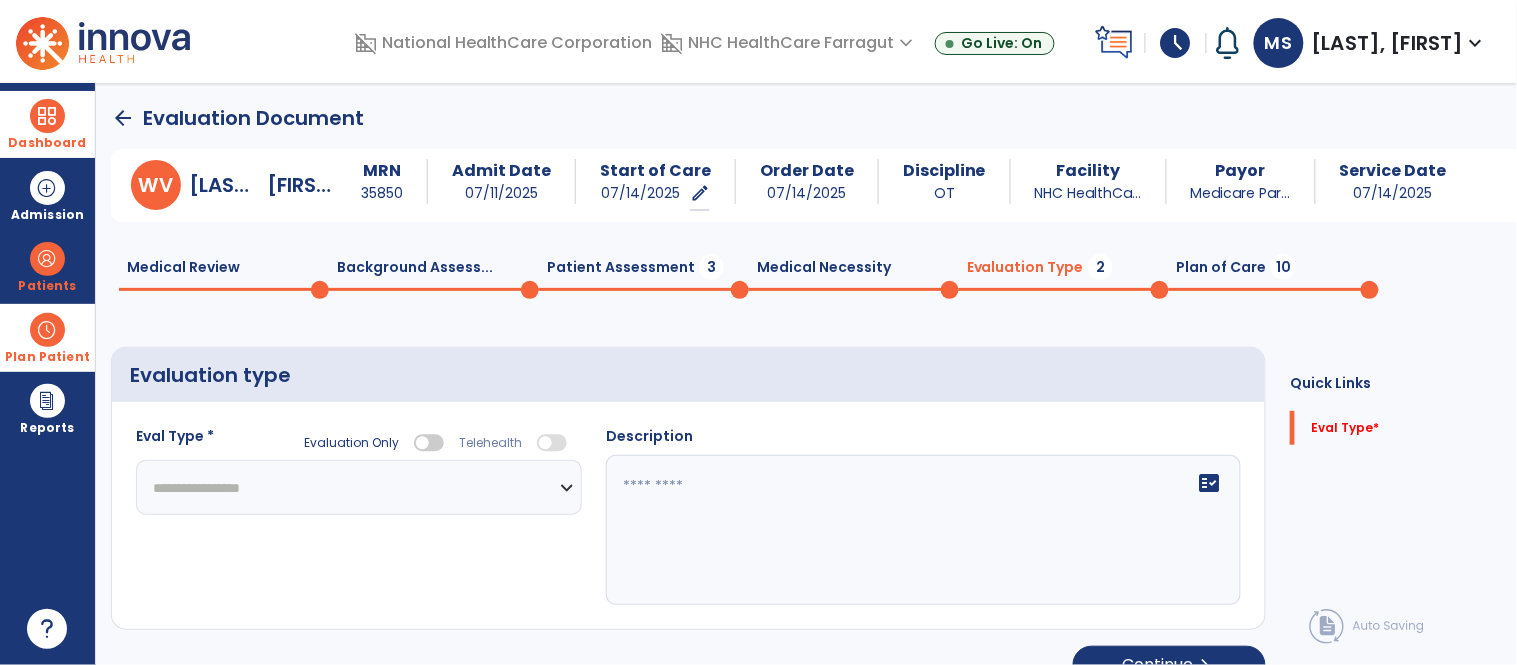 click 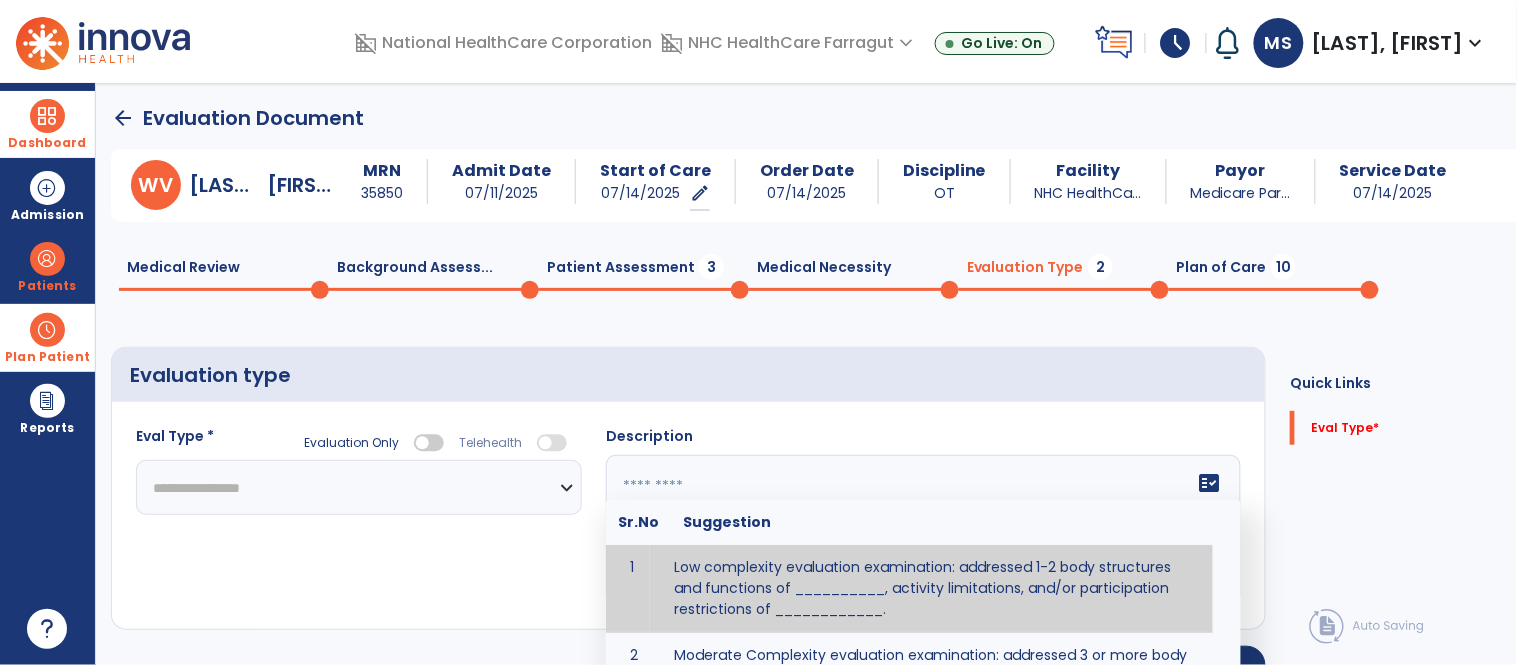 paste on "**********" 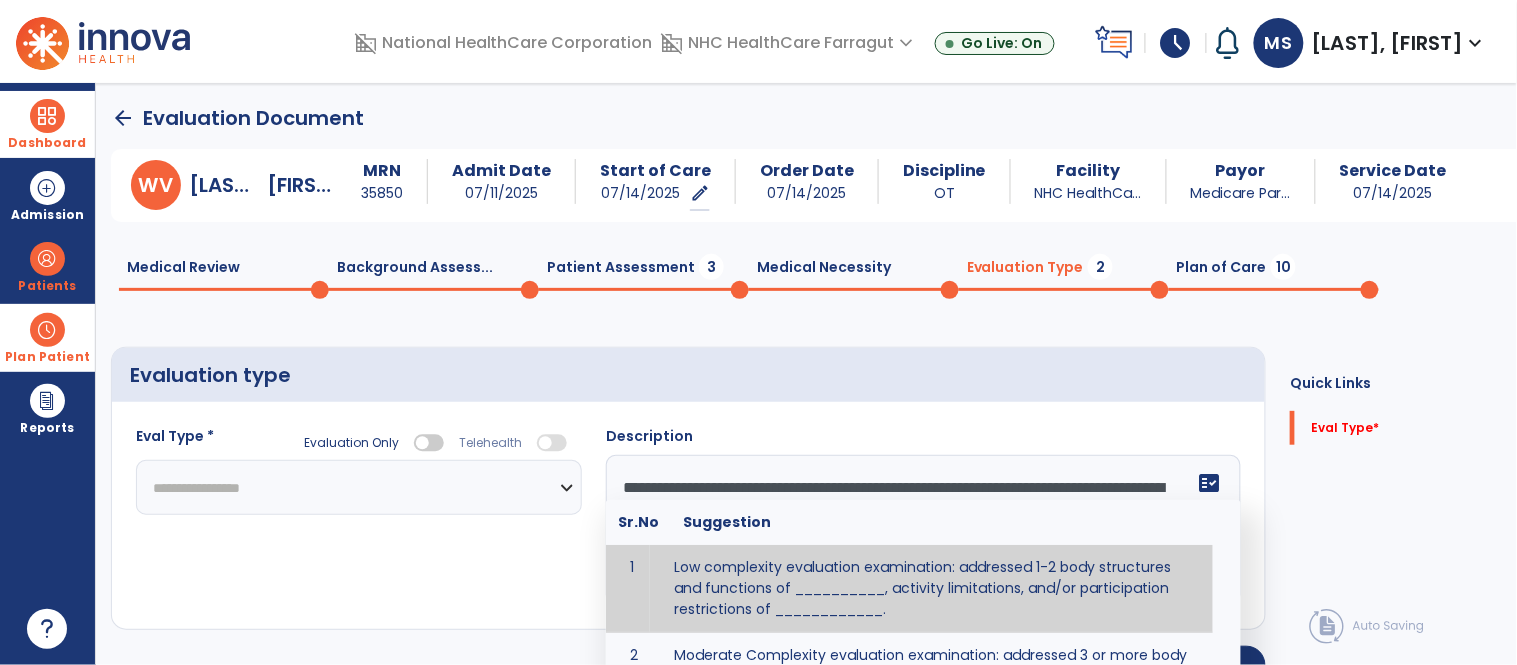 scroll, scrollTop: 134, scrollLeft: 0, axis: vertical 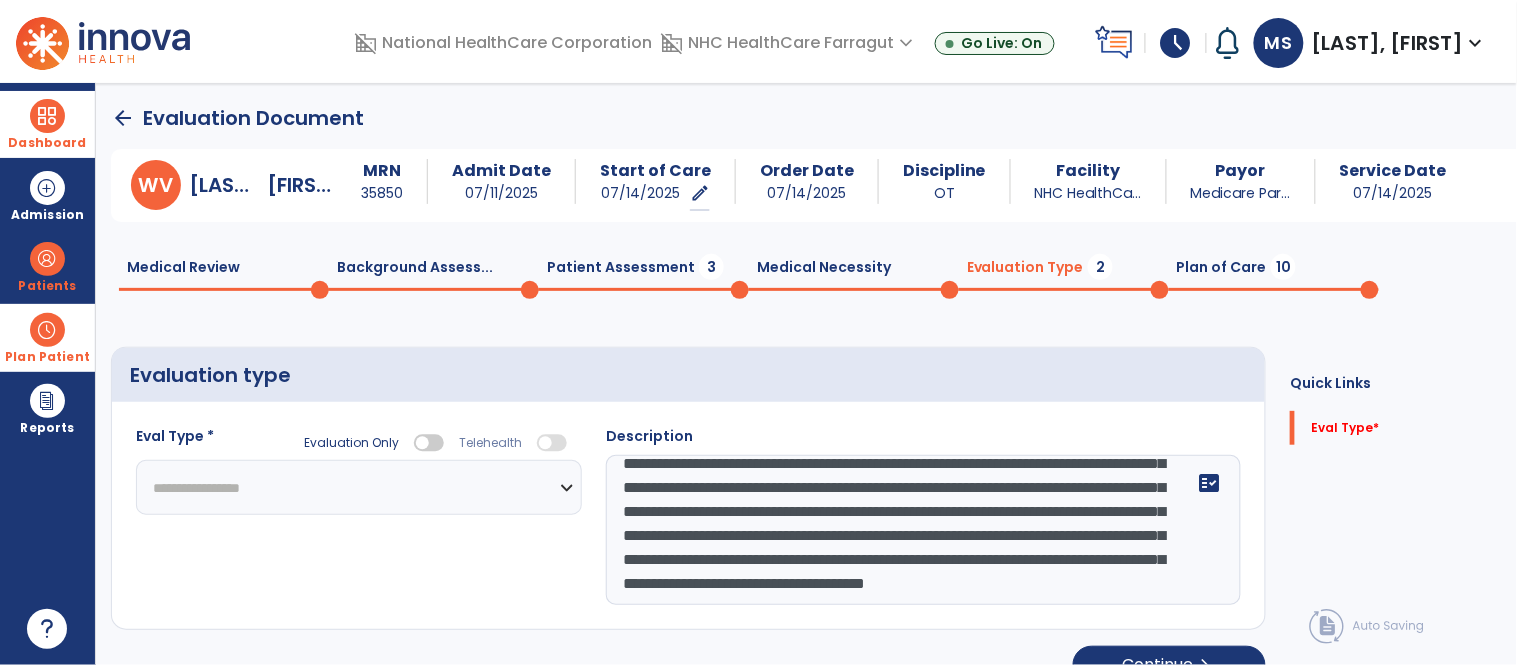 type on "**********" 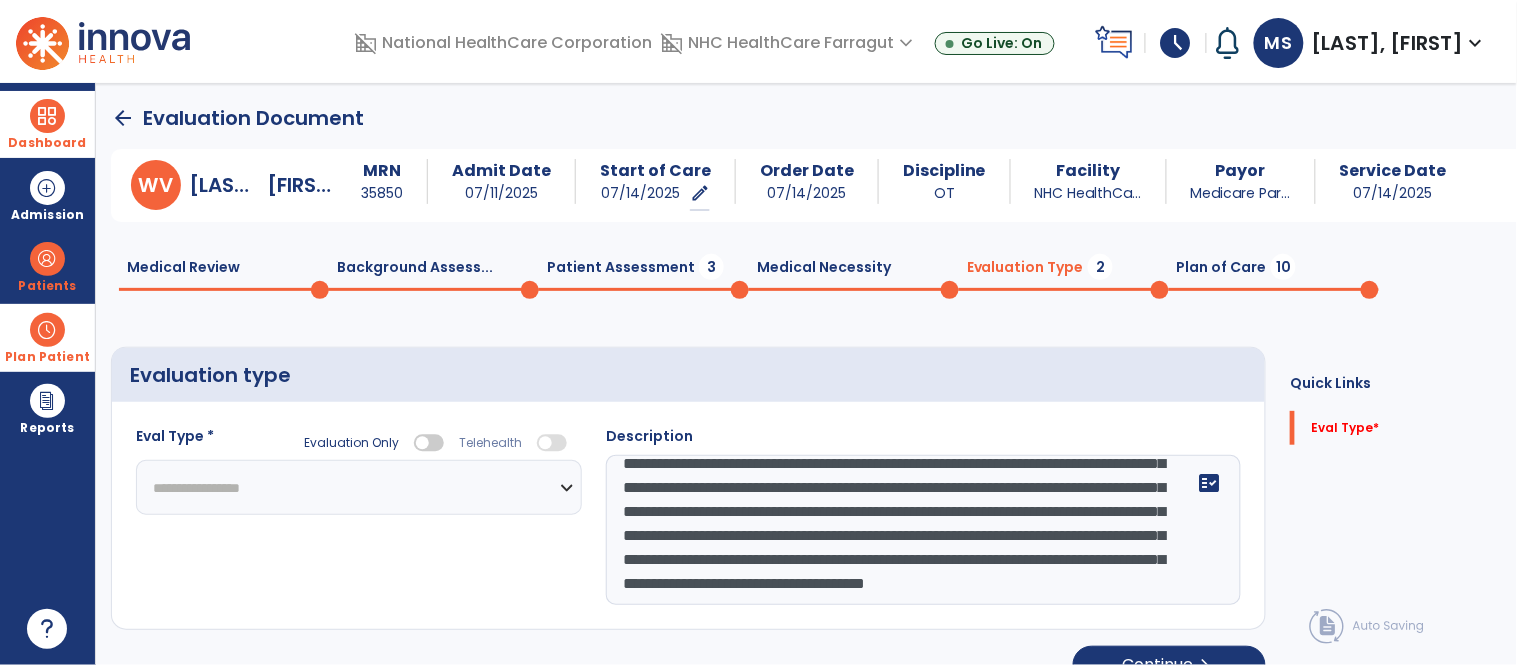 click on "**********" 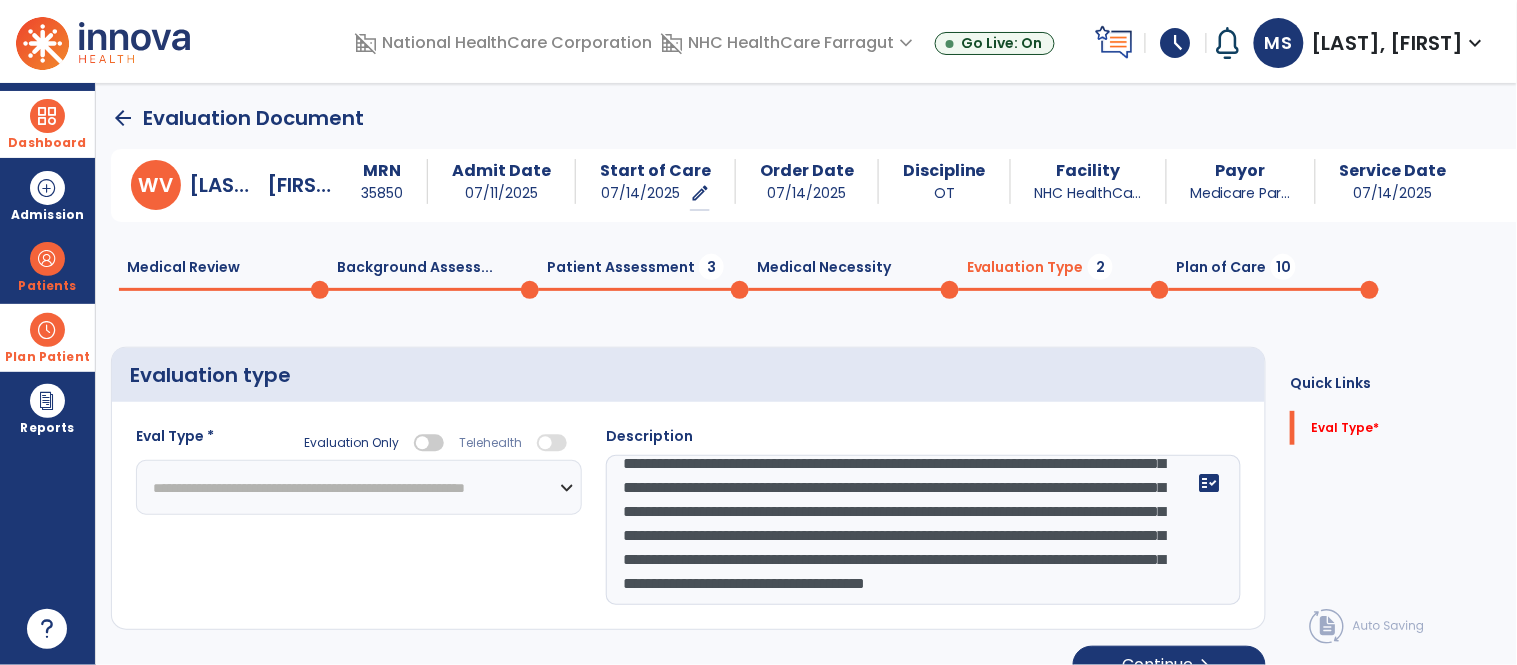 click on "**********" 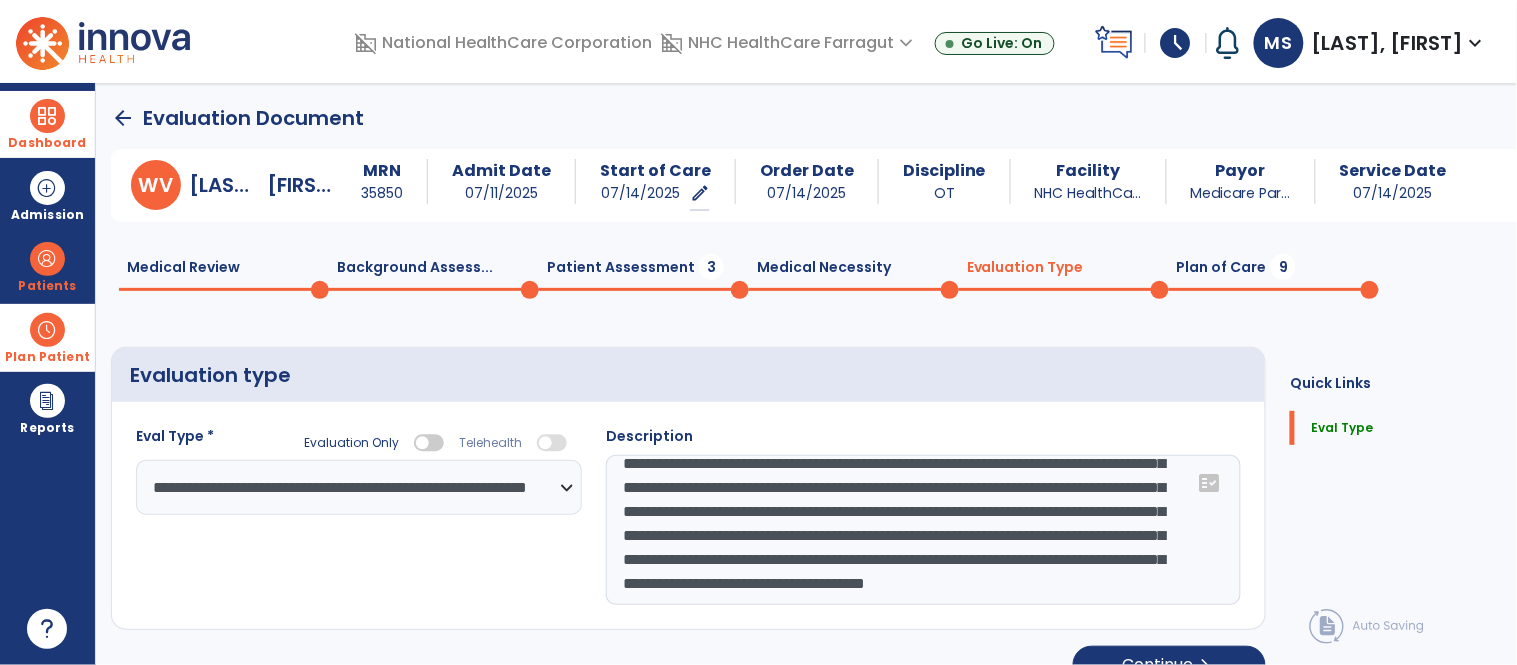click on "Plan of Care  9" 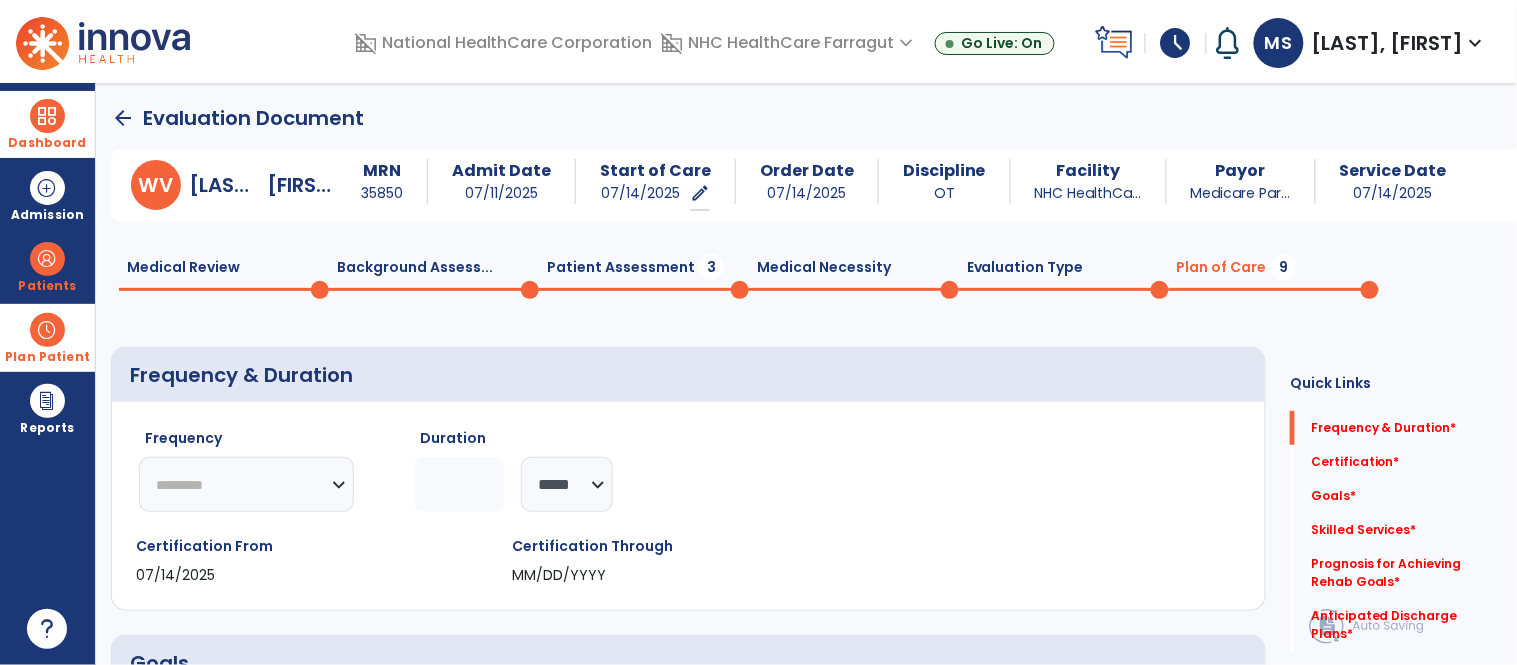 click on "********* ** ** ** ** ** ** **" 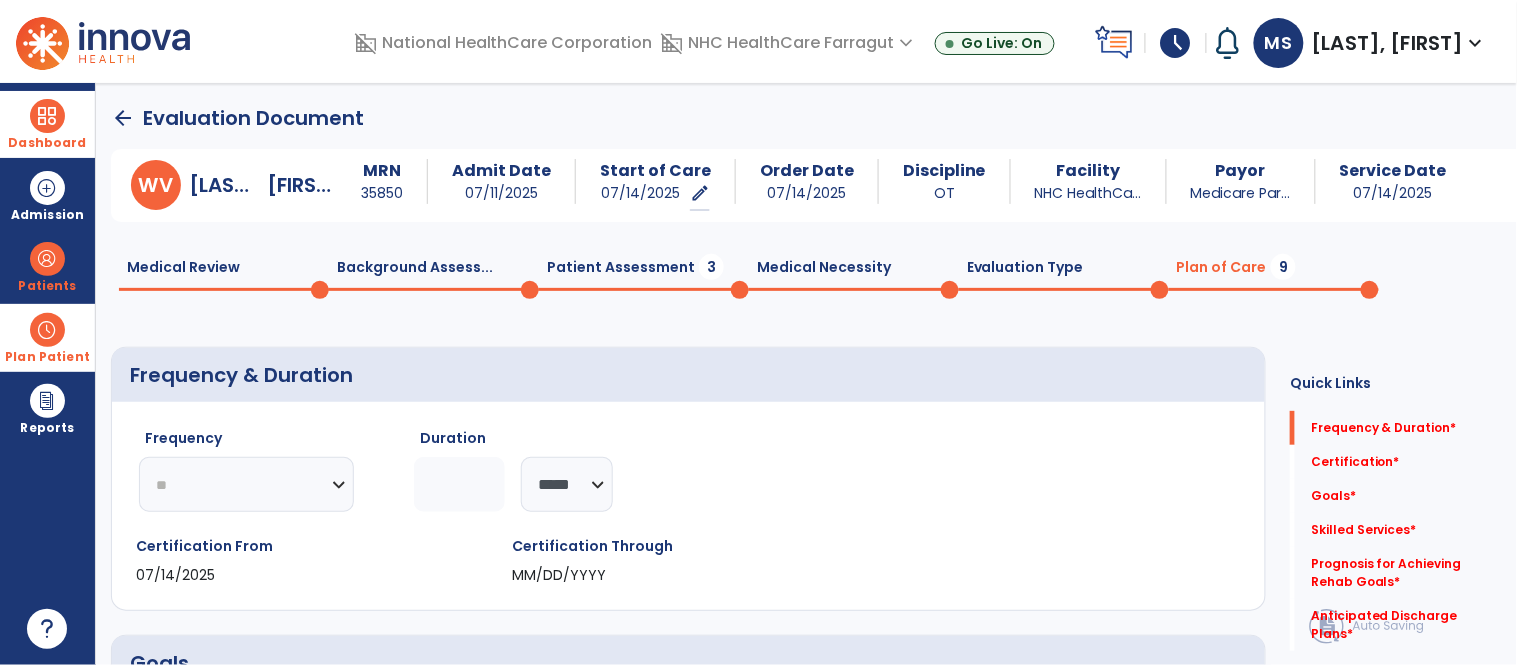click on "********* ** ** ** ** ** ** **" 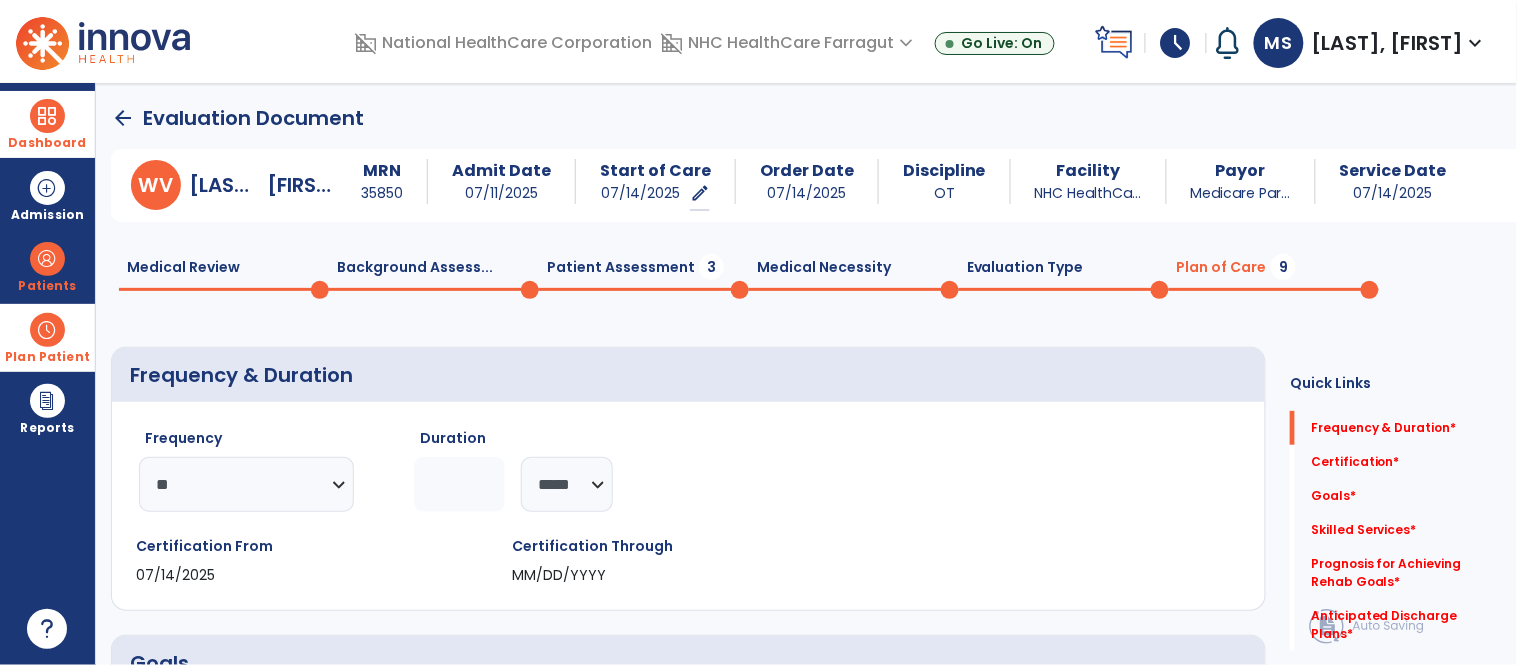 click 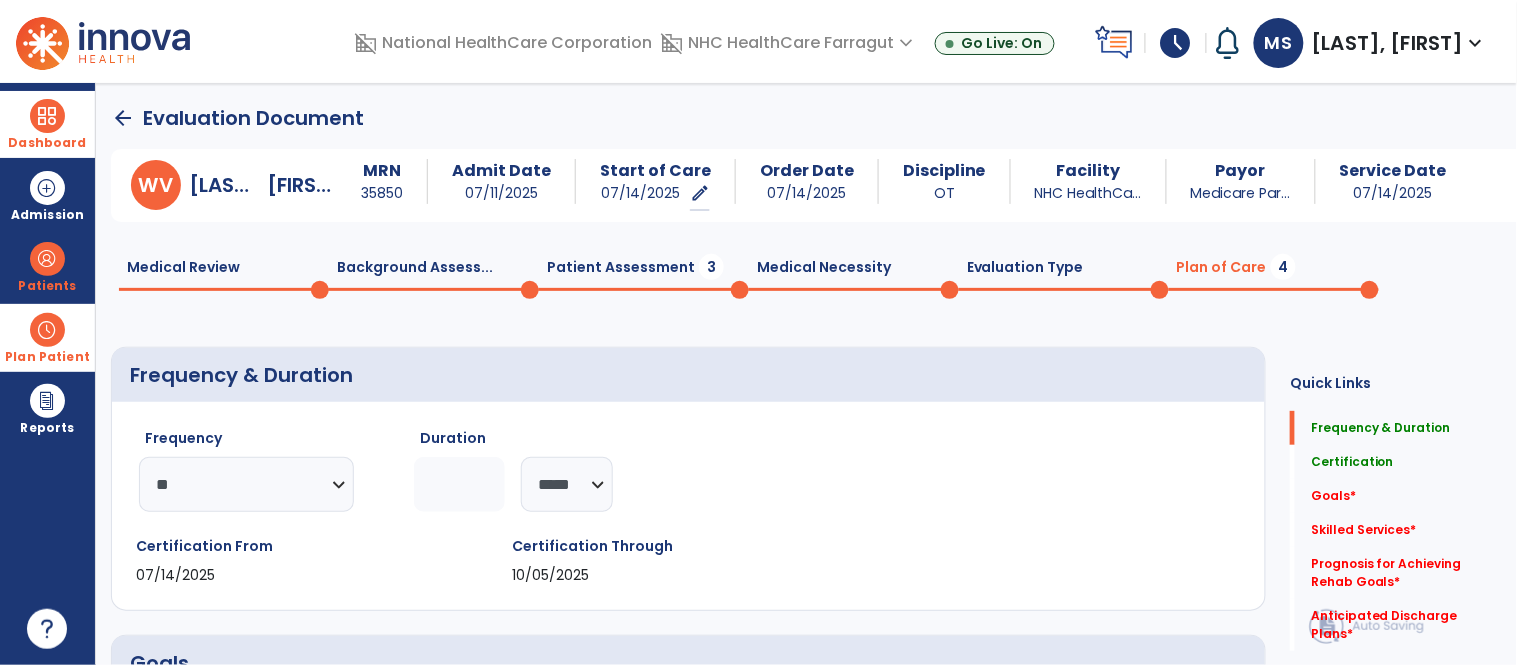 type on "**" 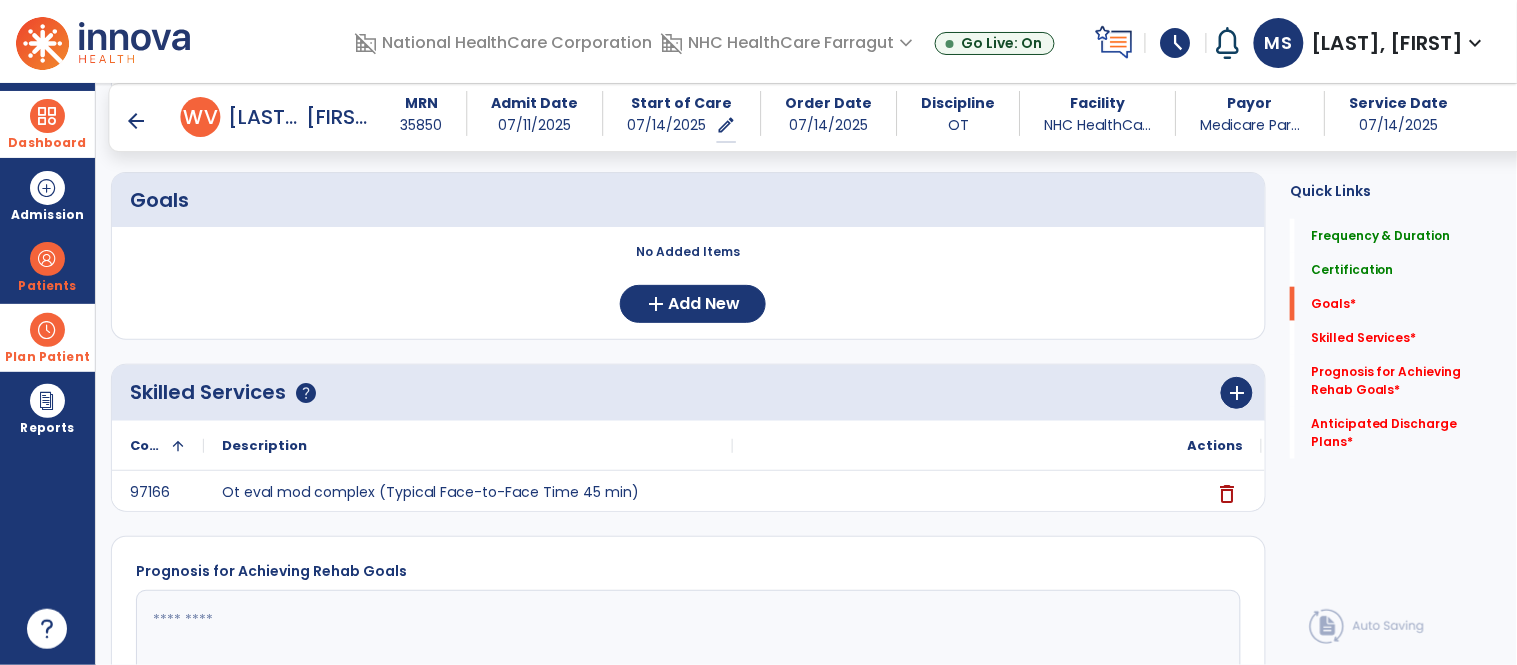 scroll, scrollTop: 555, scrollLeft: 0, axis: vertical 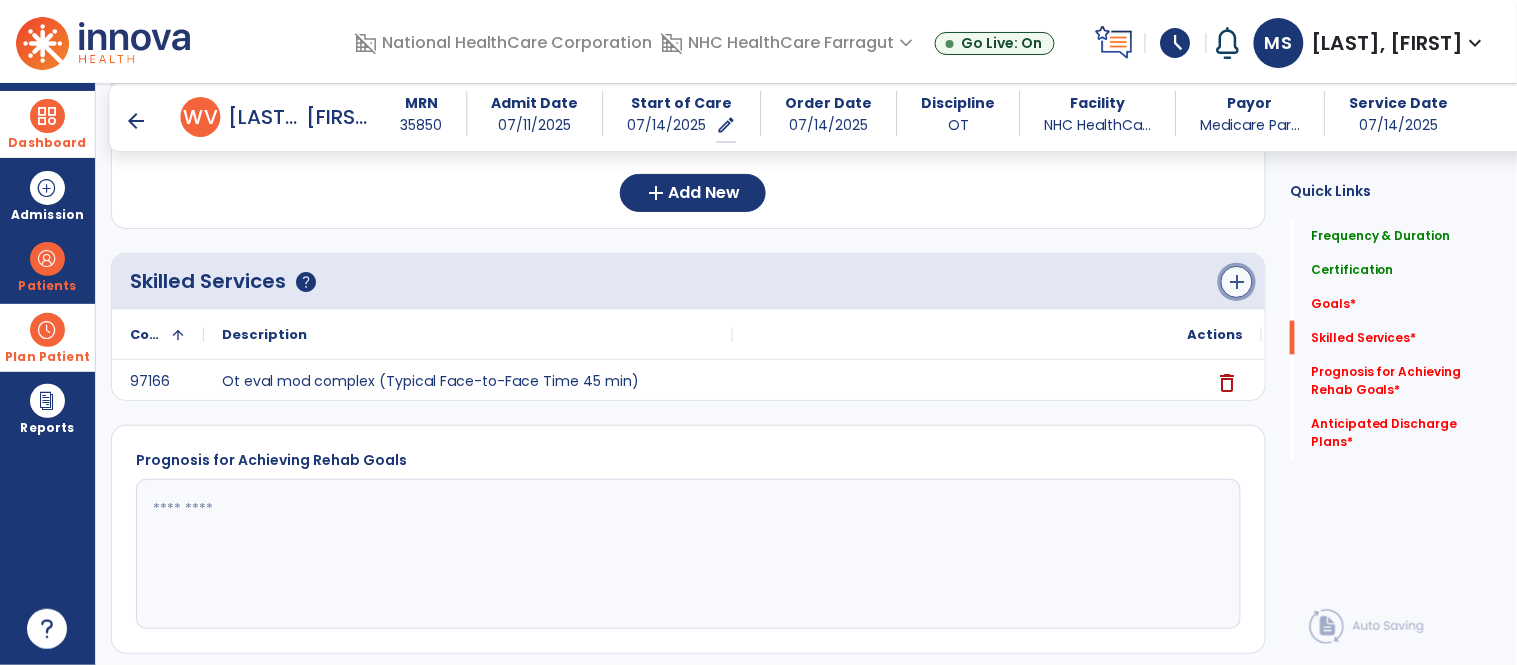click on "add" 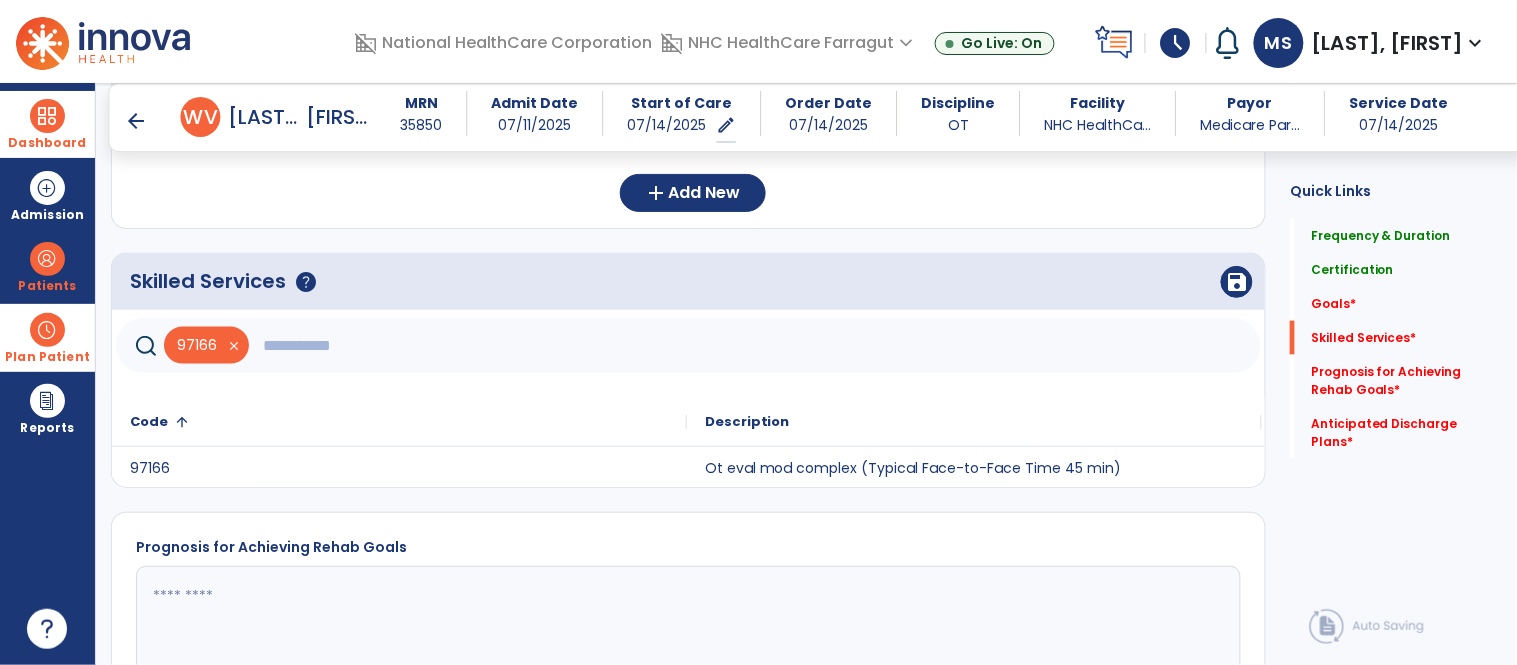 click 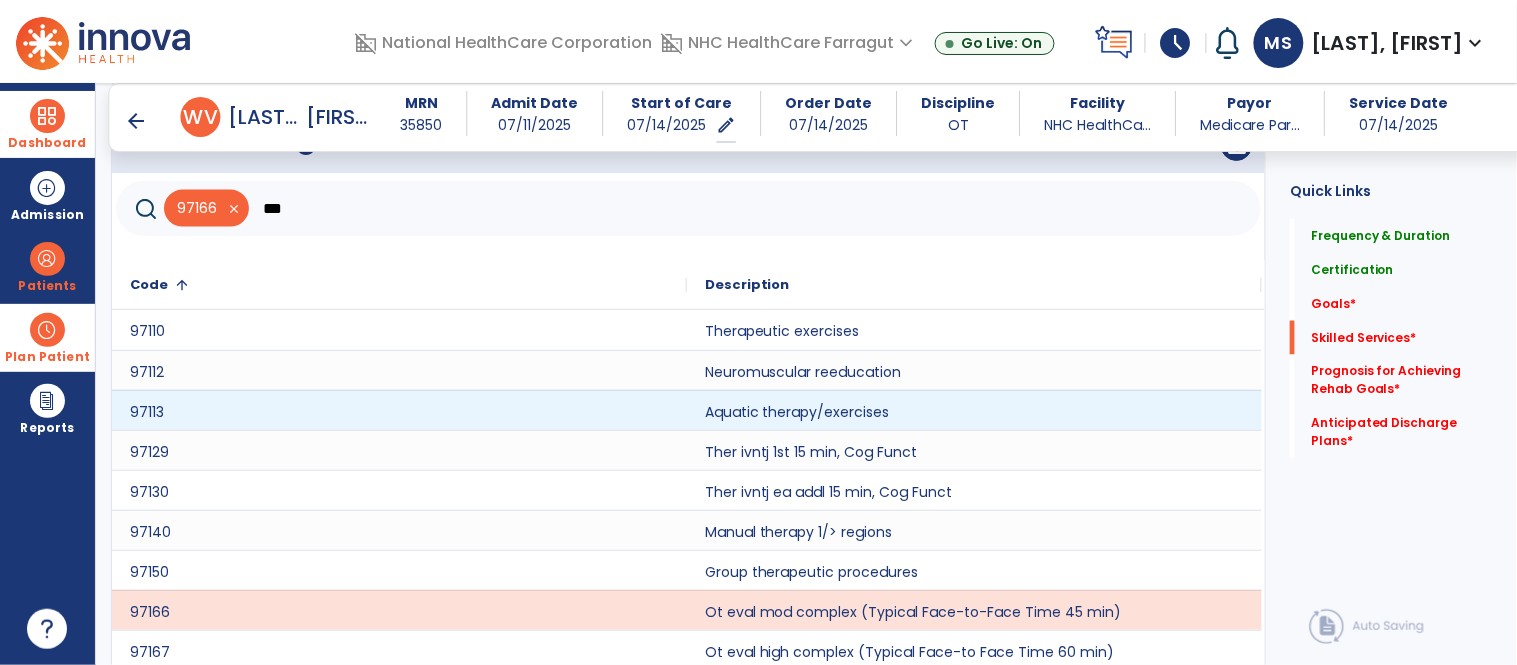 scroll, scrollTop: 784, scrollLeft: 0, axis: vertical 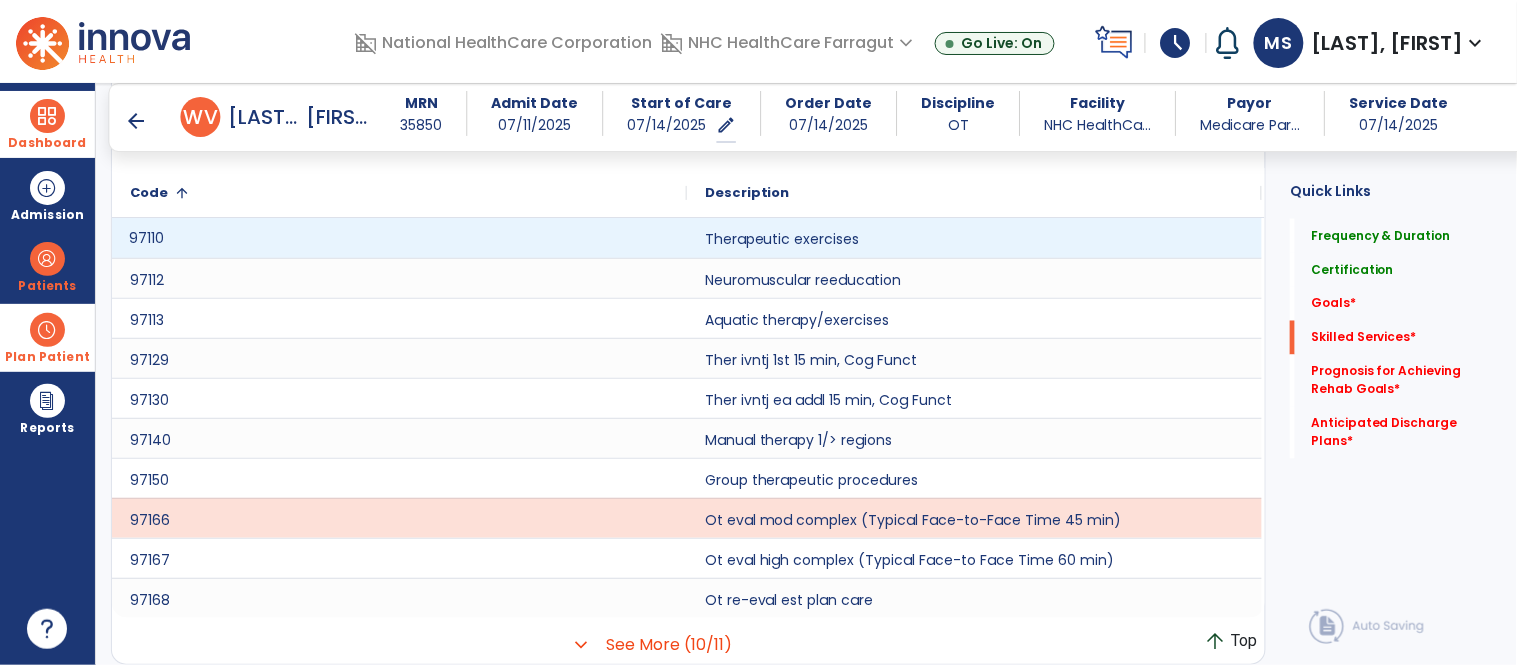 click on "97110" 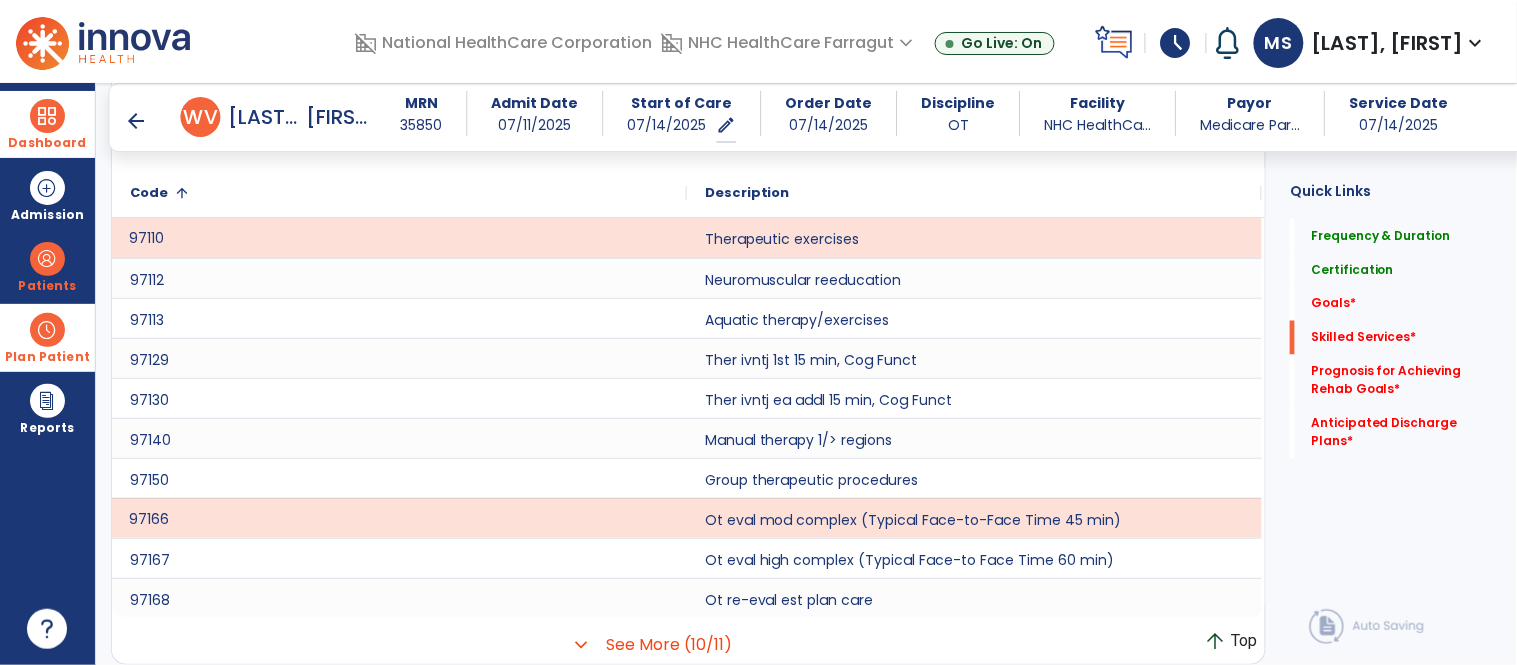 click on "97166 Ot eval mod complex (Typical Face-to-Face Time 45 min)" 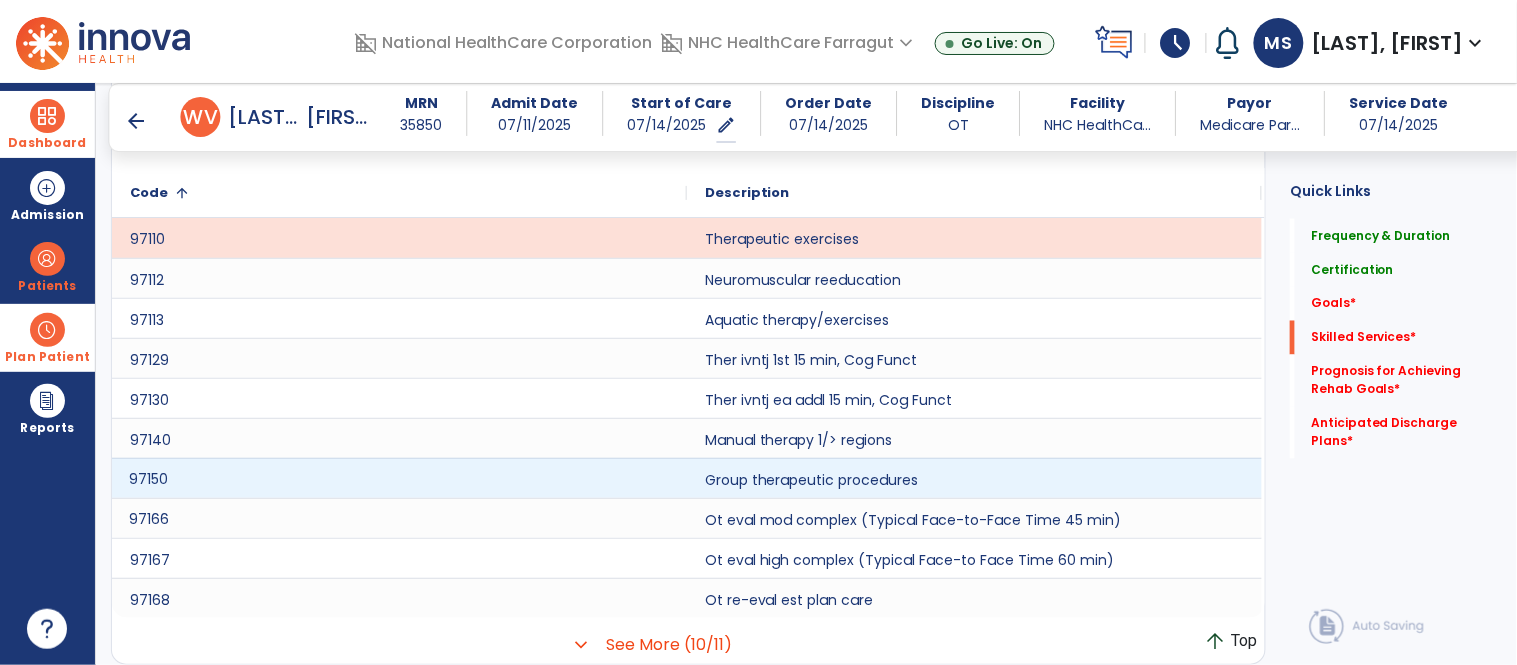 click on "97150" 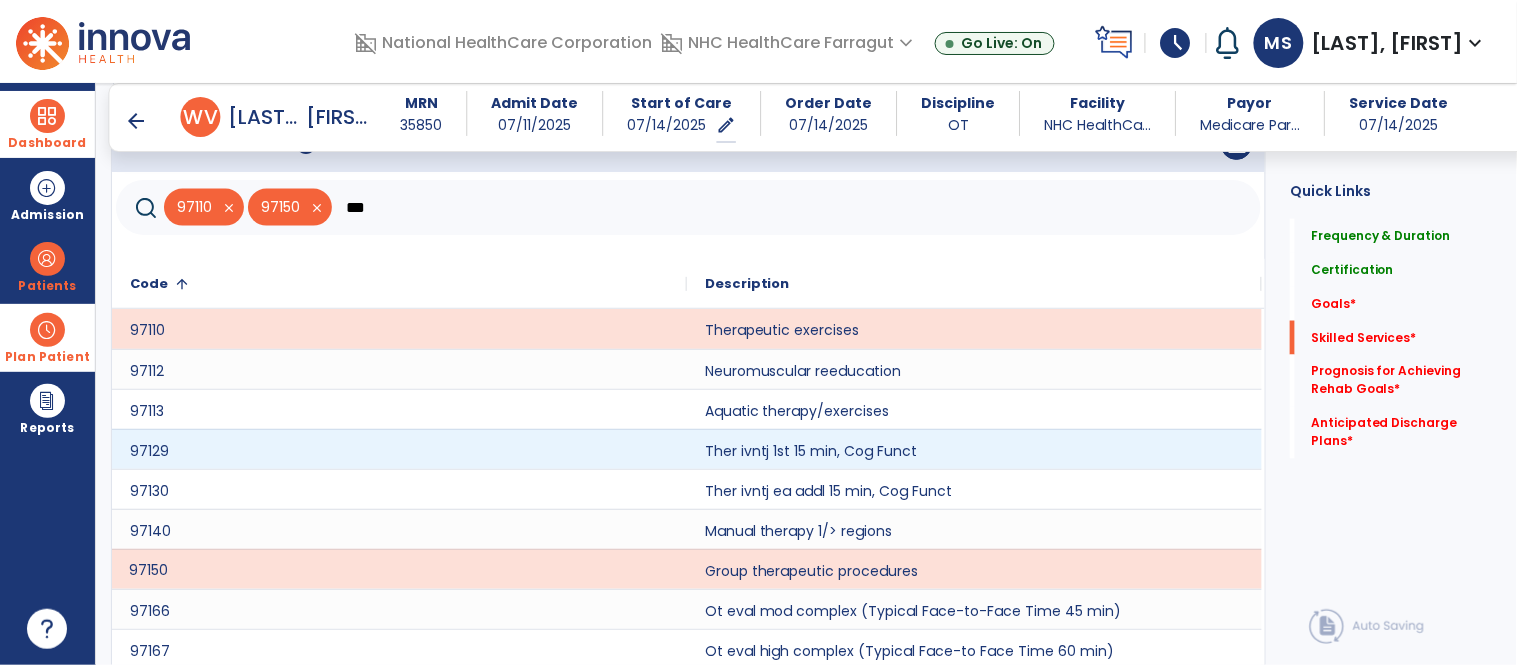 scroll, scrollTop: 673, scrollLeft: 0, axis: vertical 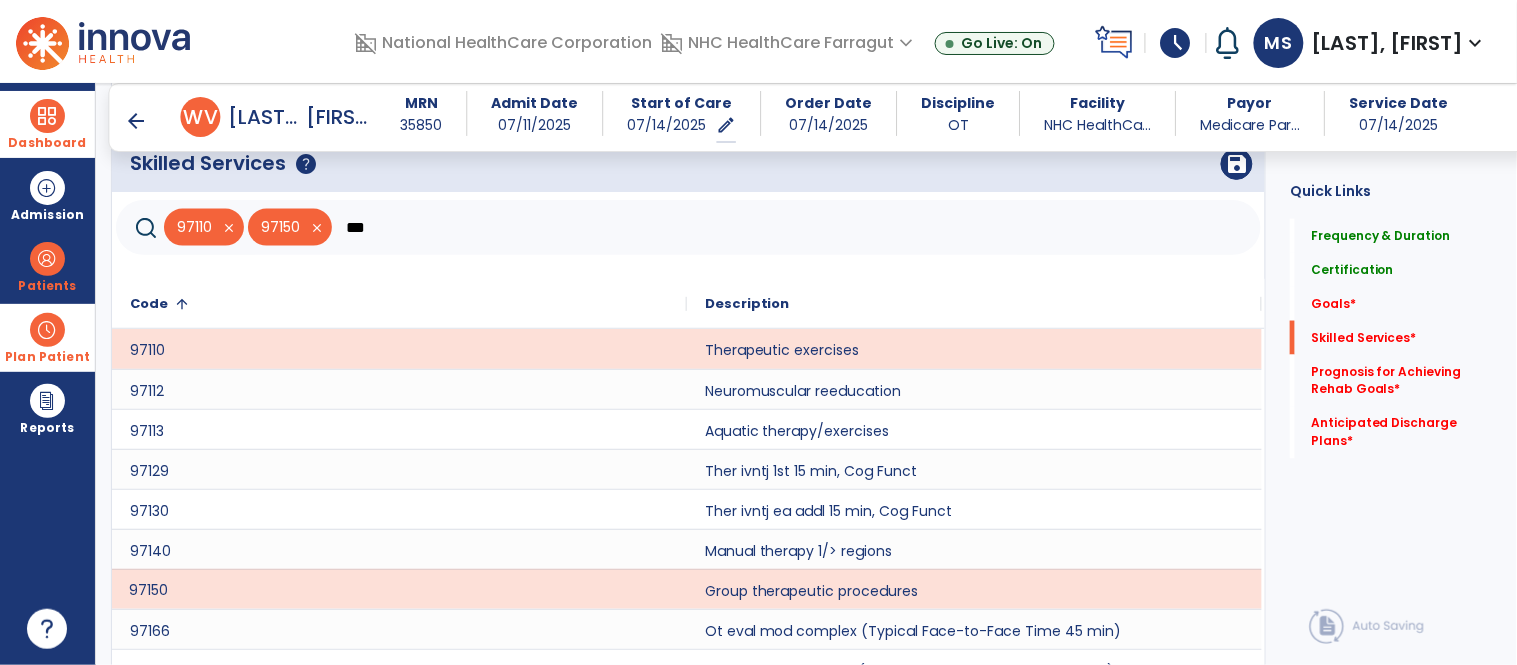 click on "***" 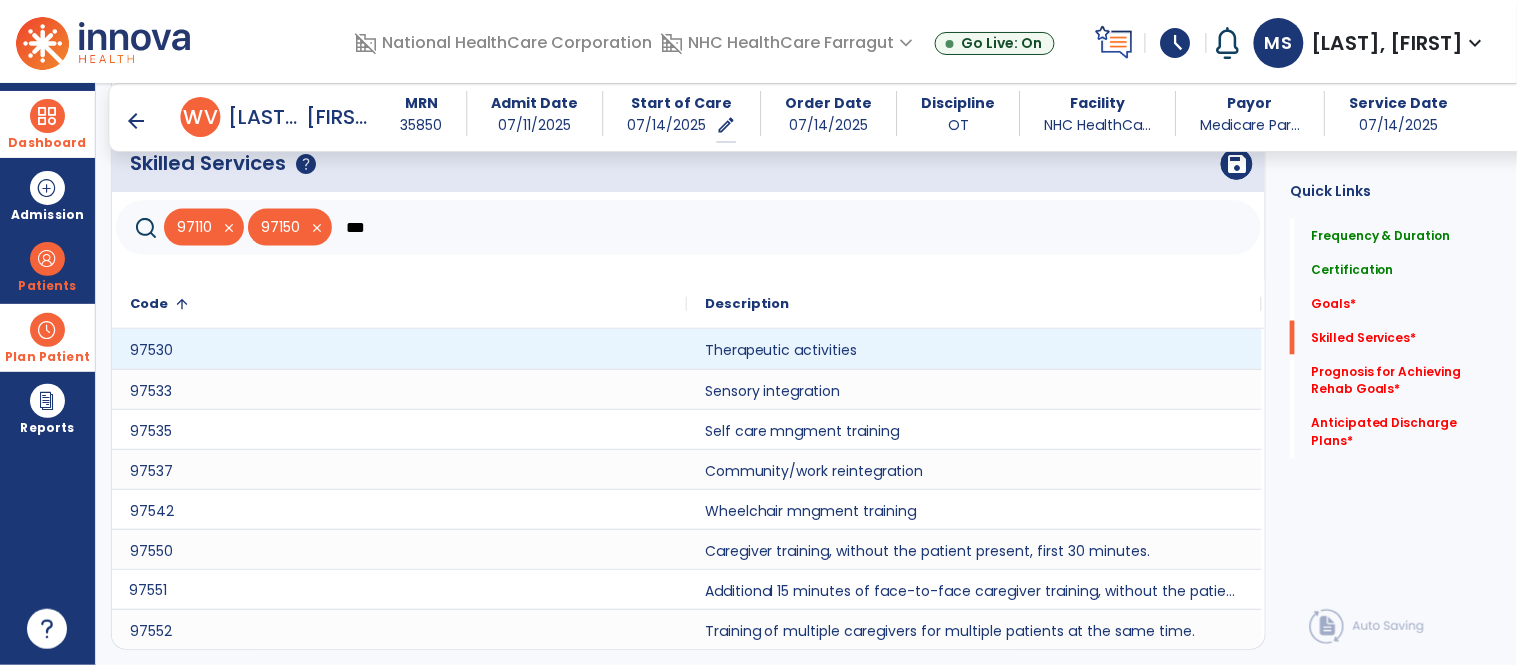 type on "***" 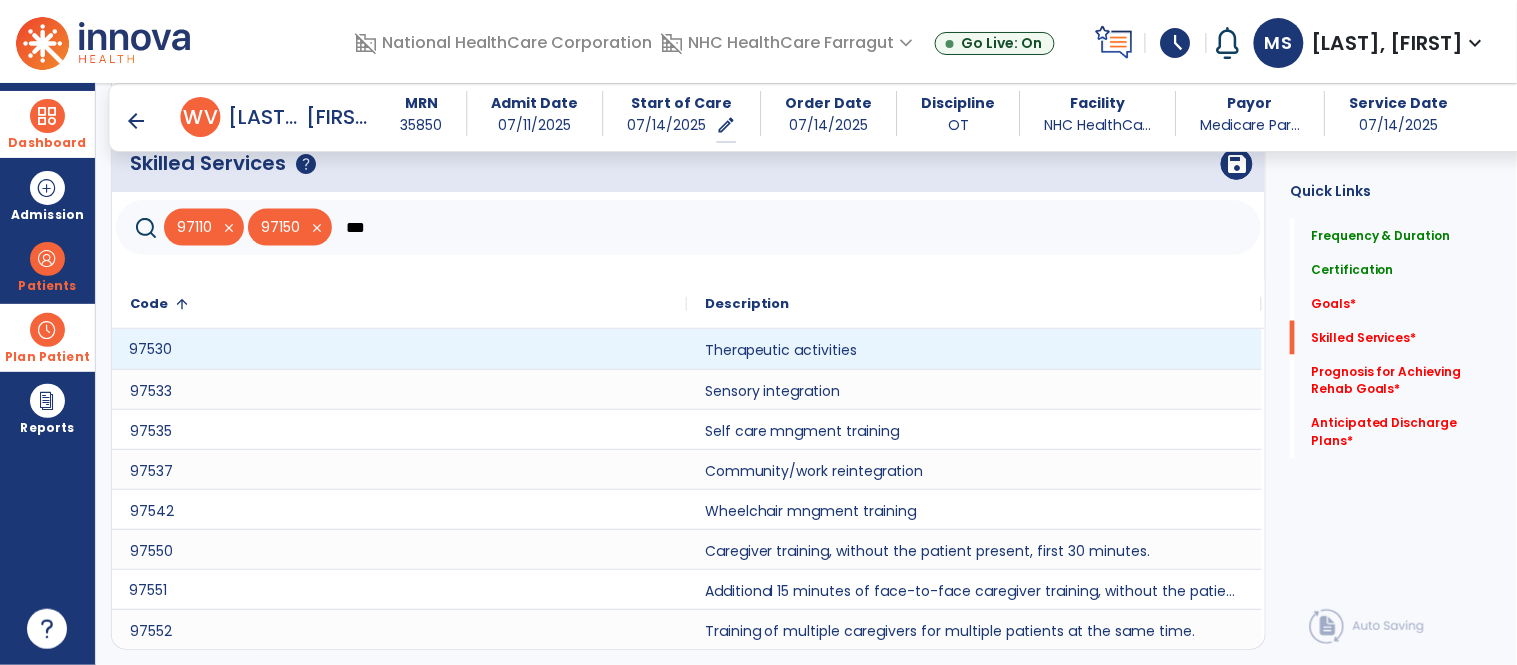 click on "97530" 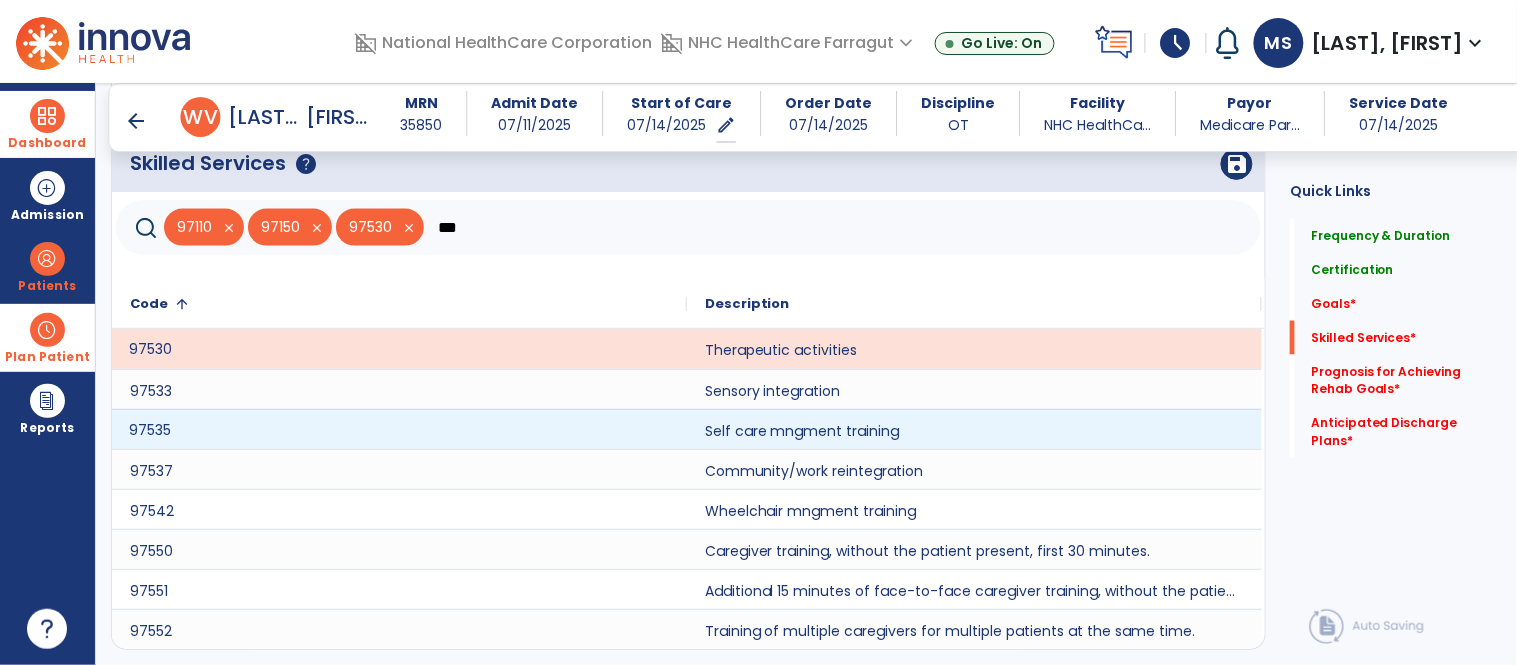 click on "97535" 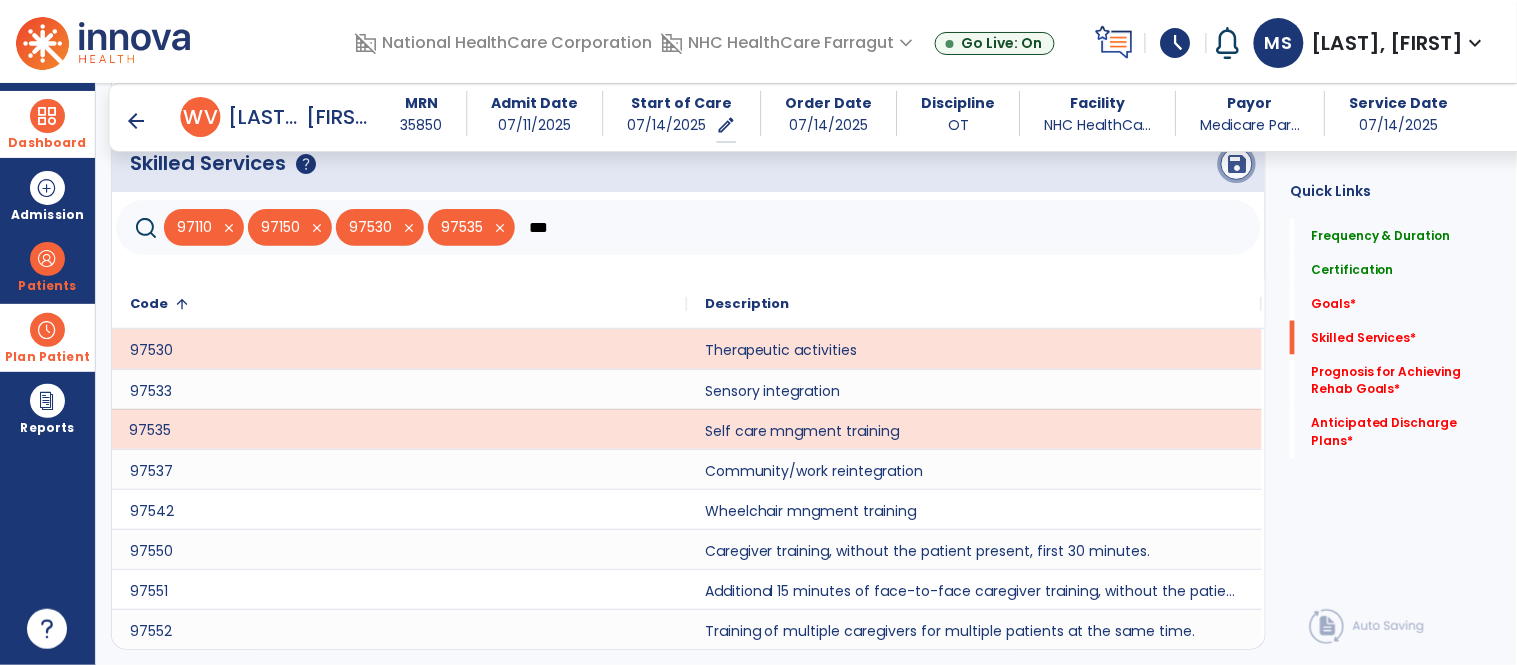 click on "save" 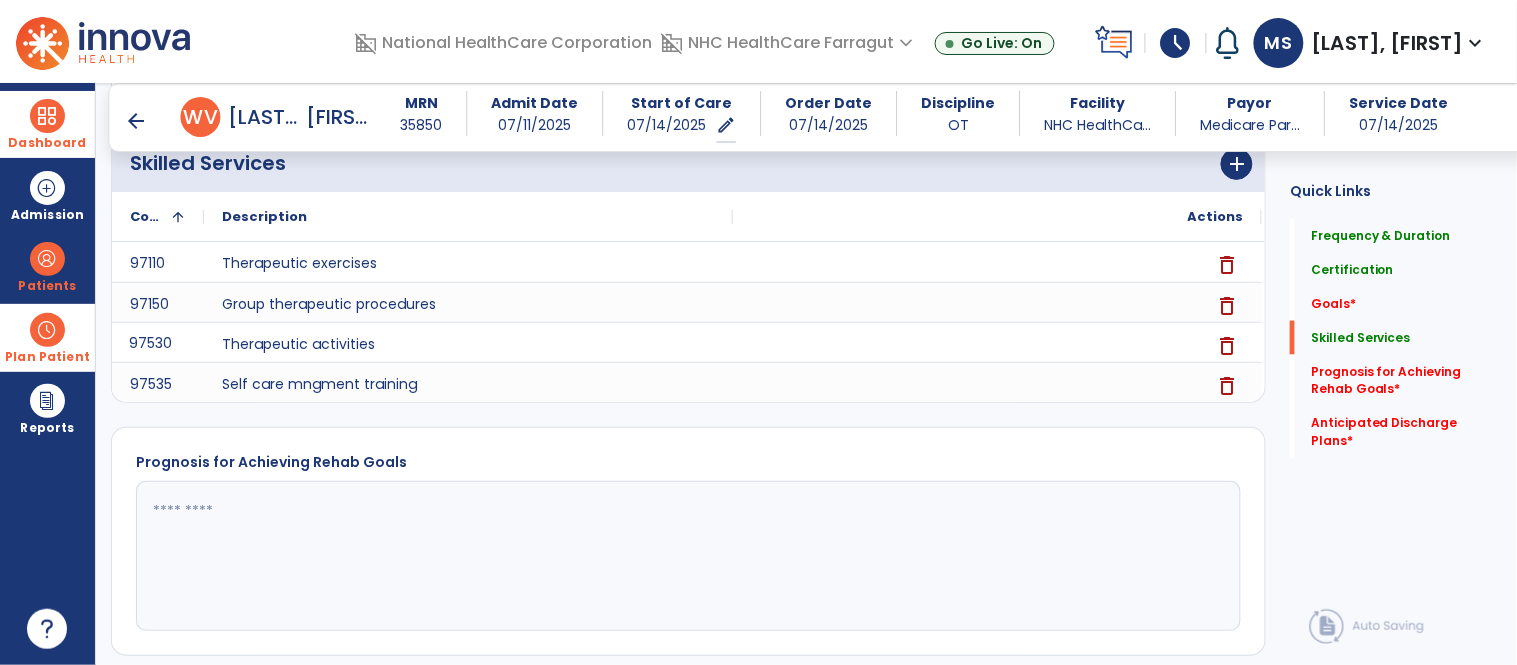 scroll, scrollTop: 562, scrollLeft: 0, axis: vertical 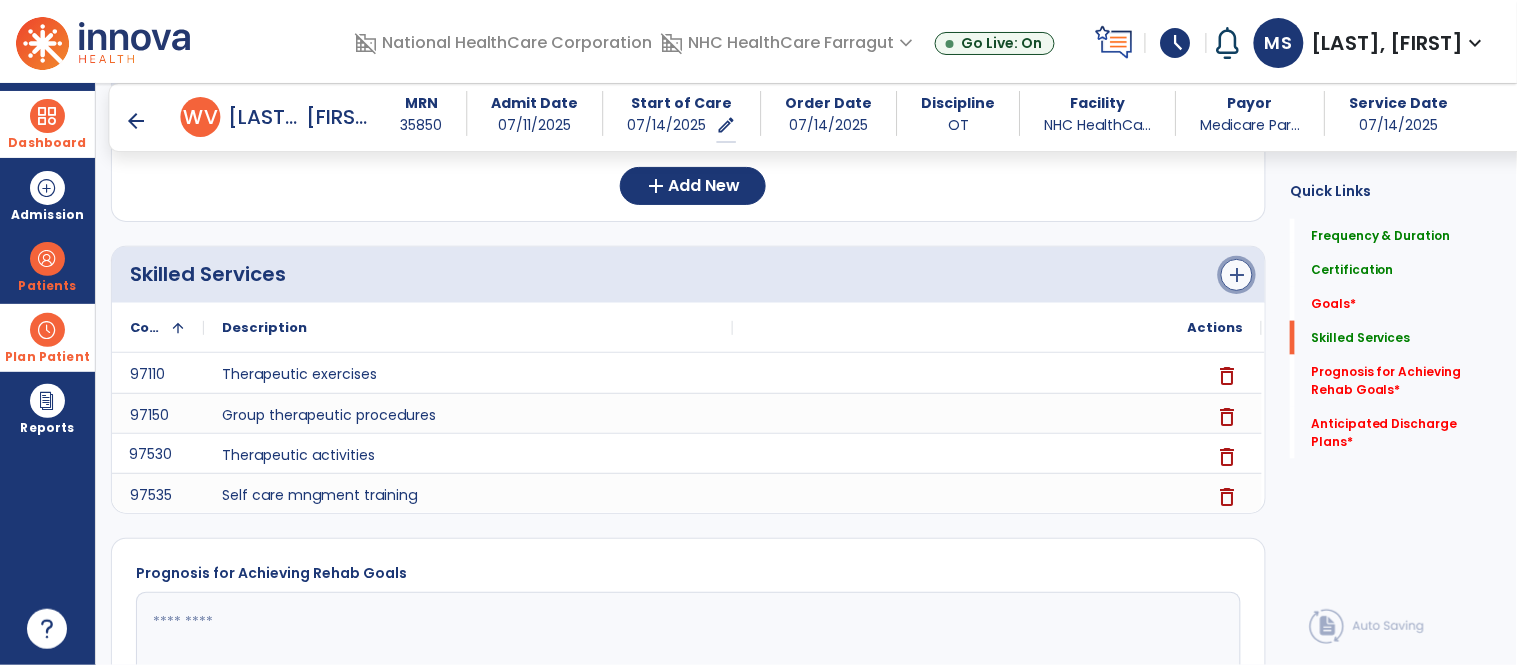 click on "add" 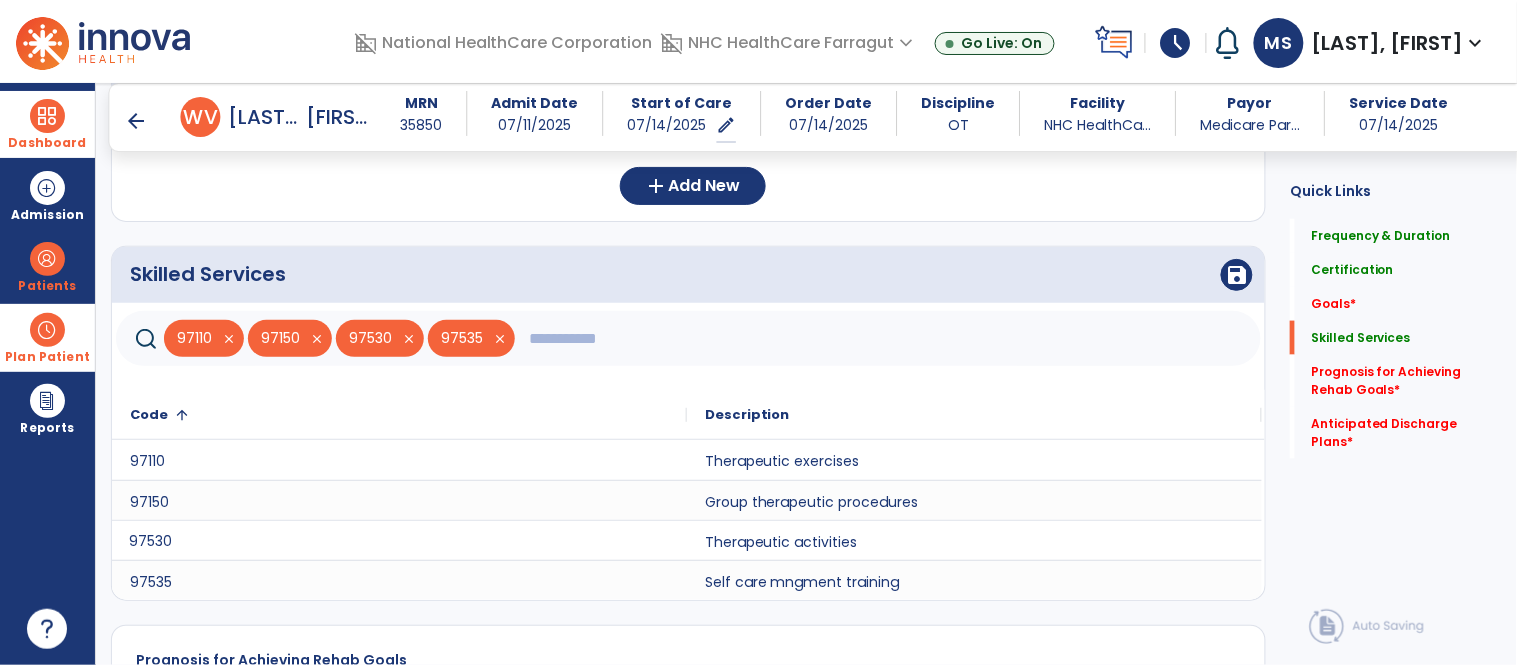 click 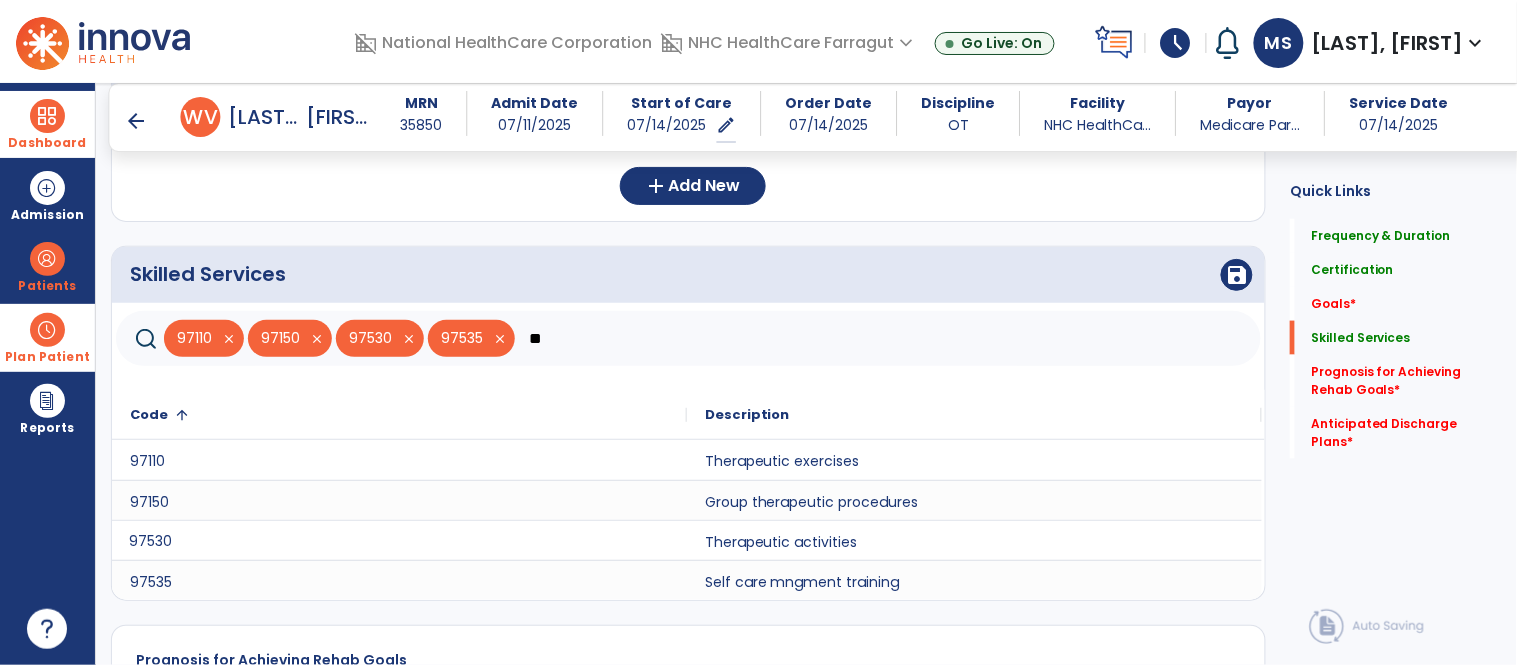 type on "*" 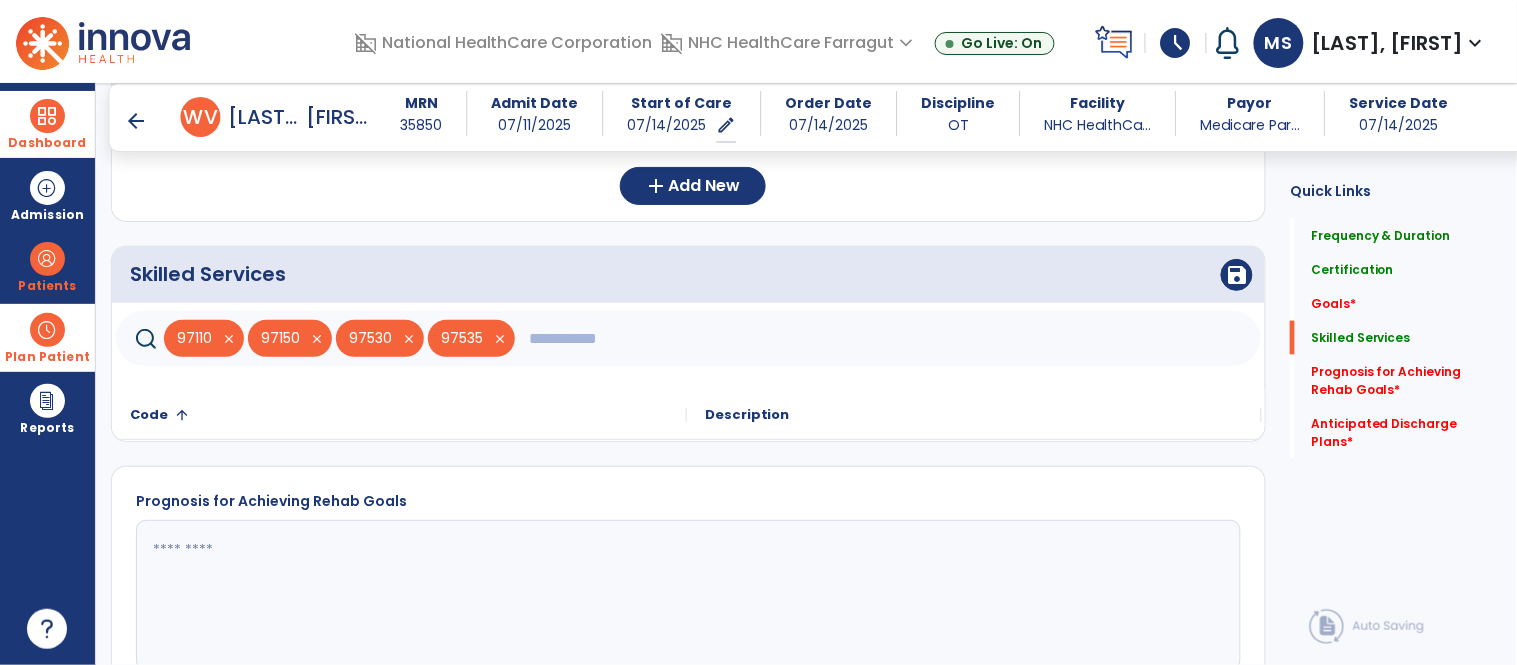 click 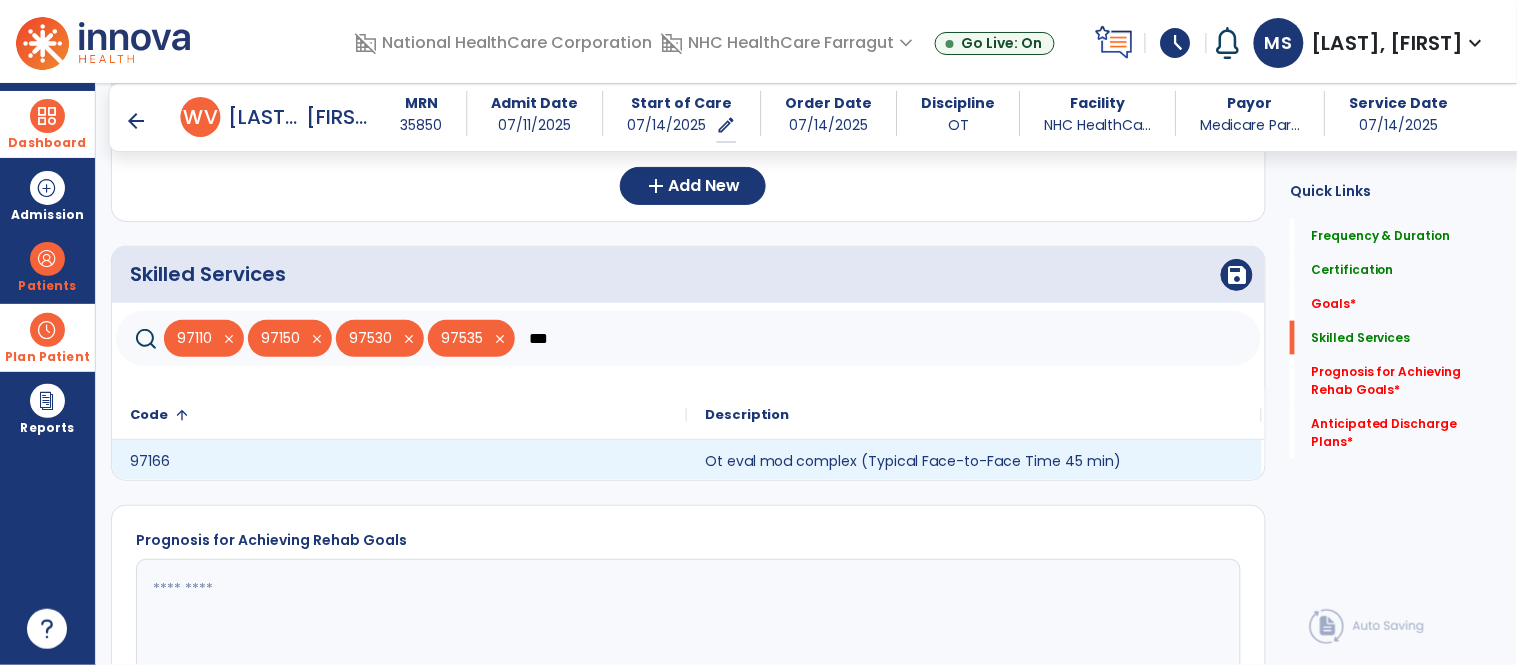 type on "***" 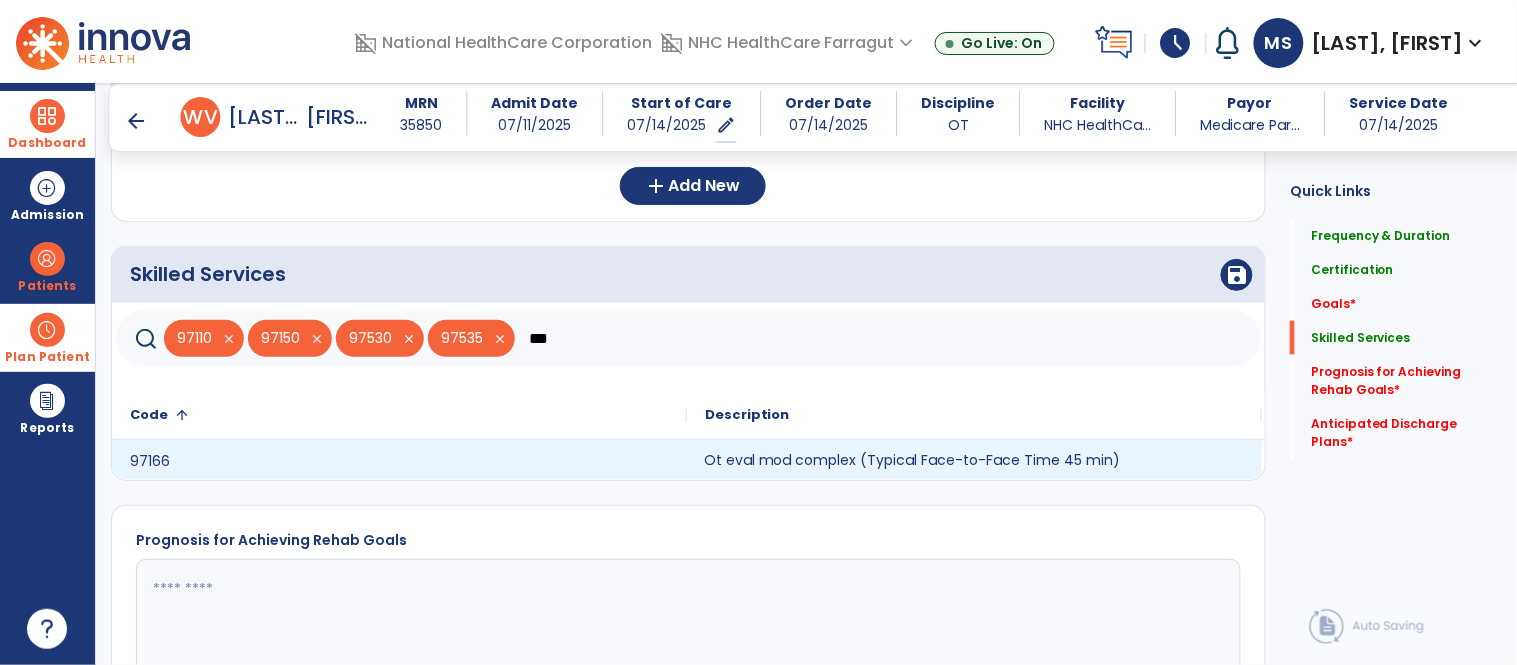 click on "Ot eval mod complex (Typical Face-to-Face Time 45 min)" 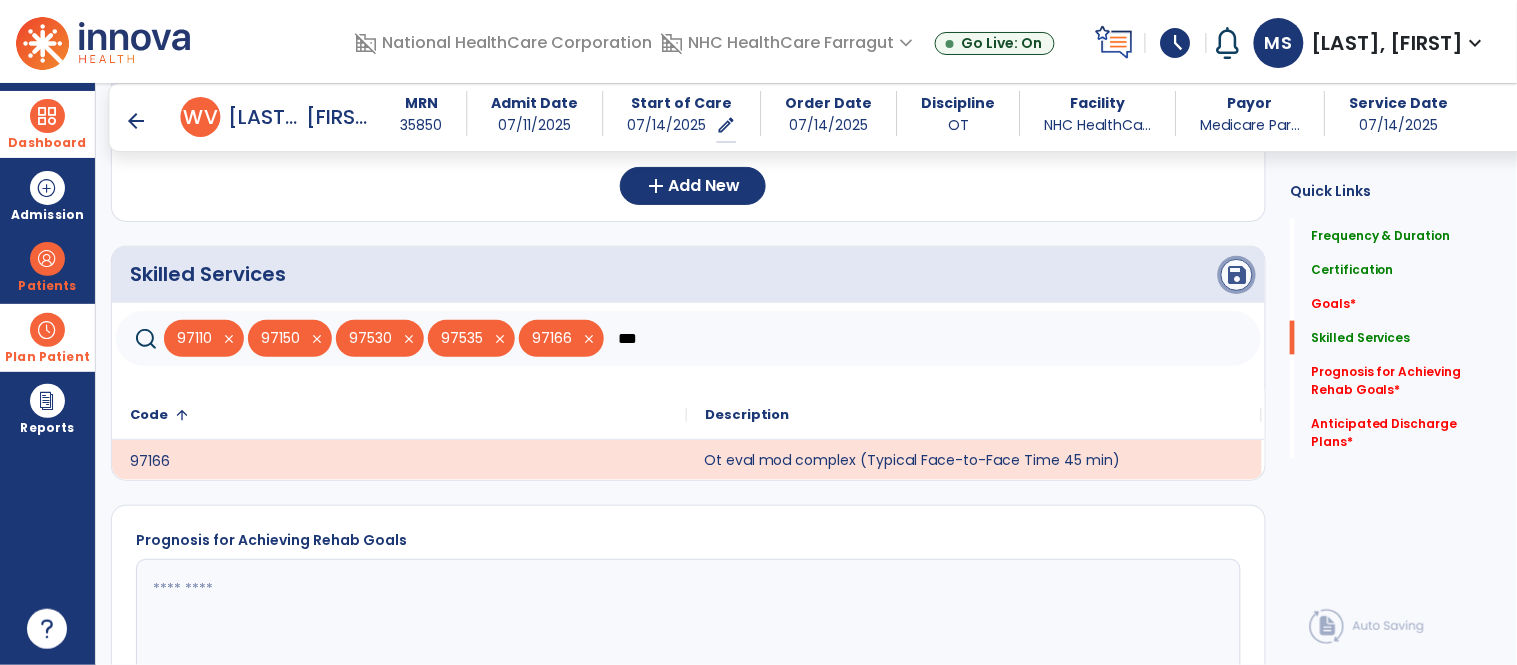 click on "save" 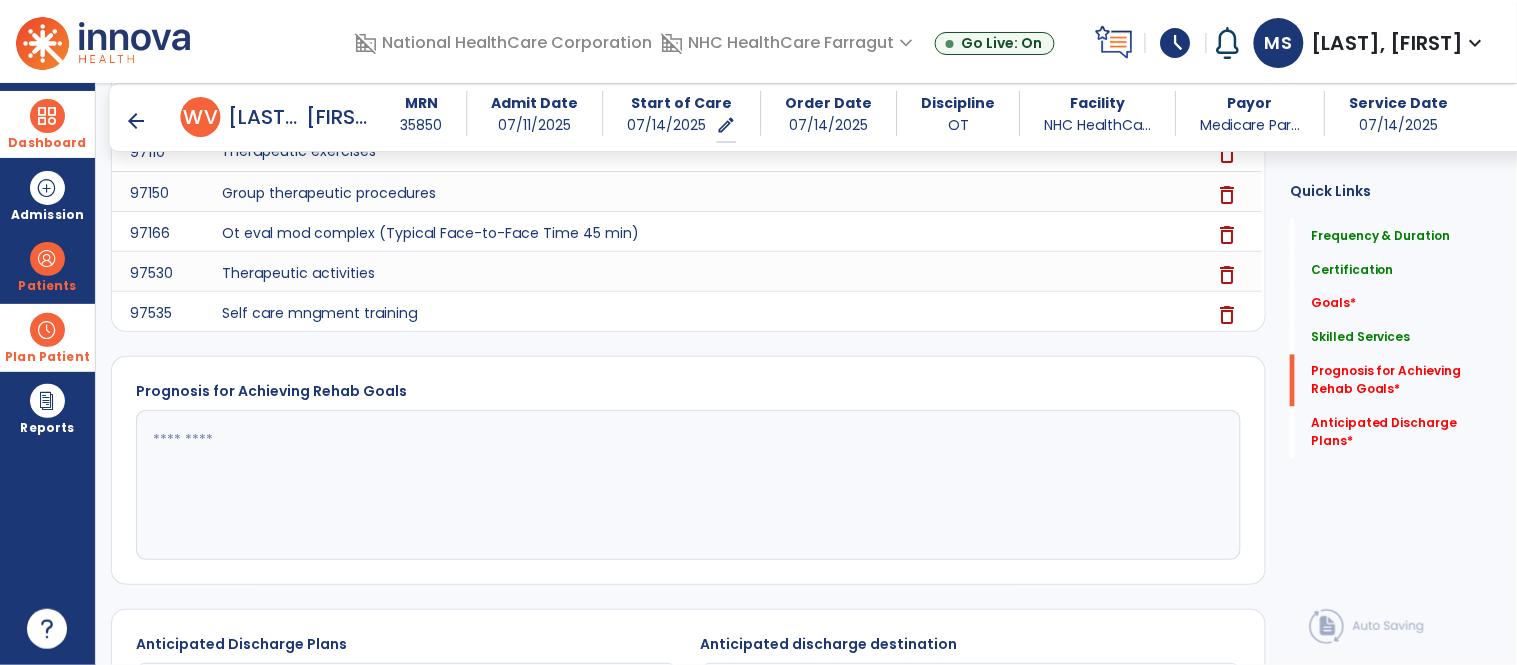 scroll, scrollTop: 895, scrollLeft: 0, axis: vertical 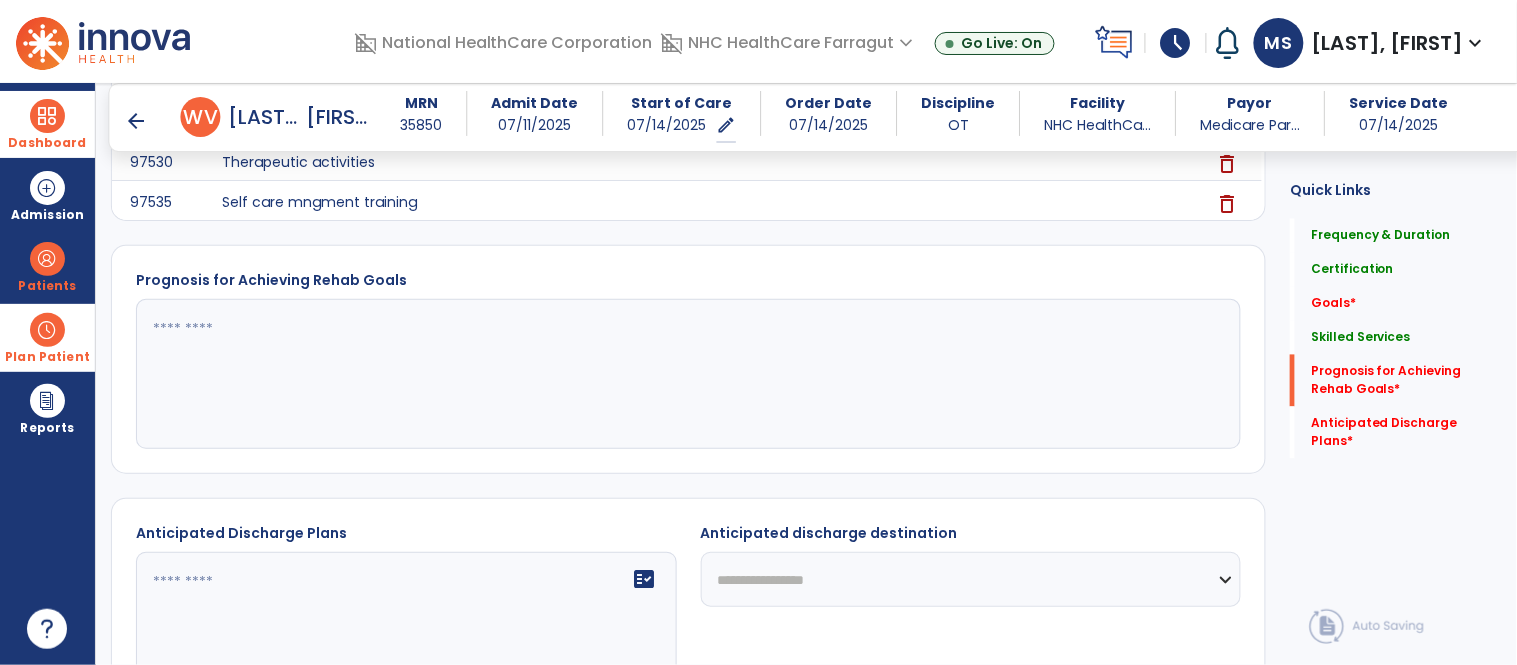 click 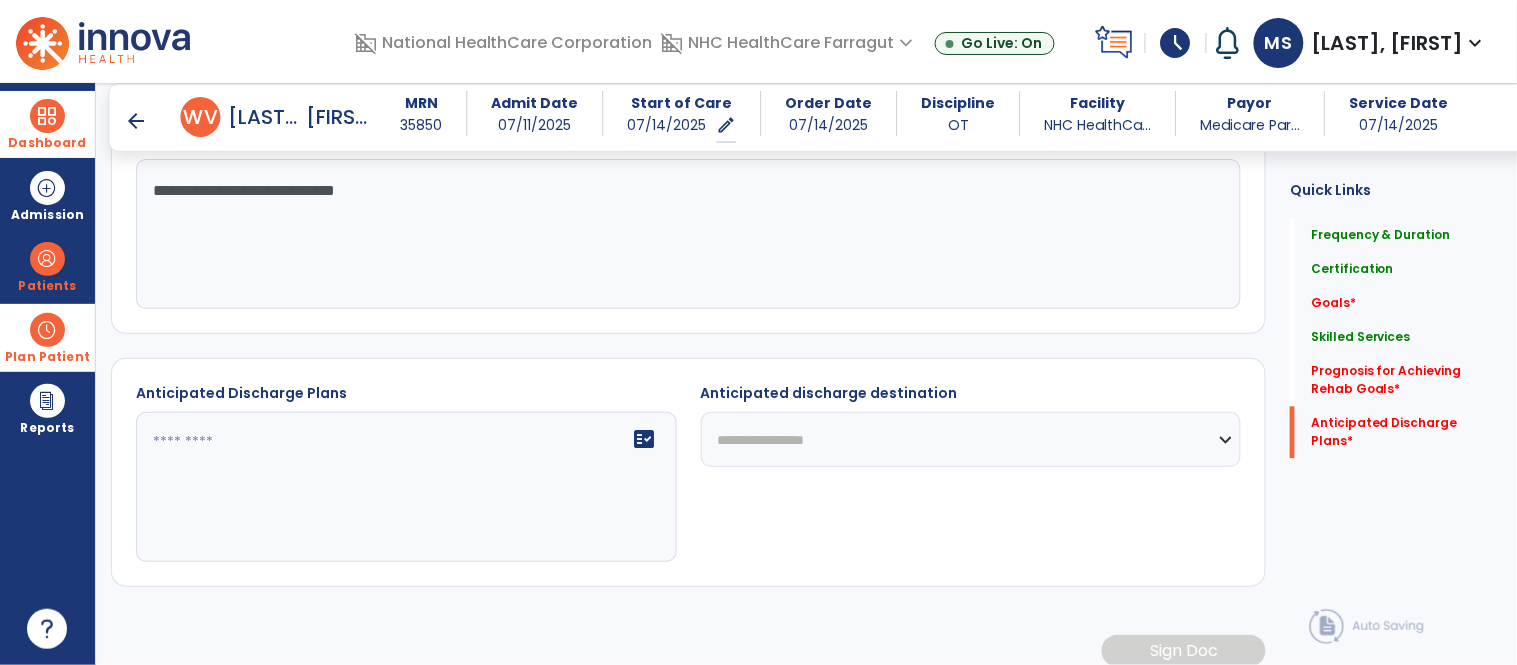 scroll, scrollTop: 1055, scrollLeft: 0, axis: vertical 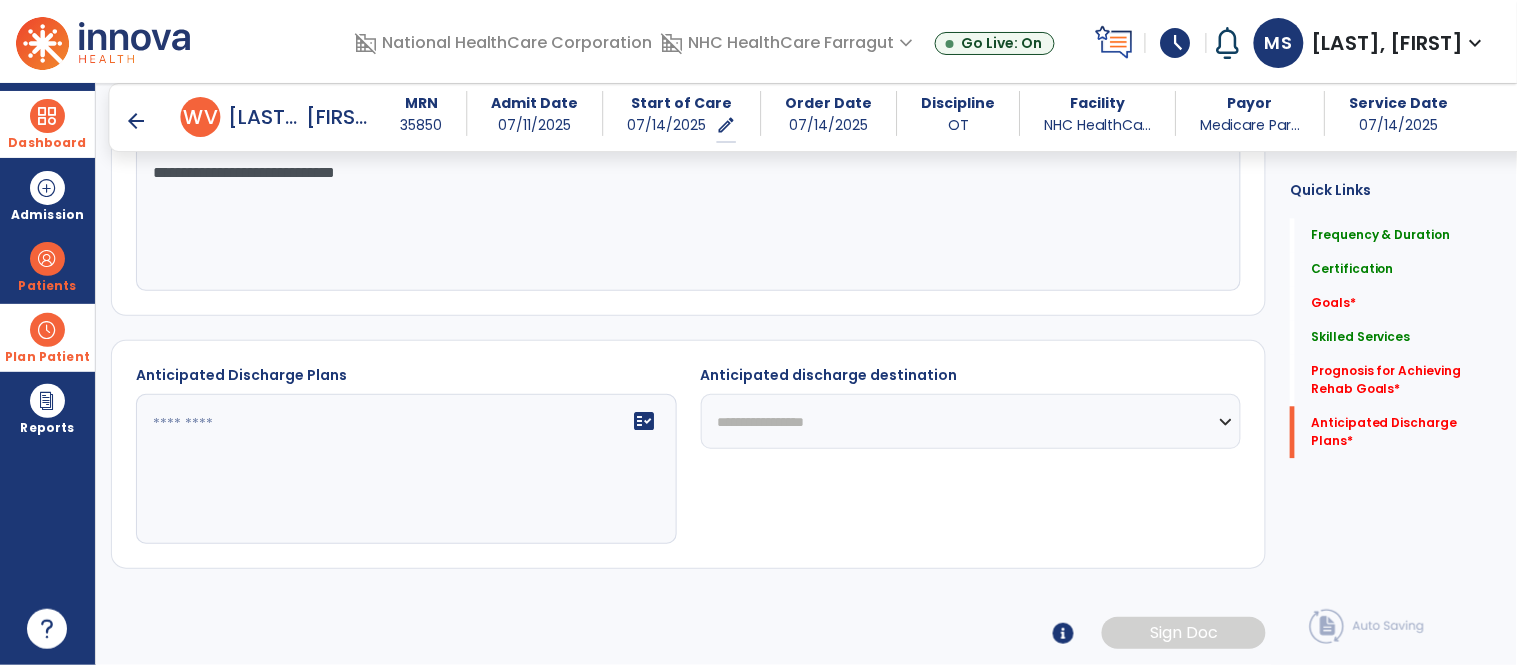 type on "**********" 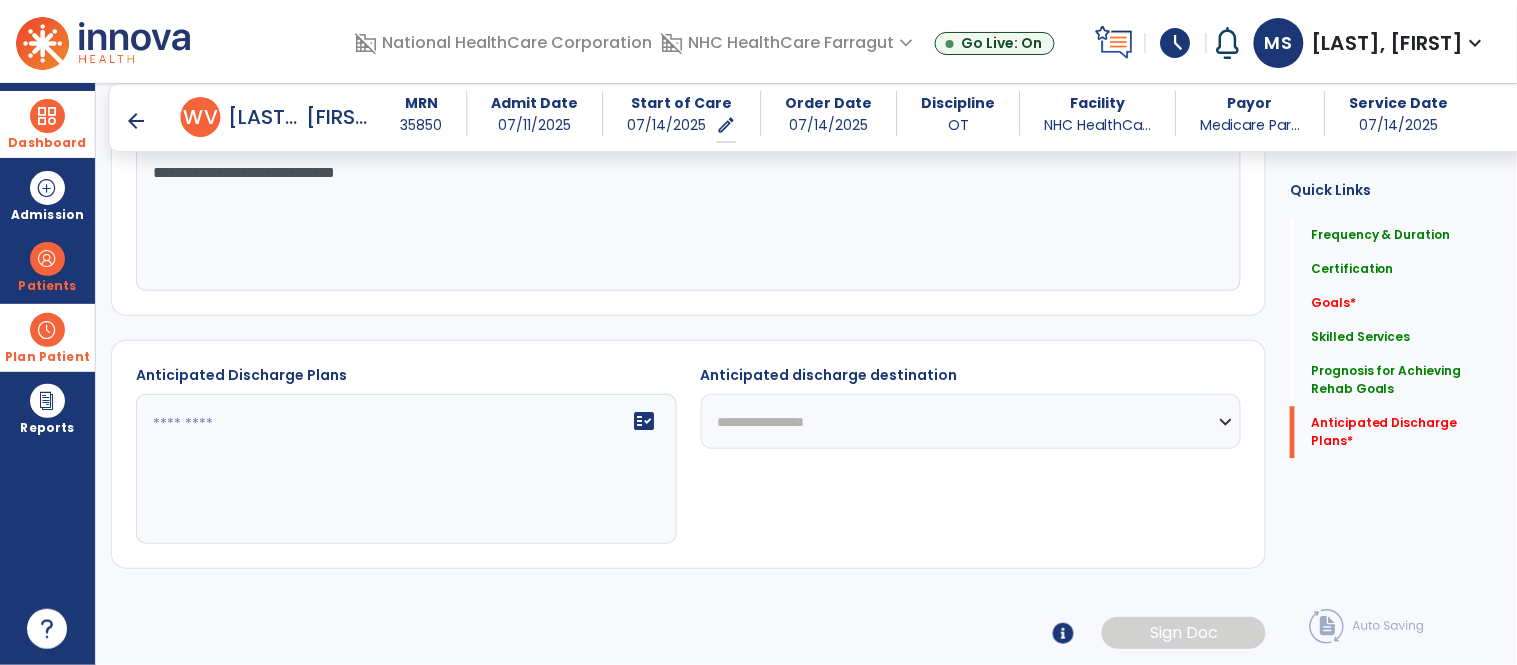 click on "**********" 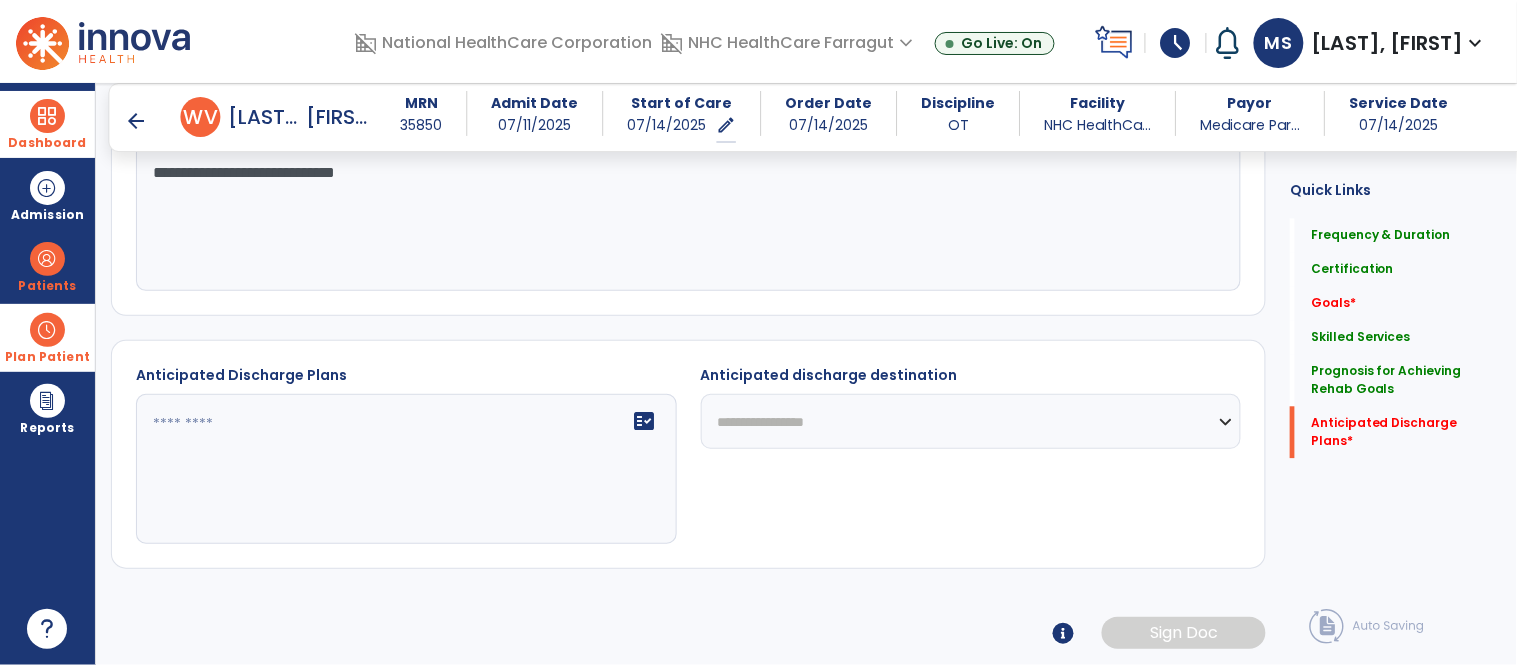 select on "****" 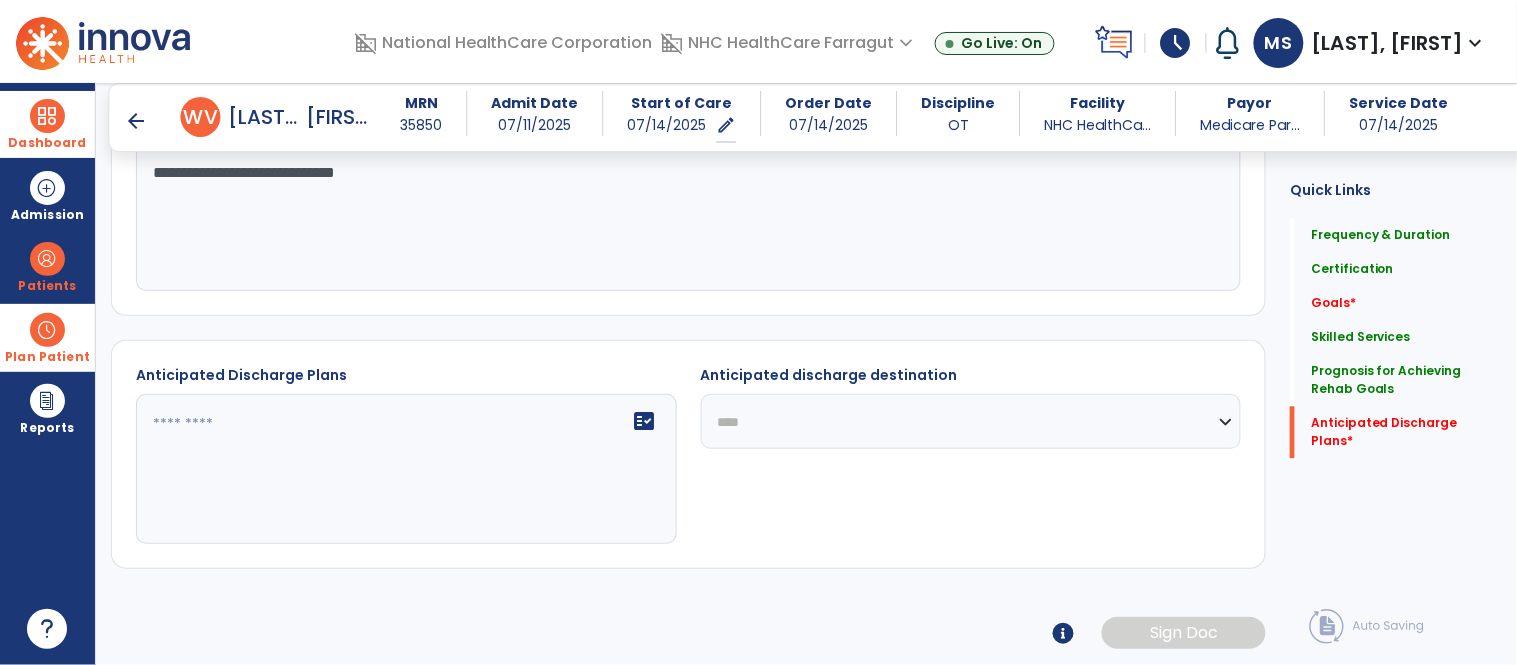 click on "**********" 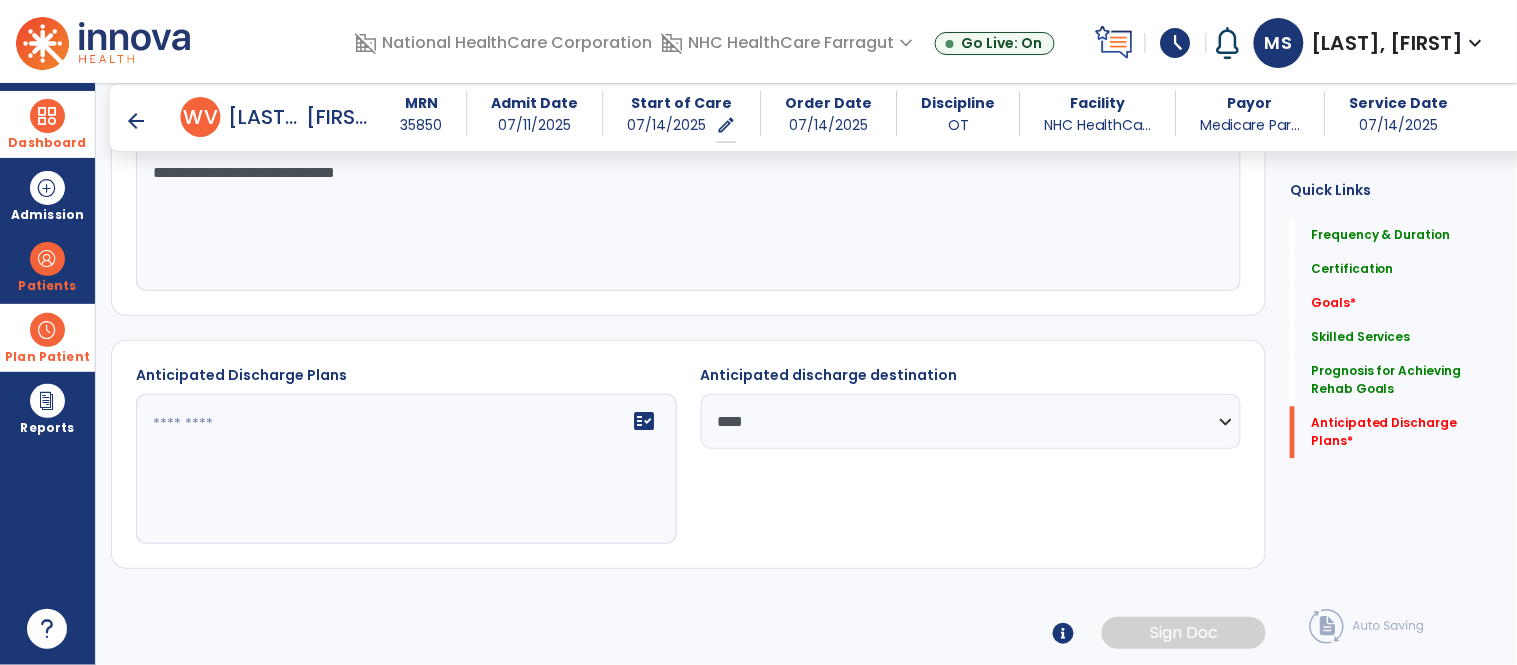 click on "fact_check" 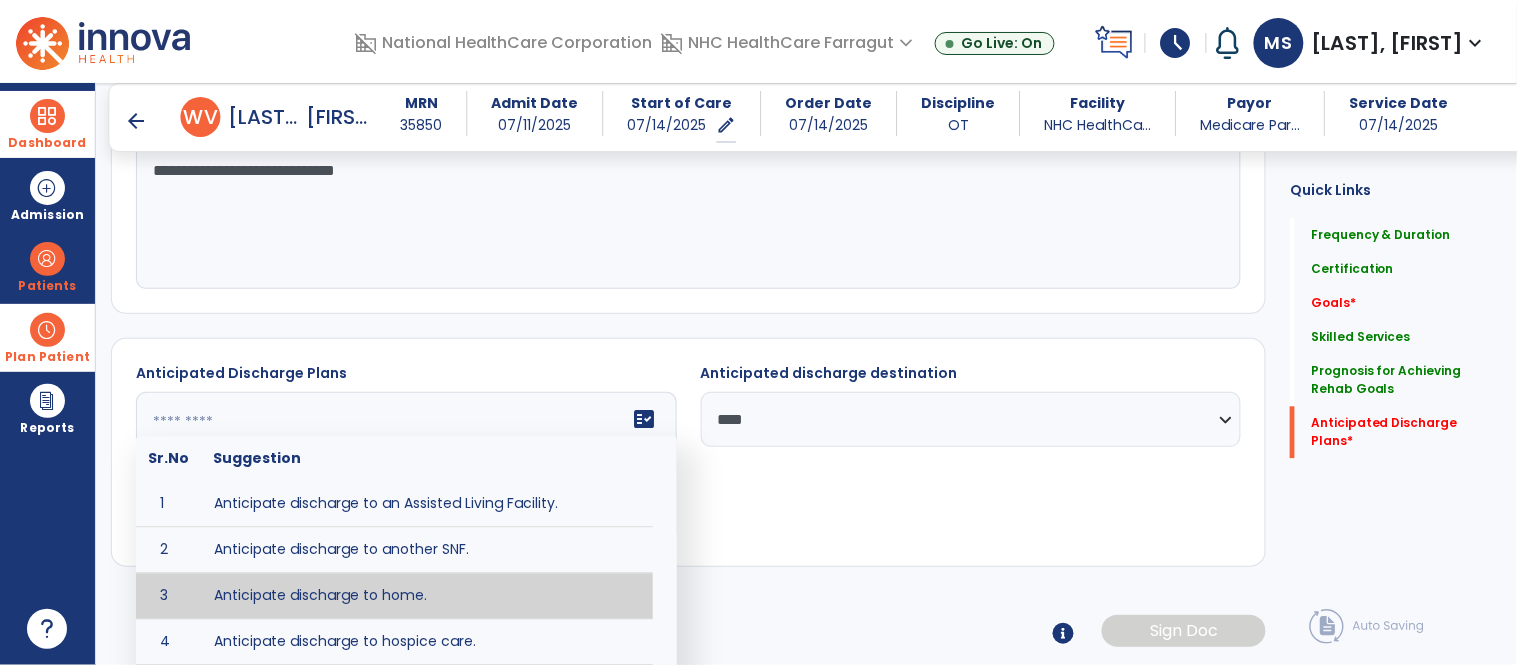 type on "**********" 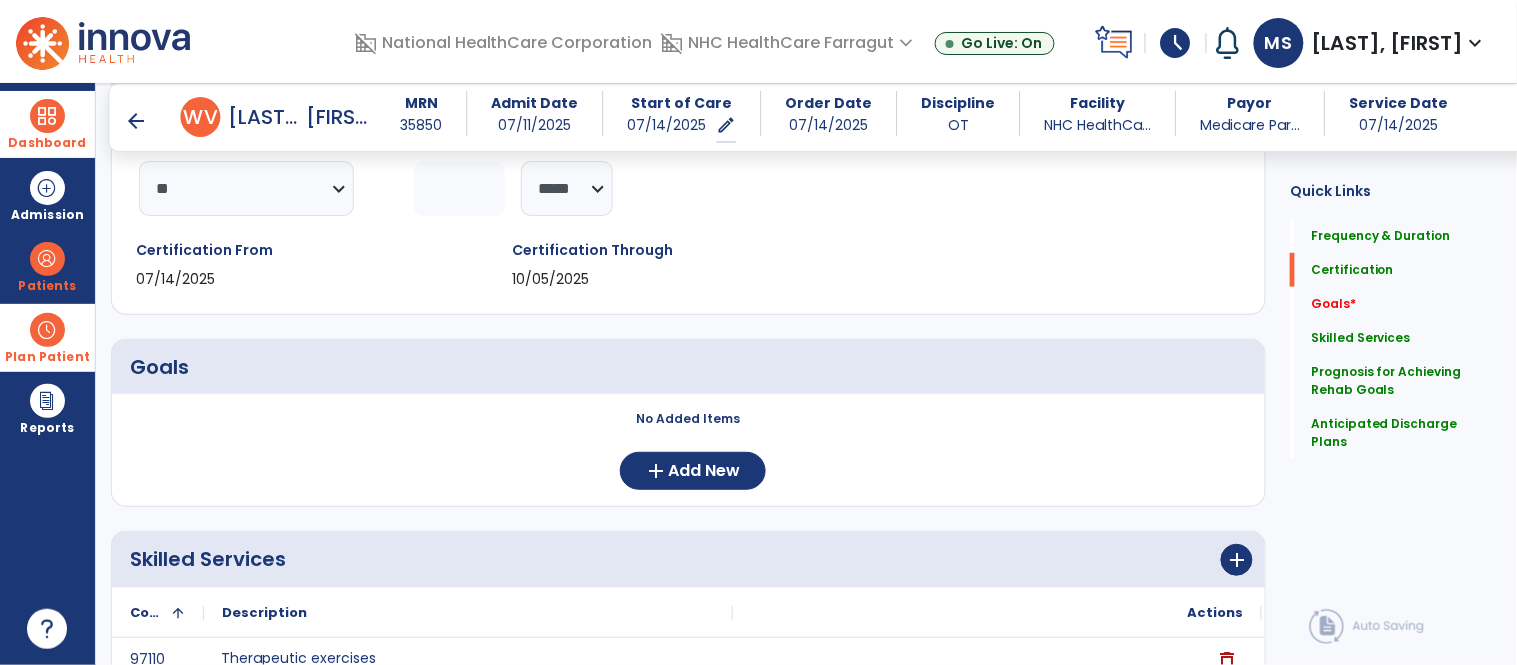 scroll, scrollTop: 0, scrollLeft: 0, axis: both 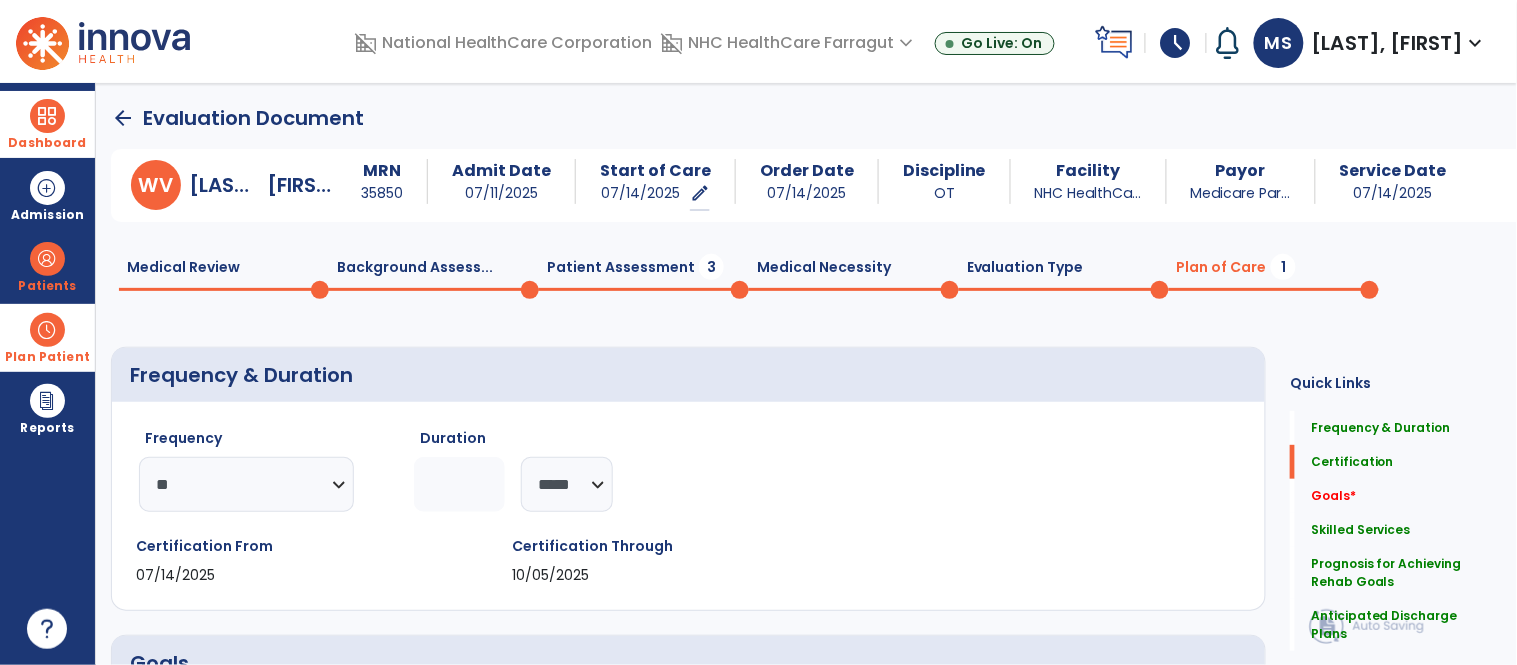 click on "Patient Assessment  3" 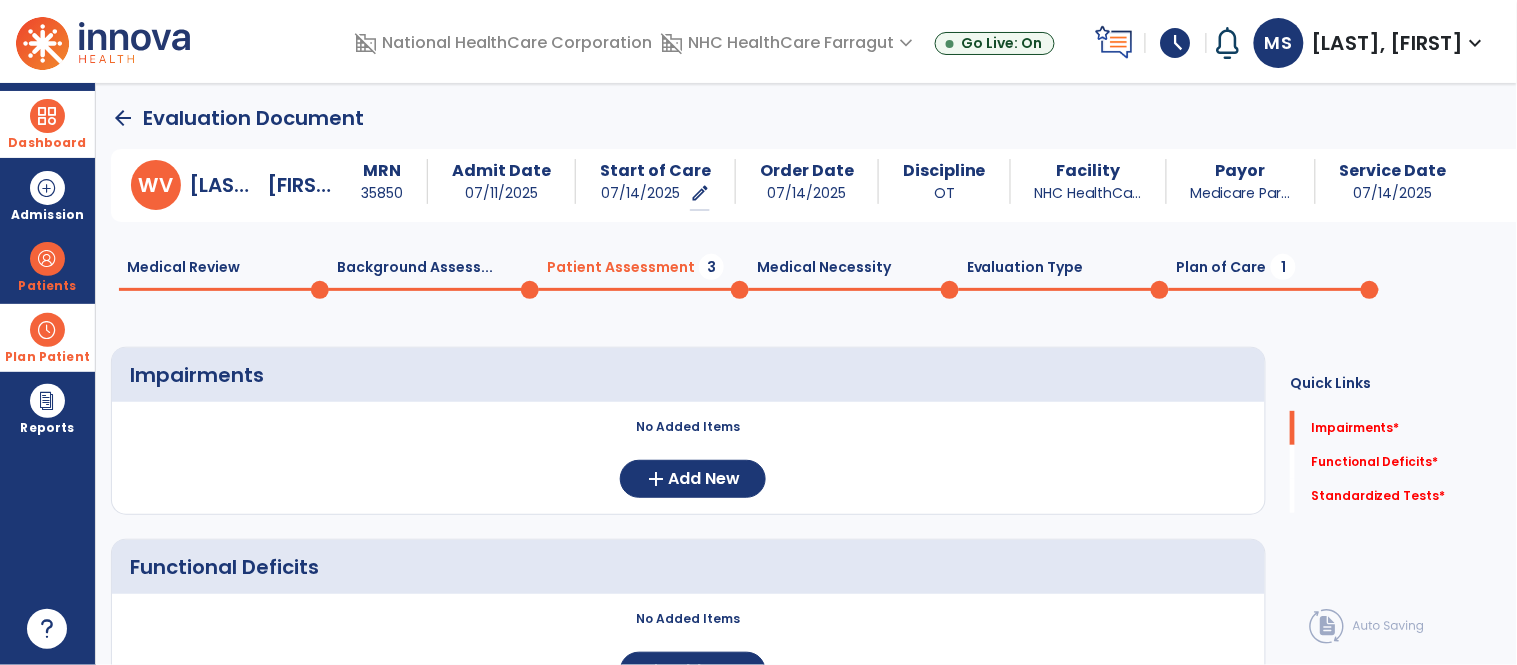 drag, startPoint x: 52, startPoint y: 107, endPoint x: 124, endPoint y: 115, distance: 72.443085 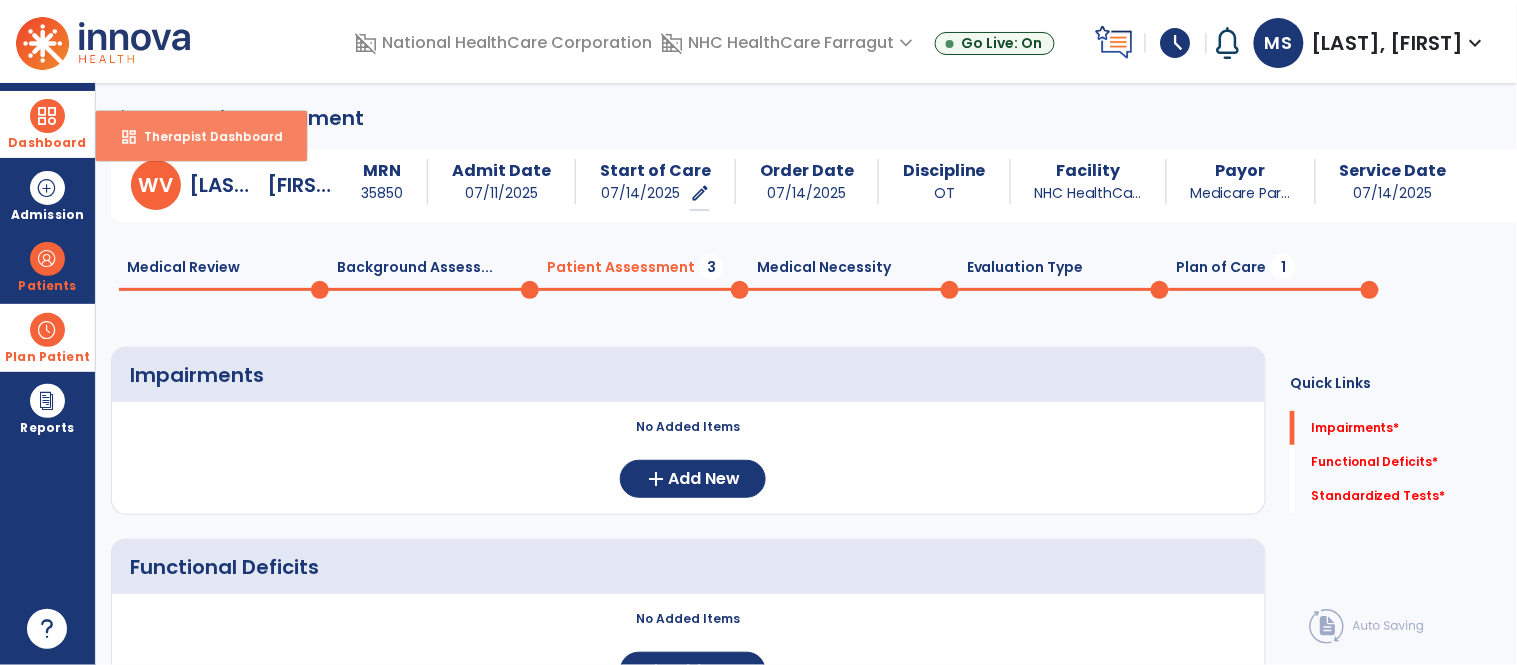 click on "Therapist Dashboard" at bounding box center (205, 136) 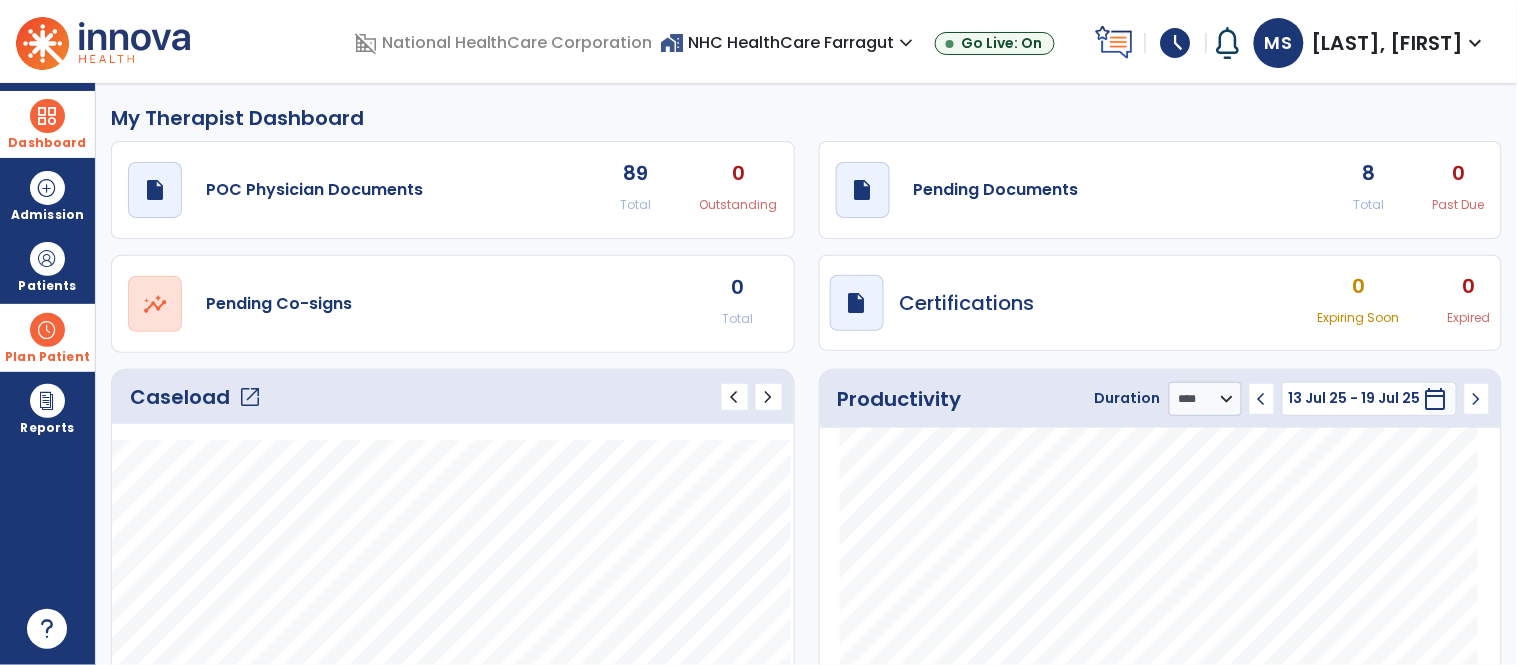 click on "open_in_new" 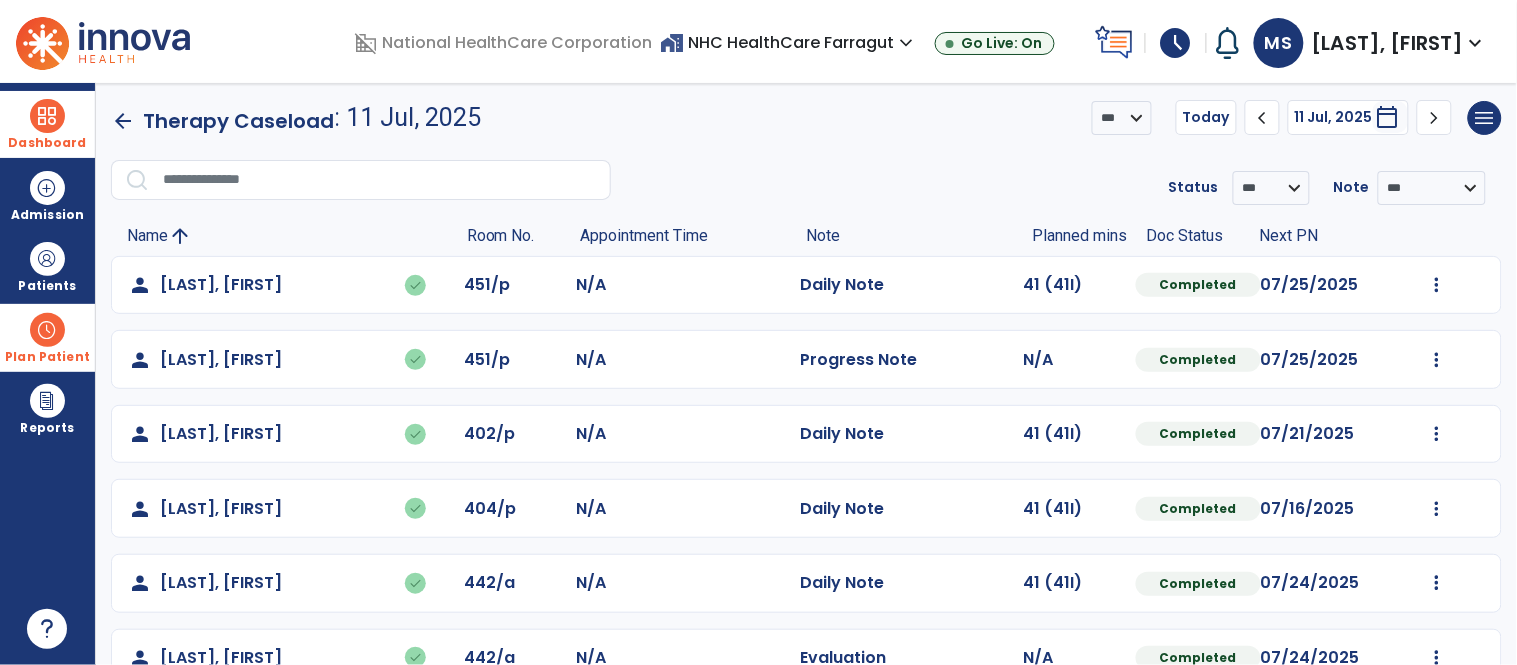 scroll, scrollTop: 0, scrollLeft: 0, axis: both 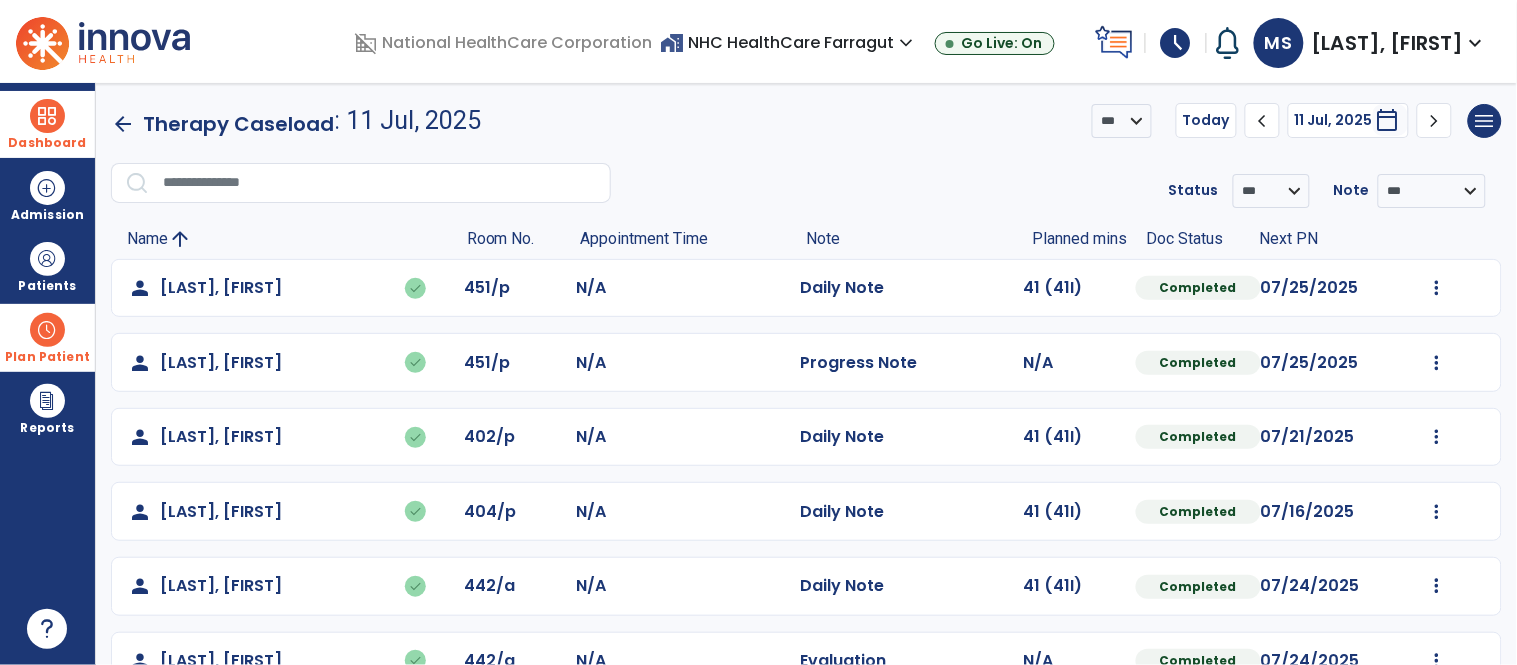 click on "Today" 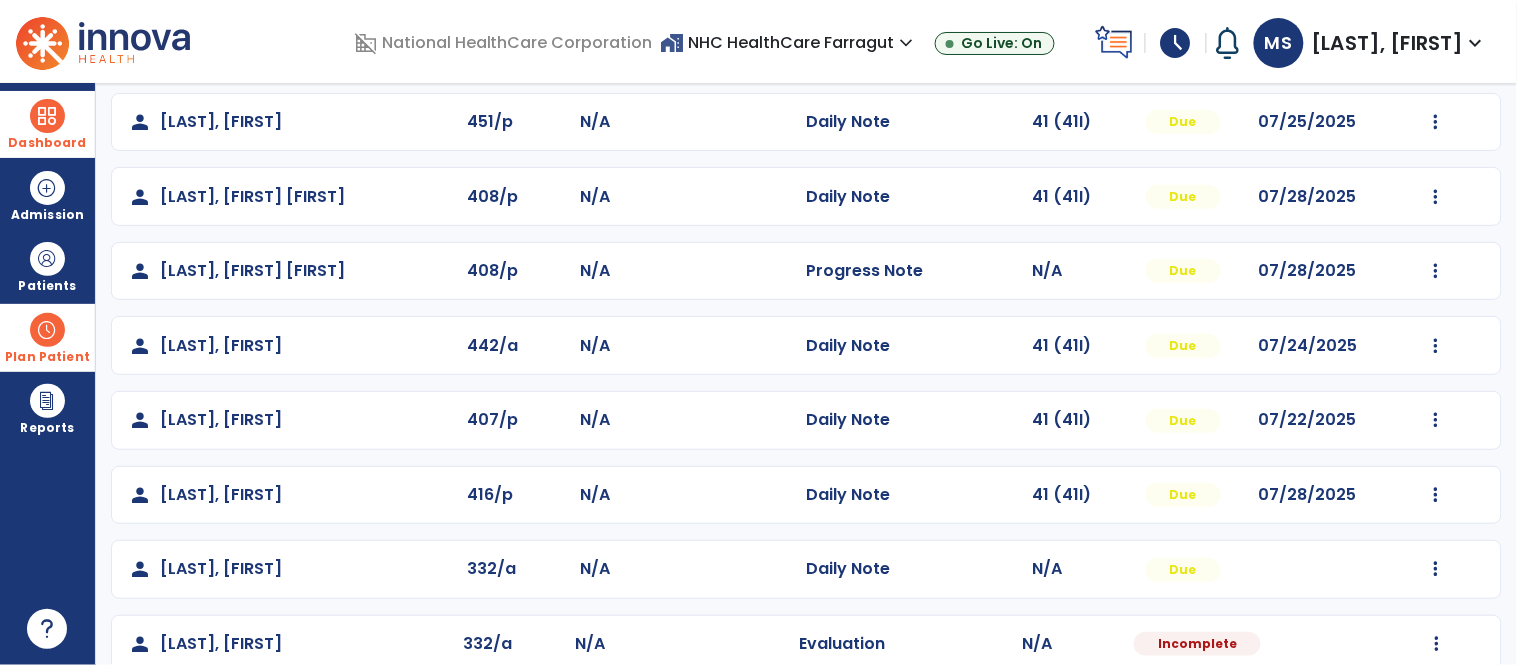 scroll, scrollTop: 196, scrollLeft: 0, axis: vertical 